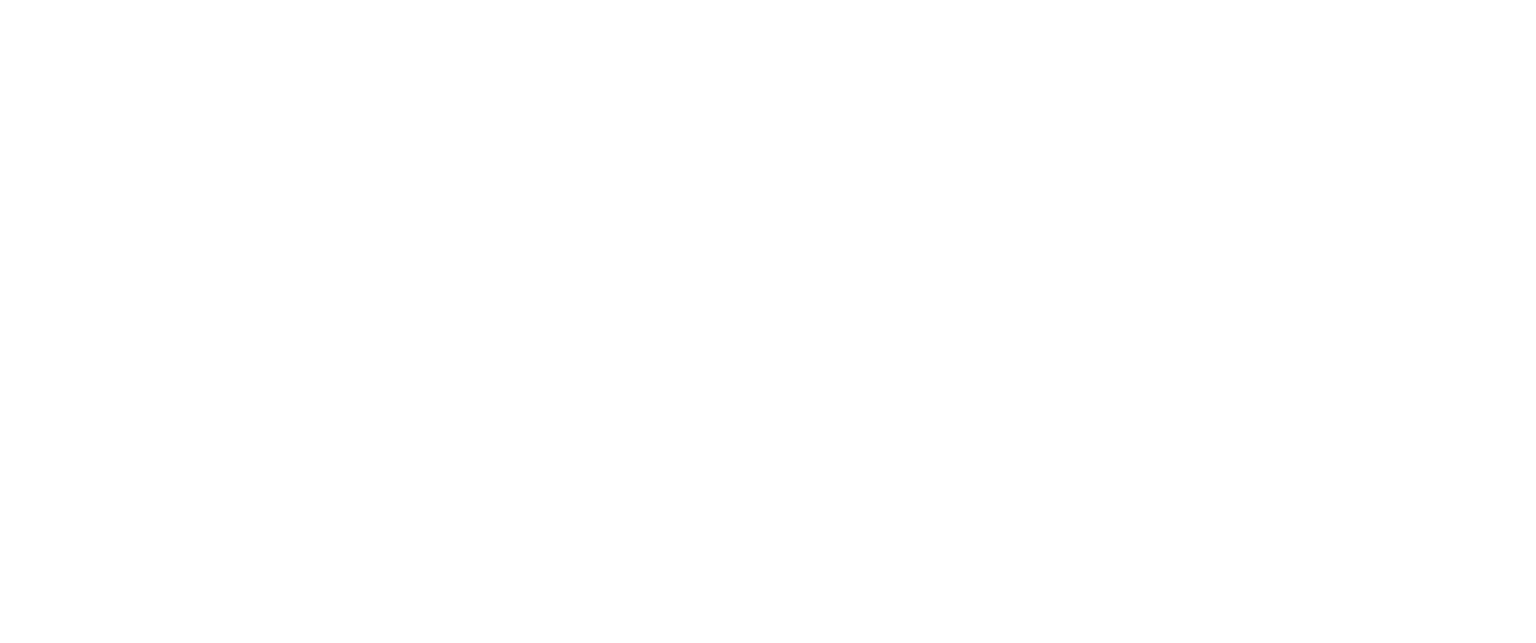 scroll, scrollTop: 0, scrollLeft: 0, axis: both 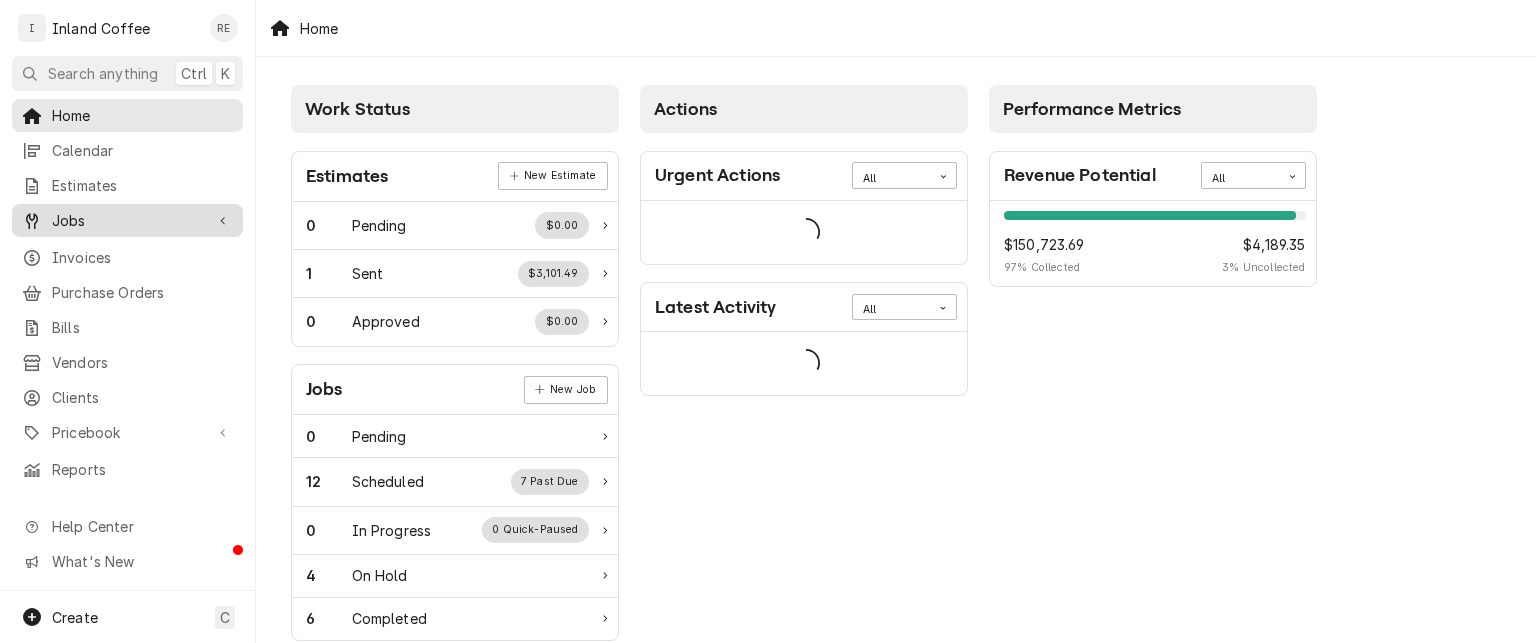 click on "Jobs" at bounding box center [127, 220] 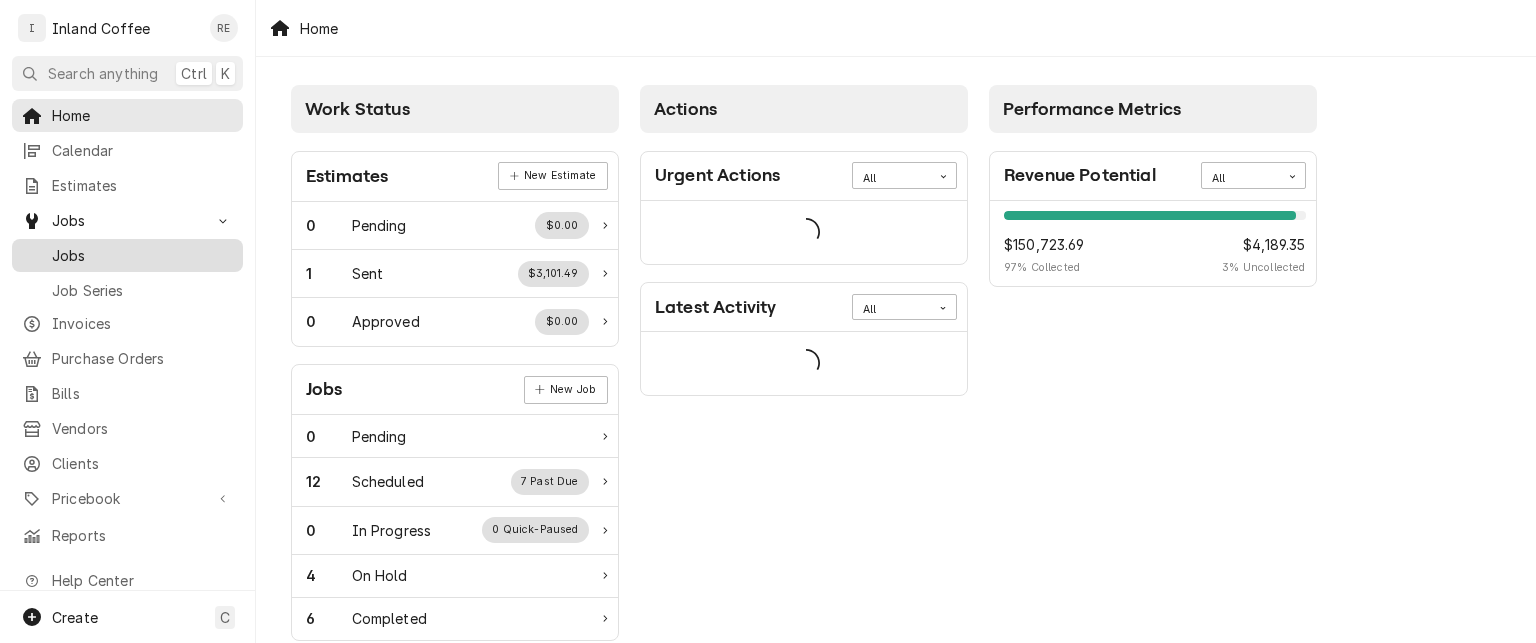 click on "Jobs" at bounding box center [142, 255] 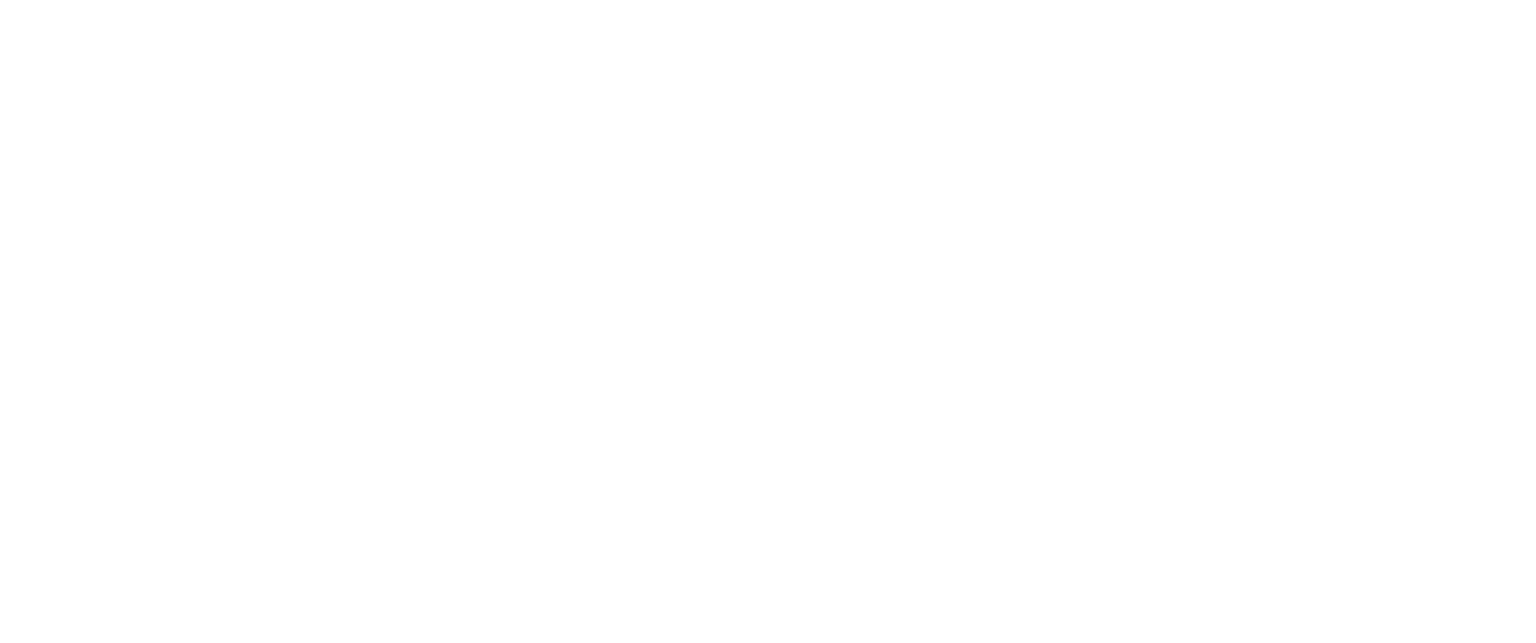 scroll, scrollTop: 0, scrollLeft: 0, axis: both 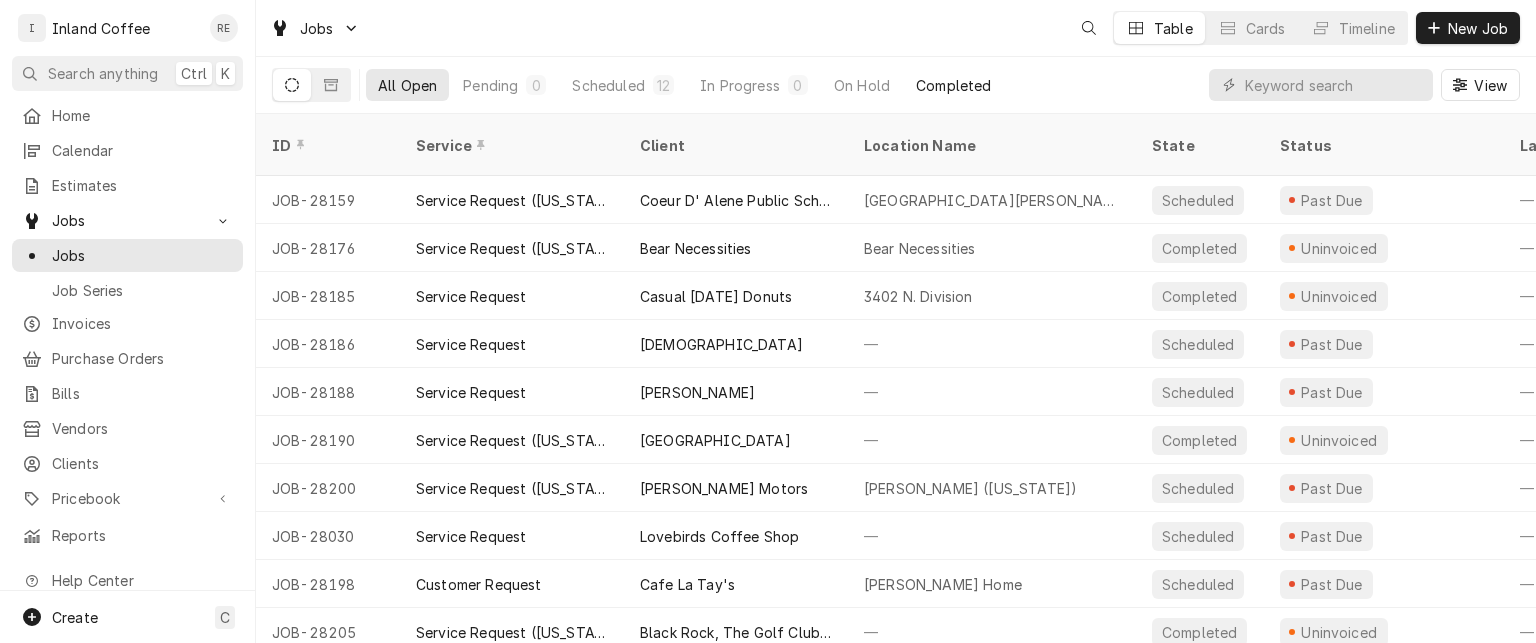 click on "Completed" at bounding box center (953, 85) 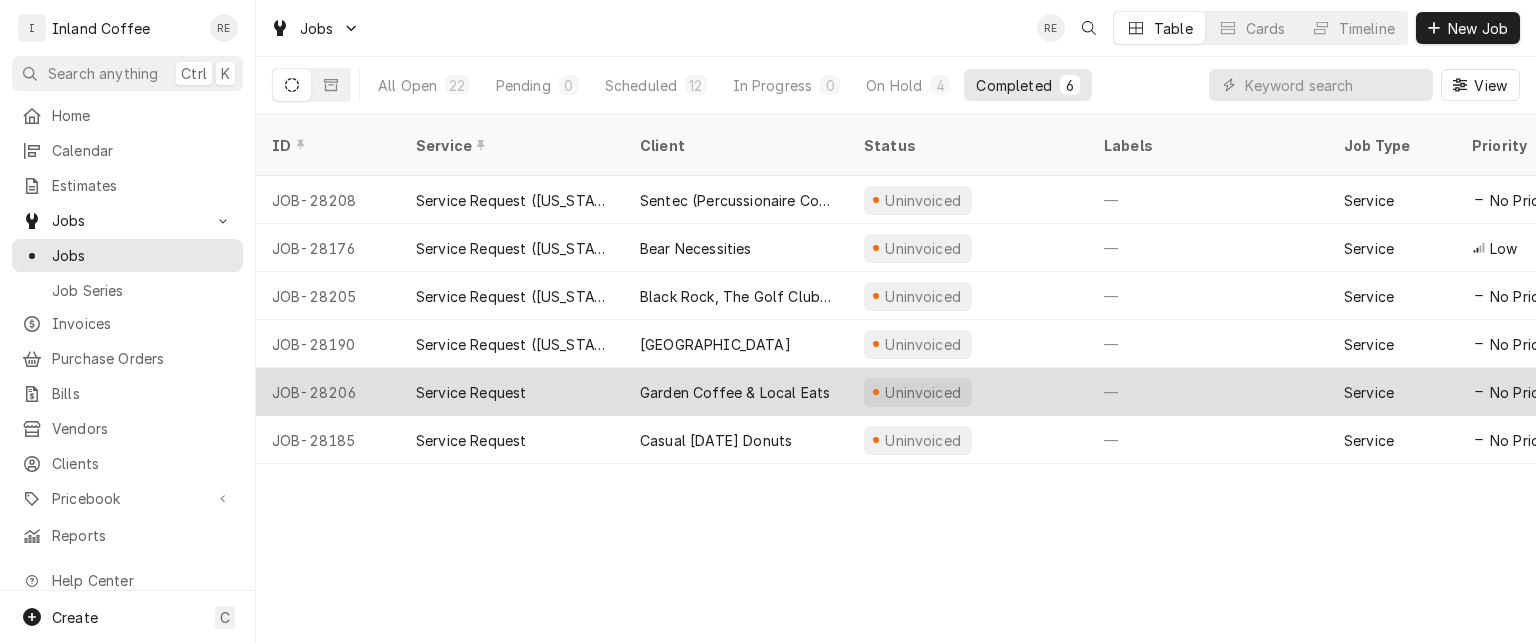 click on "Service Request" at bounding box center (471, 392) 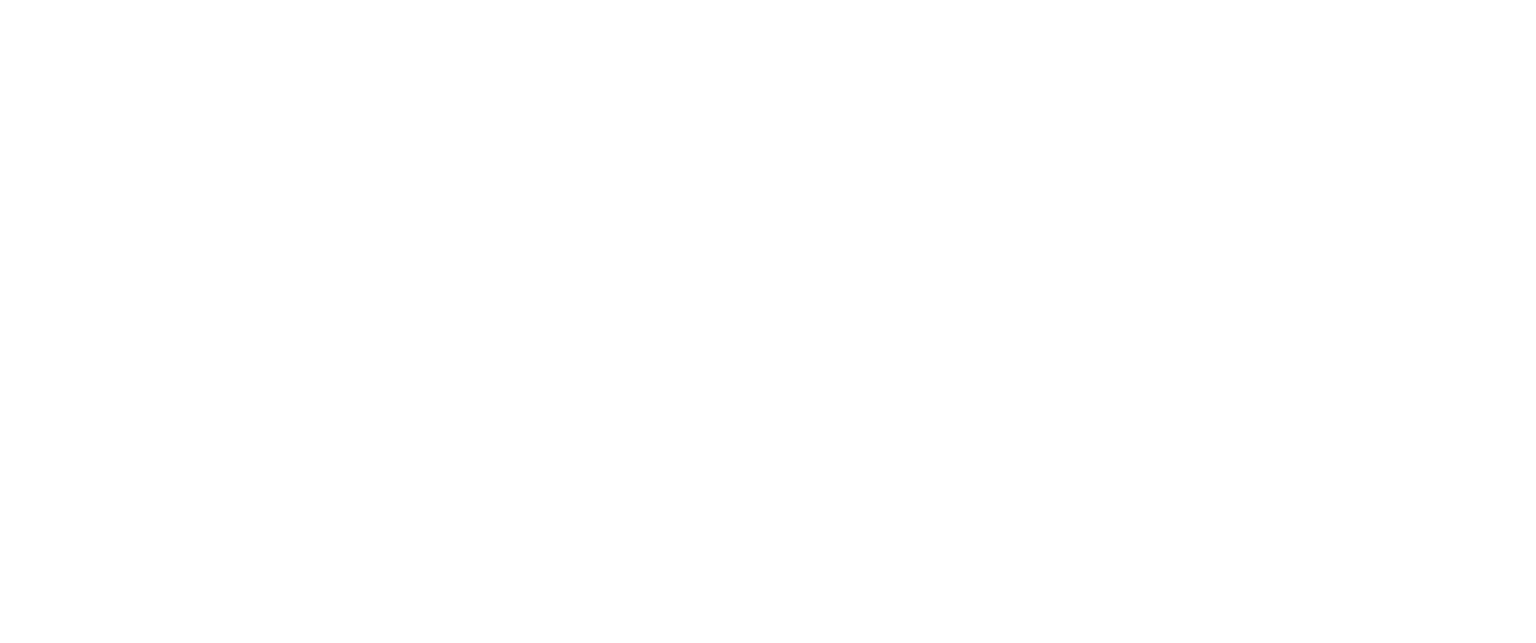 scroll, scrollTop: 0, scrollLeft: 0, axis: both 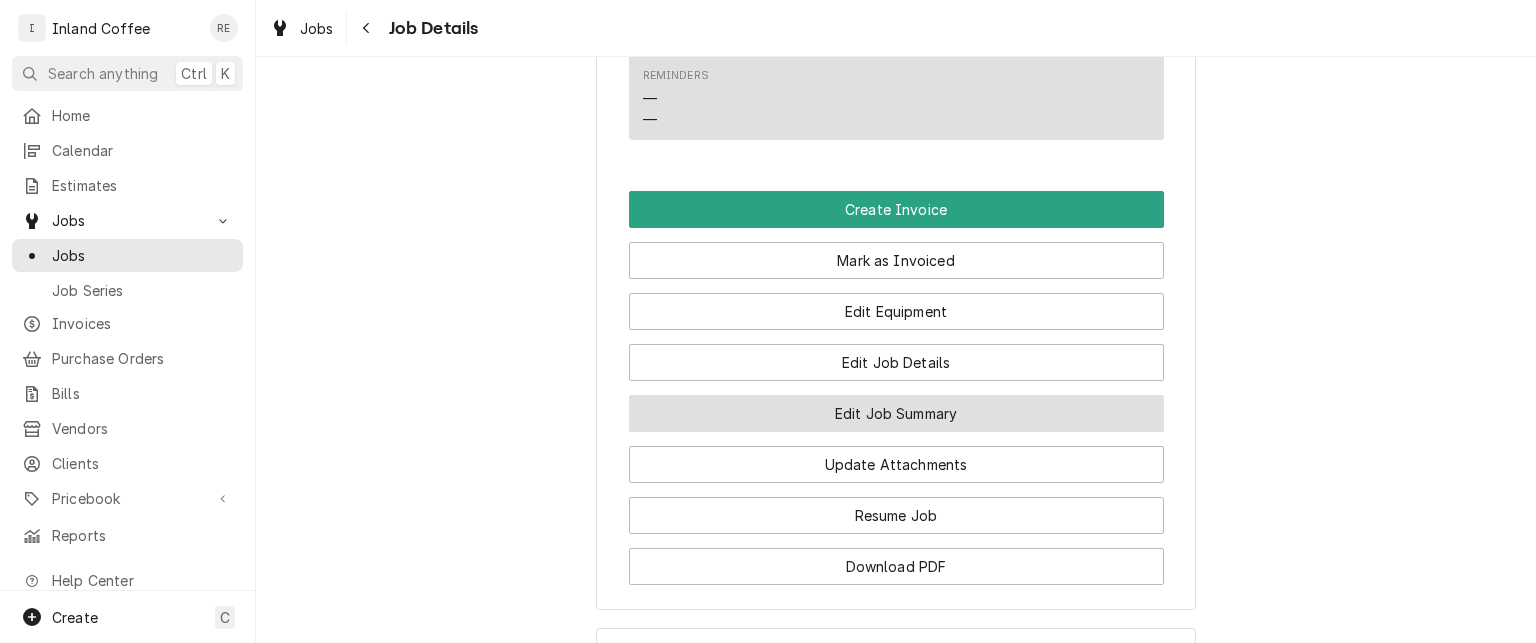 click on "Edit Job Summary" at bounding box center [896, 413] 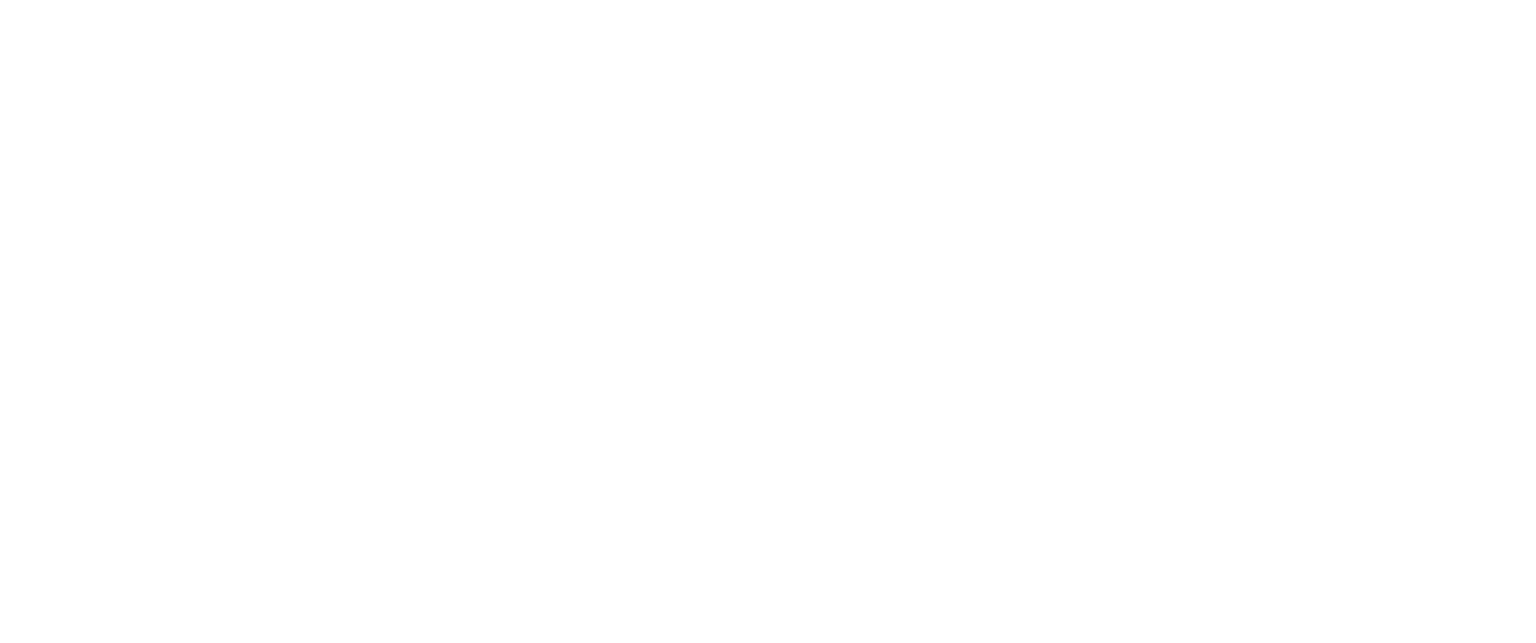 scroll, scrollTop: 0, scrollLeft: 0, axis: both 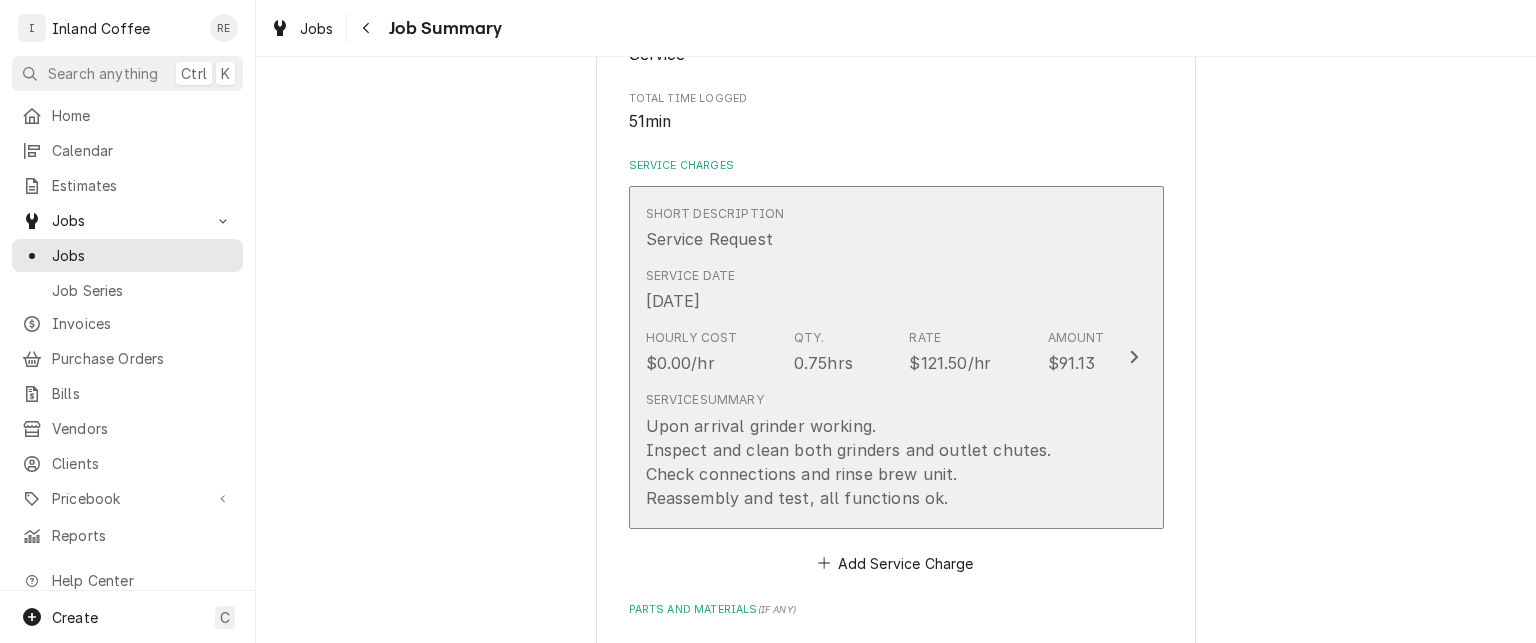 click on "Service  Summary Upon arrival grinder working.
Inspect and clean both grinders and outlet chutes.
Check connections and rinse brew unit.
Reassembly and test, all functions ok." at bounding box center [875, 450] 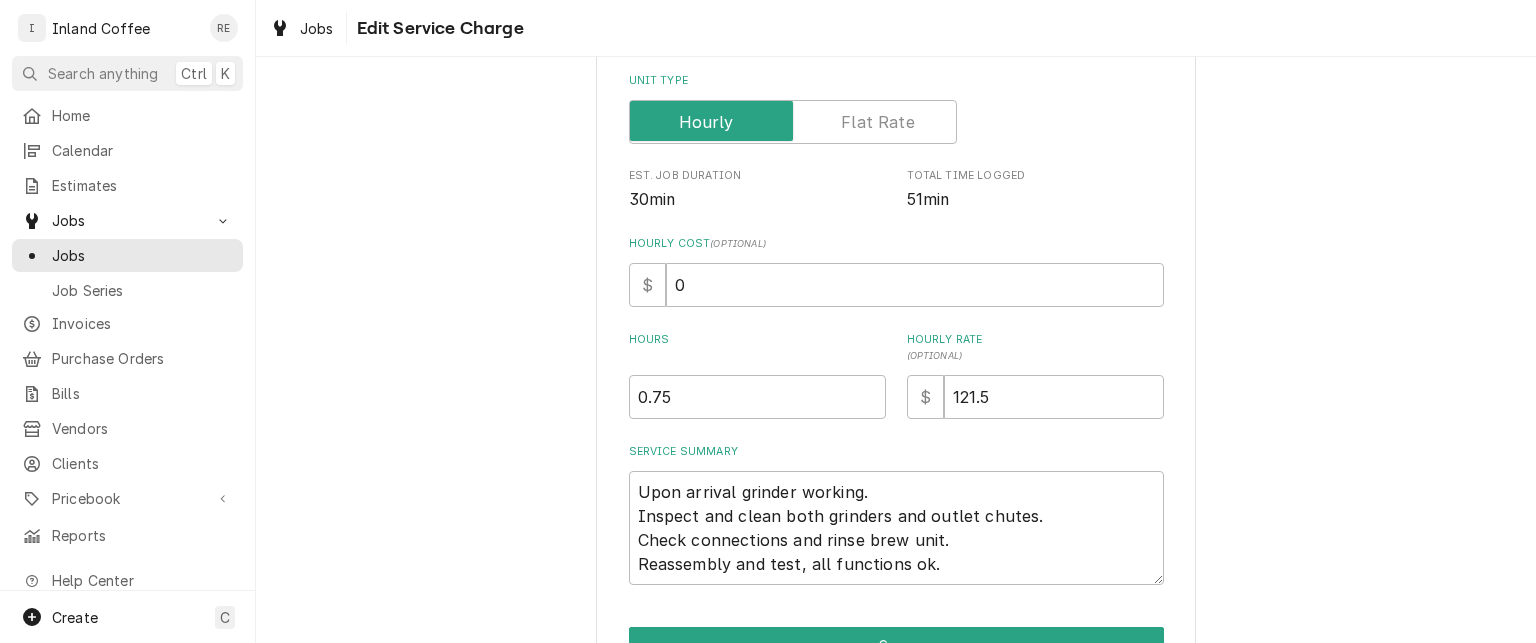 scroll, scrollTop: 325, scrollLeft: 0, axis: vertical 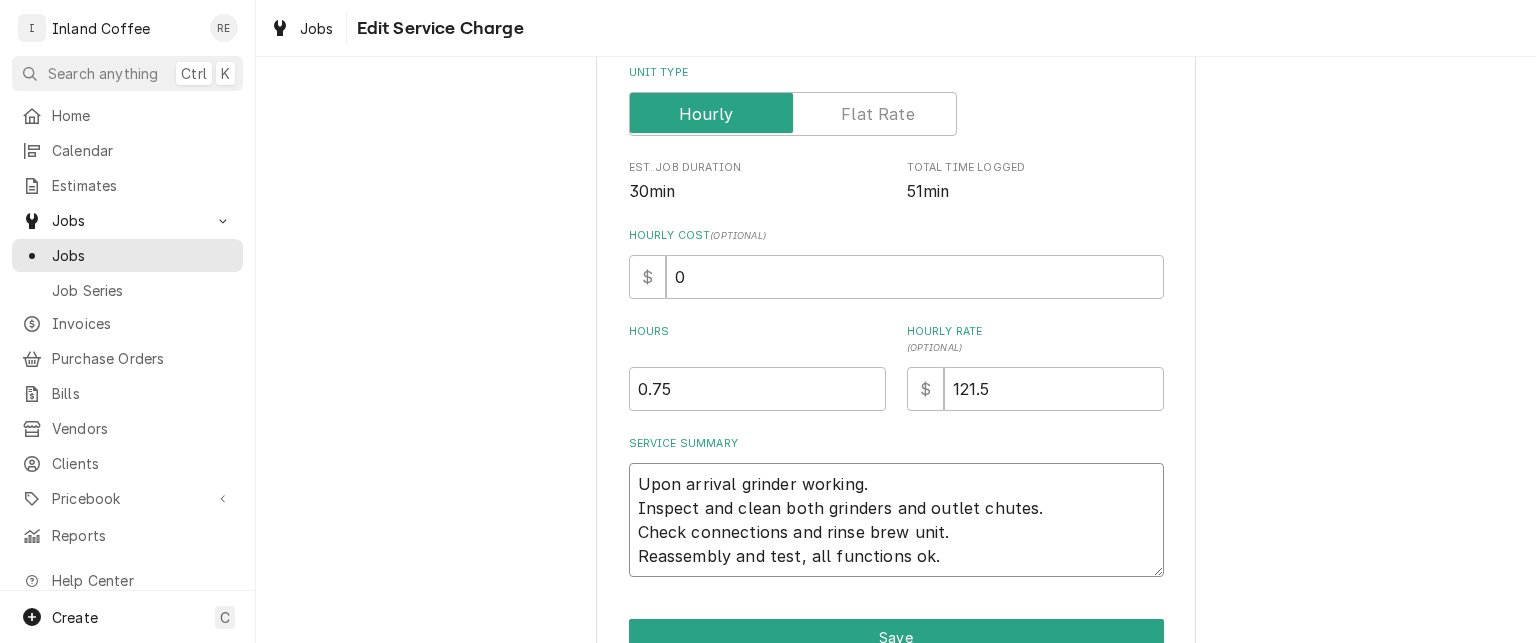 click on "Upon arrival grinder working.
Inspect and clean both grinders and outlet chutes.
Check connections and rinse brew unit.
Reassembly and test, all functions ok." at bounding box center [896, 520] 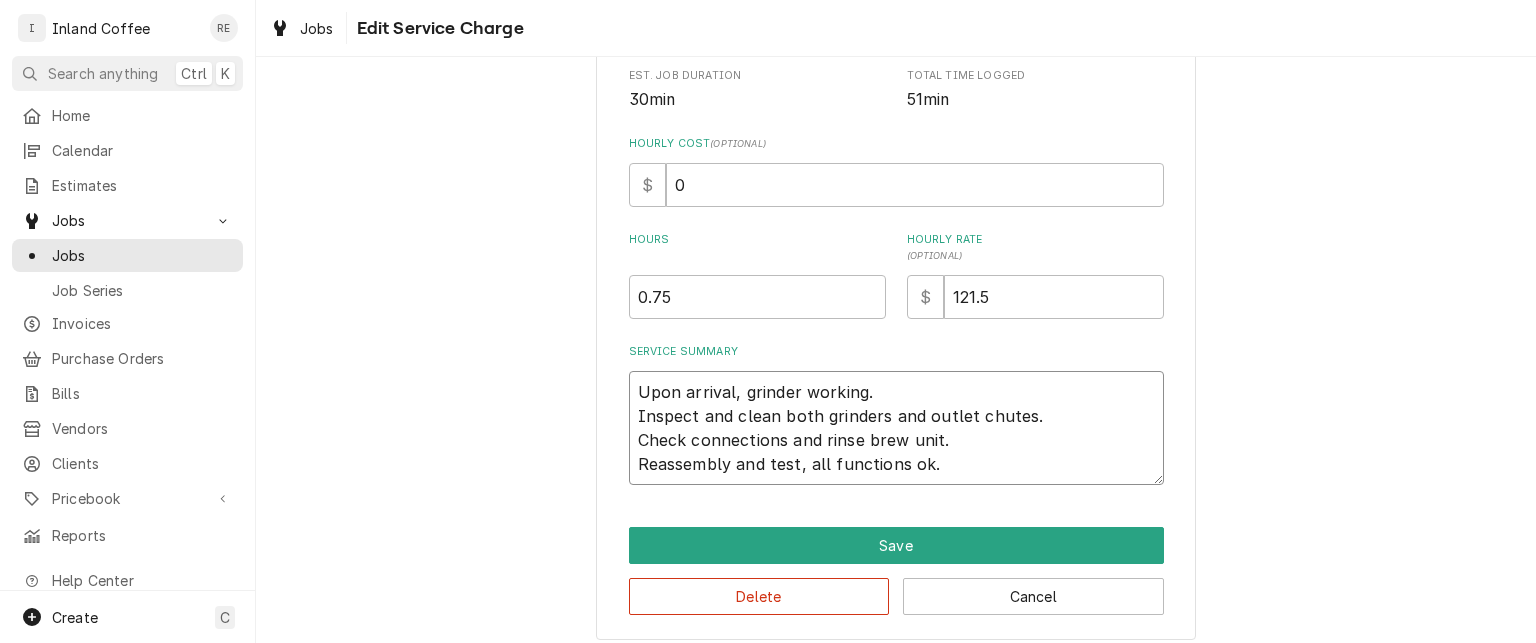 scroll, scrollTop: 429, scrollLeft: 0, axis: vertical 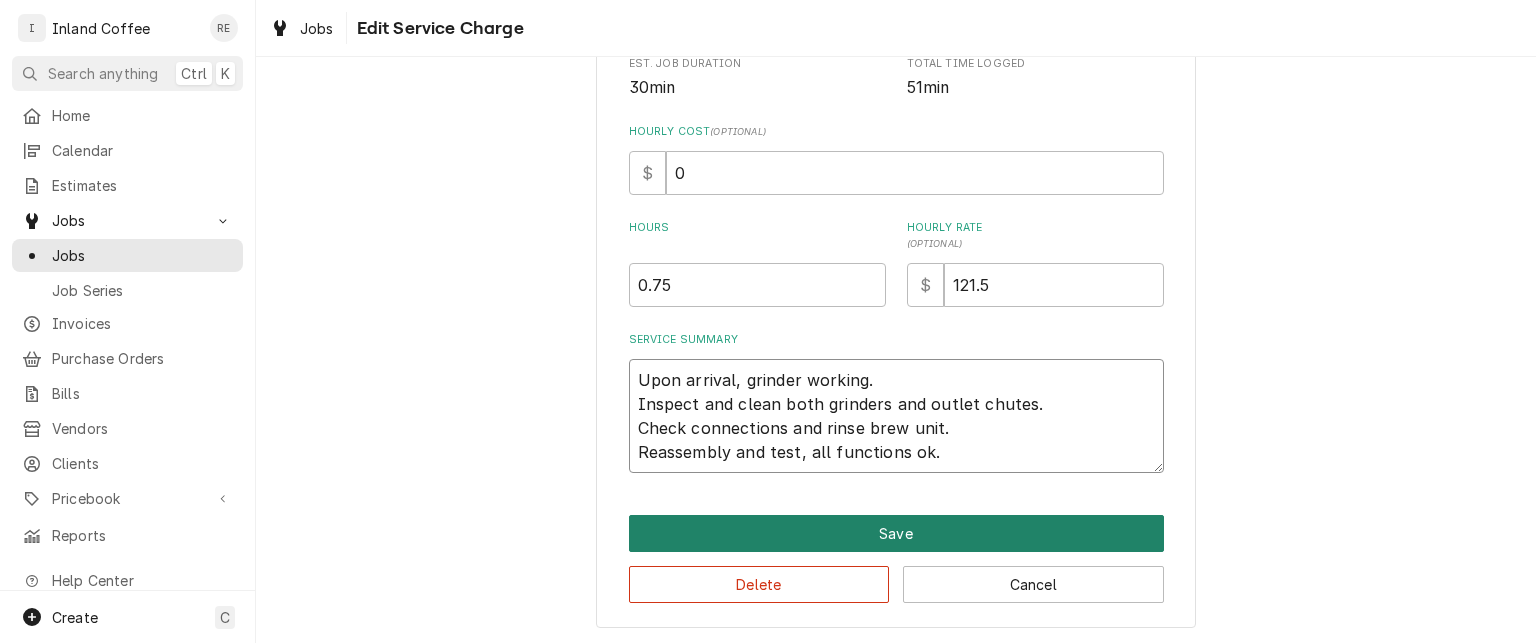 type on "Upon arrival, grinder working.
Inspect and clean both grinders and outlet chutes.
Check connections and rinse brew unit.
Reassembly and test, all functions ok." 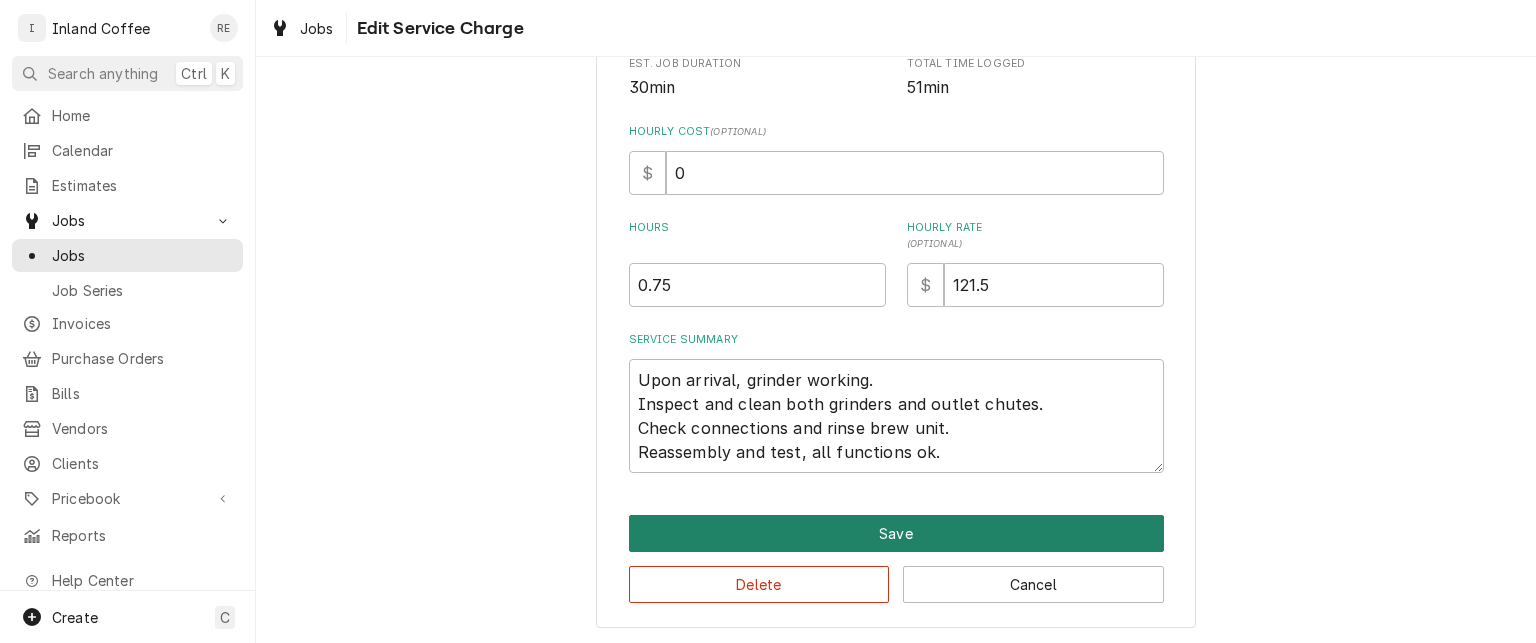 click on "Save" at bounding box center (896, 533) 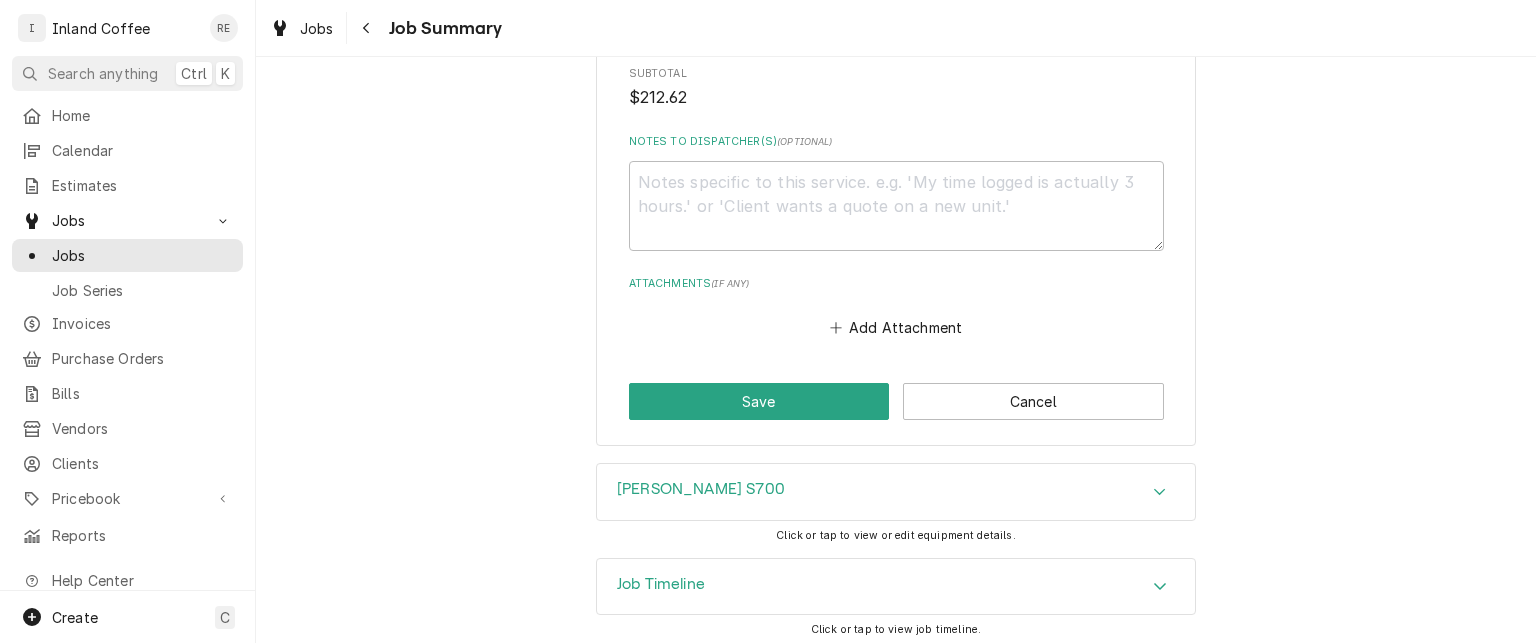 scroll, scrollTop: 1417, scrollLeft: 0, axis: vertical 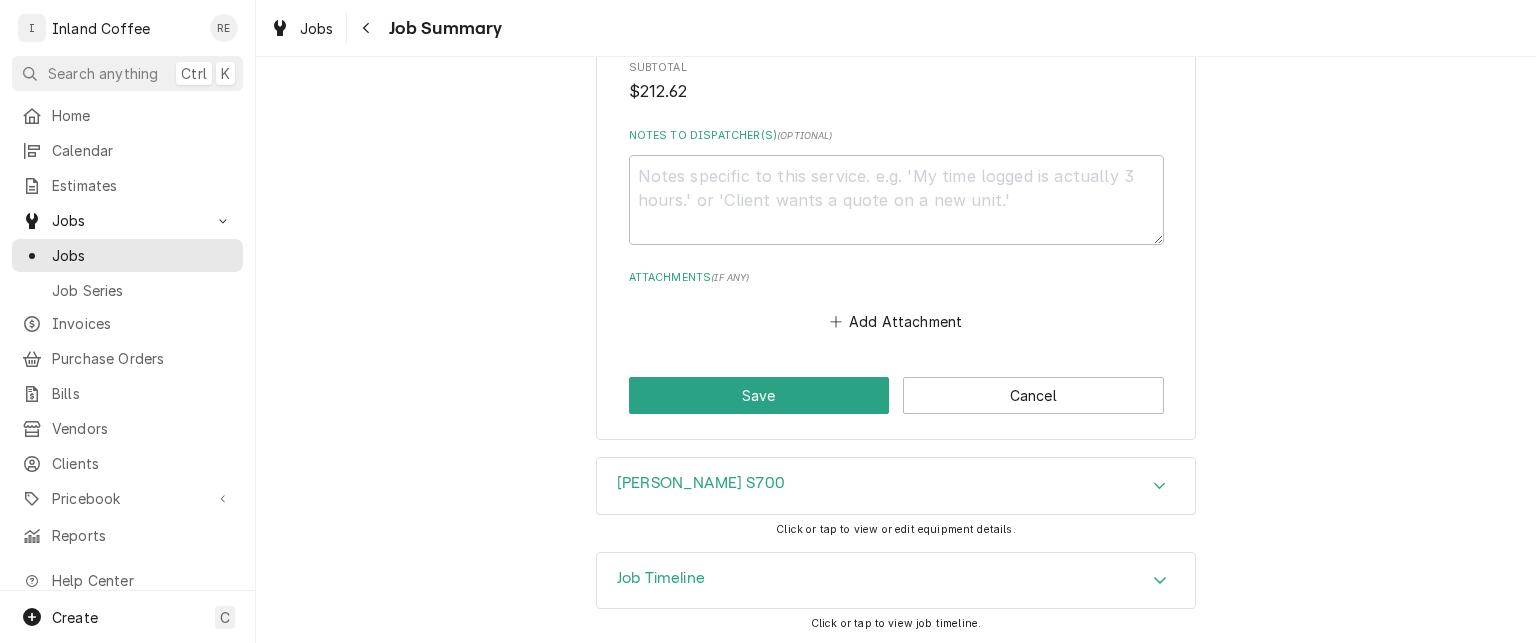 click on "[PERSON_NAME] S700" at bounding box center [896, 486] 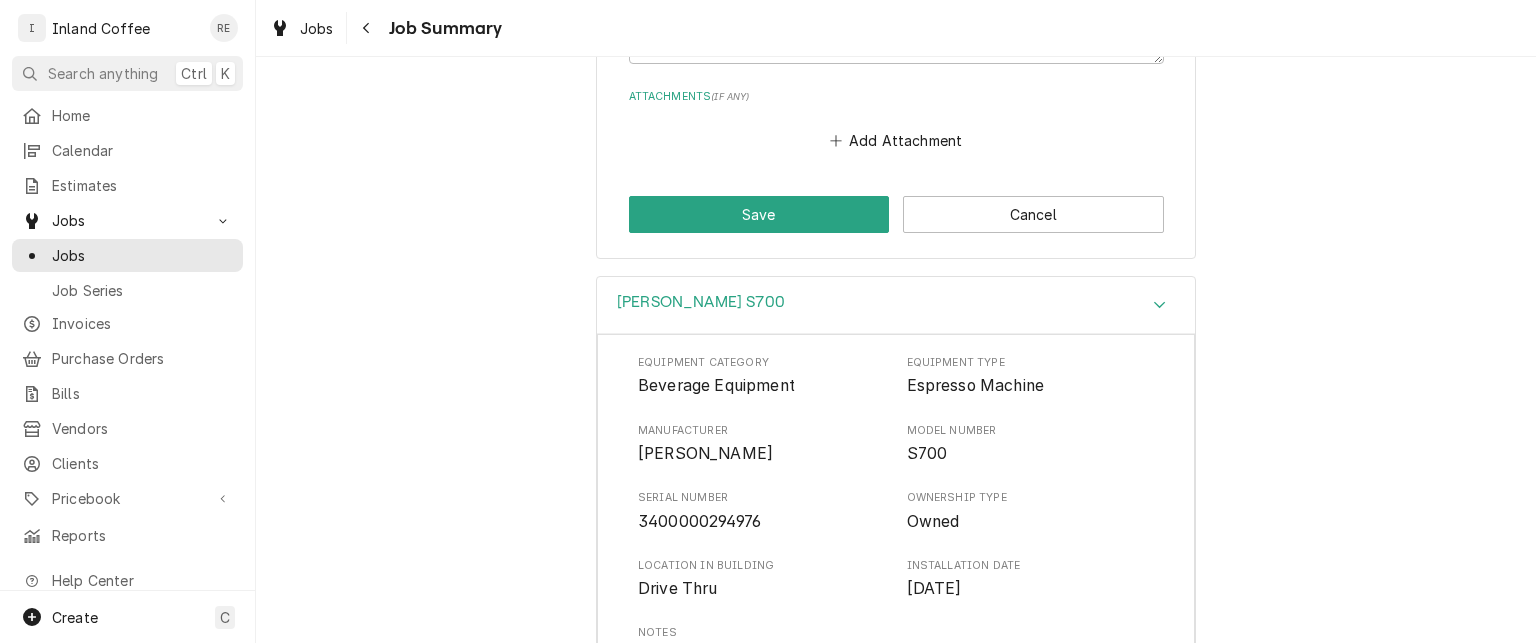 scroll, scrollTop: 1584, scrollLeft: 0, axis: vertical 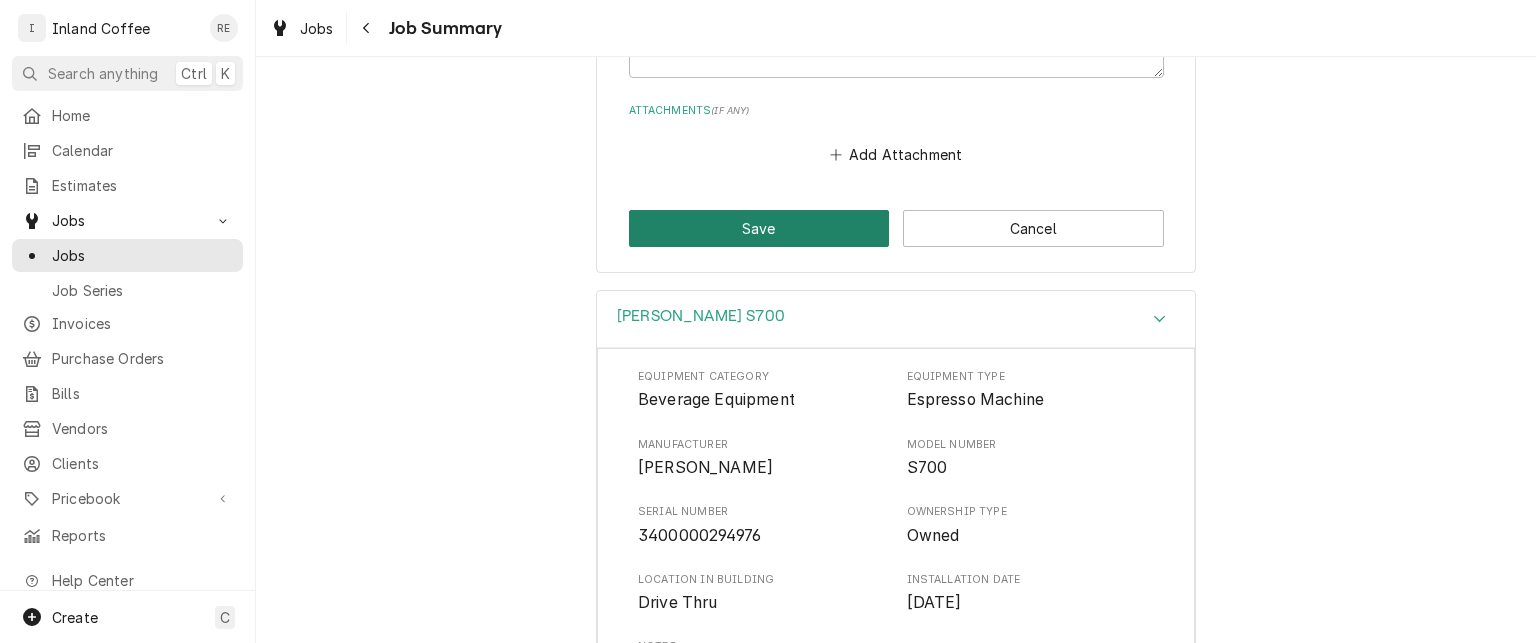 click on "Save" at bounding box center [759, 228] 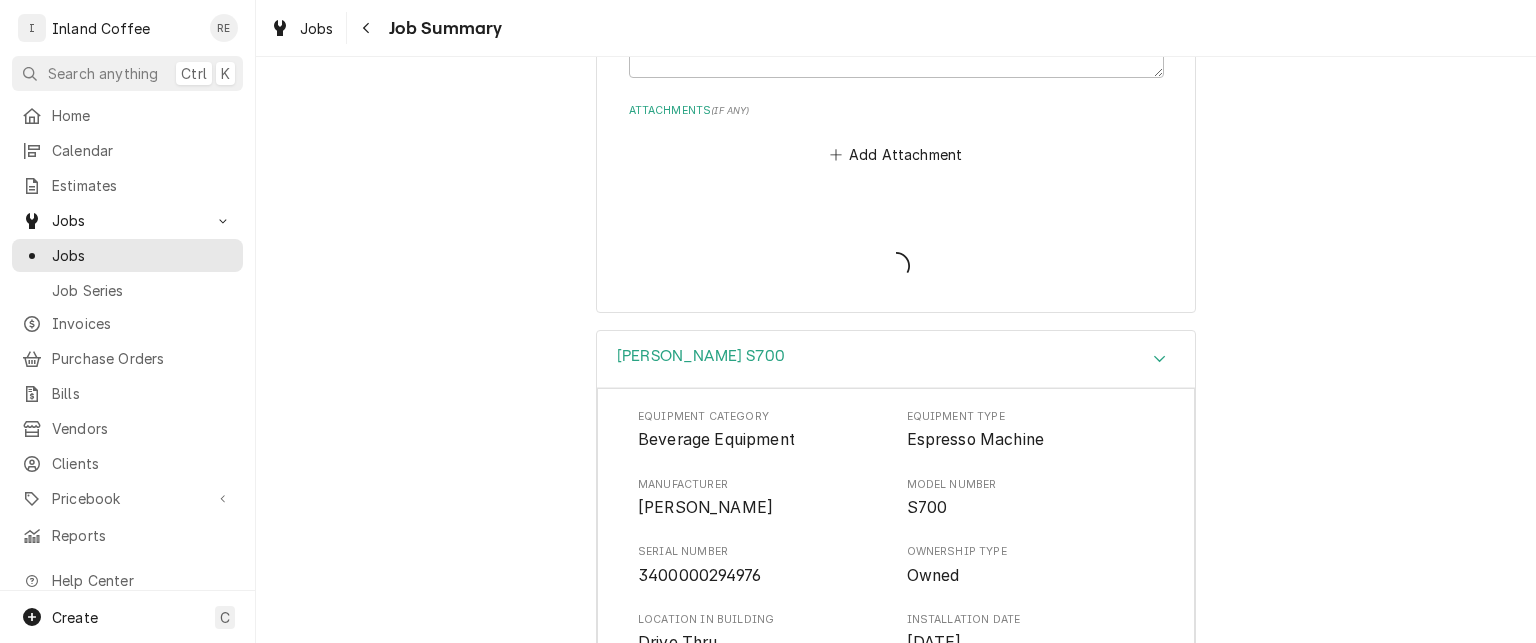 type on "x" 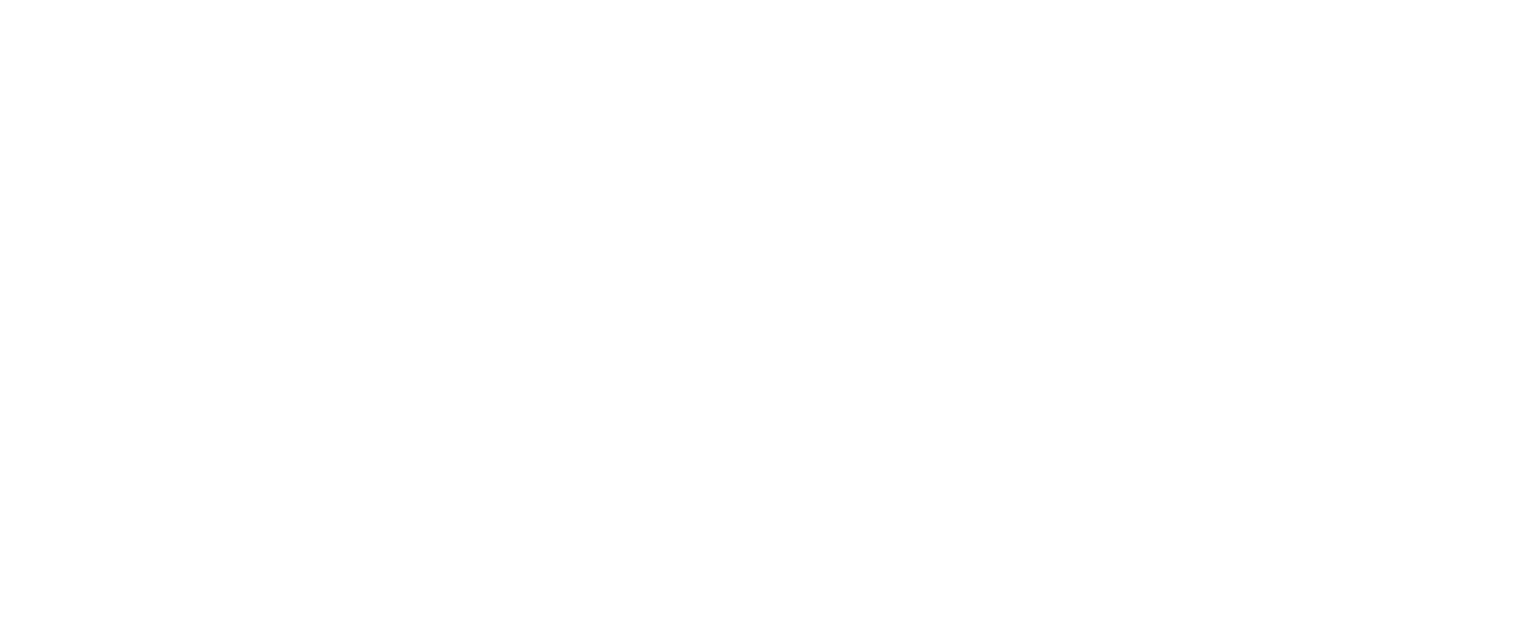 scroll, scrollTop: 0, scrollLeft: 0, axis: both 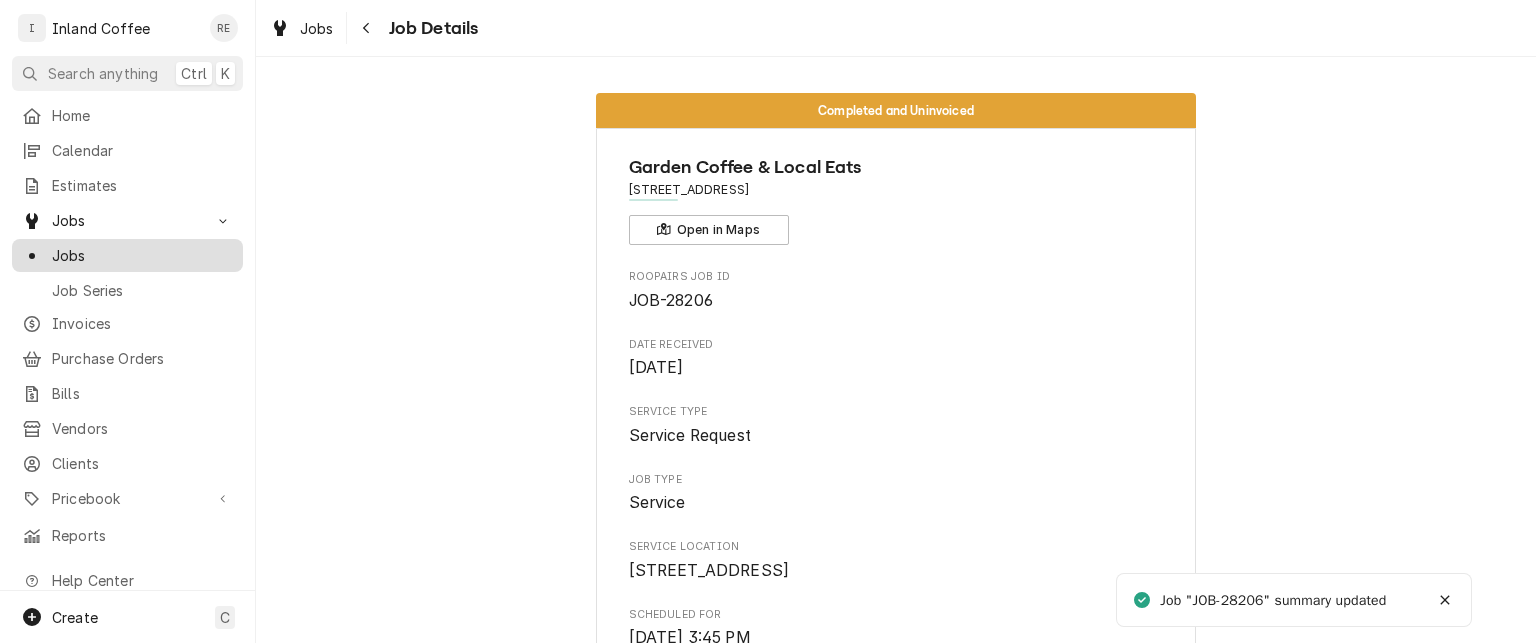click on "Jobs" at bounding box center (142, 255) 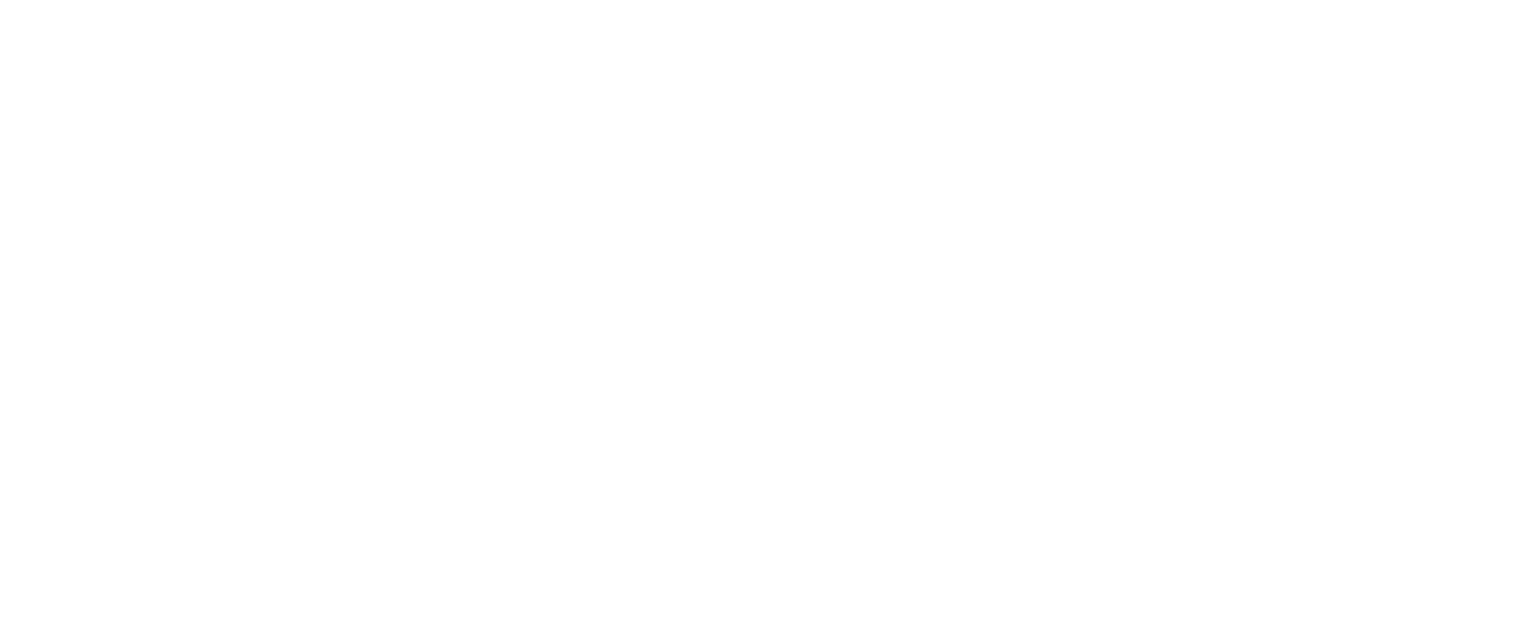 scroll, scrollTop: 0, scrollLeft: 0, axis: both 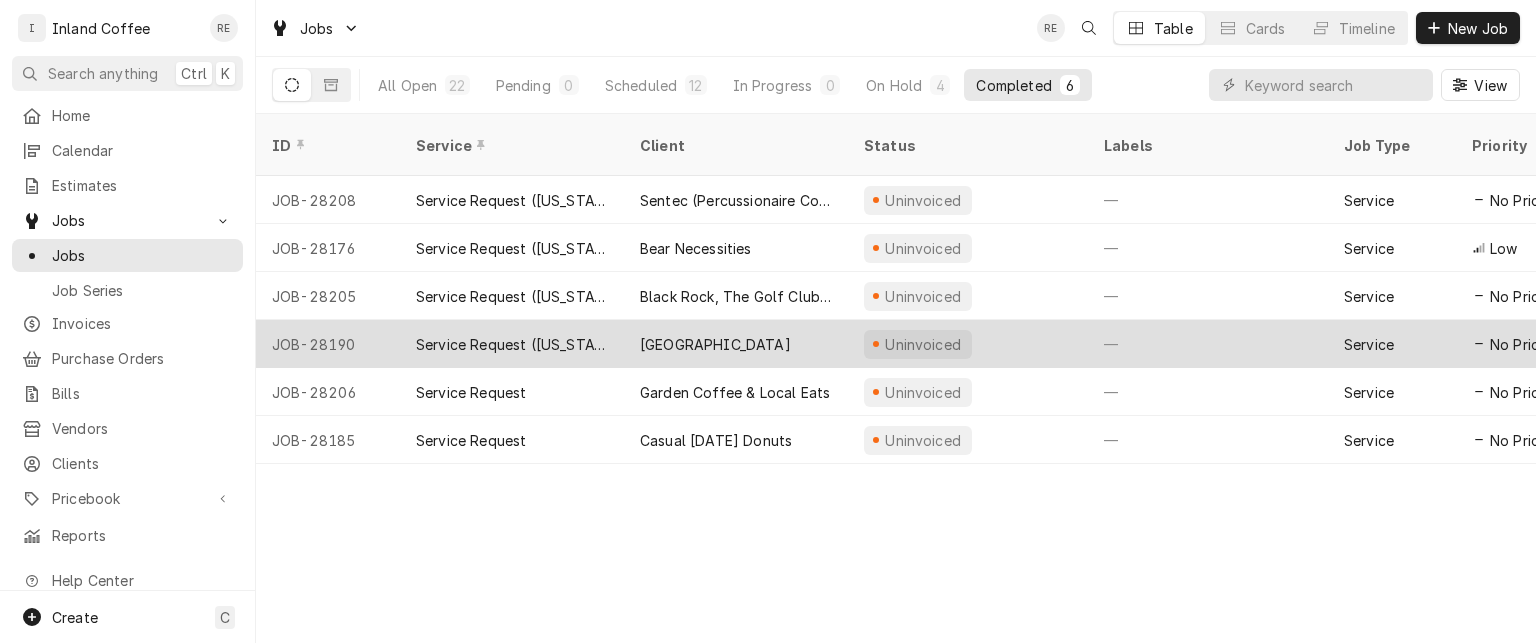 click on "Service Request ([US_STATE])" at bounding box center (512, 344) 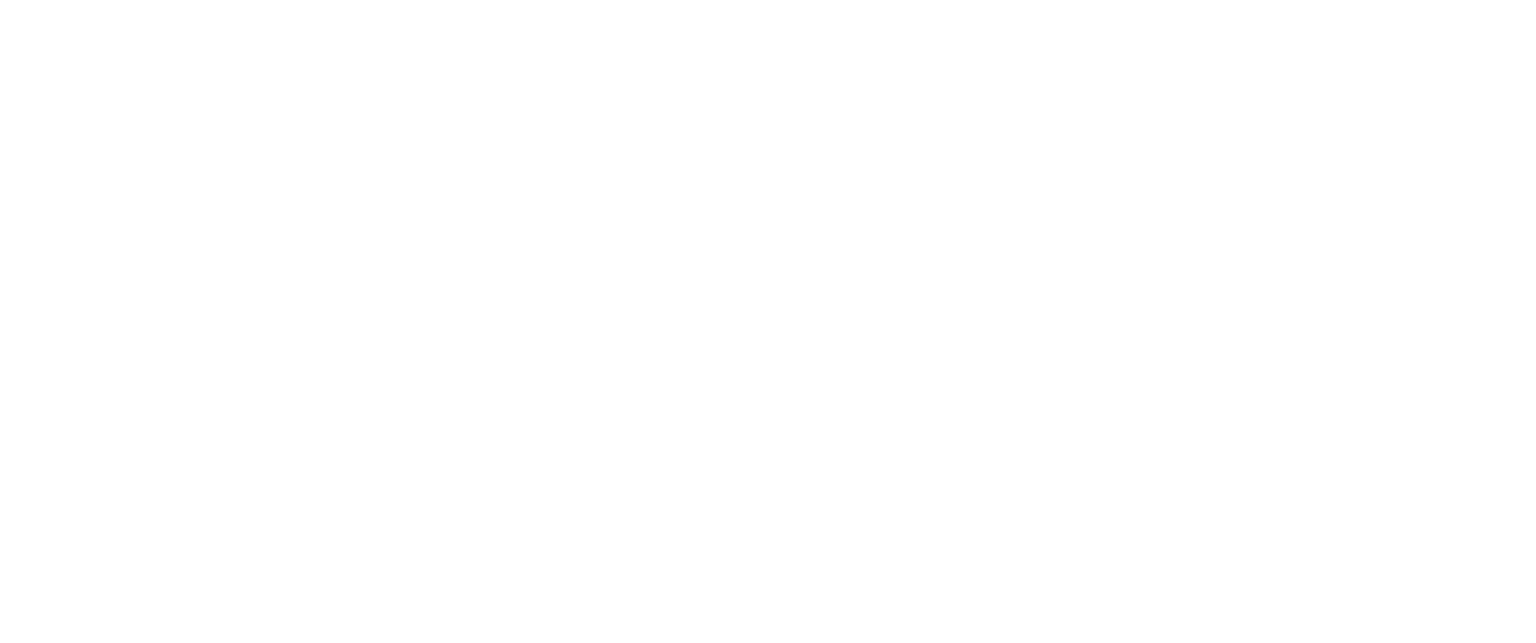 scroll, scrollTop: 0, scrollLeft: 0, axis: both 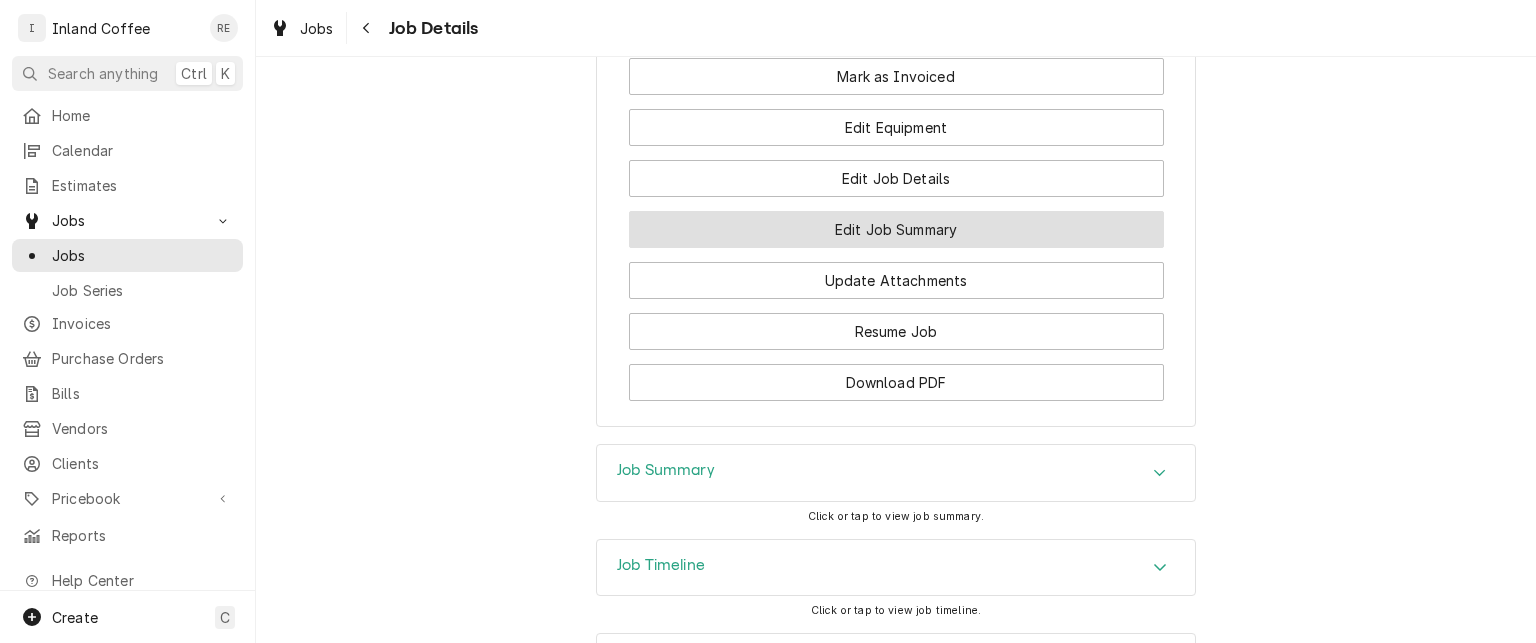 click on "Edit Job Summary" at bounding box center (896, 229) 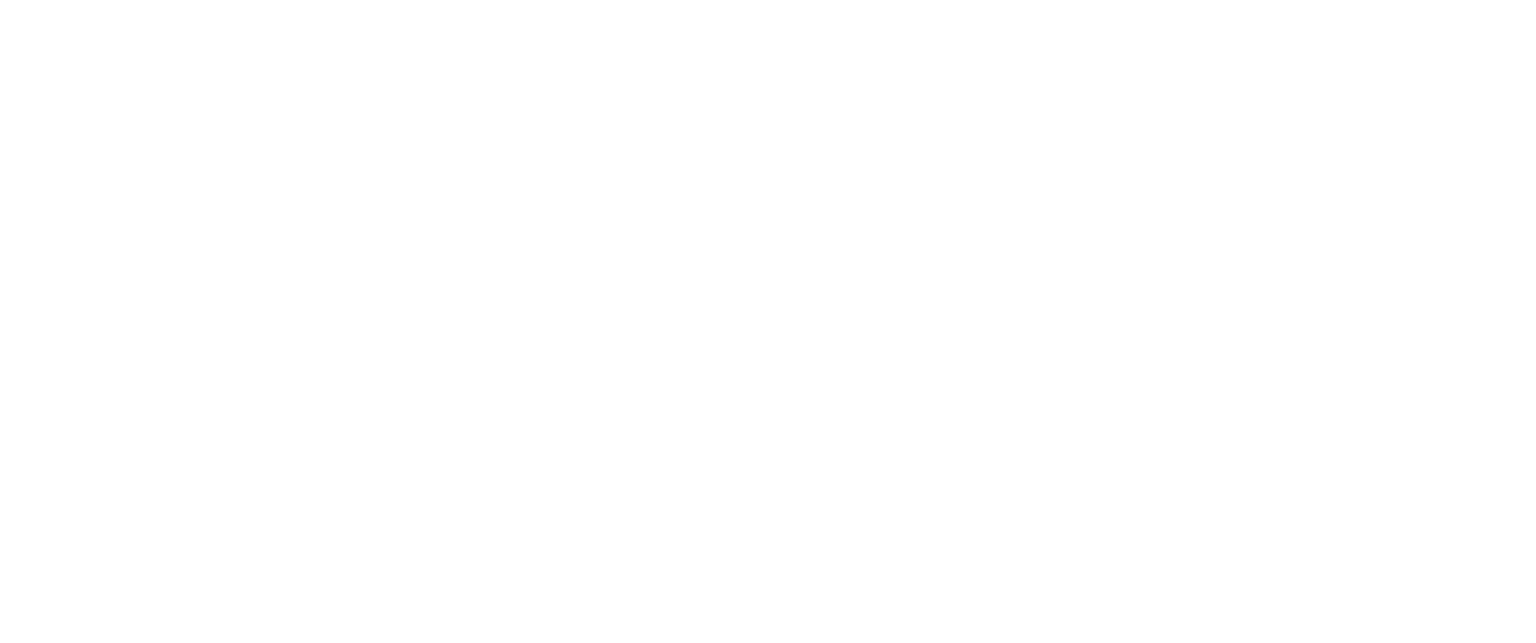 scroll, scrollTop: 0, scrollLeft: 0, axis: both 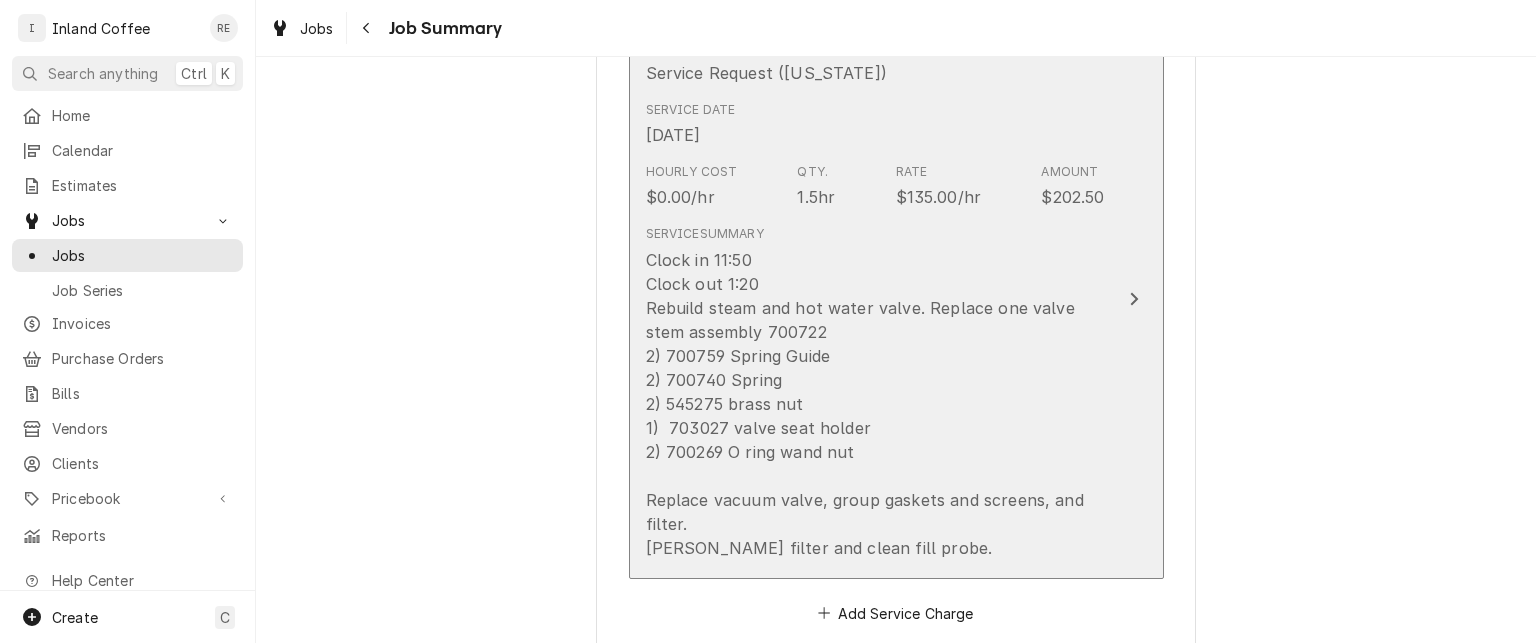 click on "Clock in 11:50
Clock out 1:20
Rebuild steam and hot water valve. Replace one valve stem assembly 700722
2) 700759 Spring Guide
2) 700740 Spring
2) 545275 brass nut
1)  703027 valve seat holder
2) 700269 O ring wand nut
Replace vacuum valve, group gaskets and screens, and filter.
[PERSON_NAME] filter and clean fill probe." at bounding box center [875, 404] 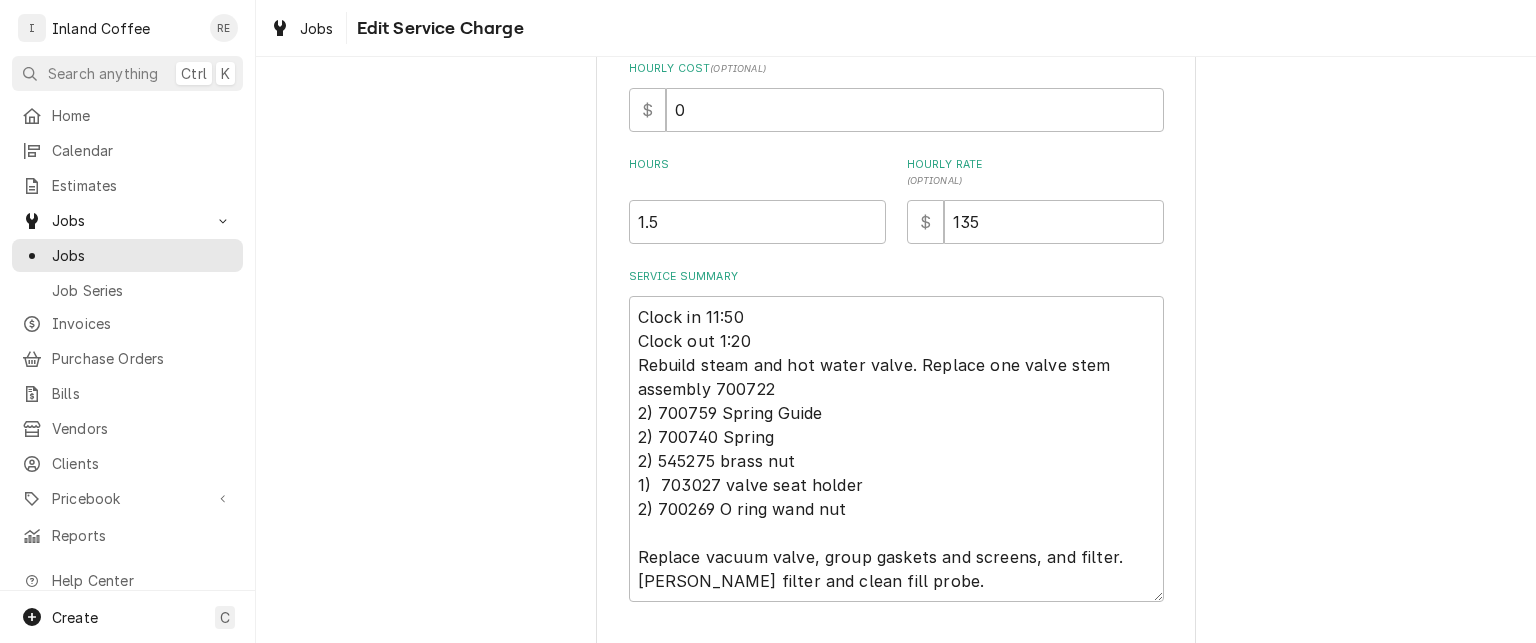 scroll, scrollTop: 621, scrollLeft: 0, axis: vertical 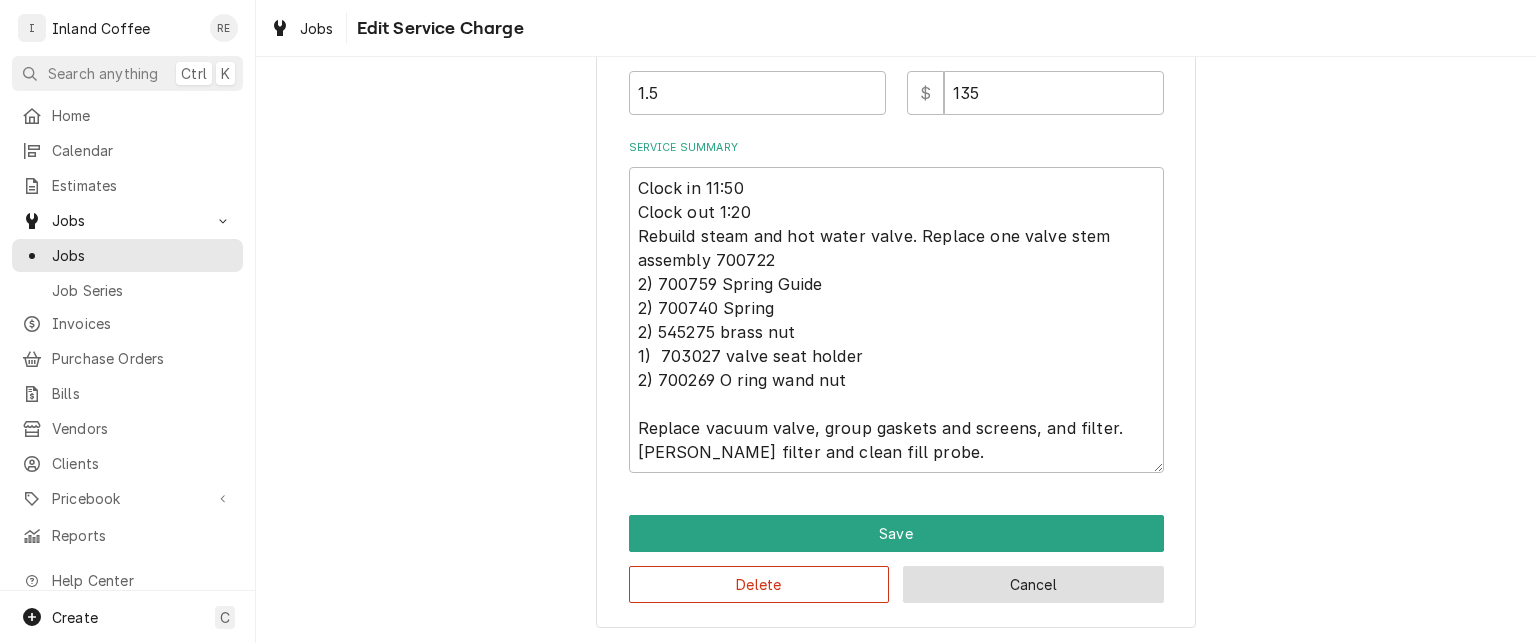 click on "Cancel" at bounding box center (1033, 584) 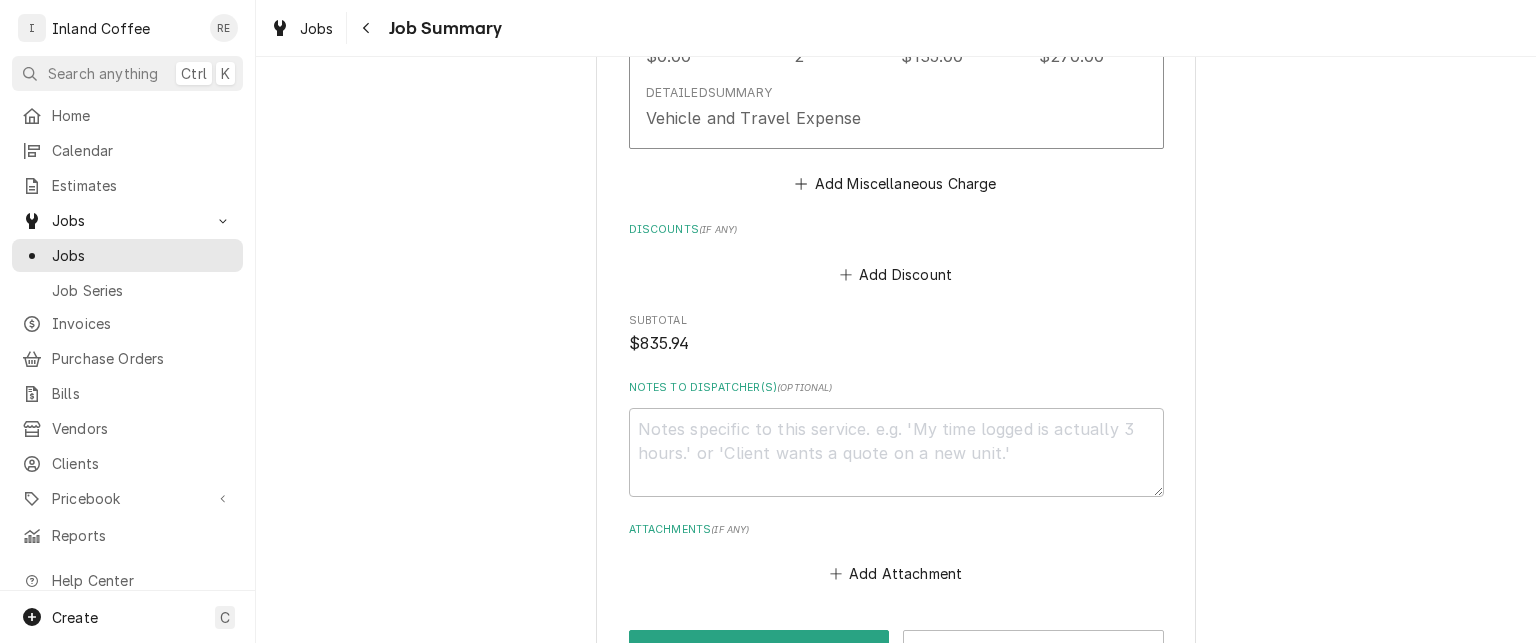 scroll, scrollTop: 3532, scrollLeft: 0, axis: vertical 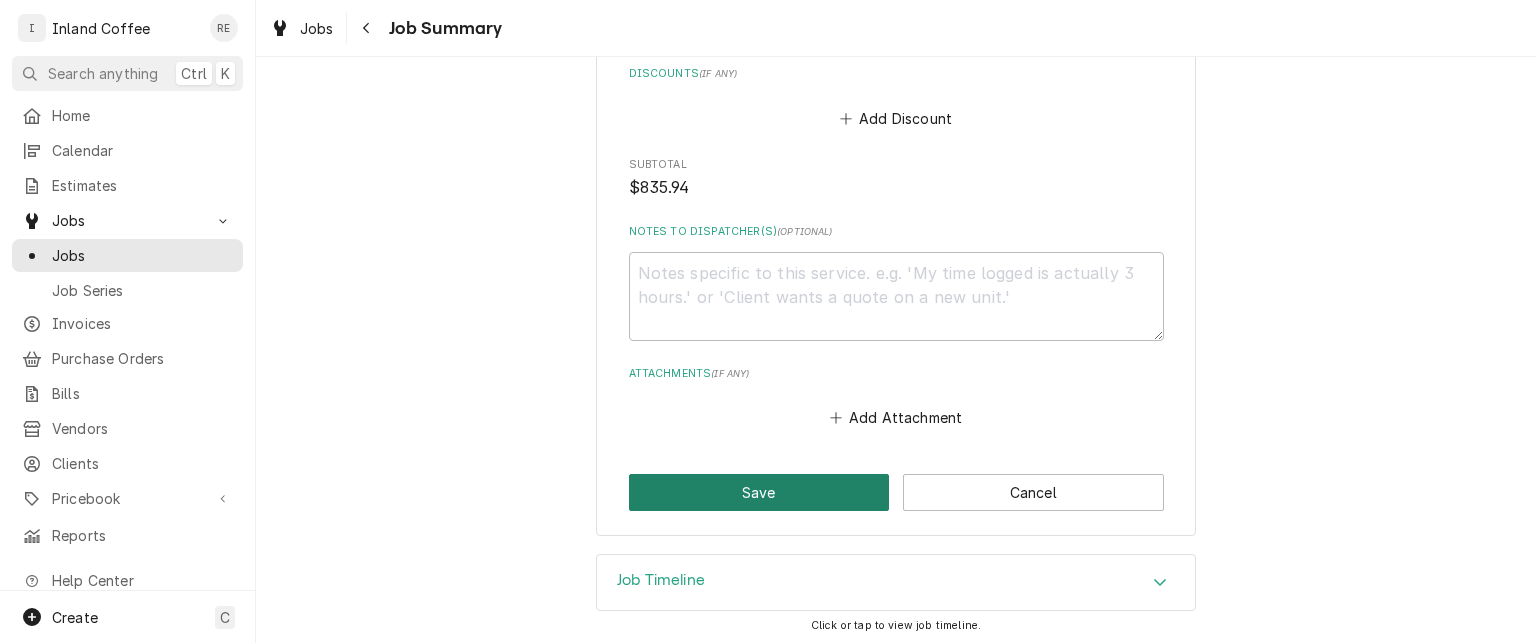 click on "Save" at bounding box center (759, 492) 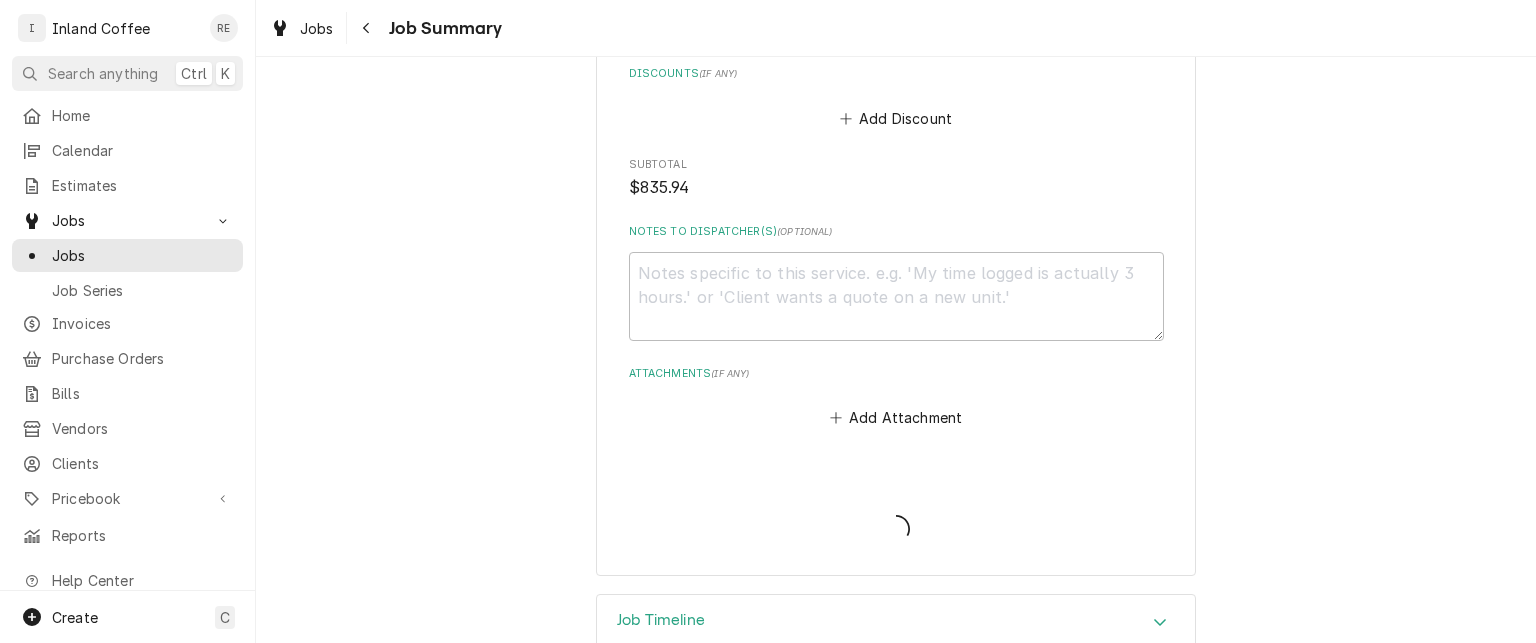 type on "x" 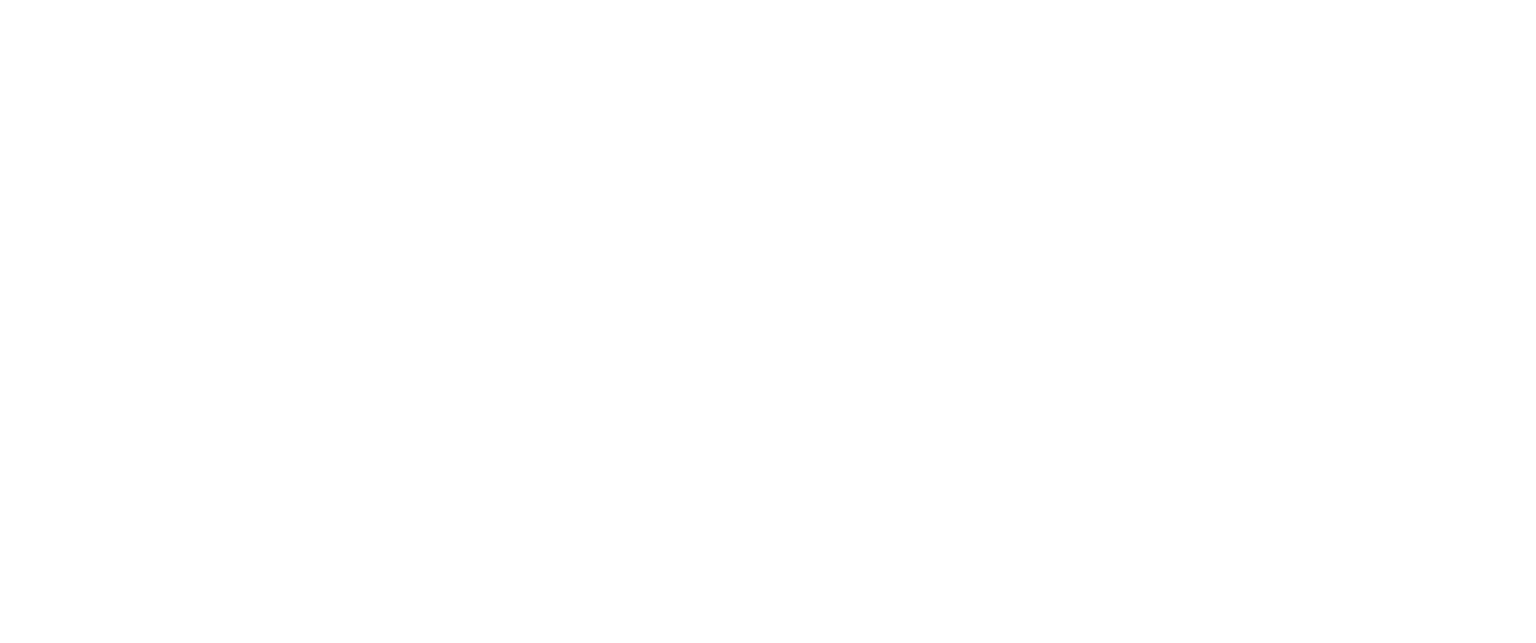 scroll, scrollTop: 0, scrollLeft: 0, axis: both 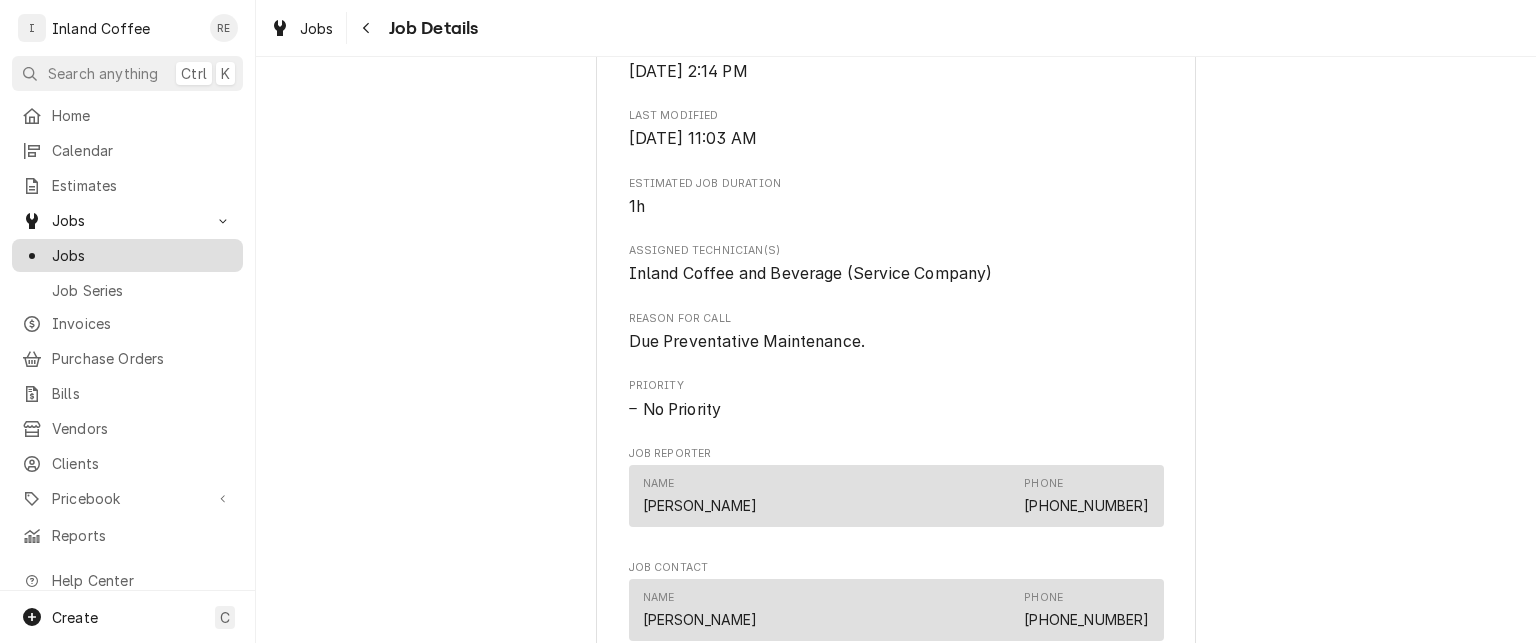click on "Jobs" at bounding box center [142, 255] 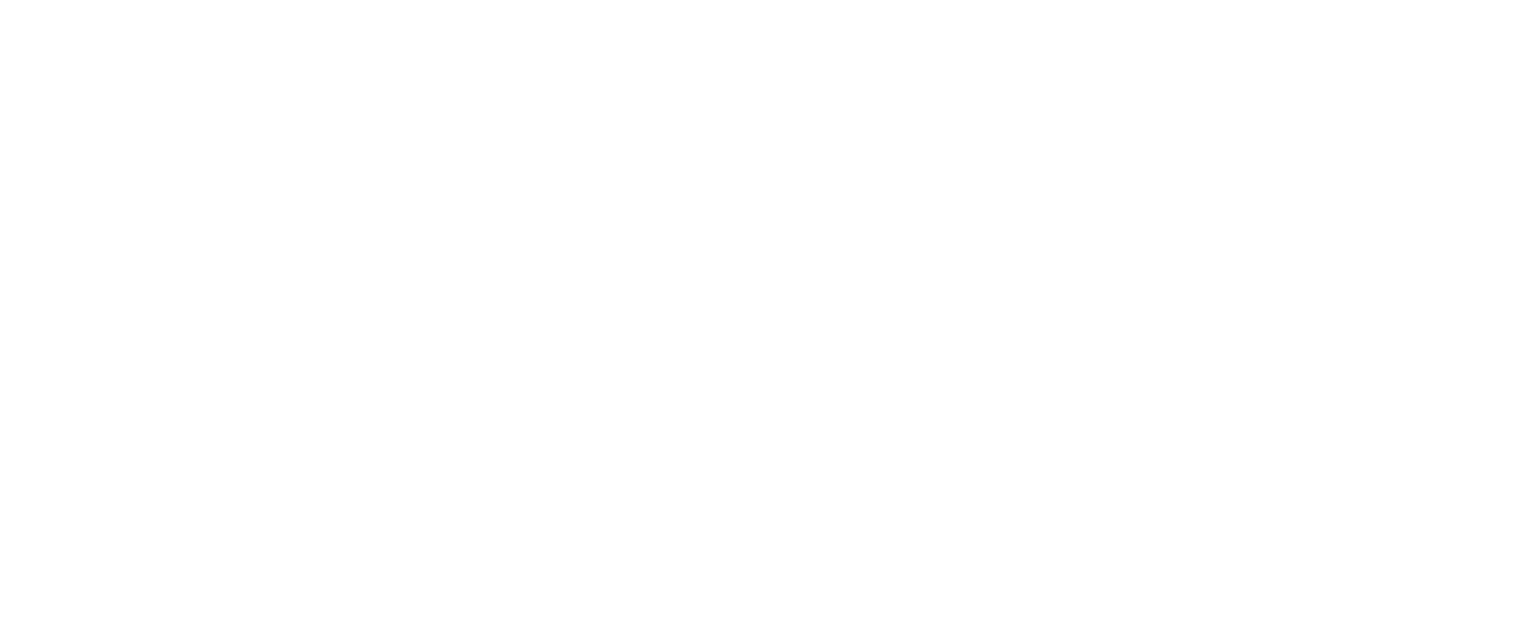 scroll, scrollTop: 0, scrollLeft: 0, axis: both 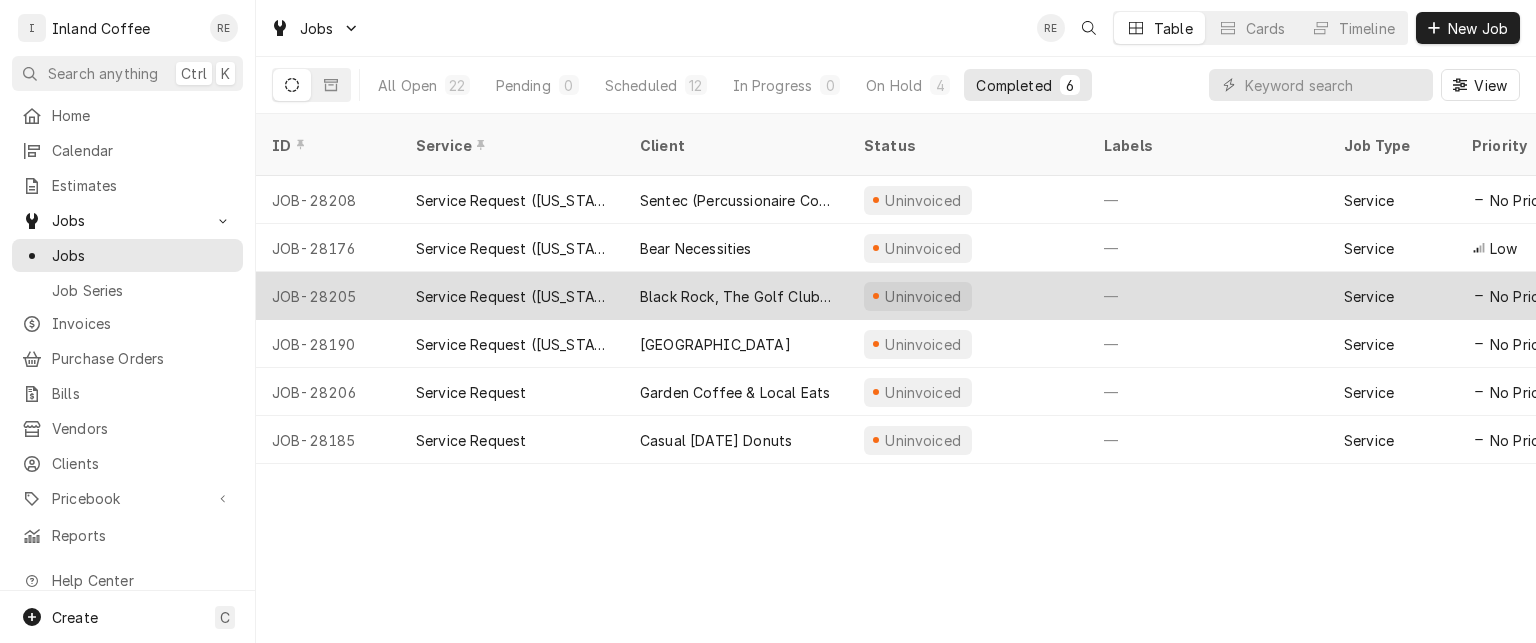 click on "Service Request ([US_STATE])" at bounding box center (512, 296) 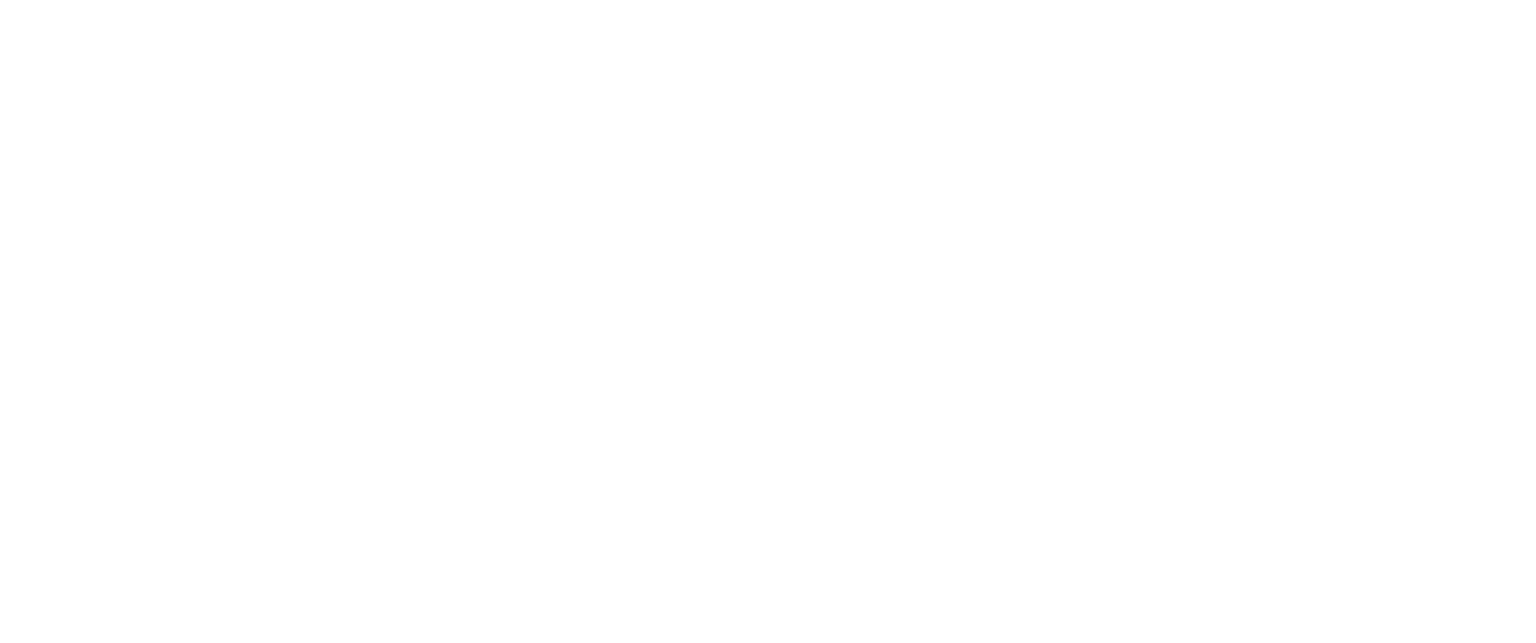 scroll, scrollTop: 0, scrollLeft: 0, axis: both 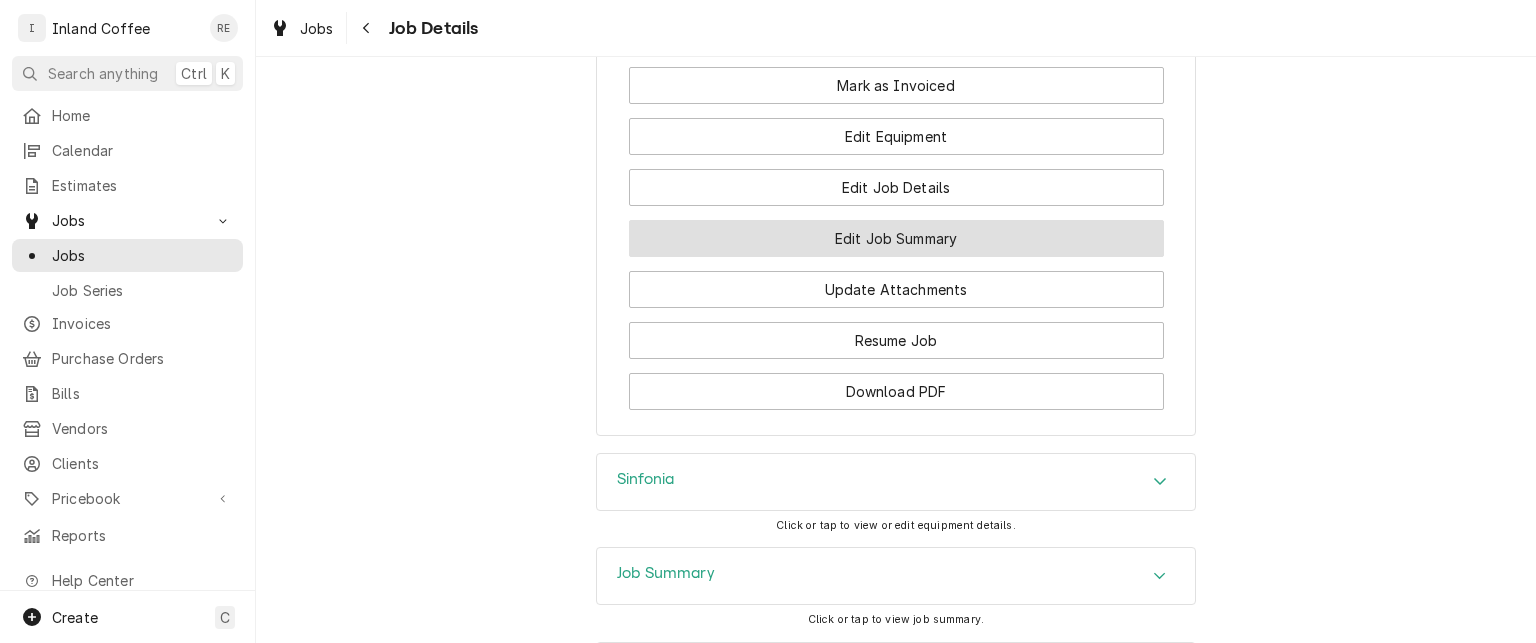 click on "Edit Job Summary" at bounding box center (896, 238) 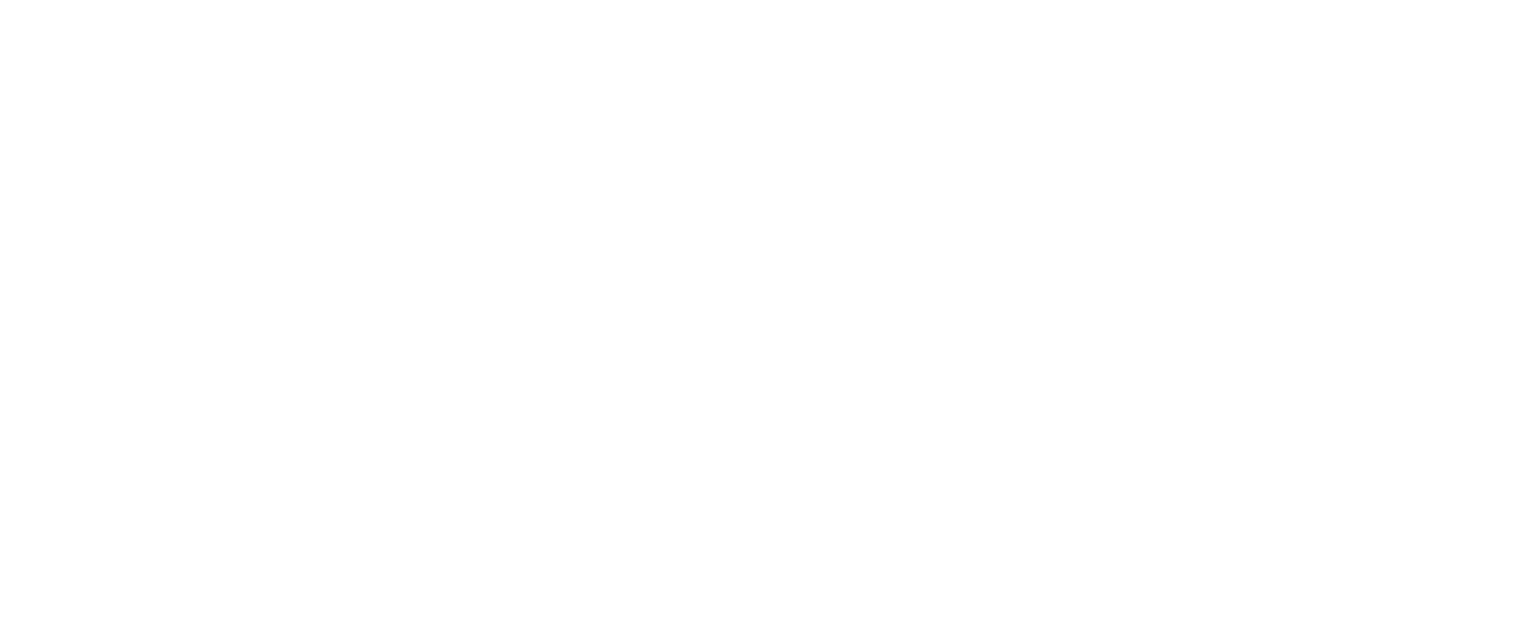 scroll, scrollTop: 0, scrollLeft: 0, axis: both 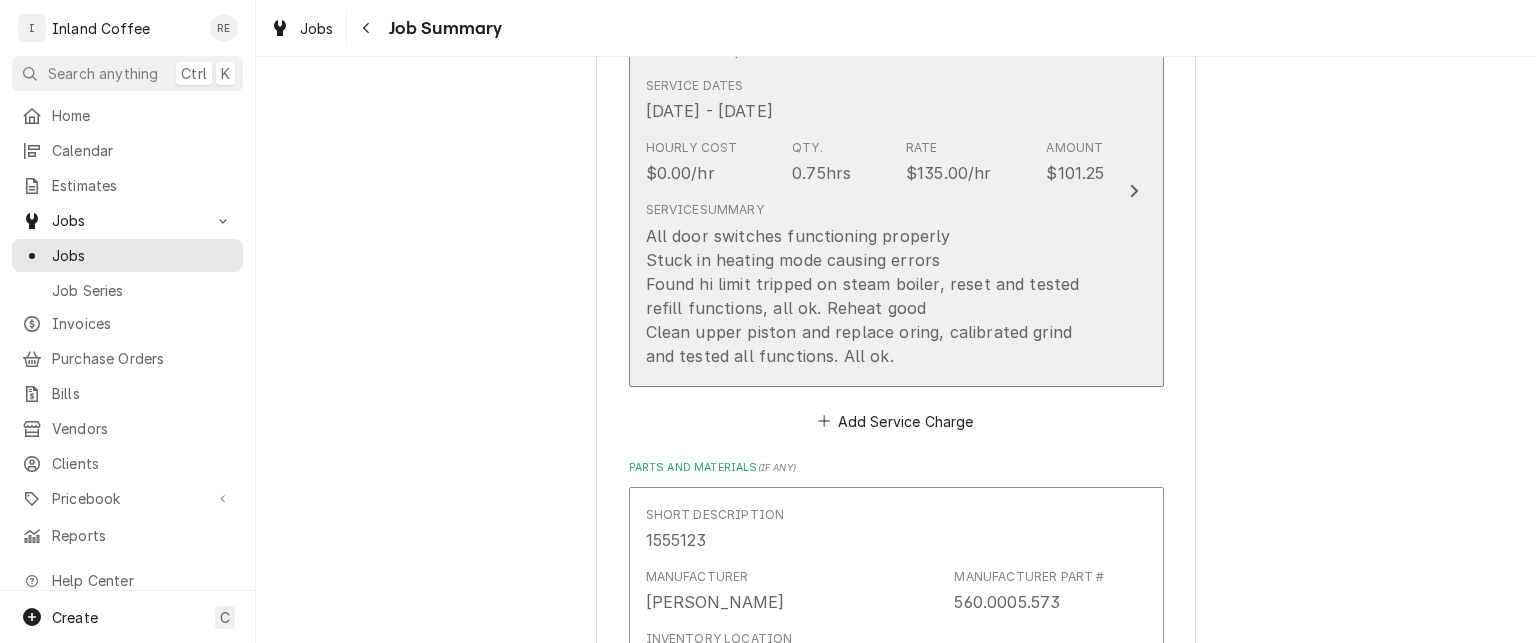 click on "All door switches functioning properly
Stuck in heating mode causing errors
Found hi limit tripped on steam boiler, reset and tested refill functions, all ok. Reheat good
Clean upper piston and replace oring, calibrated grind and tested all functions. All ok." at bounding box center (875, 296) 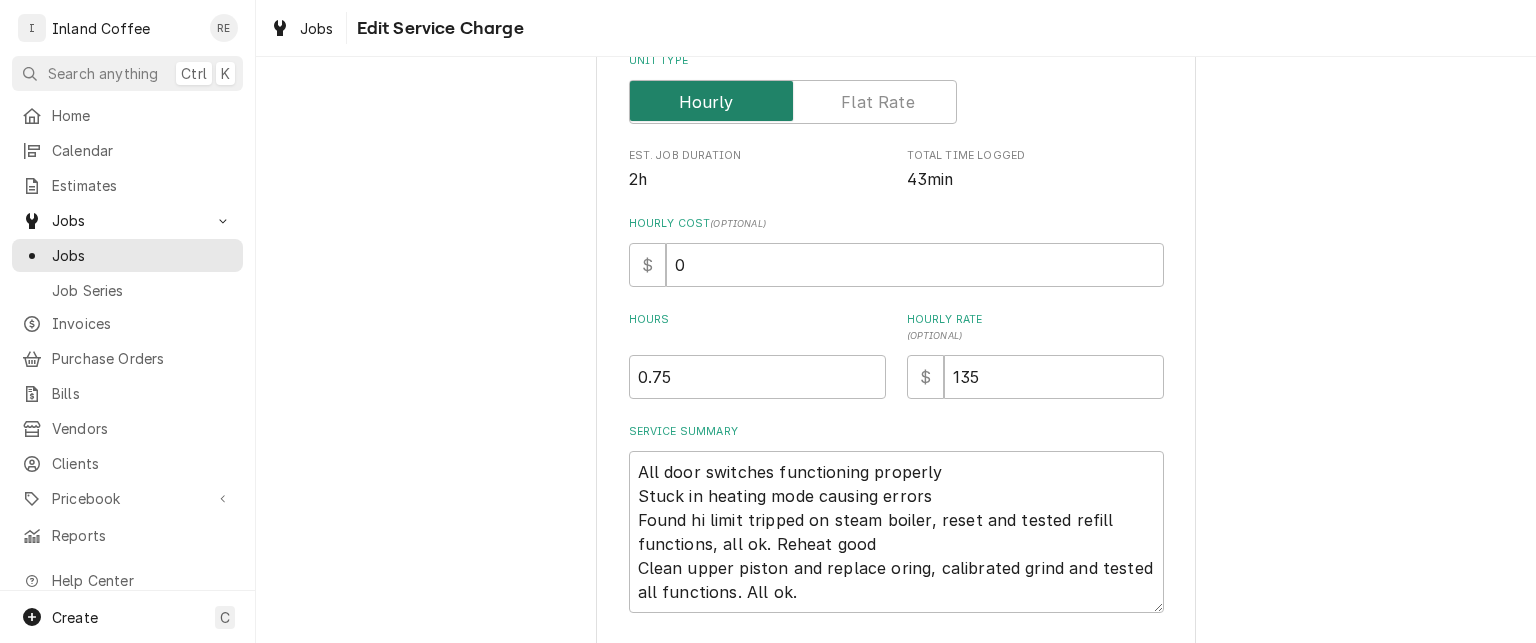 scroll, scrollTop: 352, scrollLeft: 0, axis: vertical 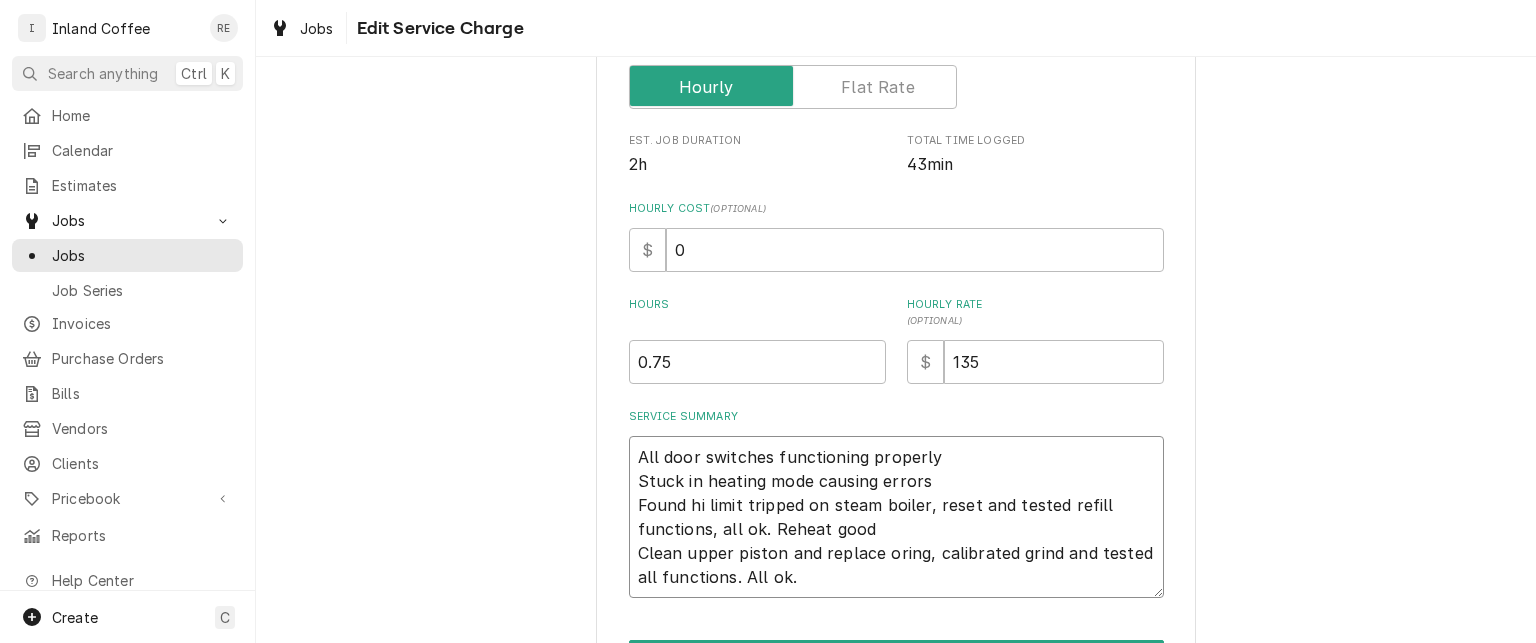 click on "All door switches functioning properly
Stuck in heating mode causing errors
Found hi limit tripped on steam boiler, reset and tested refill functions, all ok. Reheat good
Clean upper piston and replace oring, calibrated grind and tested all functions. All ok." at bounding box center (896, 517) 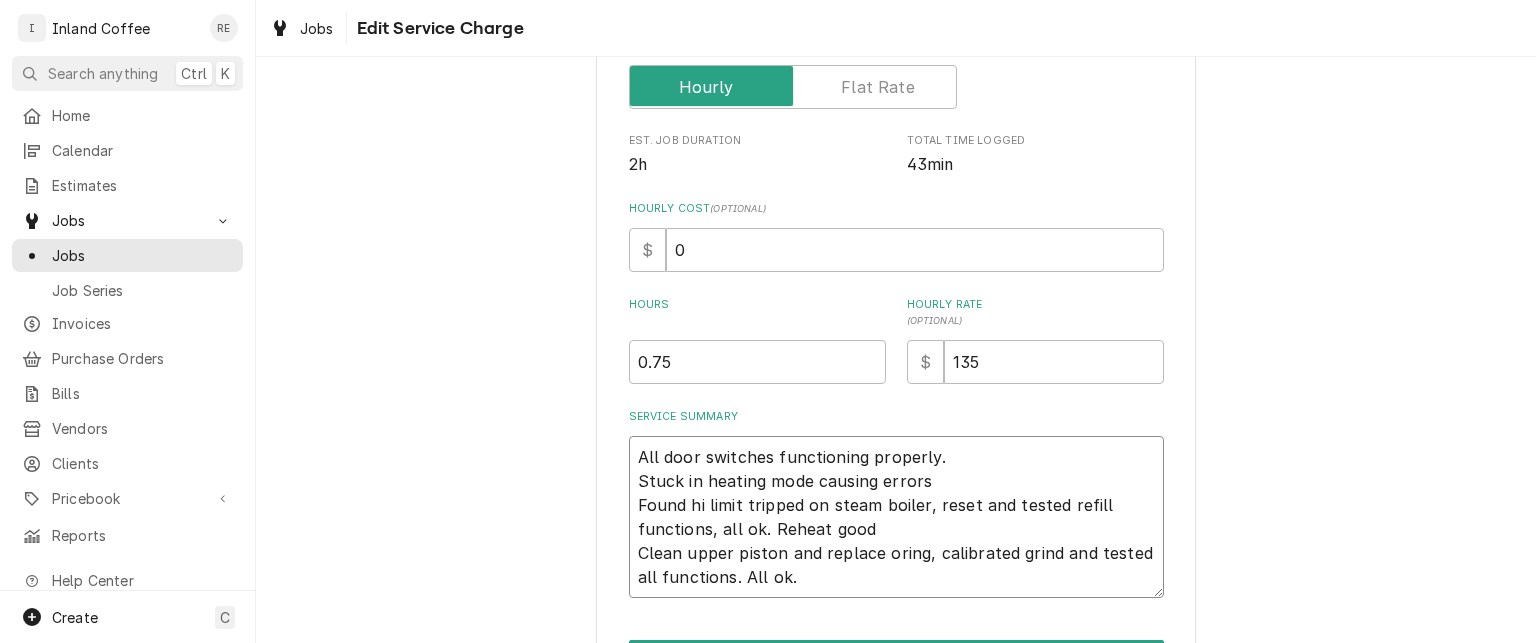click on "All door switches functioning properly.
Stuck in heating mode causing errors
Found hi limit tripped on steam boiler, reset and tested refill functions, all ok. Reheat good
Clean upper piston and replace oring, calibrated grind and tested all functions. All ok." at bounding box center [896, 517] 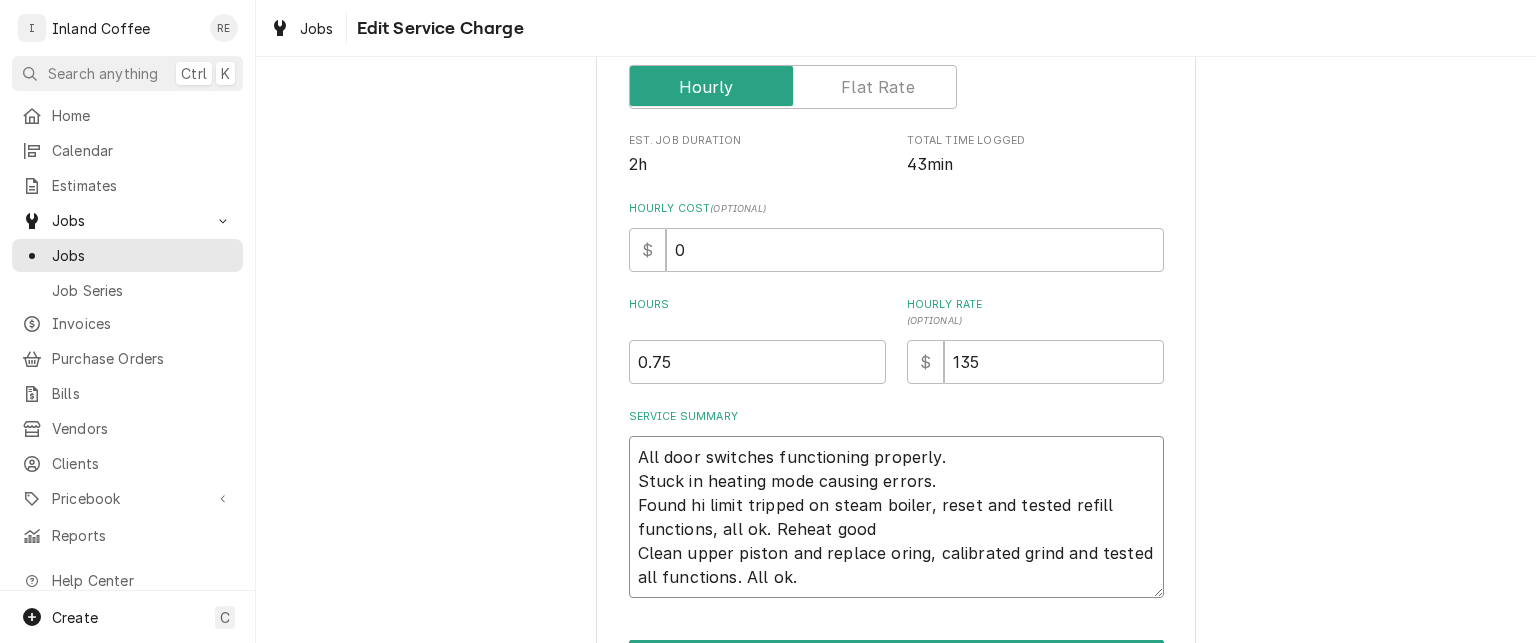 click on "All door switches functioning properly.
Stuck in heating mode causing errors.
Found hi limit tripped on steam boiler, reset and tested refill functions, all ok. Reheat good
Clean upper piston and replace oring, calibrated grind and tested all functions. All ok." at bounding box center (896, 517) 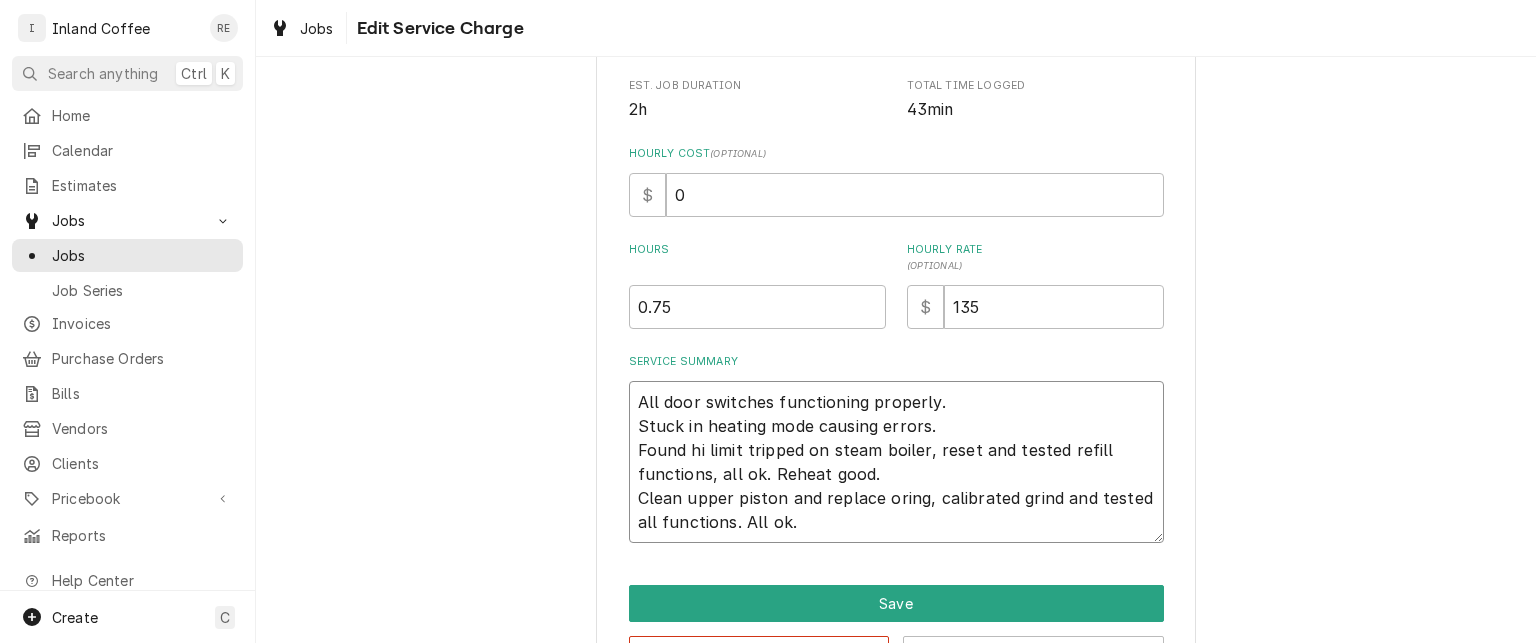 scroll, scrollTop: 413, scrollLeft: 0, axis: vertical 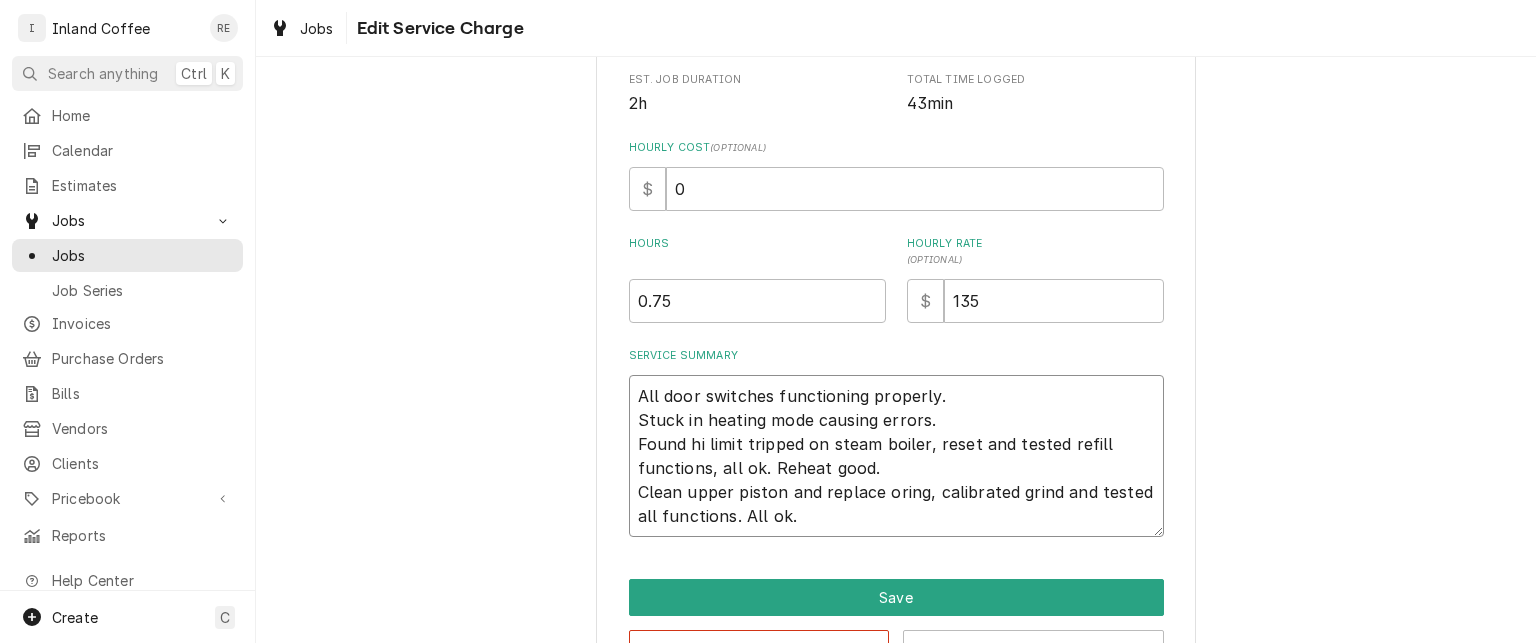 click on "All door switches functioning properly.
Stuck in heating mode causing errors.
Found hi limit tripped on steam boiler, reset and tested refill functions, all ok. Reheat good.
Clean upper piston and replace oring, calibrated grind and tested all functions. All ok." at bounding box center (896, 456) 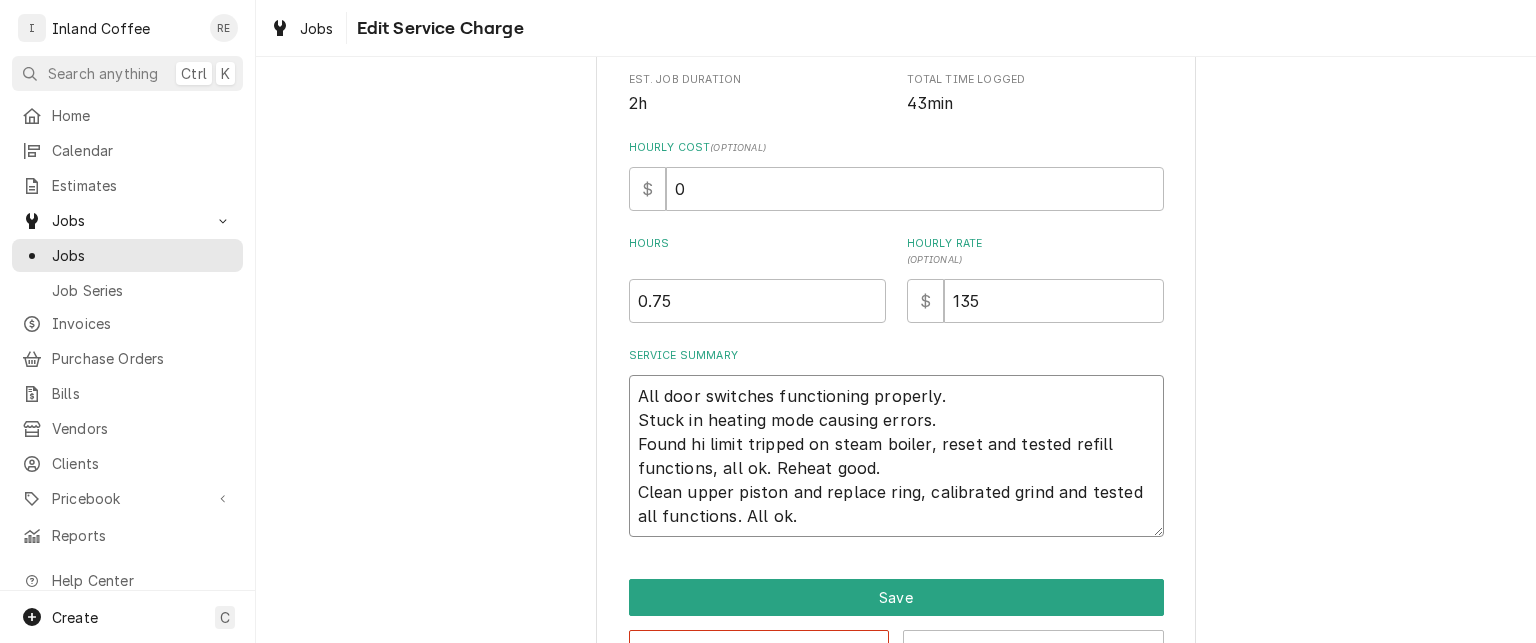 type on "x" 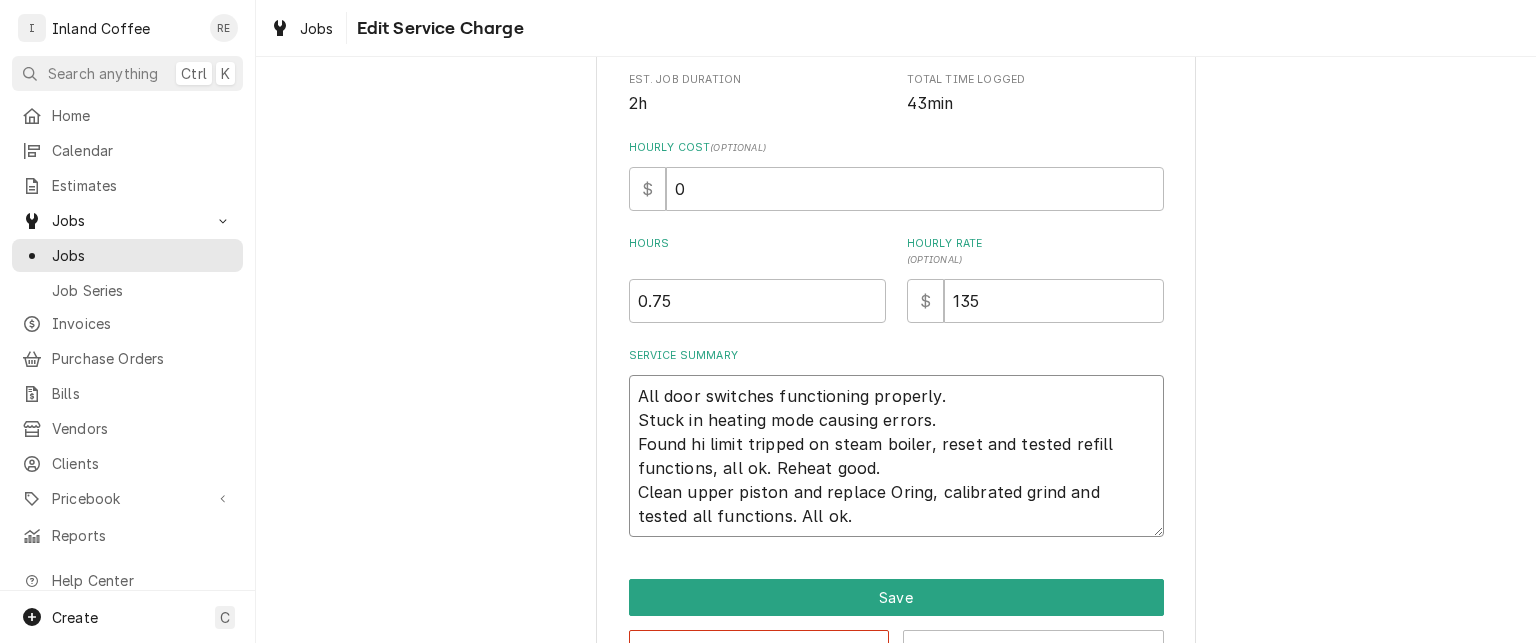 type on "x" 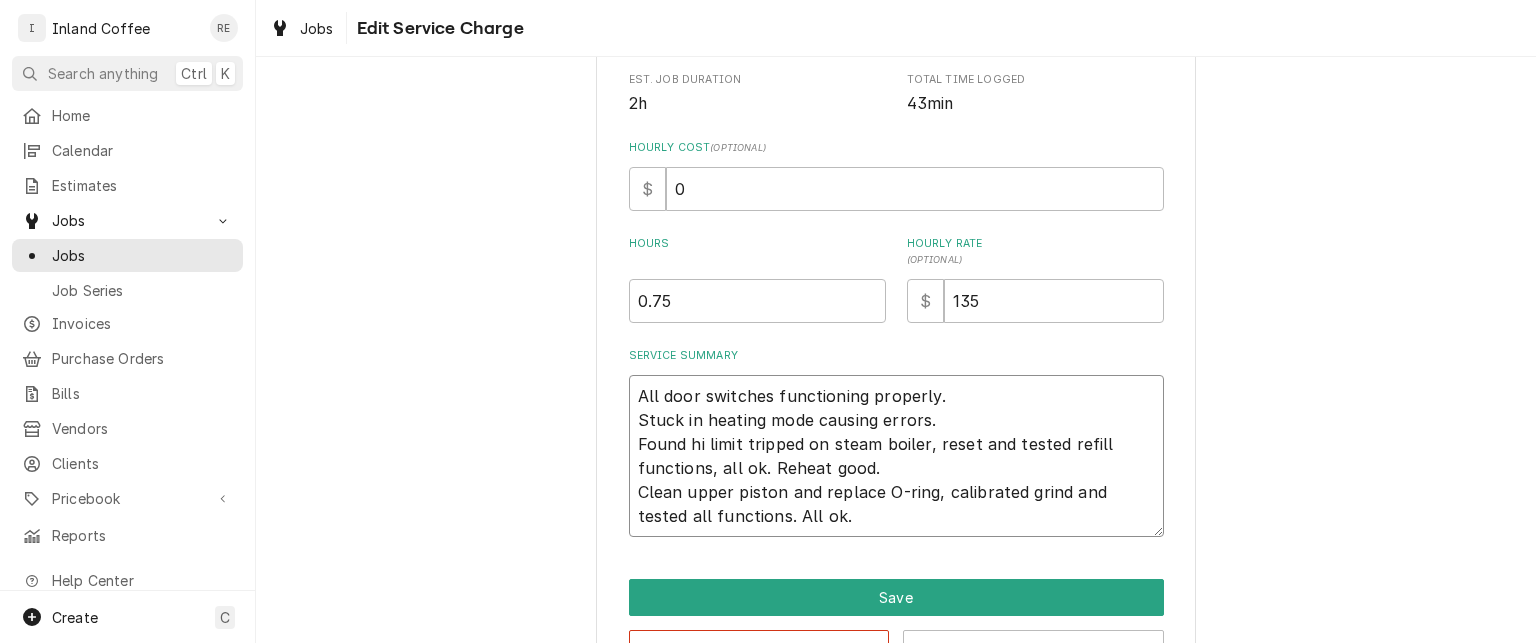 click on "All door switches functioning properly.
Stuck in heating mode causing errors.
Found hi limit tripped on steam boiler, reset and tested refill functions, all ok. Reheat good.
Clean upper piston and replace O-ring, calibrated grind and tested all functions. All ok." at bounding box center [896, 456] 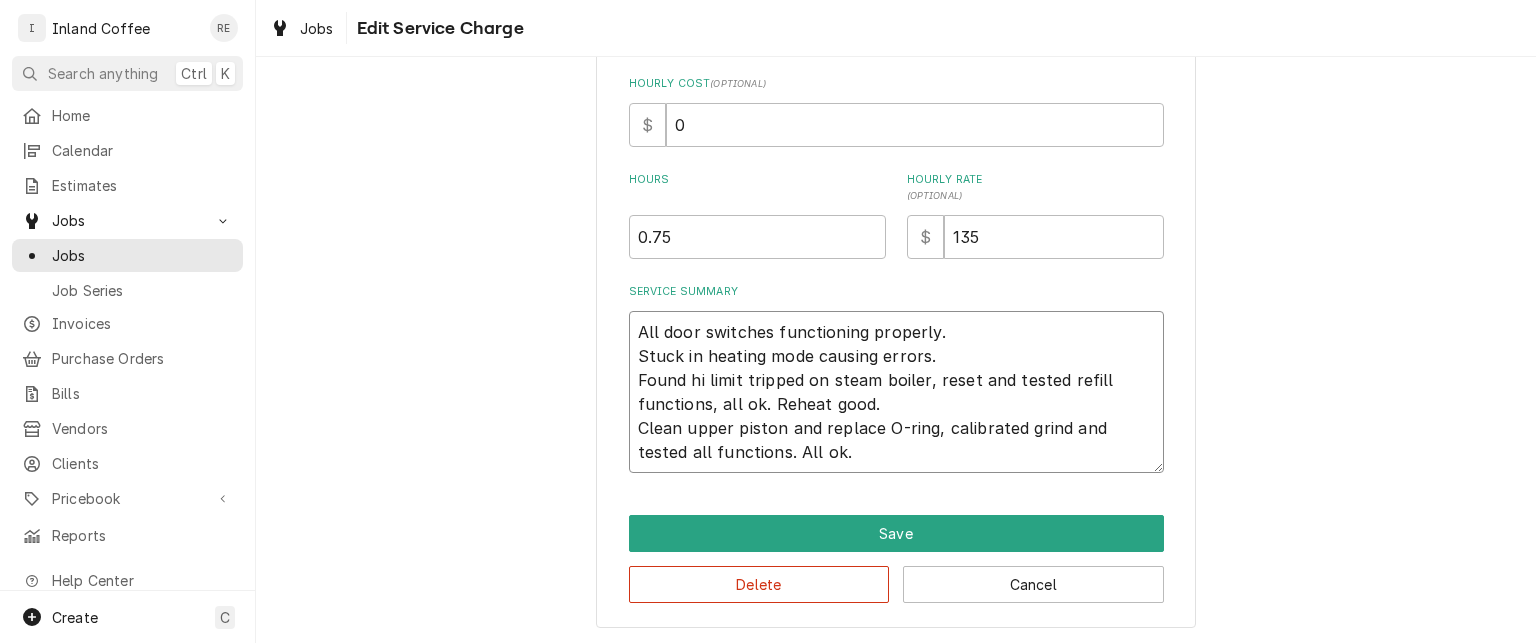 drag, startPoint x: 924, startPoint y: 425, endPoint x: 814, endPoint y: 431, distance: 110.16351 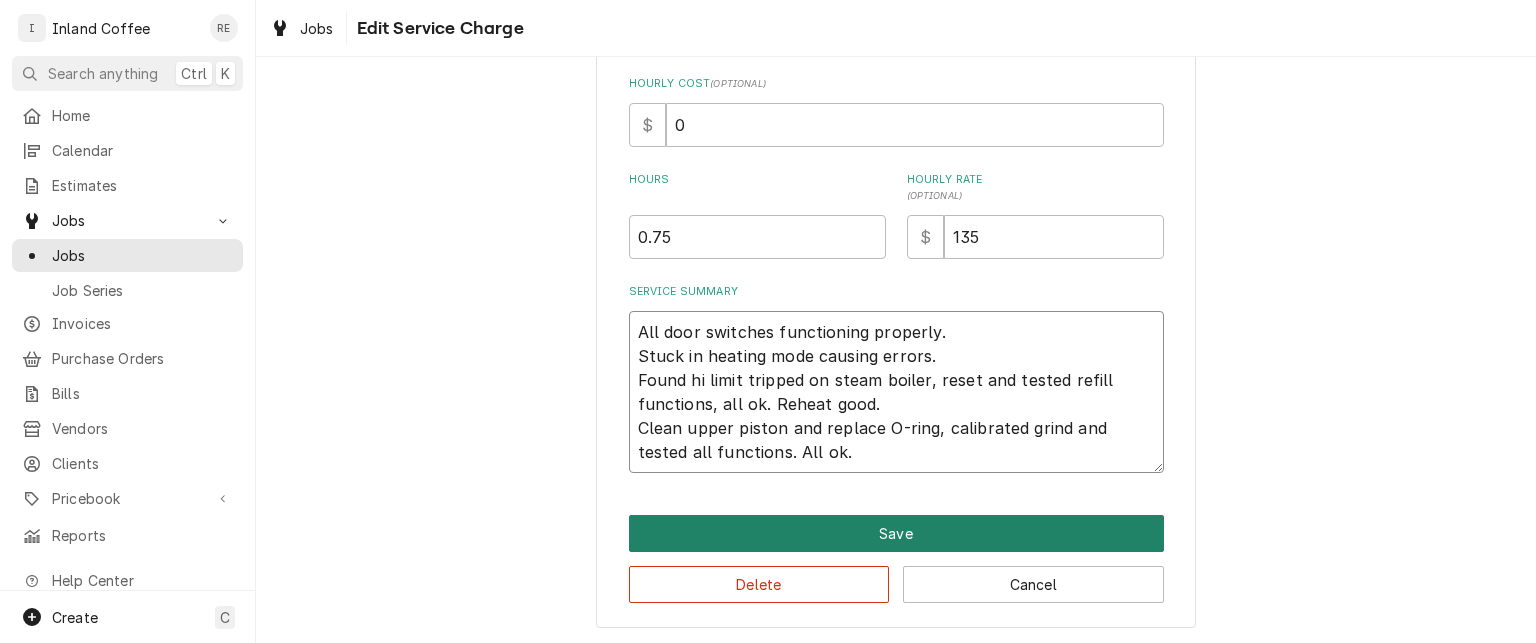 type on "All door switches functioning properly.
Stuck in heating mode causing errors.
Found hi limit tripped on steam boiler, reset and tested refill functions, all ok. Reheat good.
Clean upper piston and replace O-ring, calibrated grind and tested all functions. All ok." 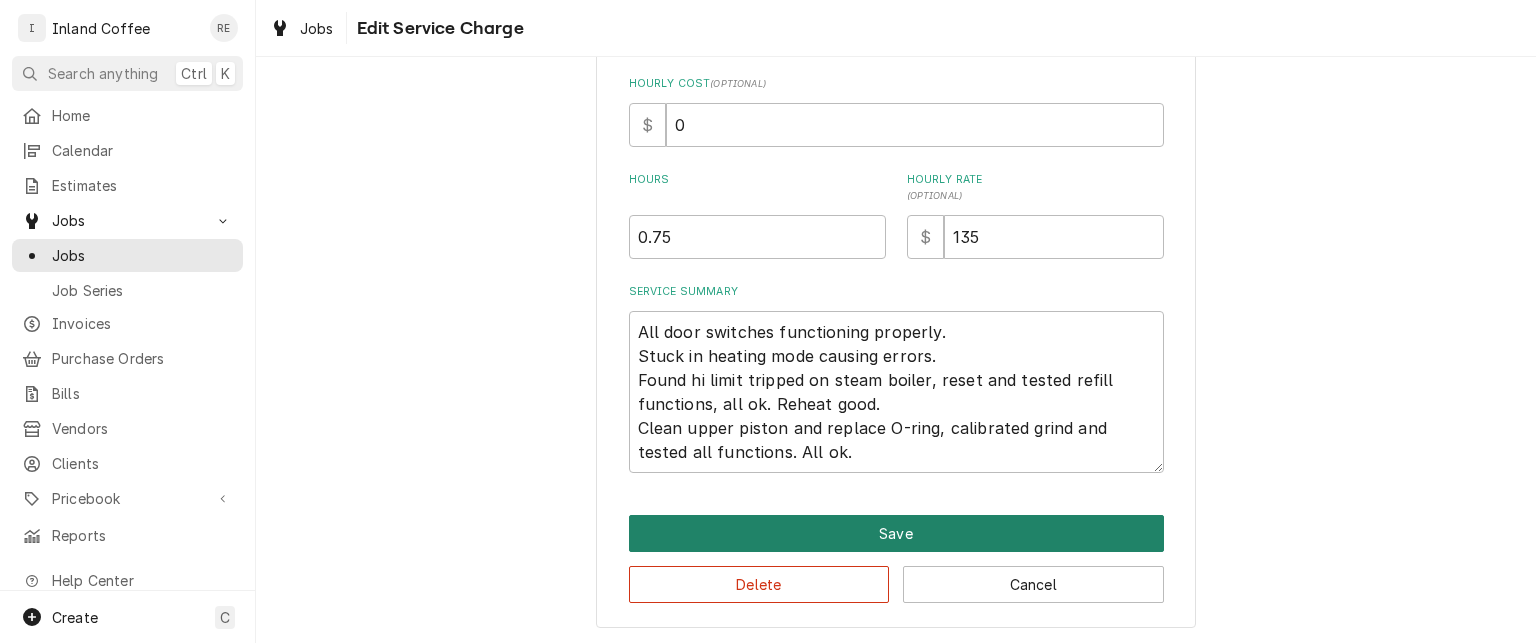 click on "Save" at bounding box center [896, 533] 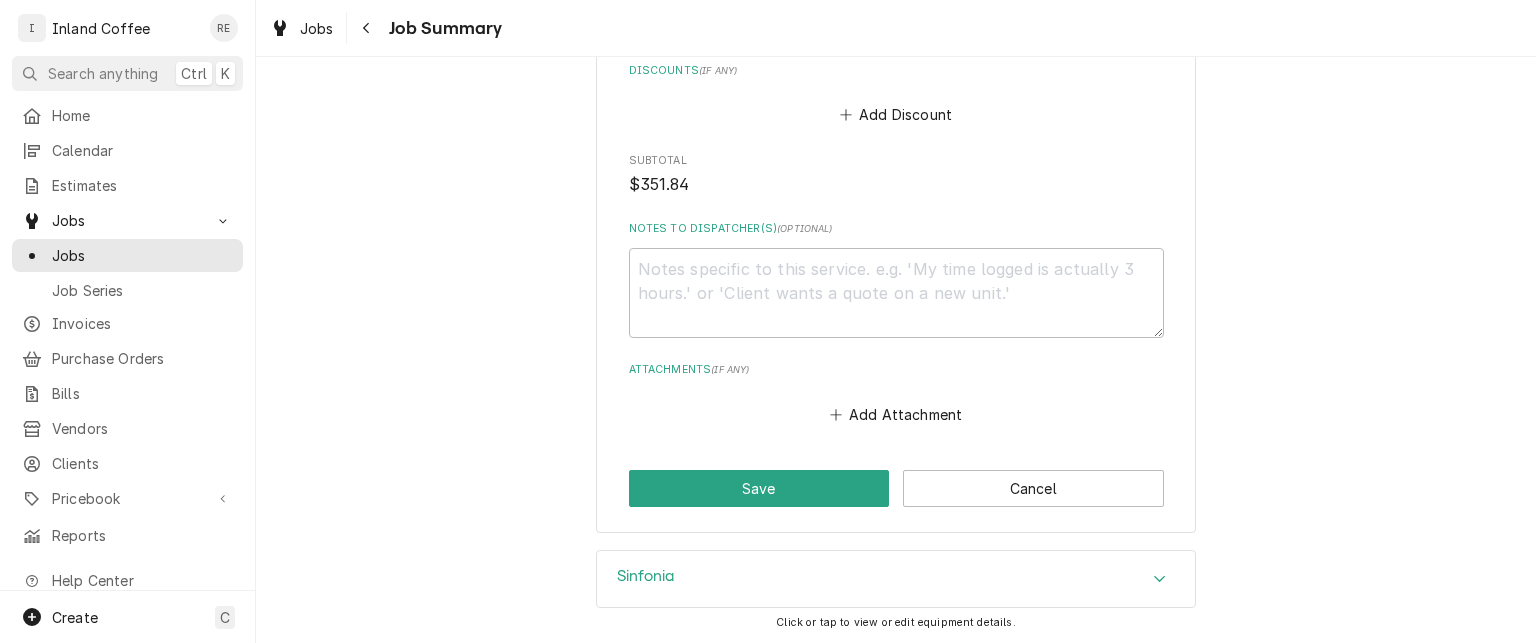 scroll, scrollTop: 1808, scrollLeft: 0, axis: vertical 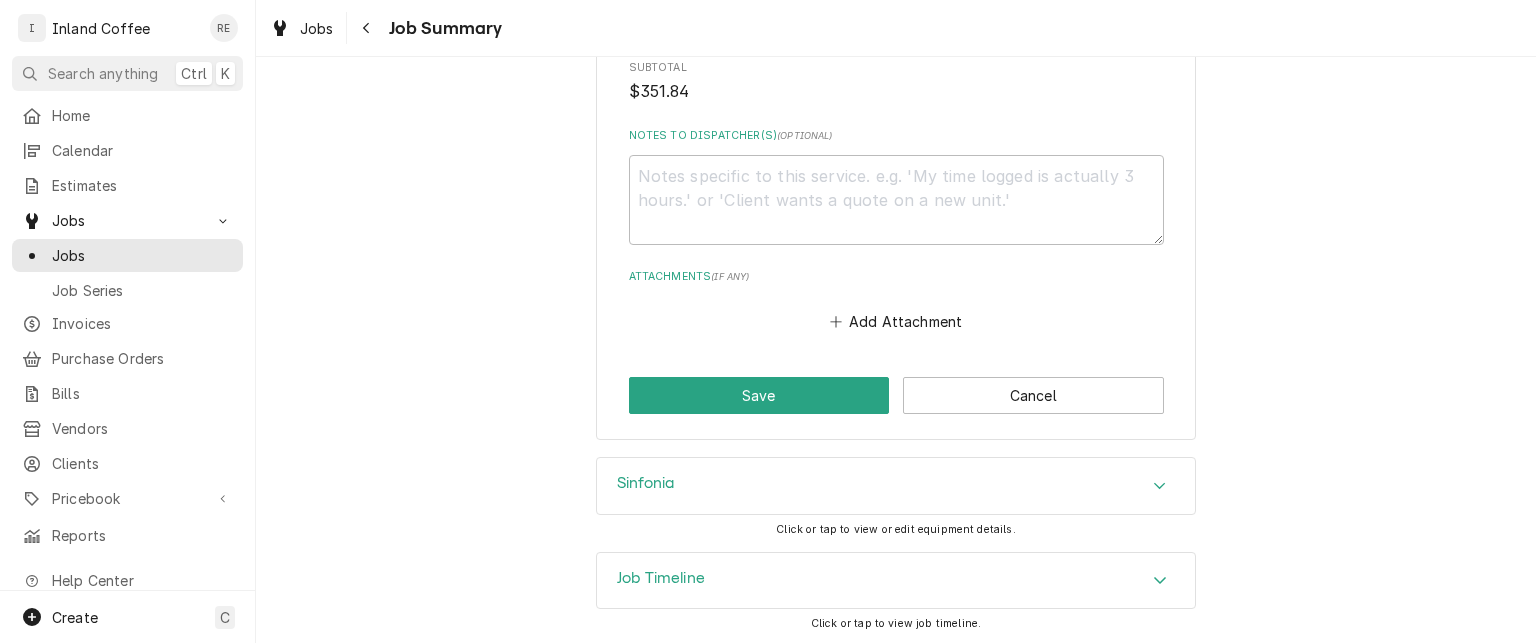 click on "Sinfonia" at bounding box center (896, 486) 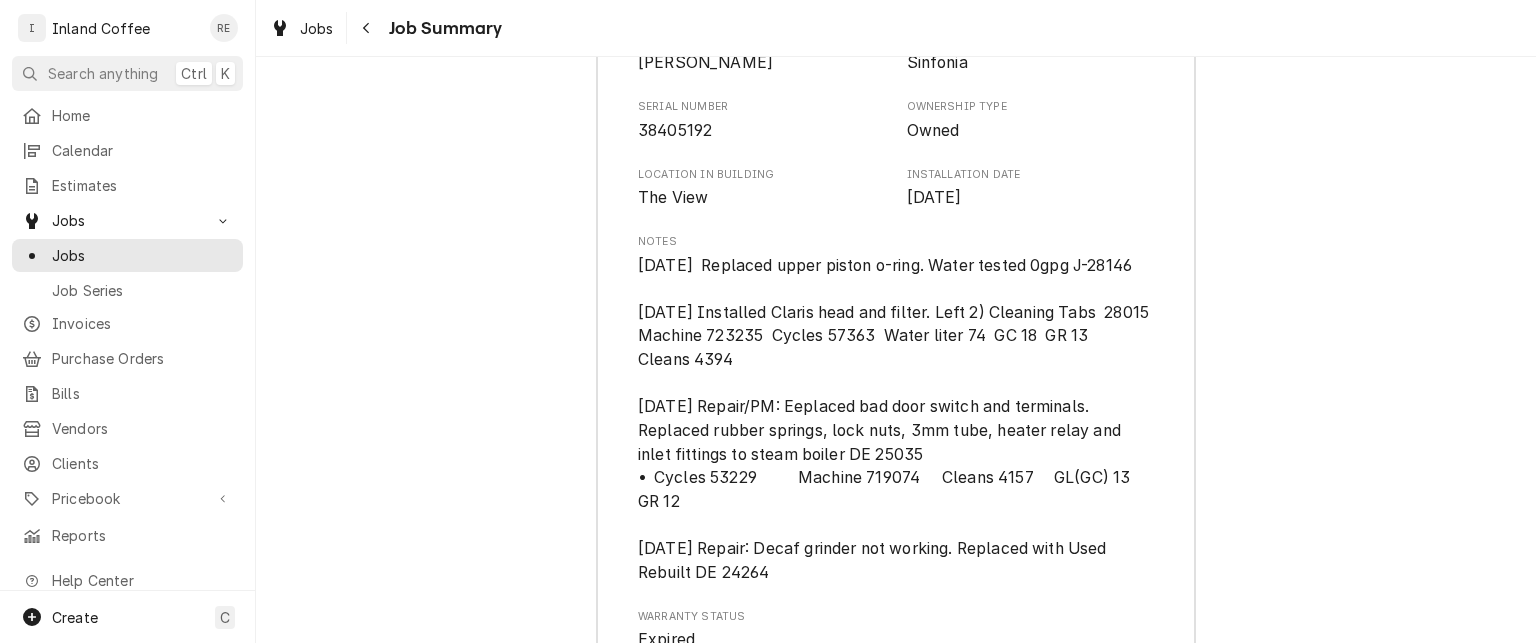 scroll, scrollTop: 2917, scrollLeft: 0, axis: vertical 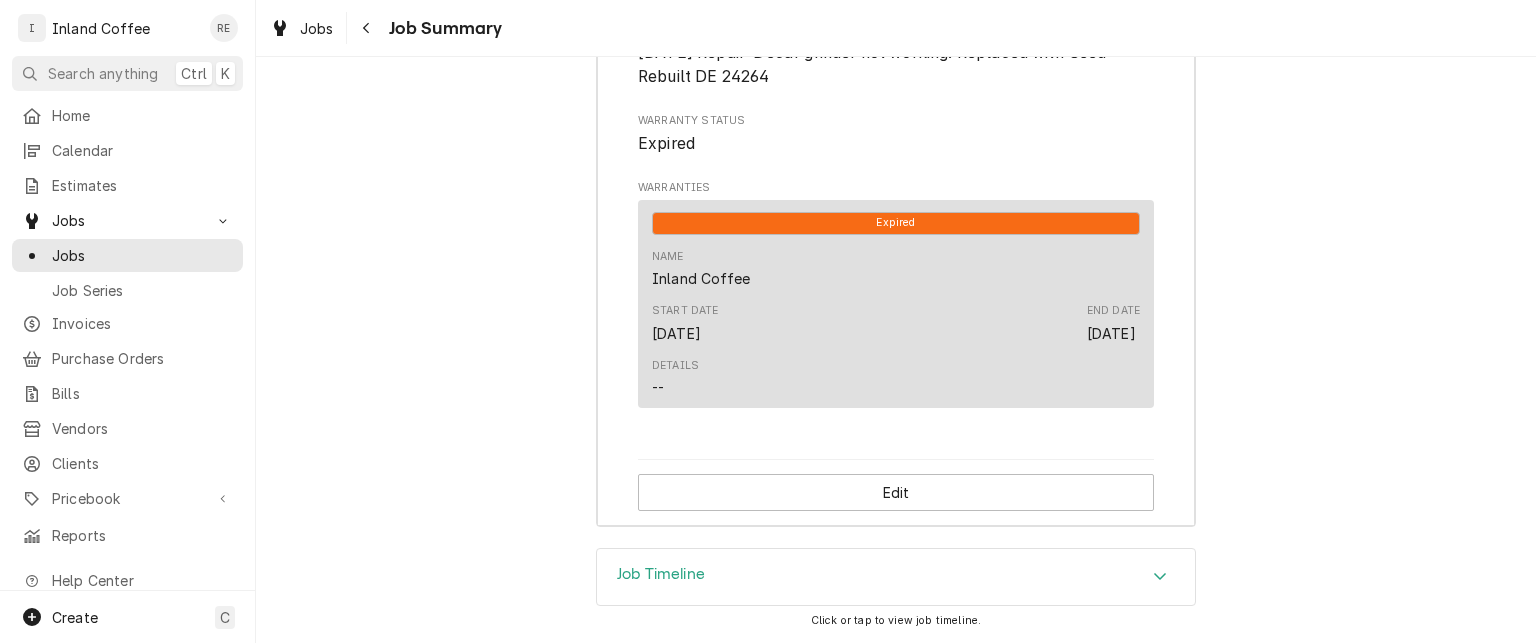 click on "Job Timeline" at bounding box center (896, 577) 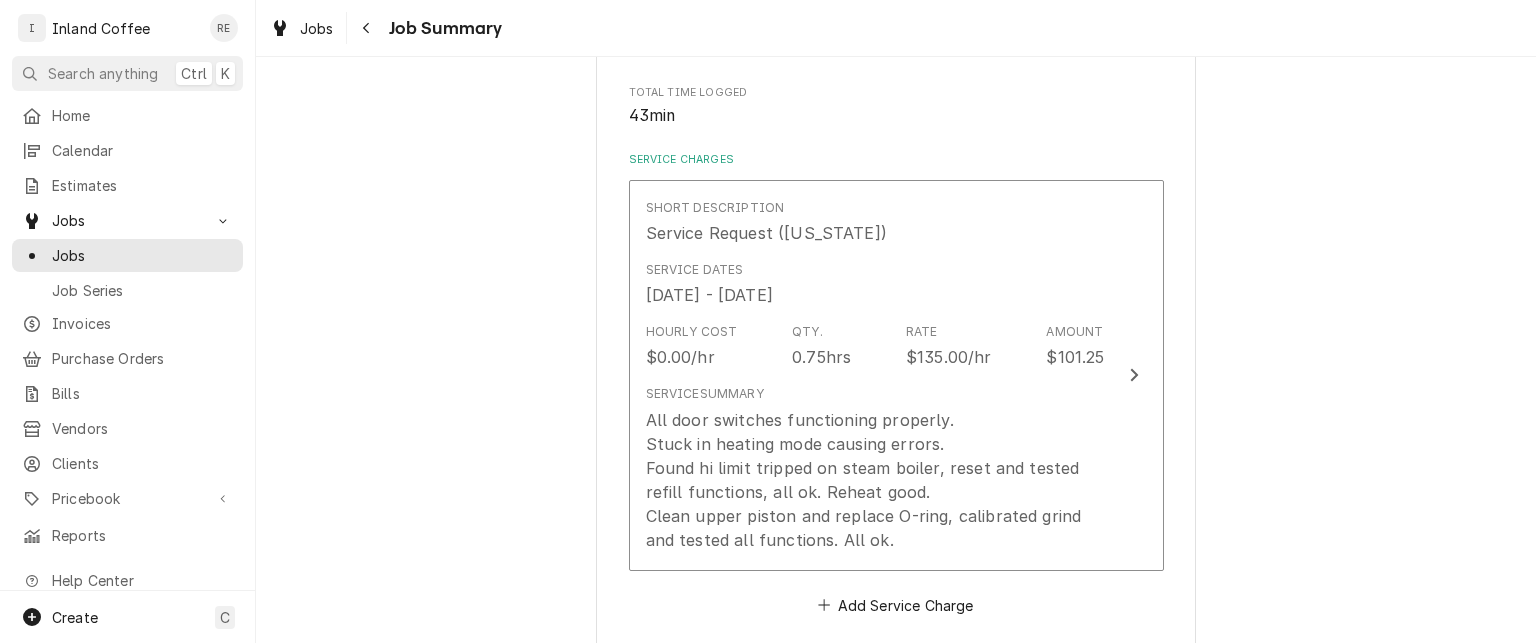 scroll, scrollTop: 462, scrollLeft: 0, axis: vertical 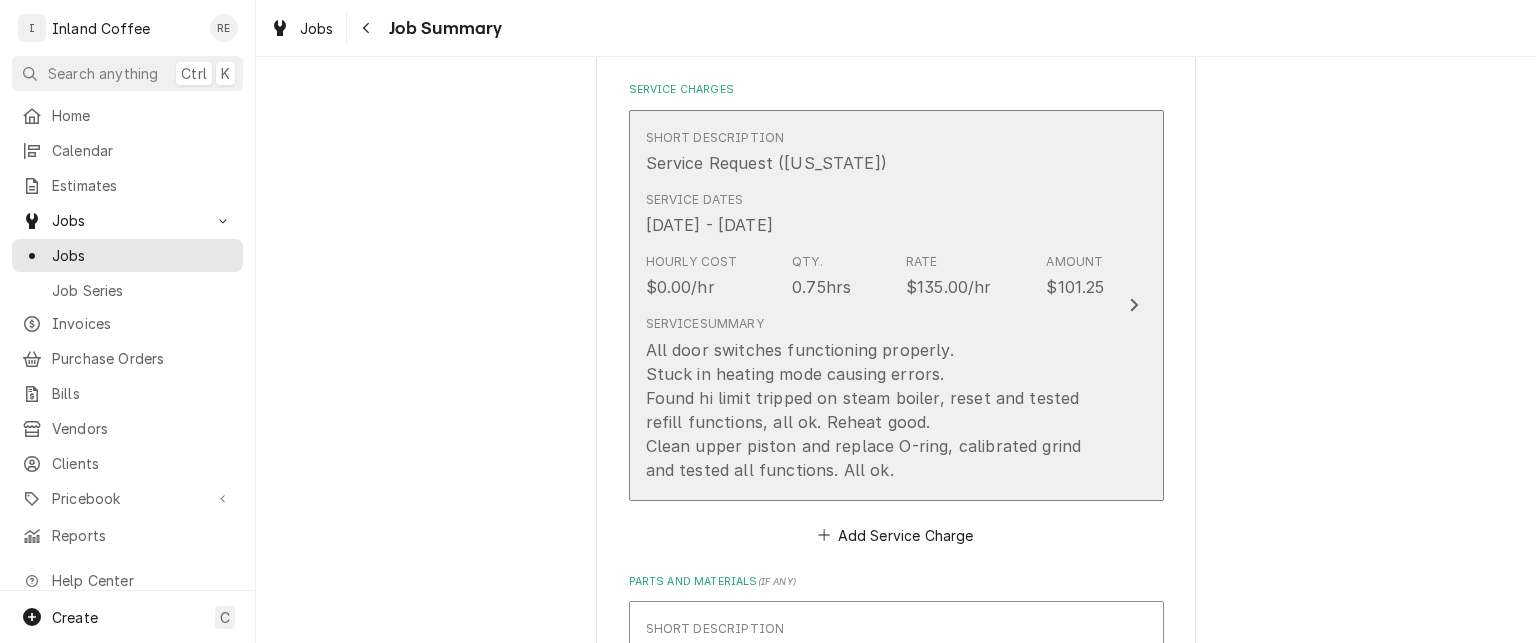 click on "Hourly Cost $0.00/hr Qty. 0.75hrs Rate $135.00/hr Amount $101.25" at bounding box center [875, 276] 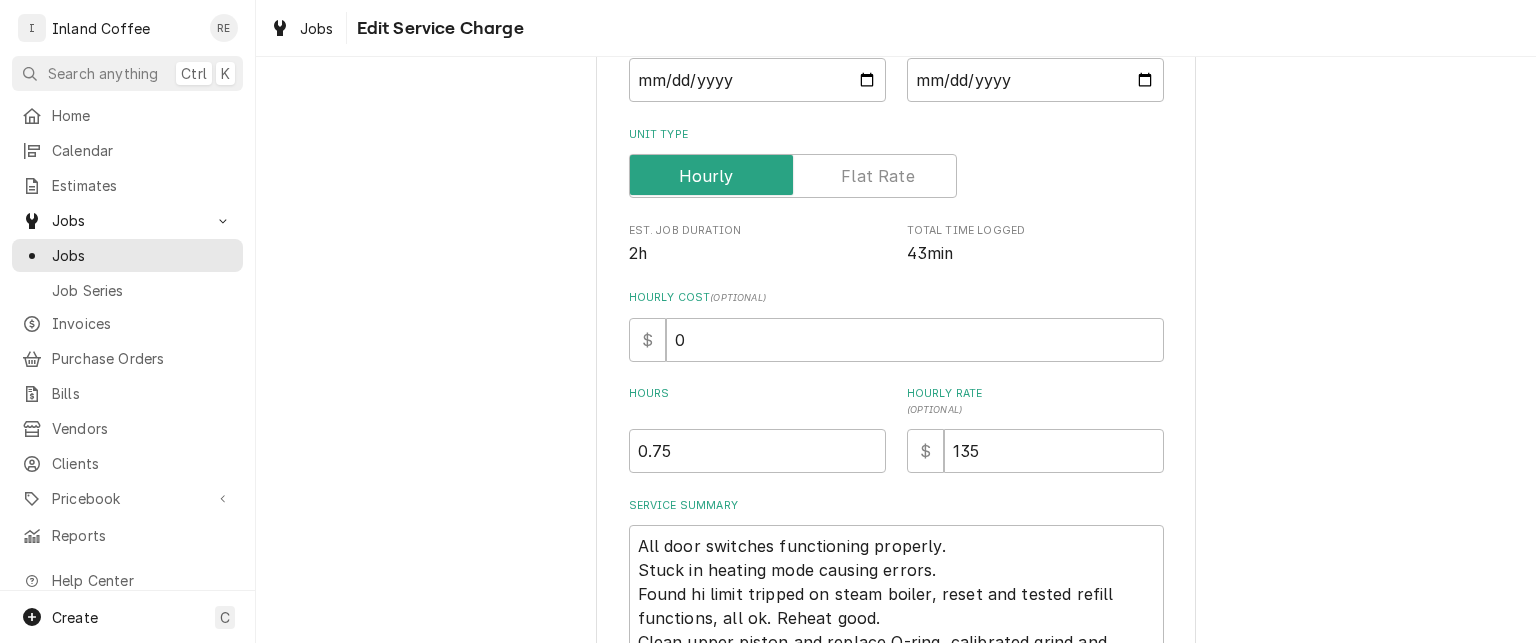 scroll, scrollTop: 220, scrollLeft: 0, axis: vertical 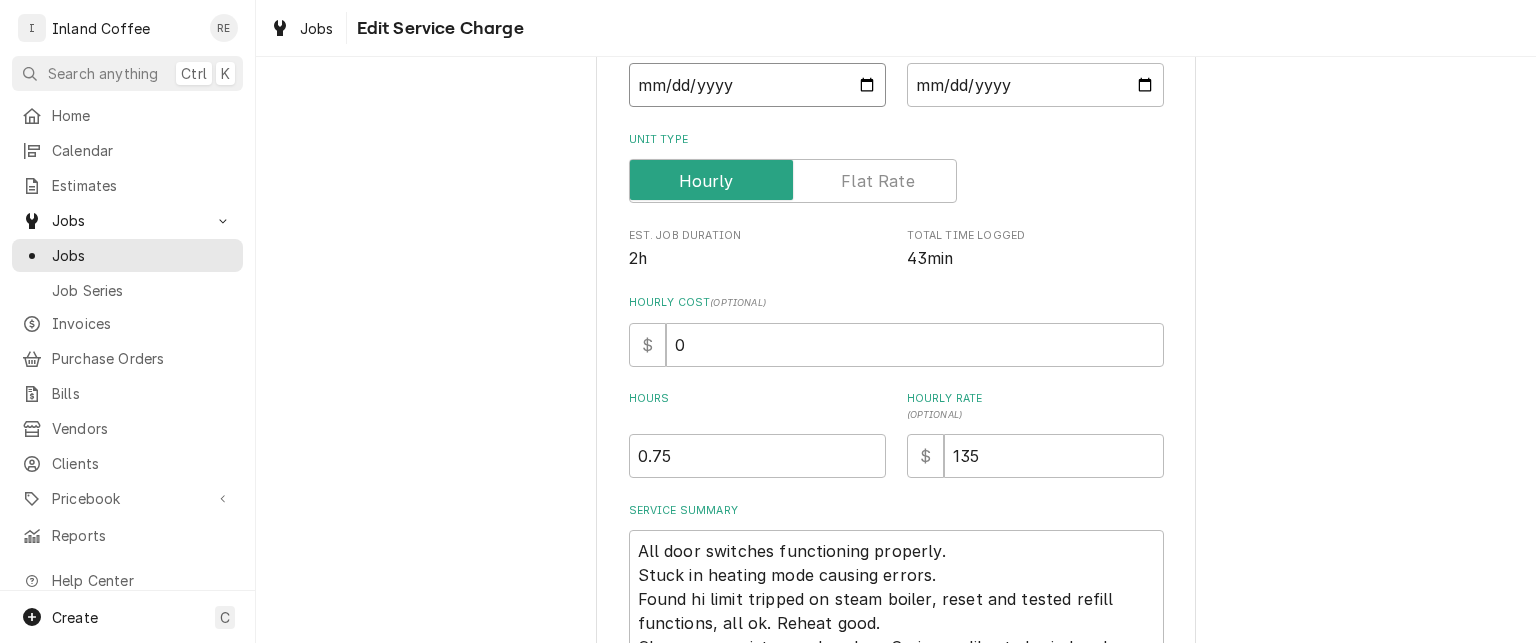 click on "2025-07-10" at bounding box center [757, 85] 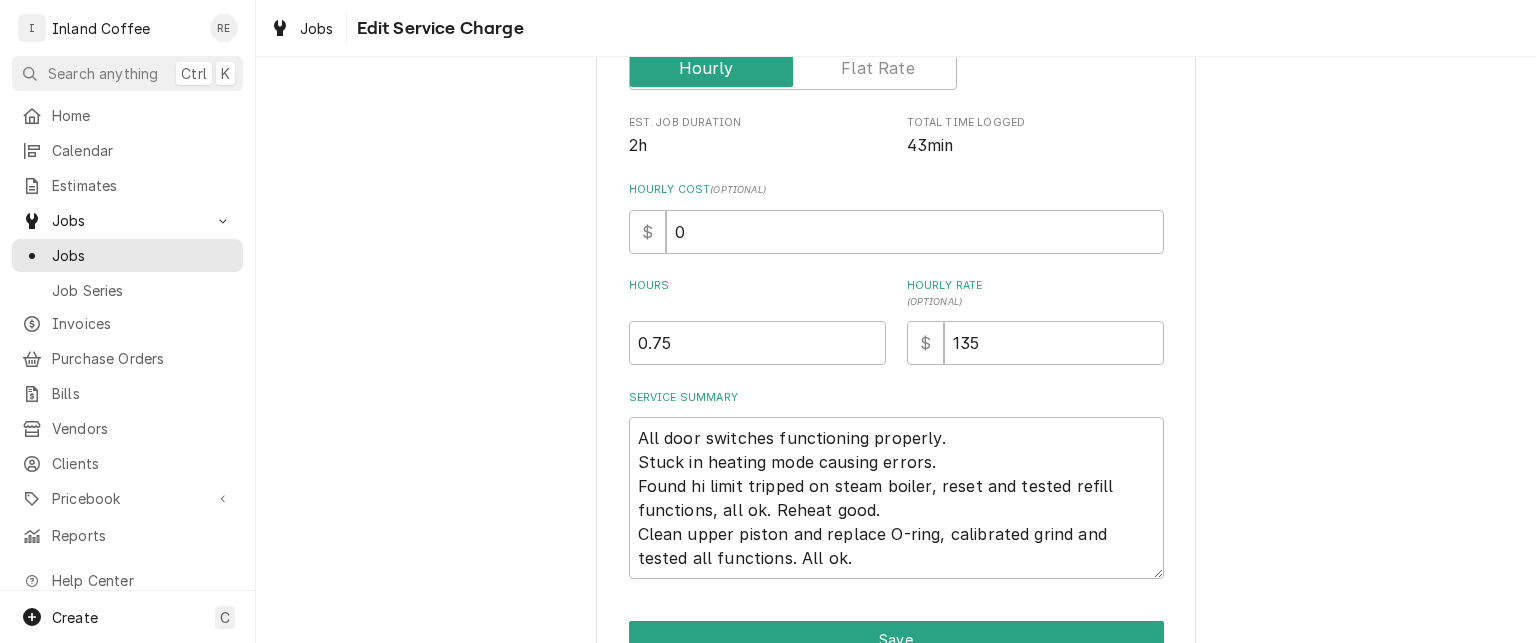 scroll, scrollTop: 440, scrollLeft: 0, axis: vertical 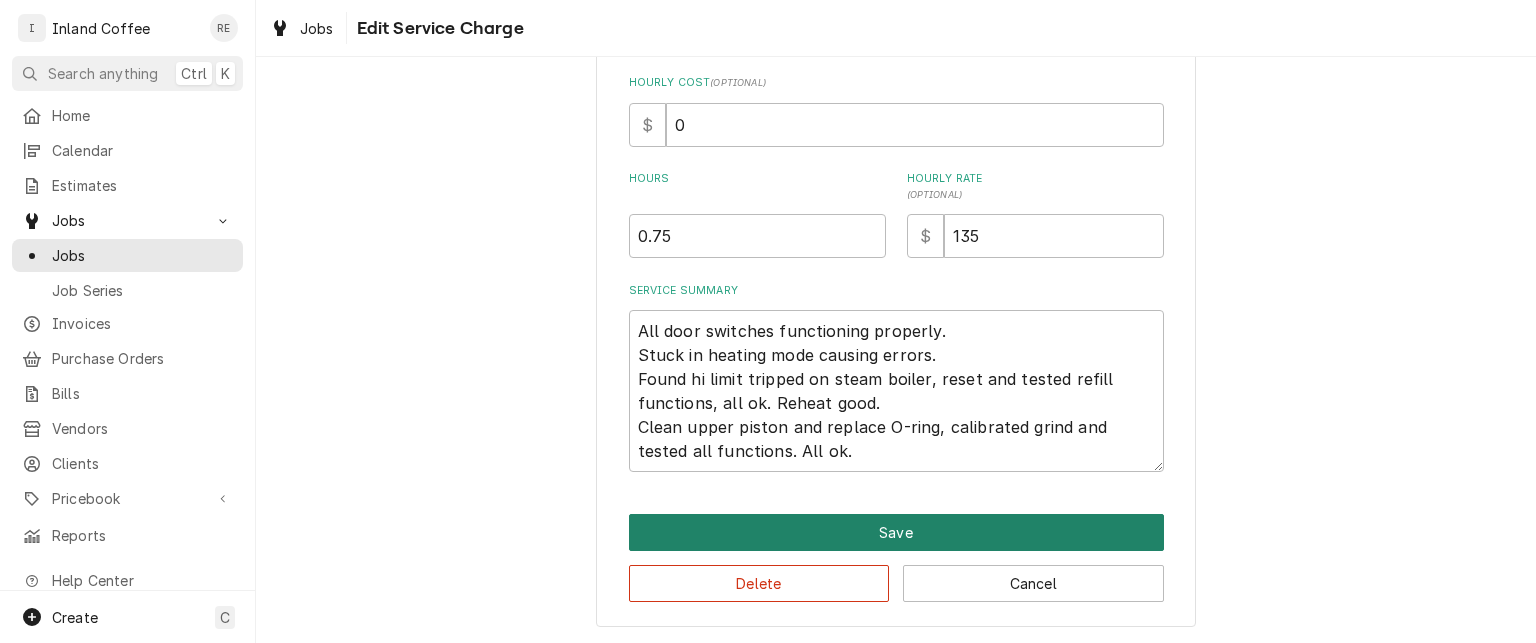 click on "Save" at bounding box center [896, 532] 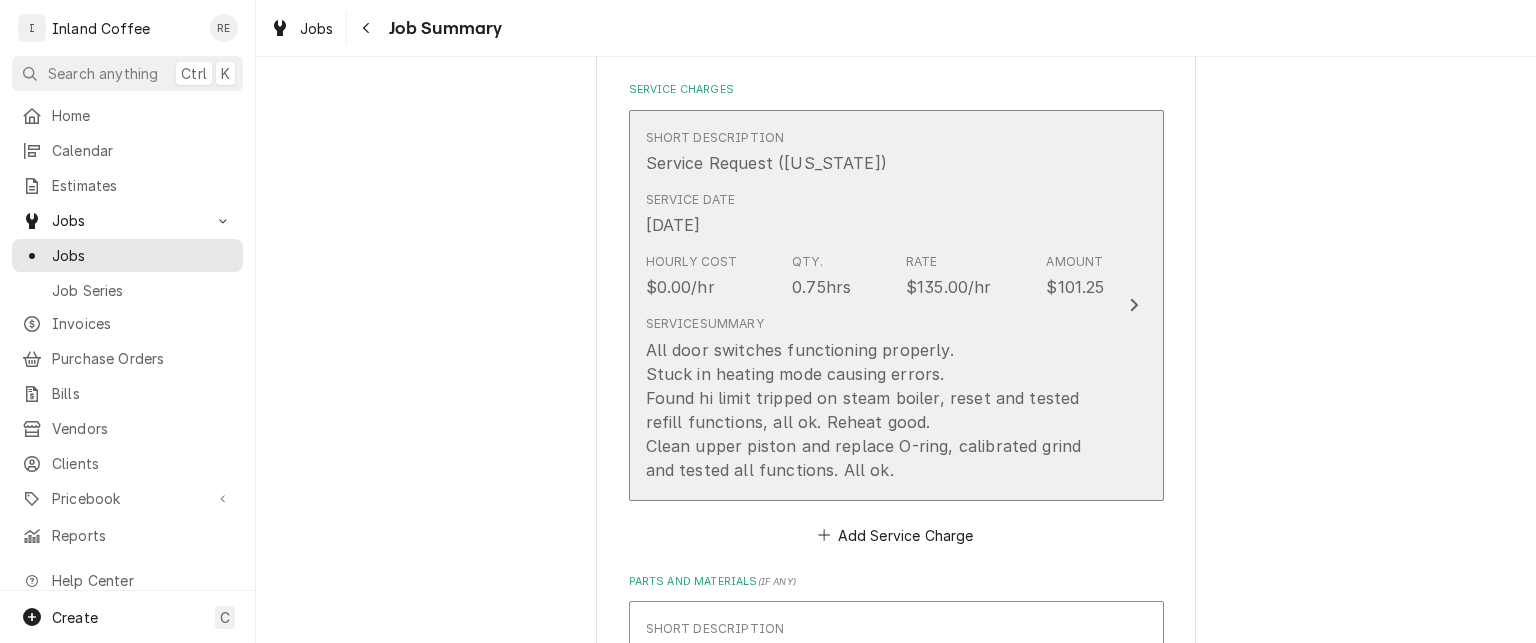 click on "Hourly Cost $0.00/hr Qty. 0.75hrs Rate $135.00/hr Amount $101.25" at bounding box center (875, 276) 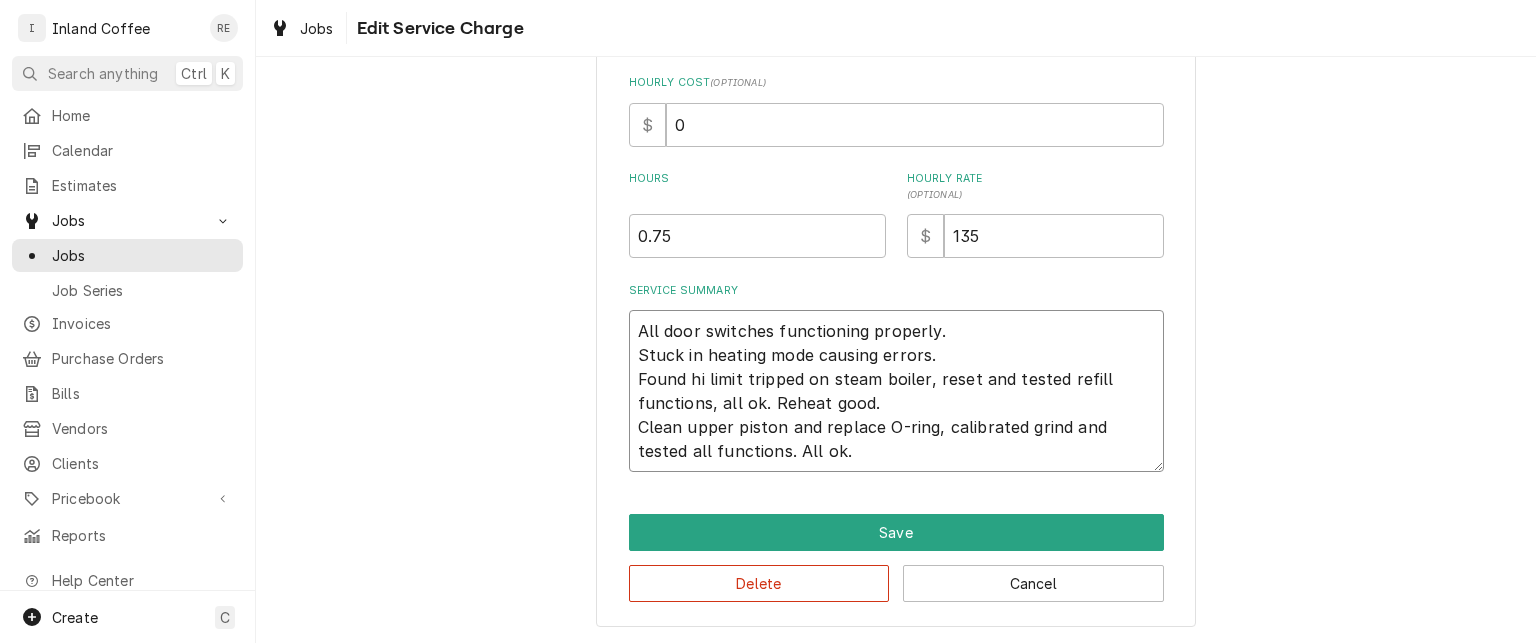 click on "All door switches functioning properly.
Stuck in heating mode causing errors.
Found hi limit tripped on steam boiler, reset and tested refill functions, all ok. Reheat good.
Clean upper piston and replace O-ring, calibrated grind and tested all functions. All ok." at bounding box center [896, 391] 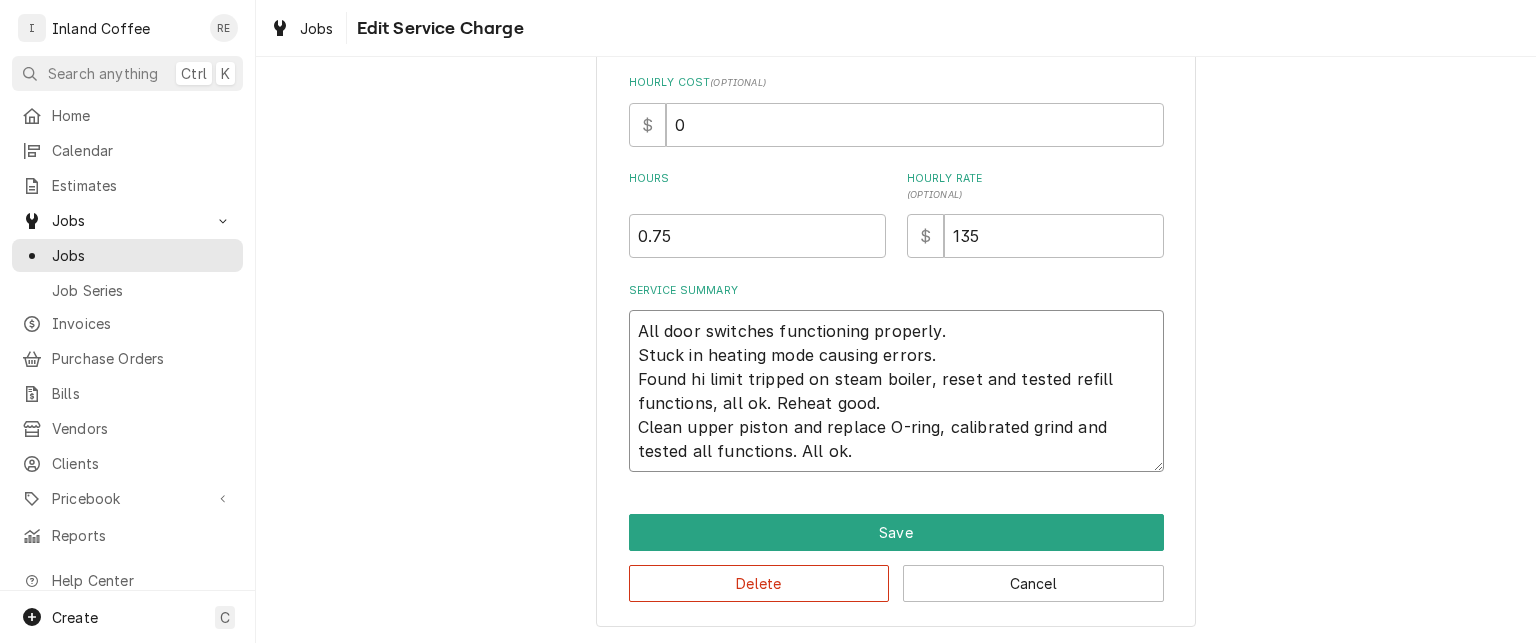 type on "x" 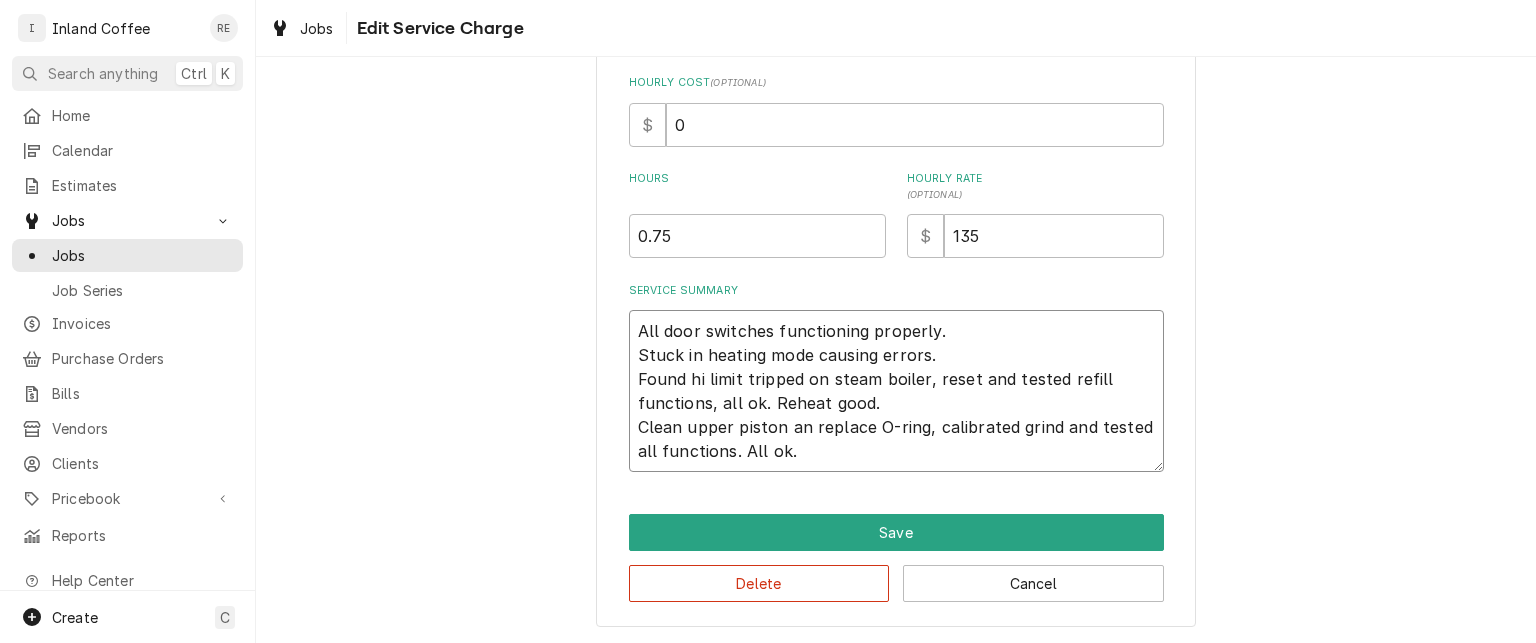 type on "x" 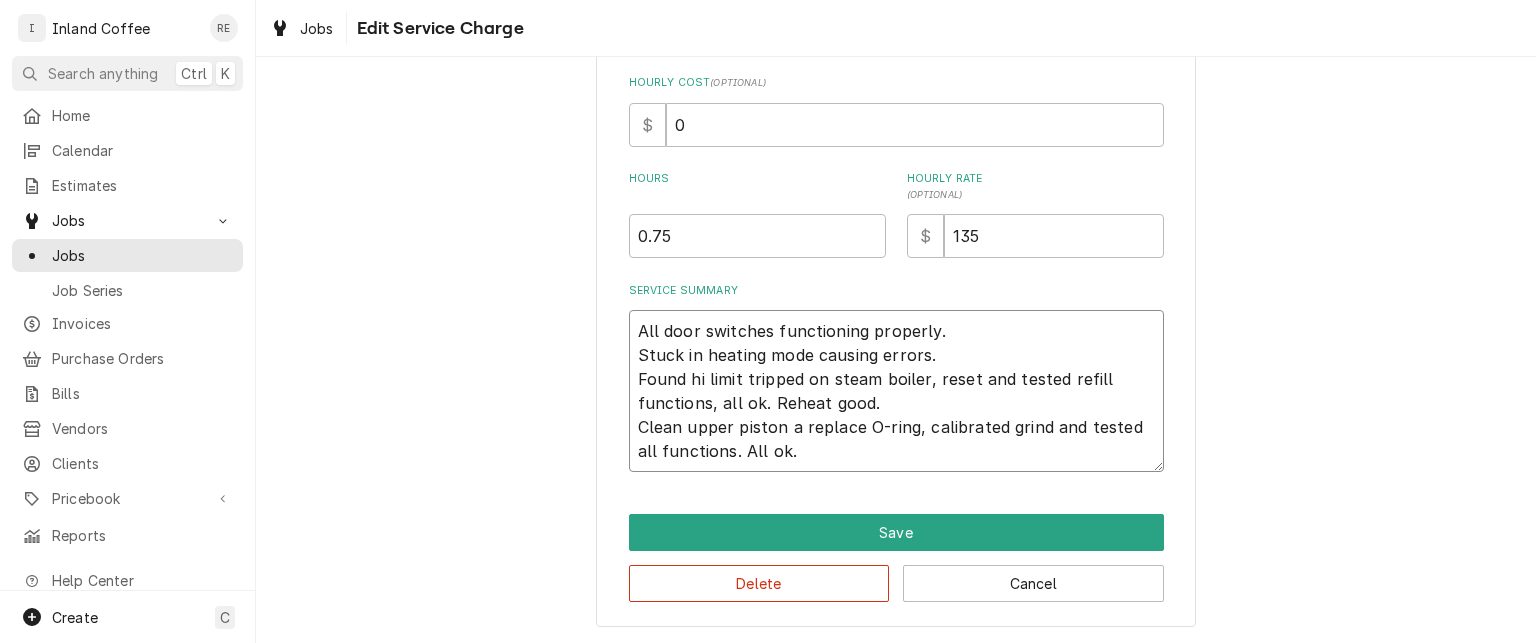 type on "x" 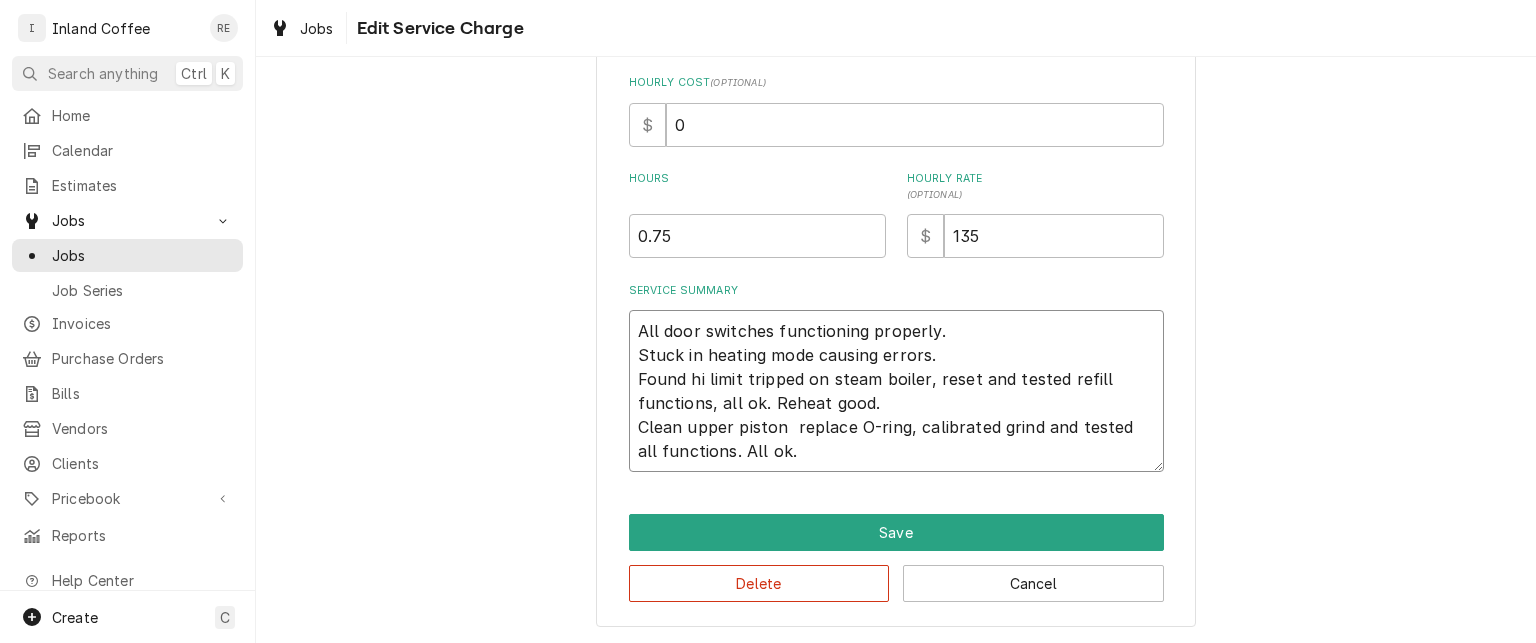 type on "x" 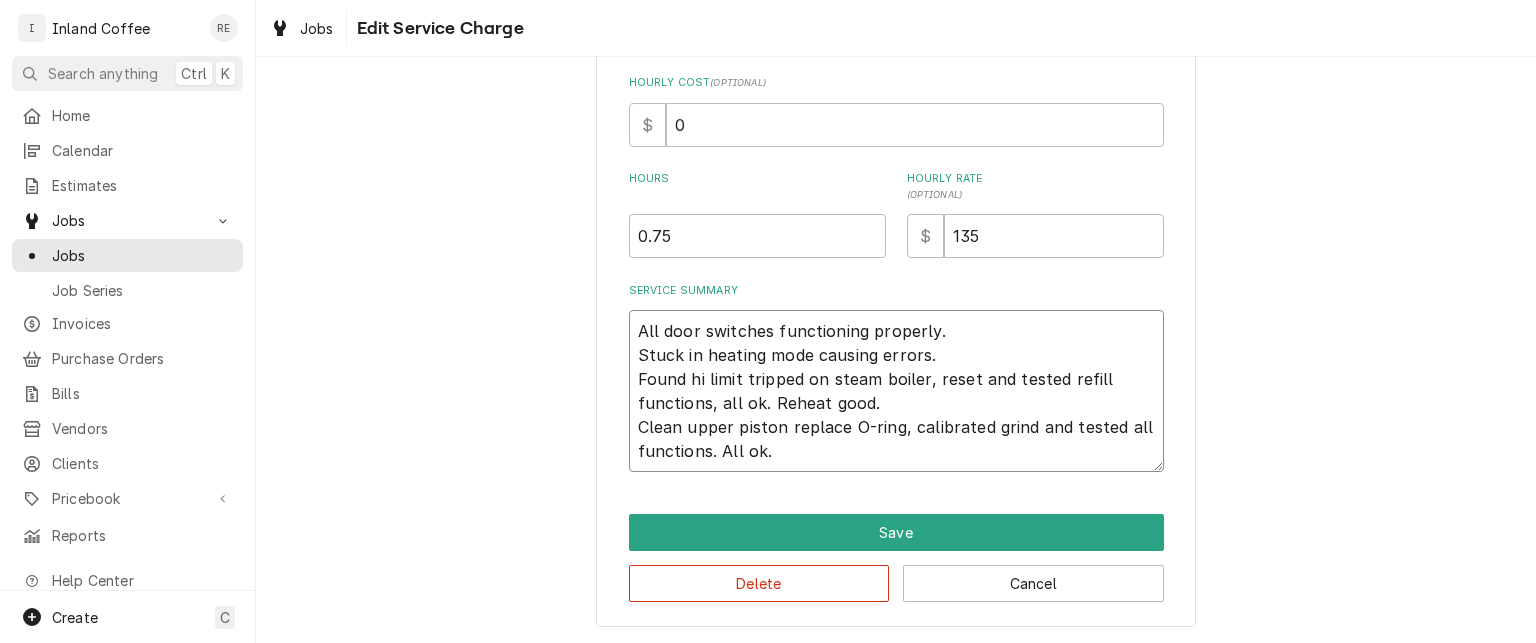 type on "x" 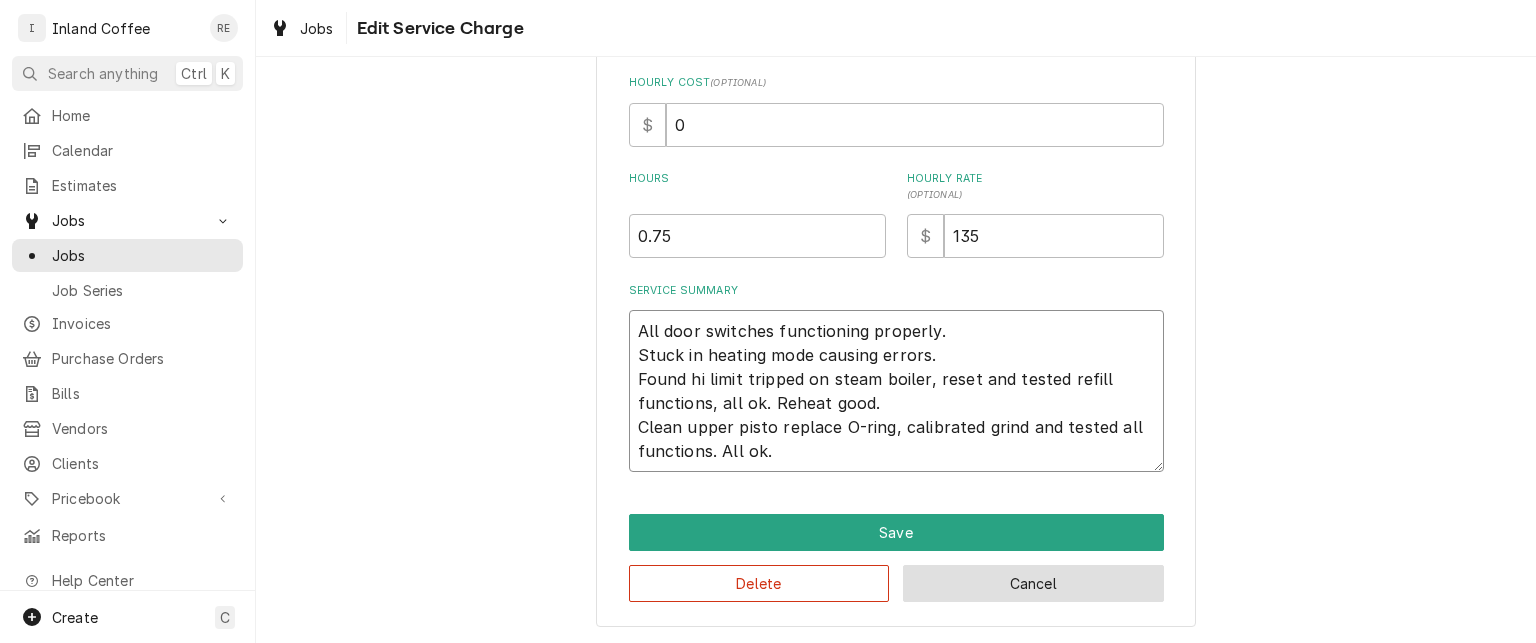 type on "All door switches functioning properly.
Stuck in heating mode causing errors.
Found hi limit tripped on steam boiler, reset and tested refill functions, all ok. Reheat good.
Clean upper pisto replace O-ring, calibrated grind and tested all functions. All ok." 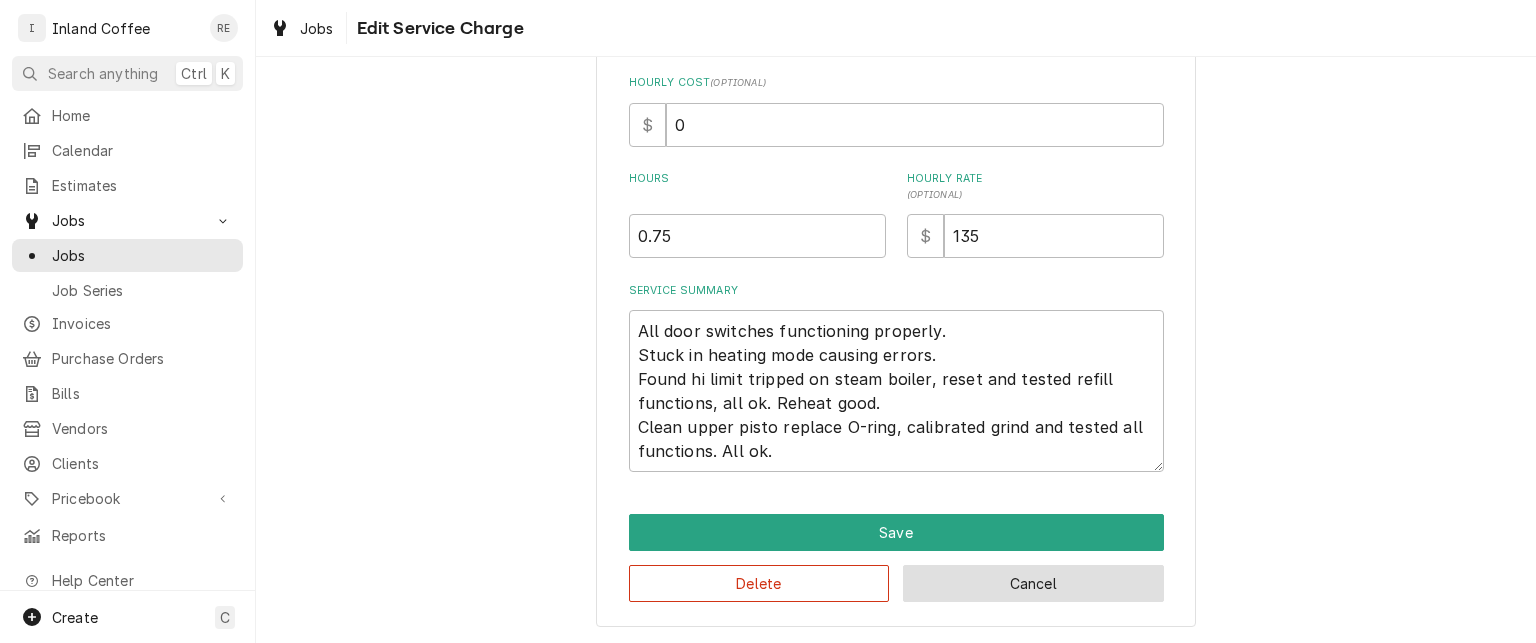 click on "Cancel" at bounding box center (1033, 583) 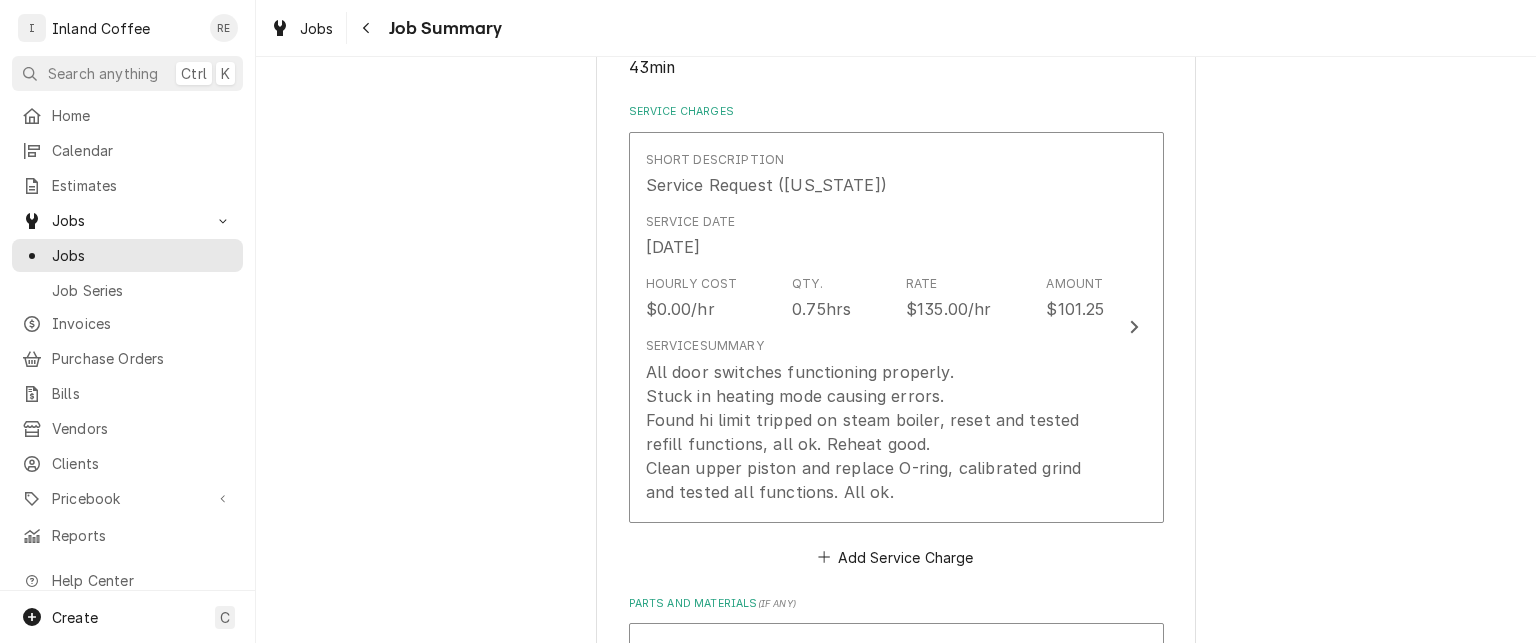 scroll, scrollTop: 462, scrollLeft: 0, axis: vertical 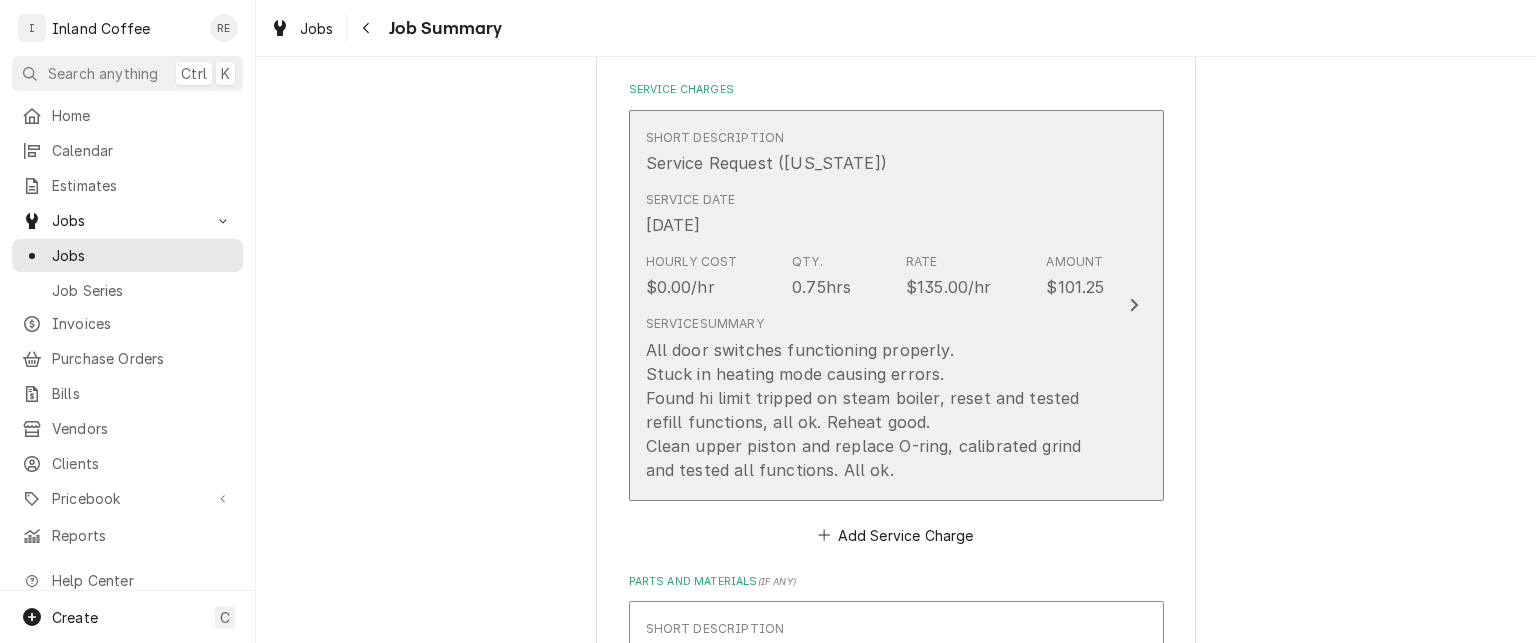 click on "All door switches functioning properly.
Stuck in heating mode causing errors.
Found hi limit tripped on steam boiler, reset and tested refill functions, all ok. Reheat good.
Clean upper piston and replace O-ring, calibrated grind and tested all functions. All ok." at bounding box center (875, 410) 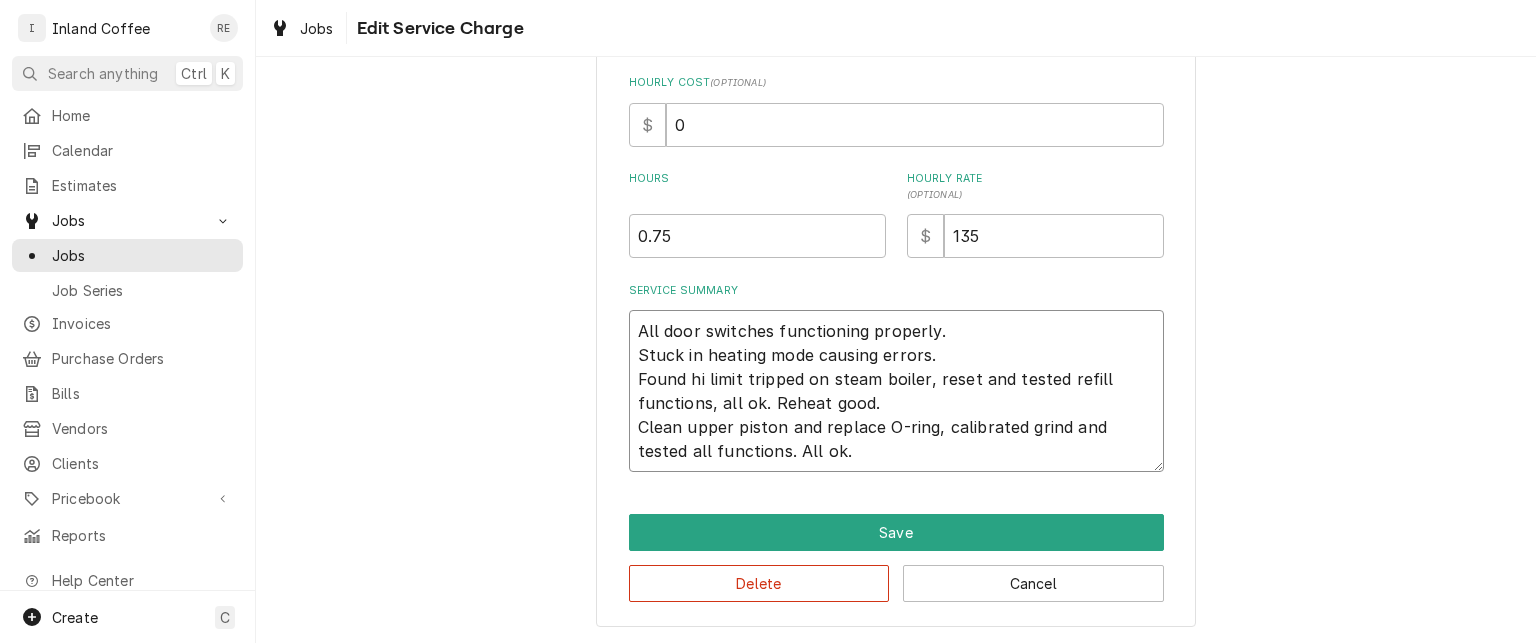 click on "All door switches functioning properly.
Stuck in heating mode causing errors.
Found hi limit tripped on steam boiler, reset and tested refill functions, all ok. Reheat good.
Clean upper piston and replace O-ring, calibrated grind and tested all functions. All ok." at bounding box center [896, 391] 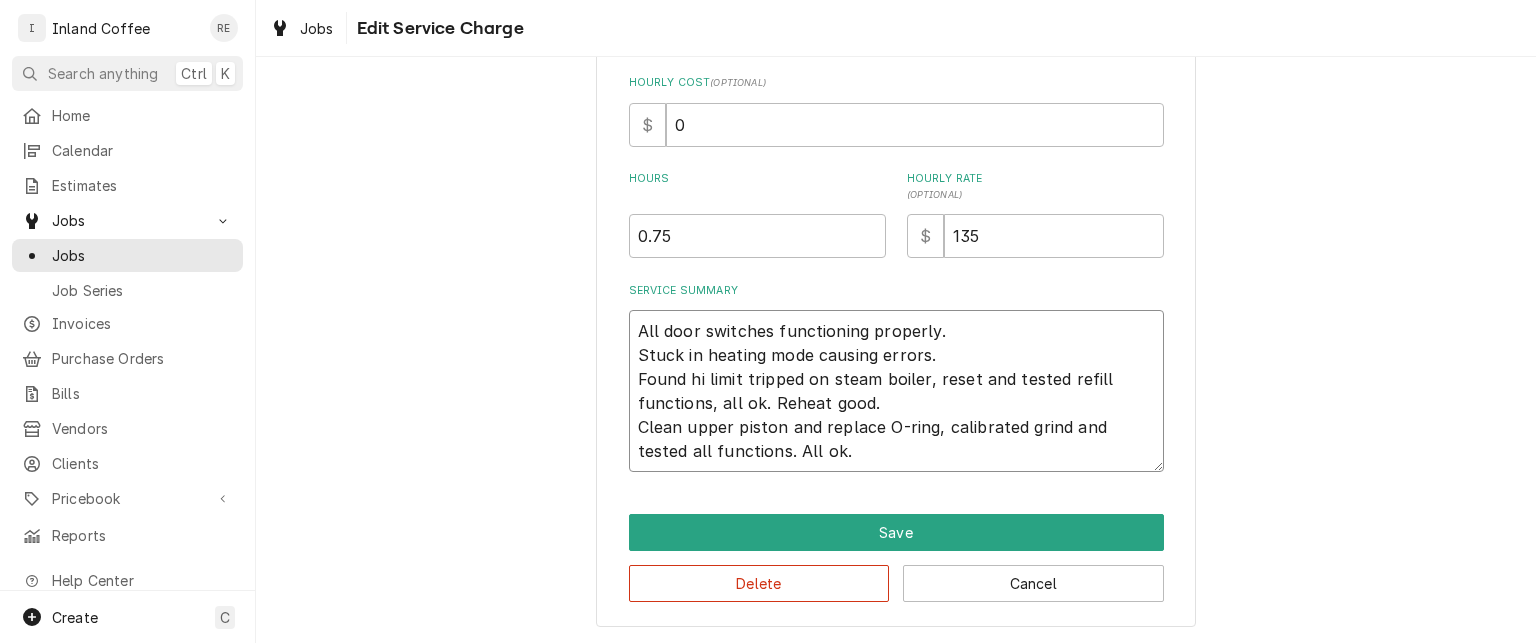 click on "All door switches functioning properly.
Stuck in heating mode causing errors.
Found hi limit tripped on steam boiler, reset and tested refill functions, all ok. Reheat good.
Clean upper piston and replace O-ring, calibrated grind and tested all functions. All ok." at bounding box center [896, 391] 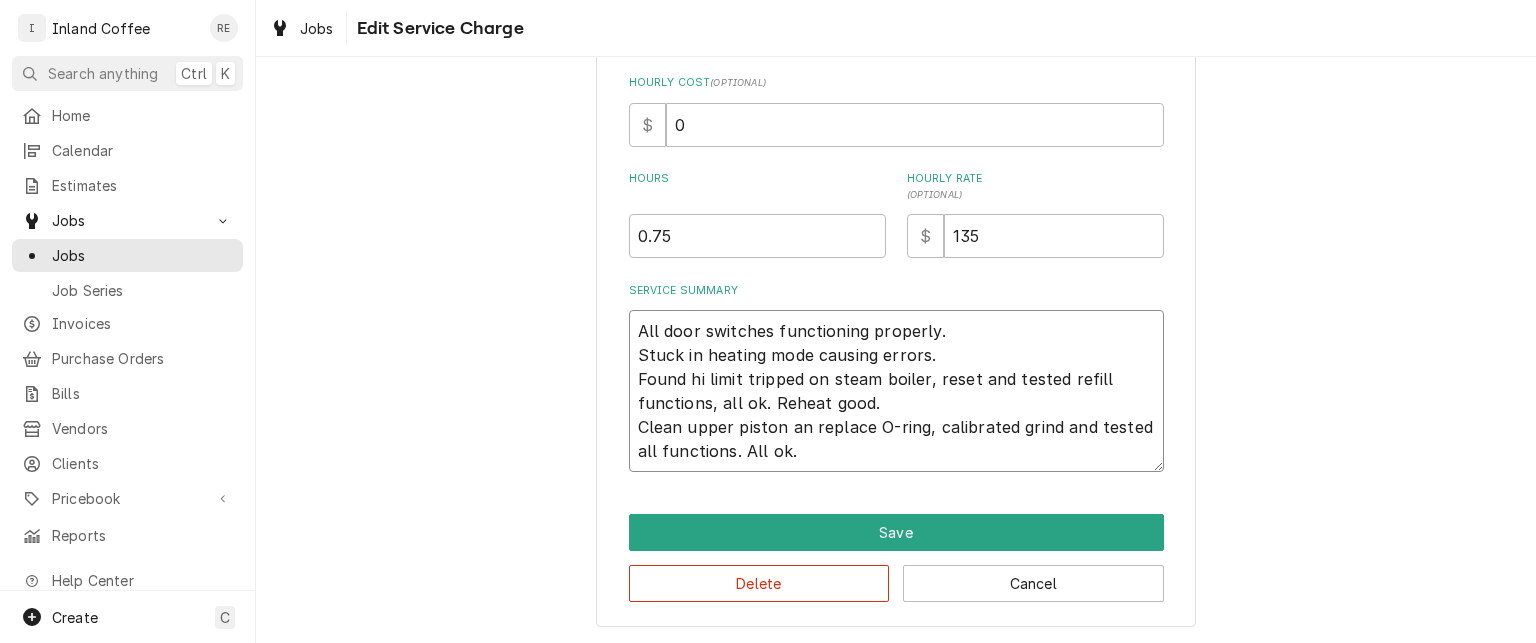 type on "x" 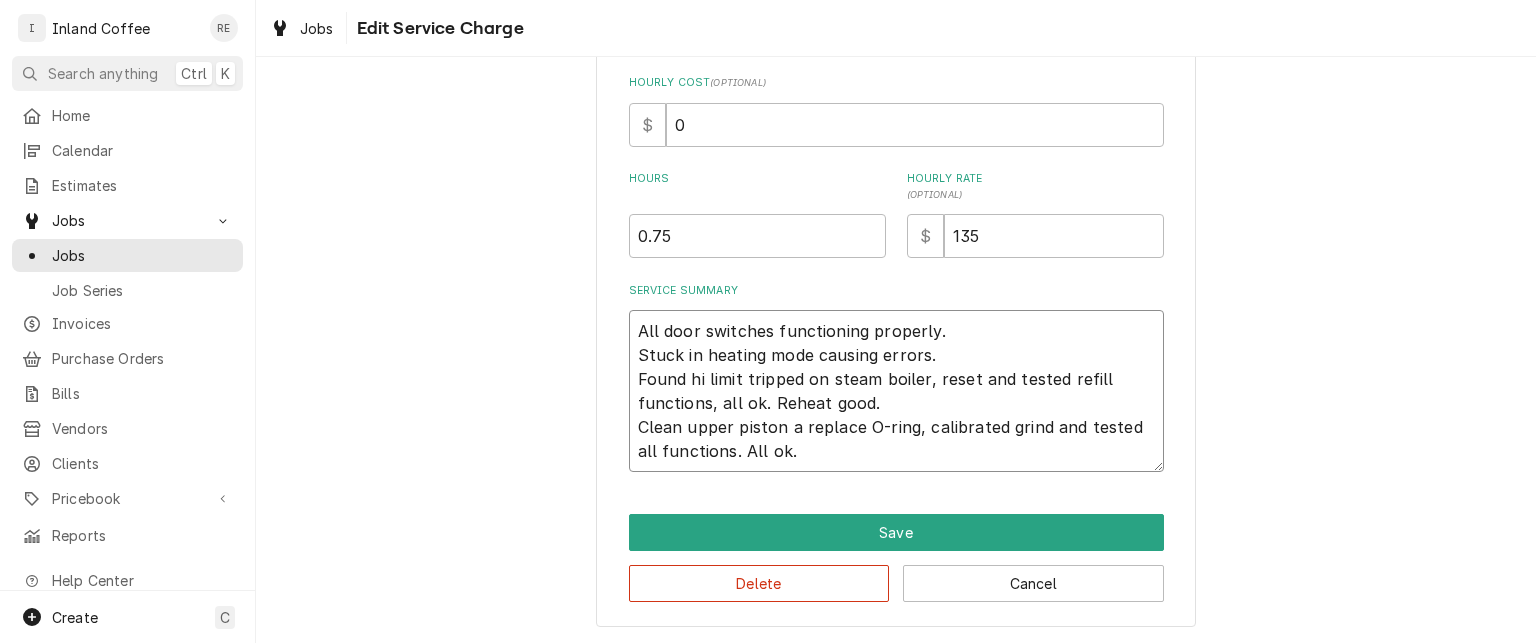 type on "x" 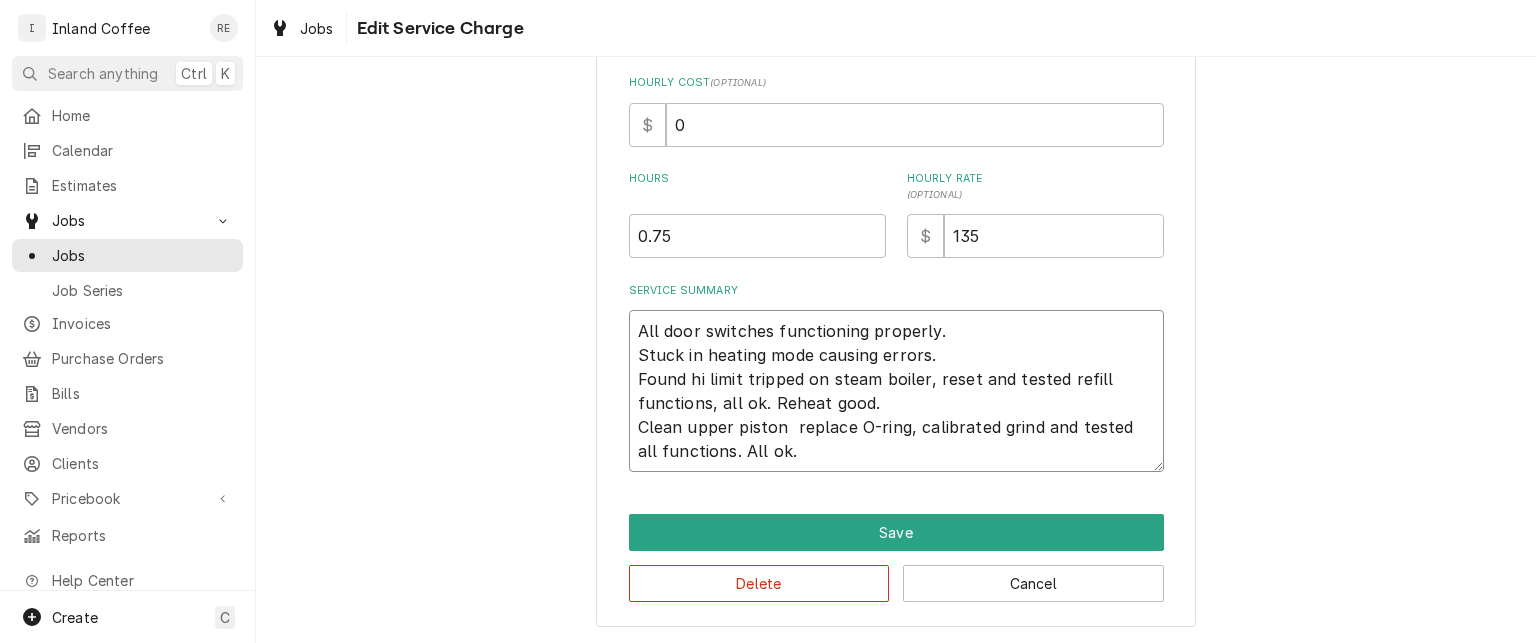 type on "x" 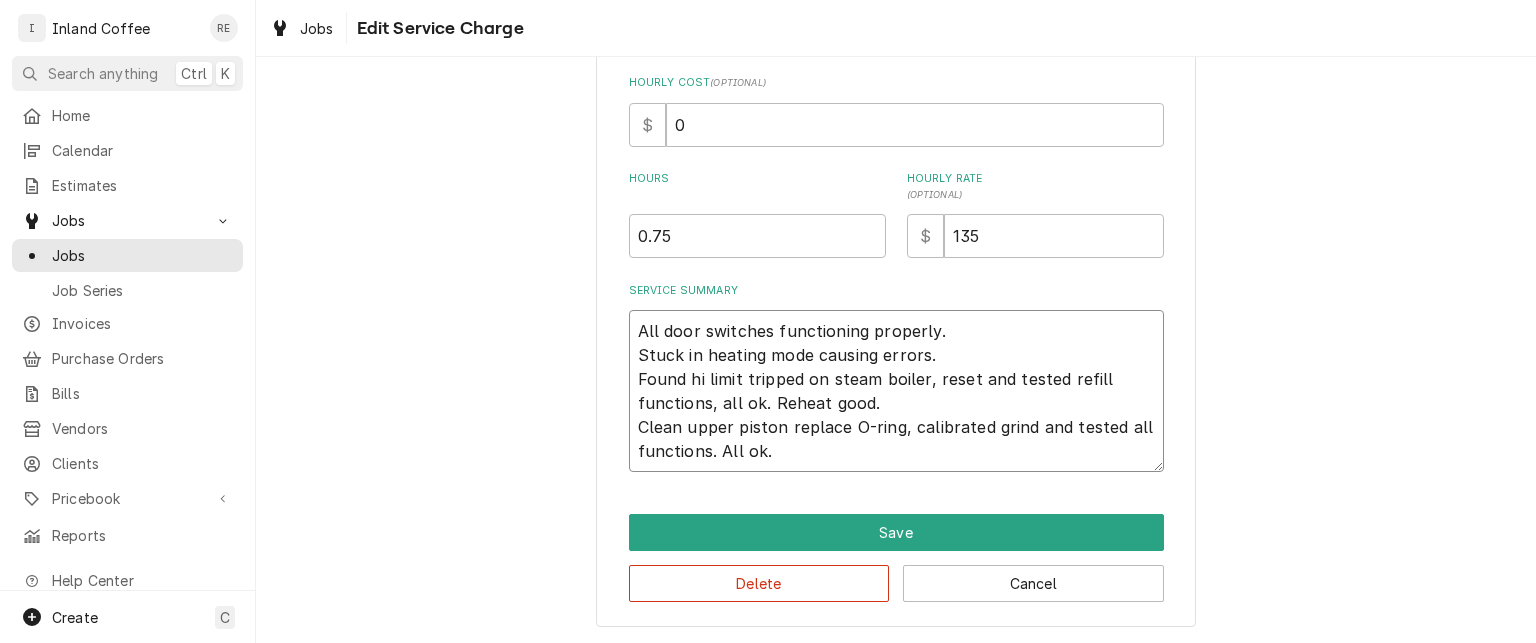 type on "x" 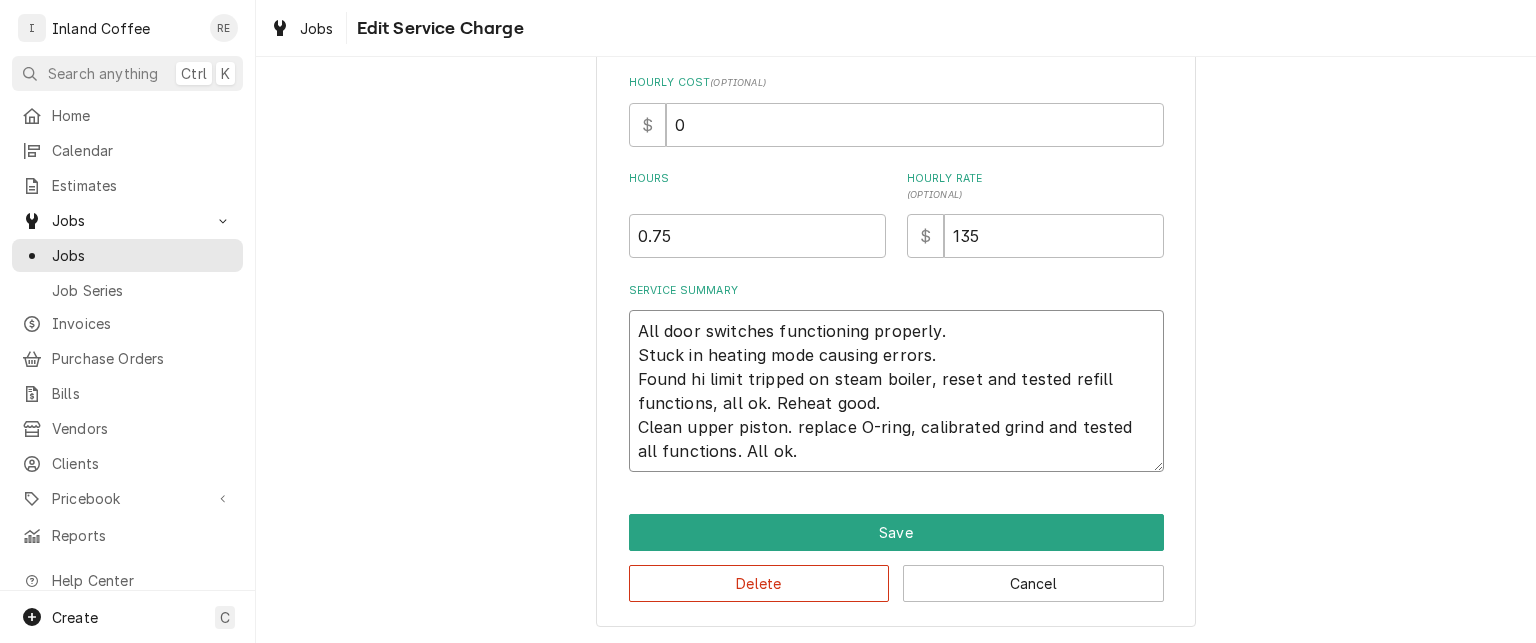 click on "All door switches functioning properly.
Stuck in heating mode causing errors.
Found hi limit tripped on steam boiler, reset and tested refill functions, all ok. Reheat good.
Clean upper piston. replace O-ring, calibrated grind and tested all functions. All ok." at bounding box center [896, 391] 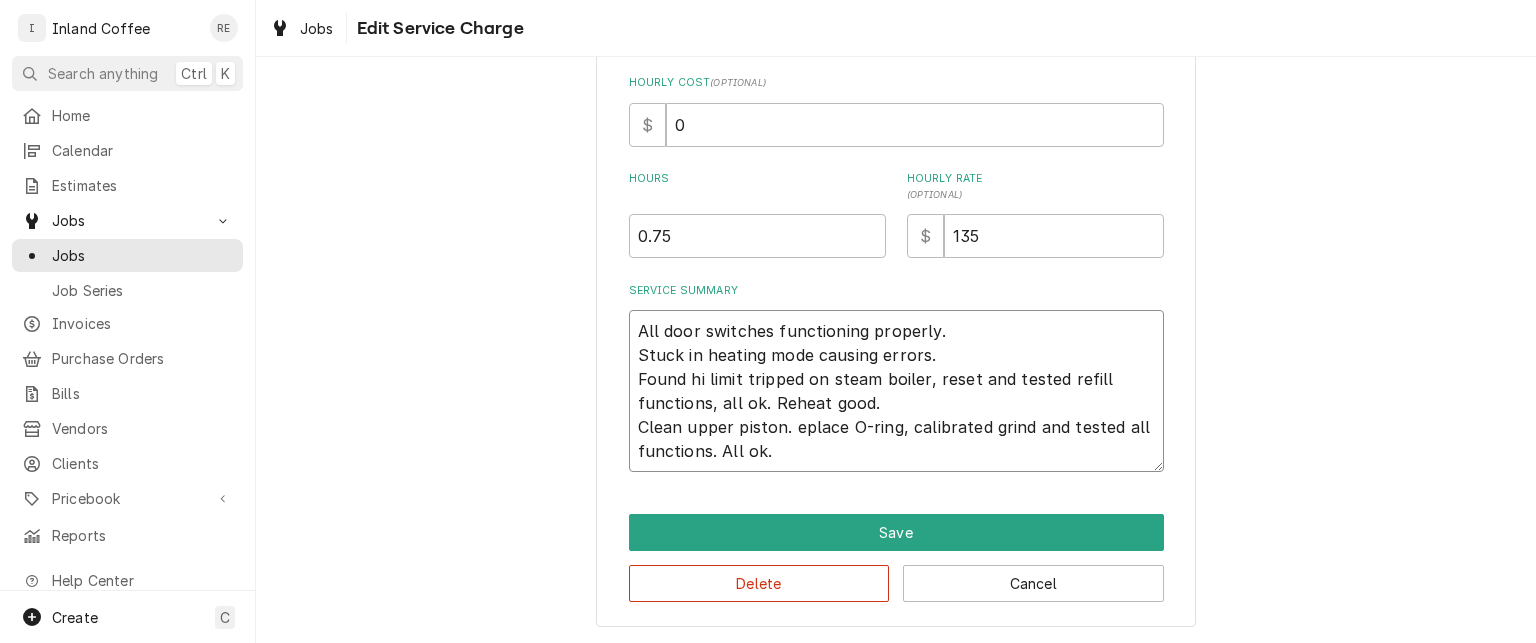 type on "x" 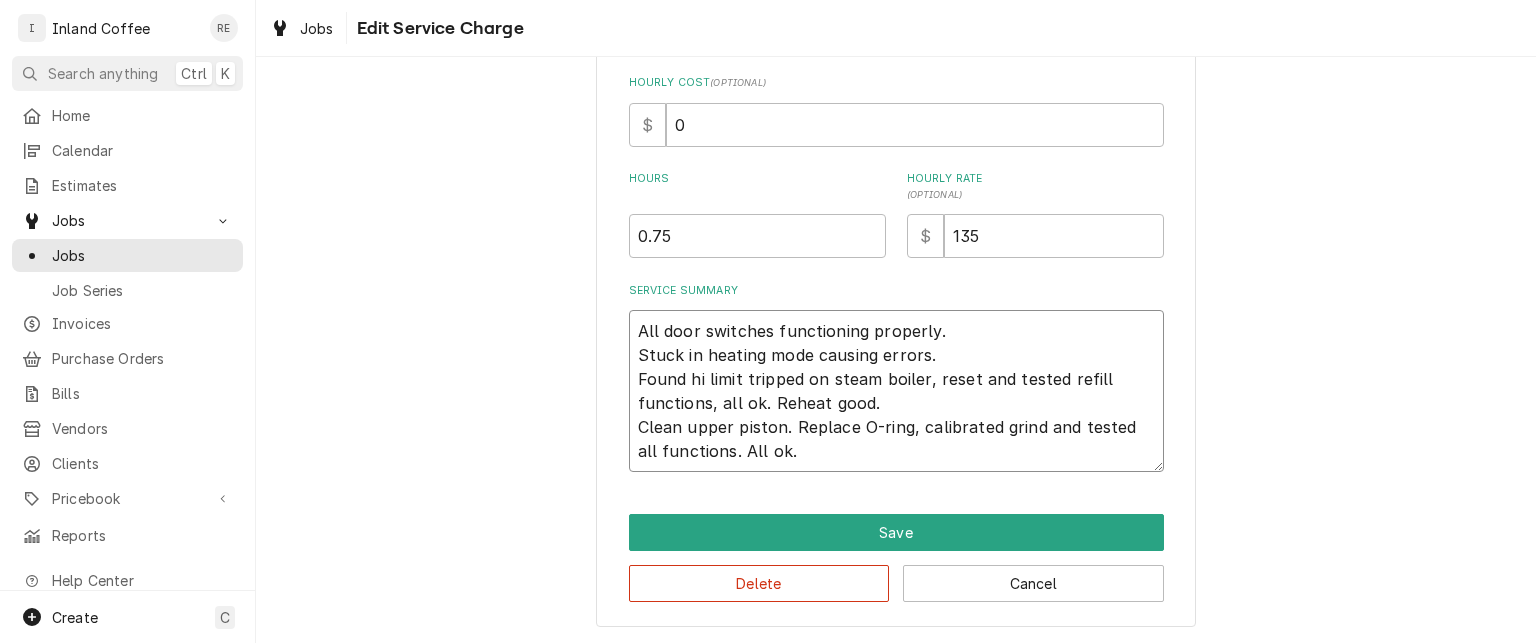 click on "All door switches functioning properly.
Stuck in heating mode causing errors.
Found hi limit tripped on steam boiler, reset and tested refill functions, all ok. Reheat good.
Clean upper piston. Replace O-ring, calibrated grind and tested all functions. All ok." at bounding box center (896, 391) 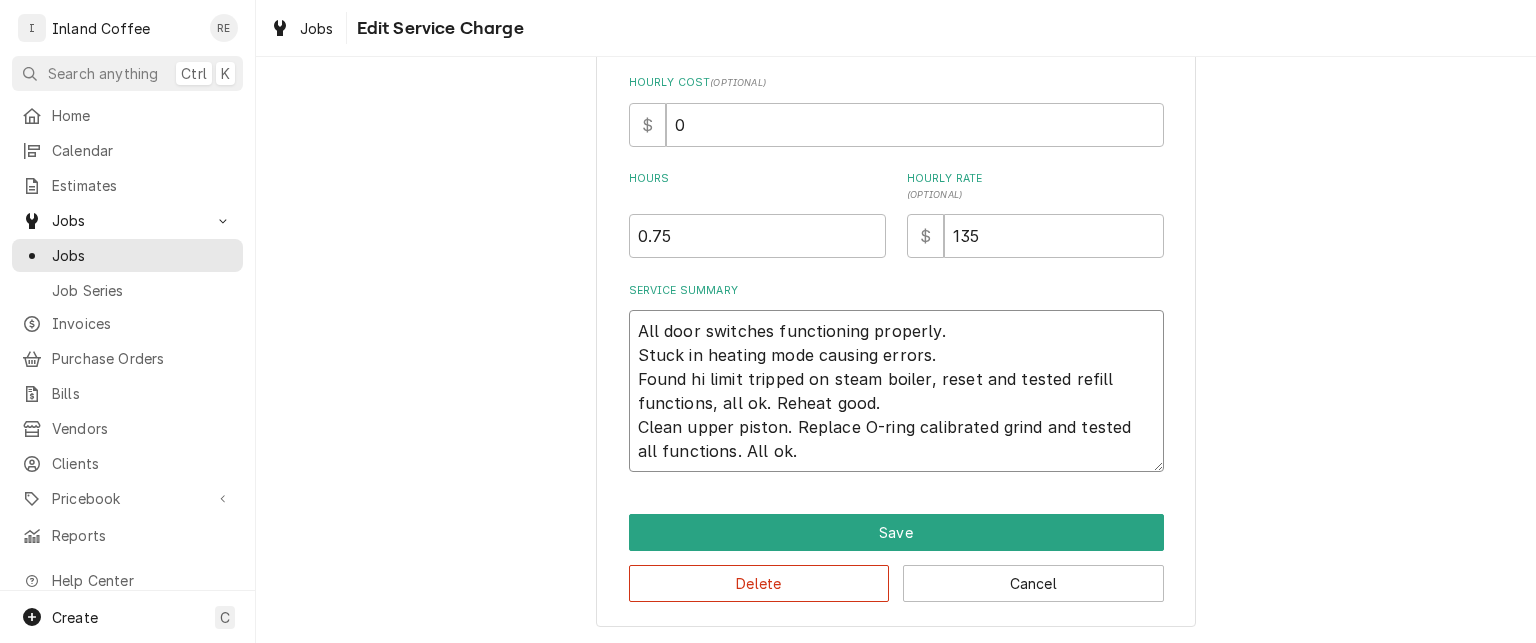type on "x" 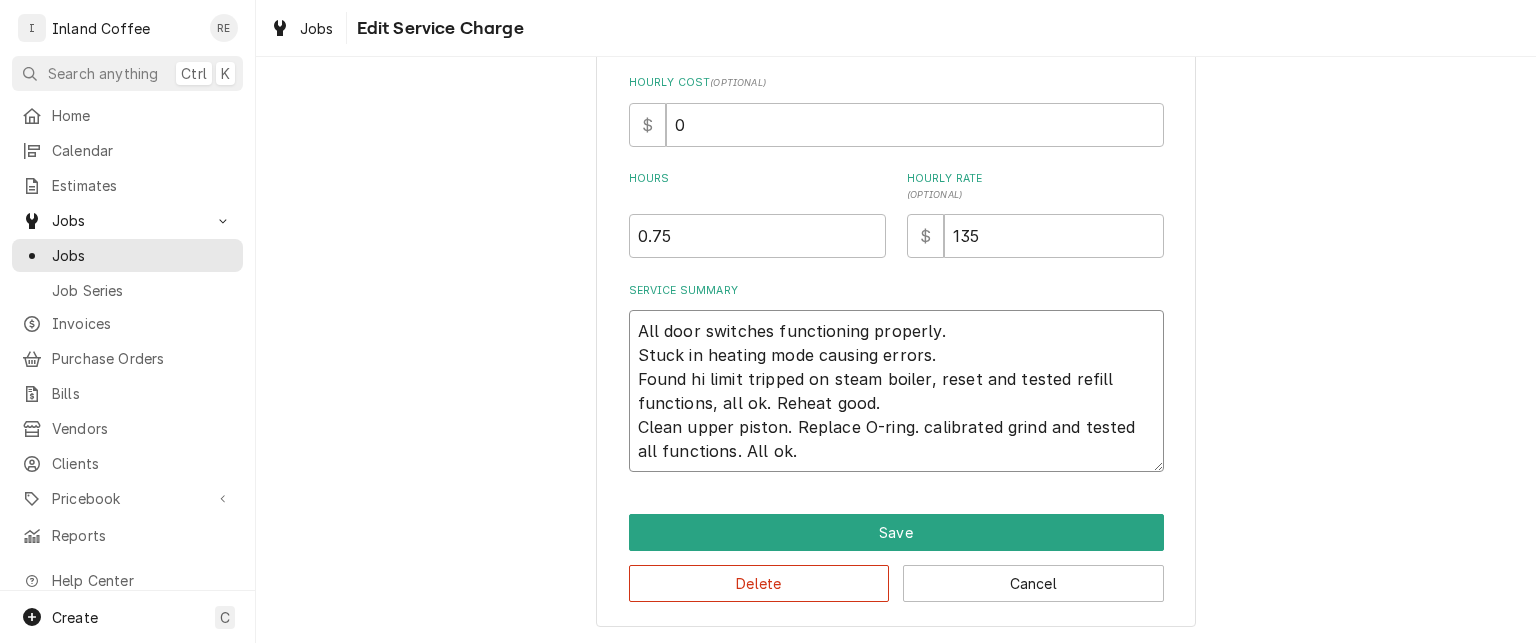 click on "All door switches functioning properly.
Stuck in heating mode causing errors.
Found hi limit tripped on steam boiler, reset and tested refill functions, all ok. Reheat good.
Clean upper piston. Replace O-ring. calibrated grind and tested all functions. All ok." at bounding box center [896, 391] 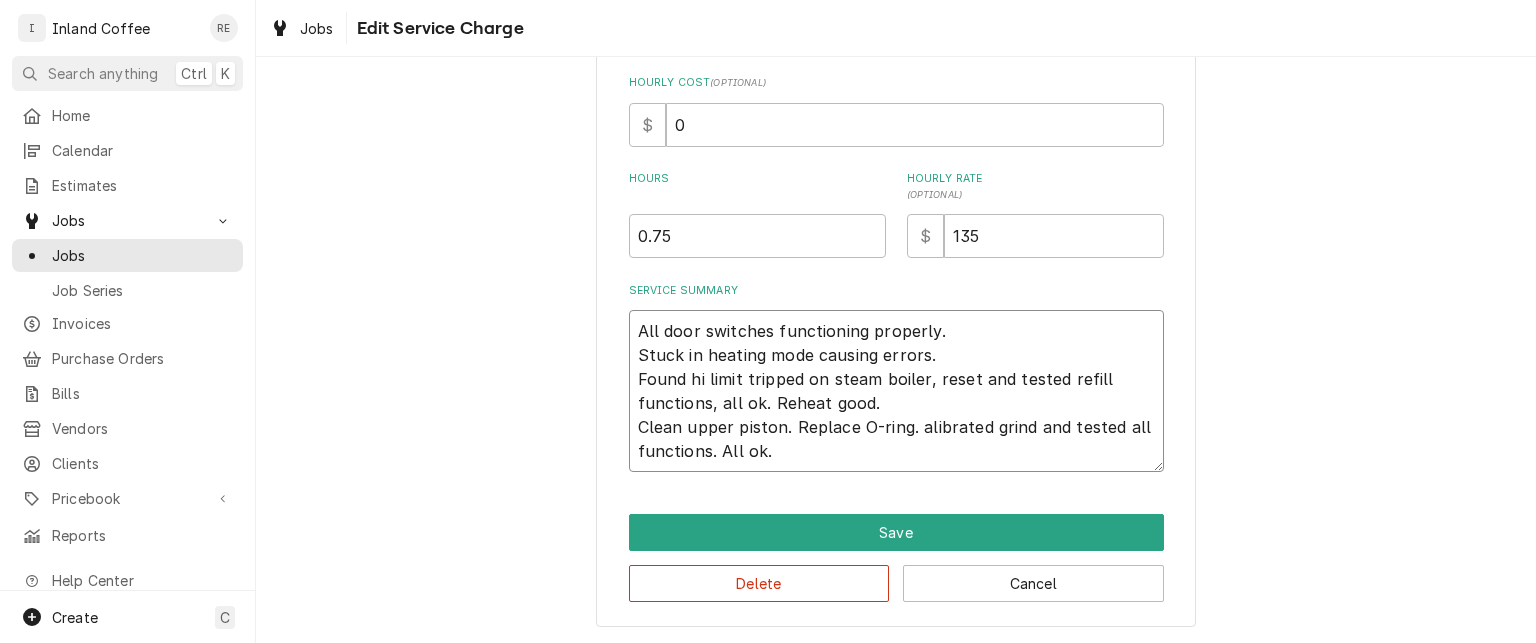 type on "x" 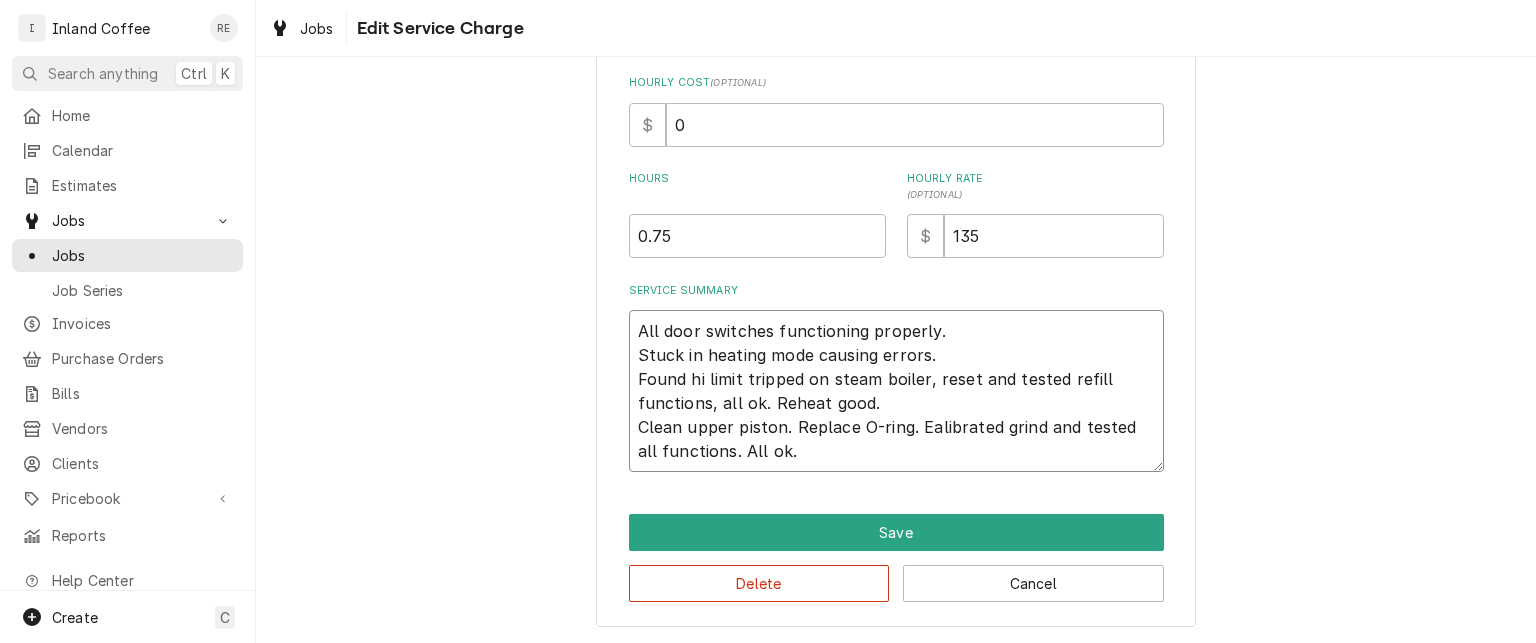 type on "x" 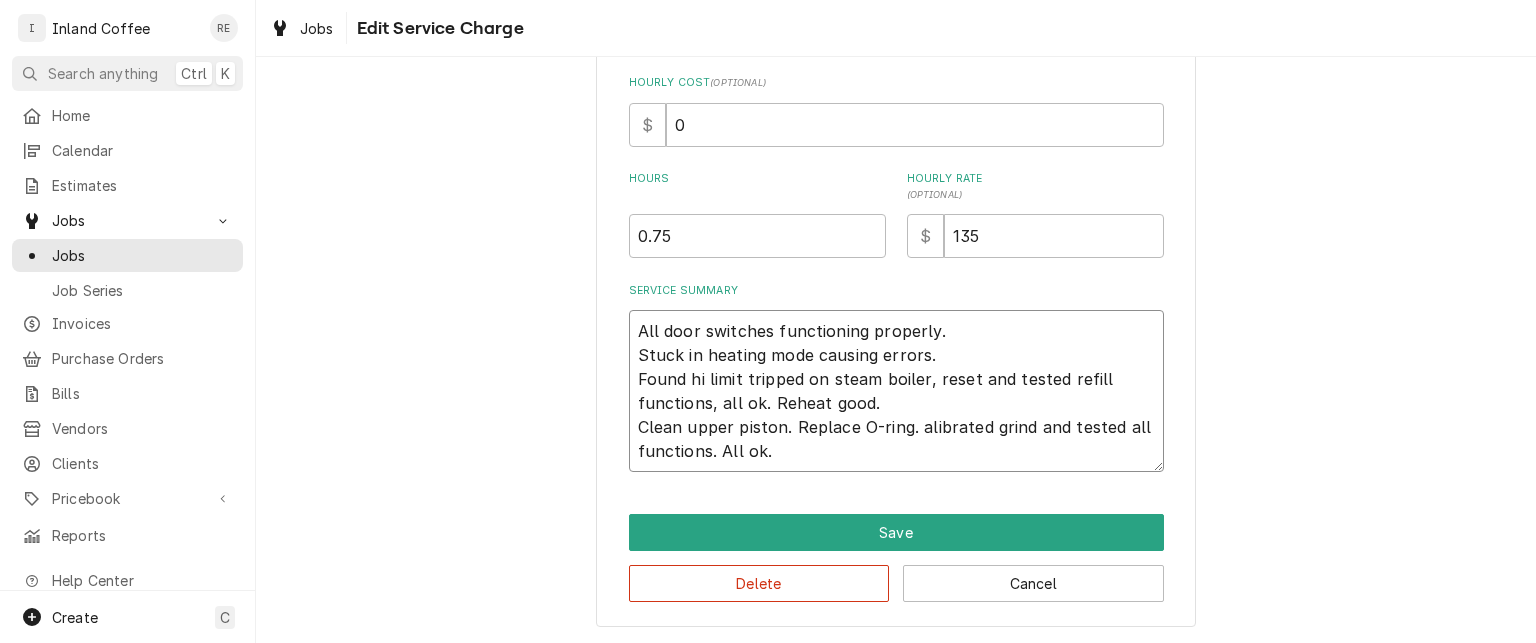 type on "x" 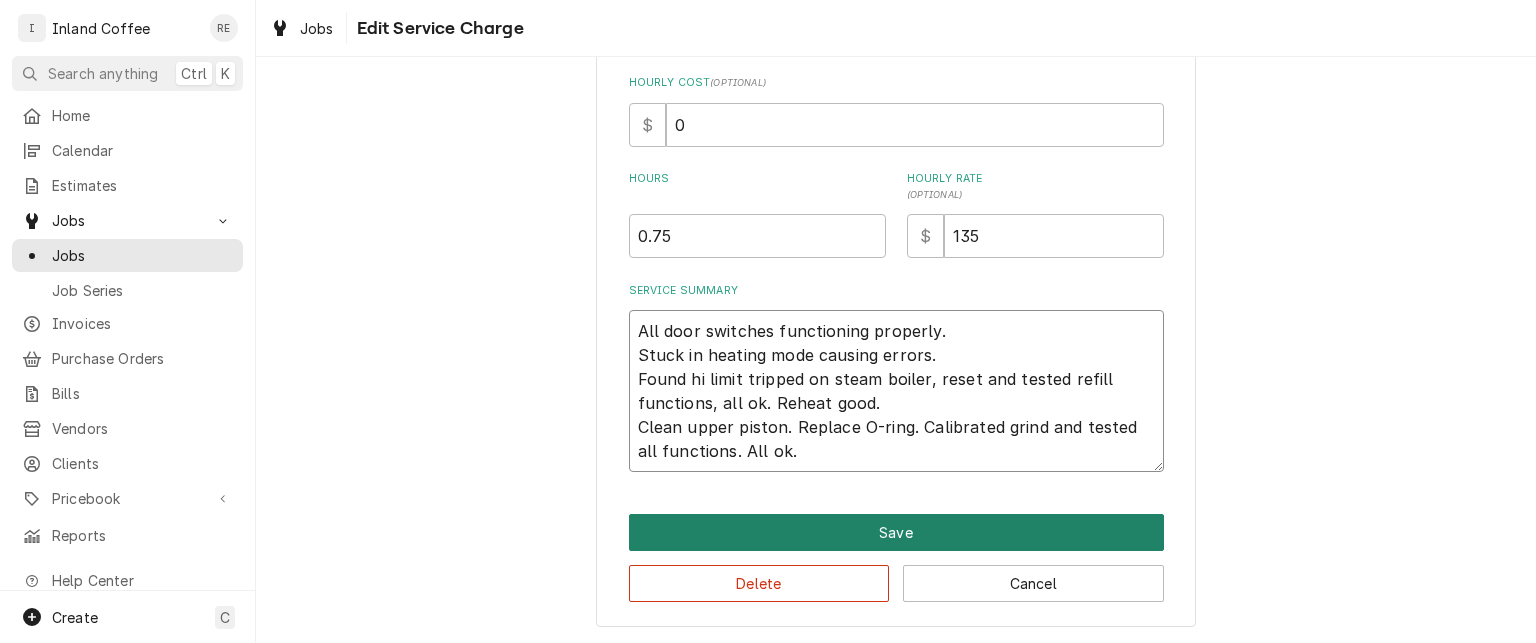 type on "All door switches functioning properly.
Stuck in heating mode causing errors.
Found hi limit tripped on steam boiler, reset and tested refill functions, all ok. Reheat good.
Clean upper piston. Replace O-ring. Calibrated grind and tested all functions. All ok." 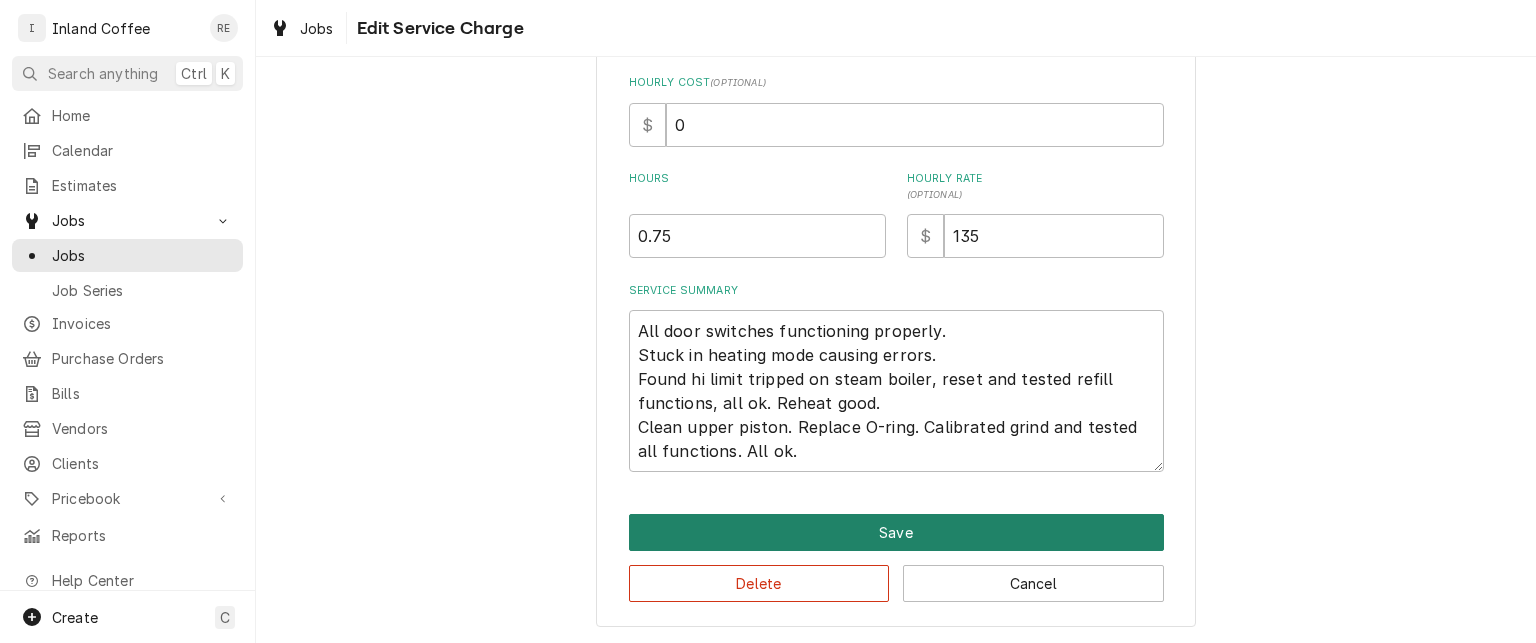 click on "Save" at bounding box center [896, 532] 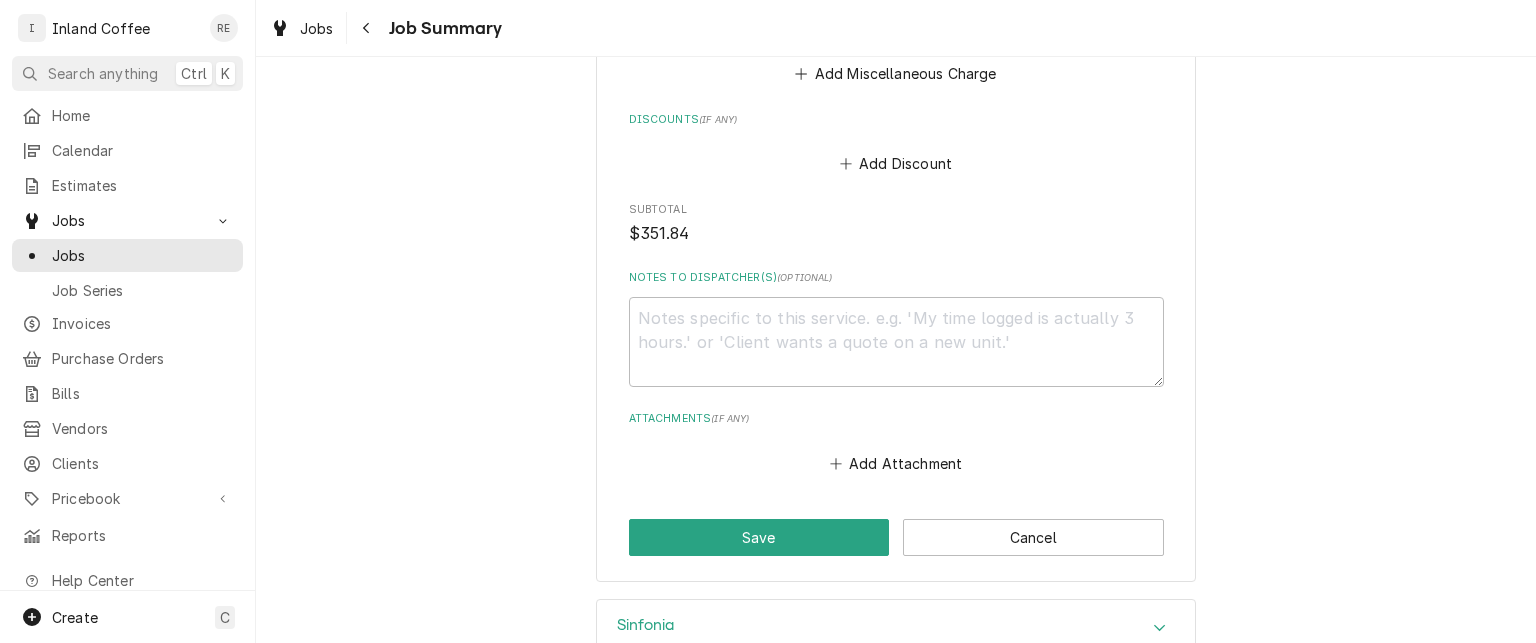 scroll, scrollTop: 1808, scrollLeft: 0, axis: vertical 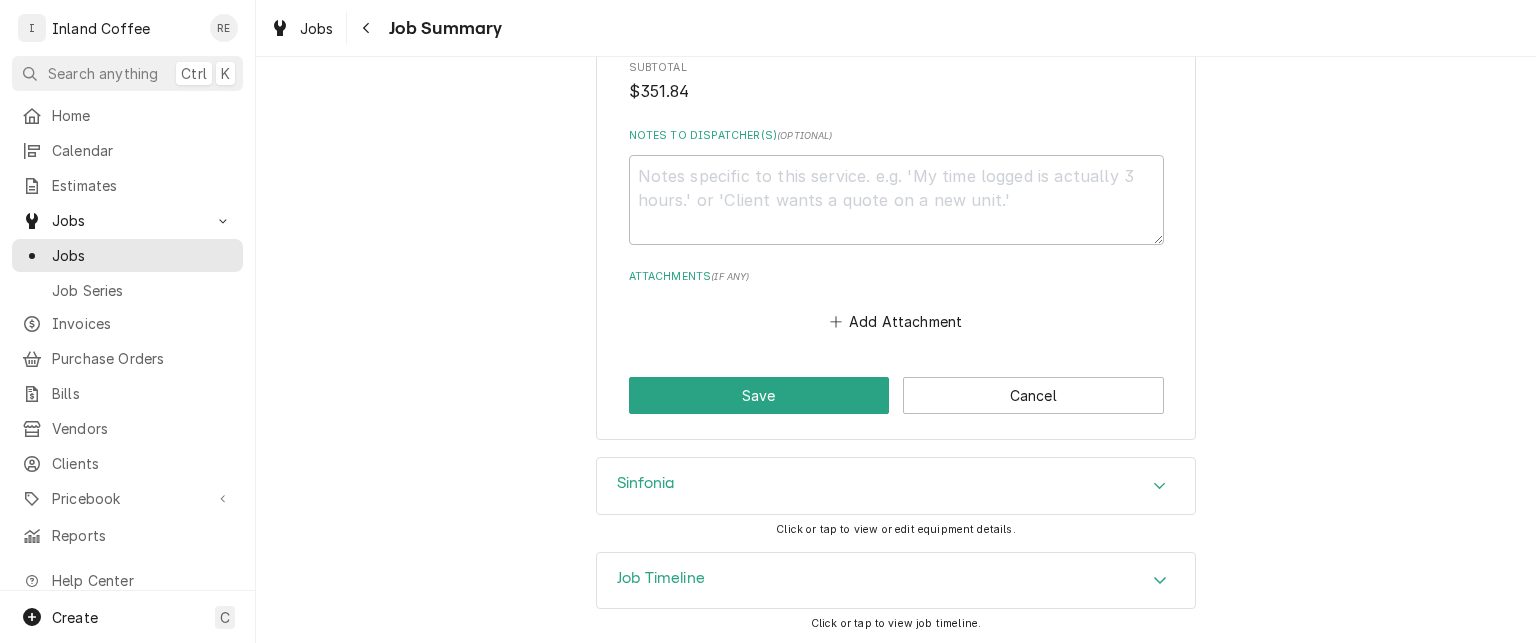 click on "Sinfonia" at bounding box center [896, 486] 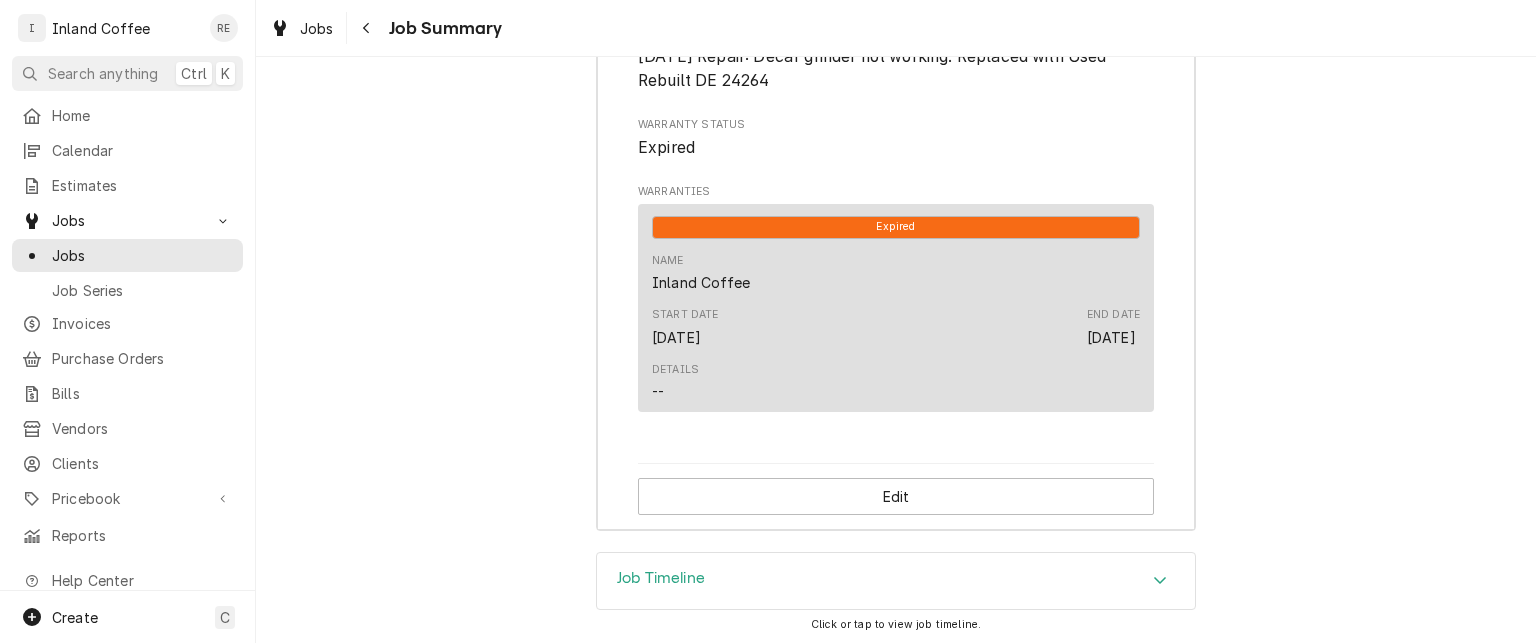 scroll, scrollTop: 2877, scrollLeft: 0, axis: vertical 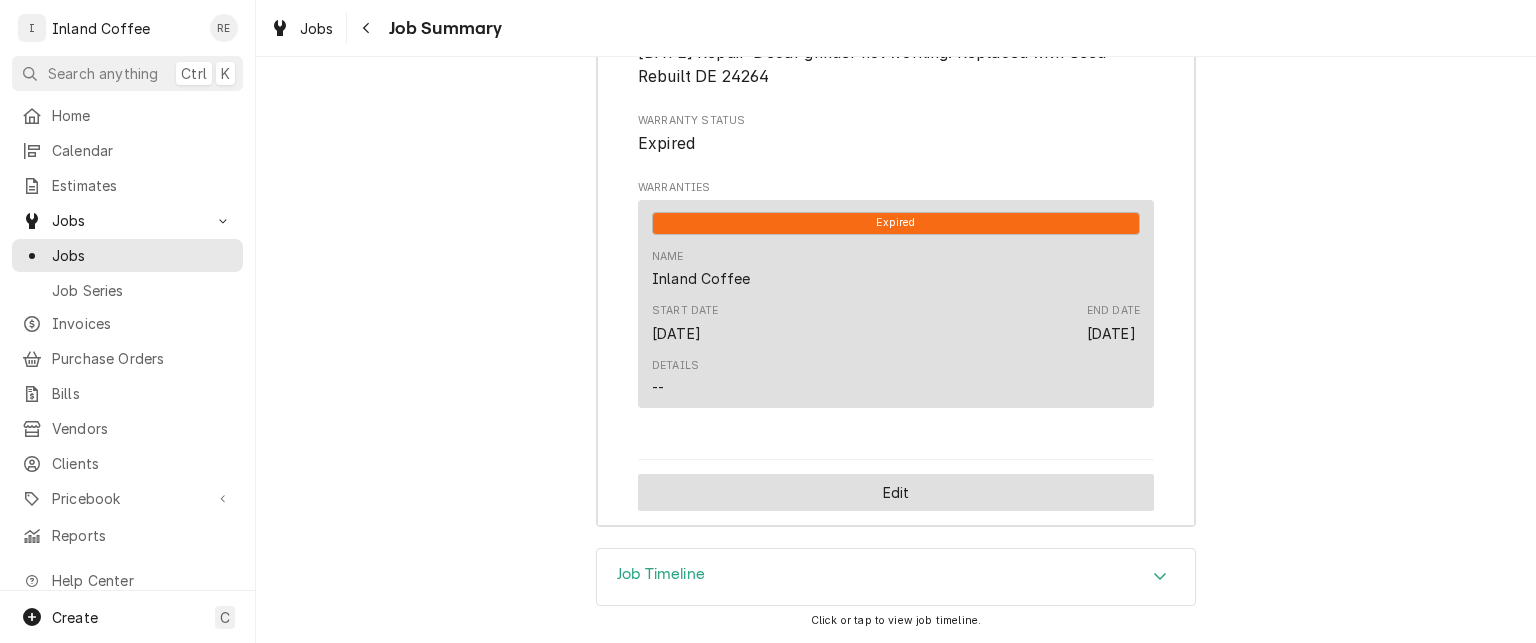 click on "Edit" at bounding box center [896, 492] 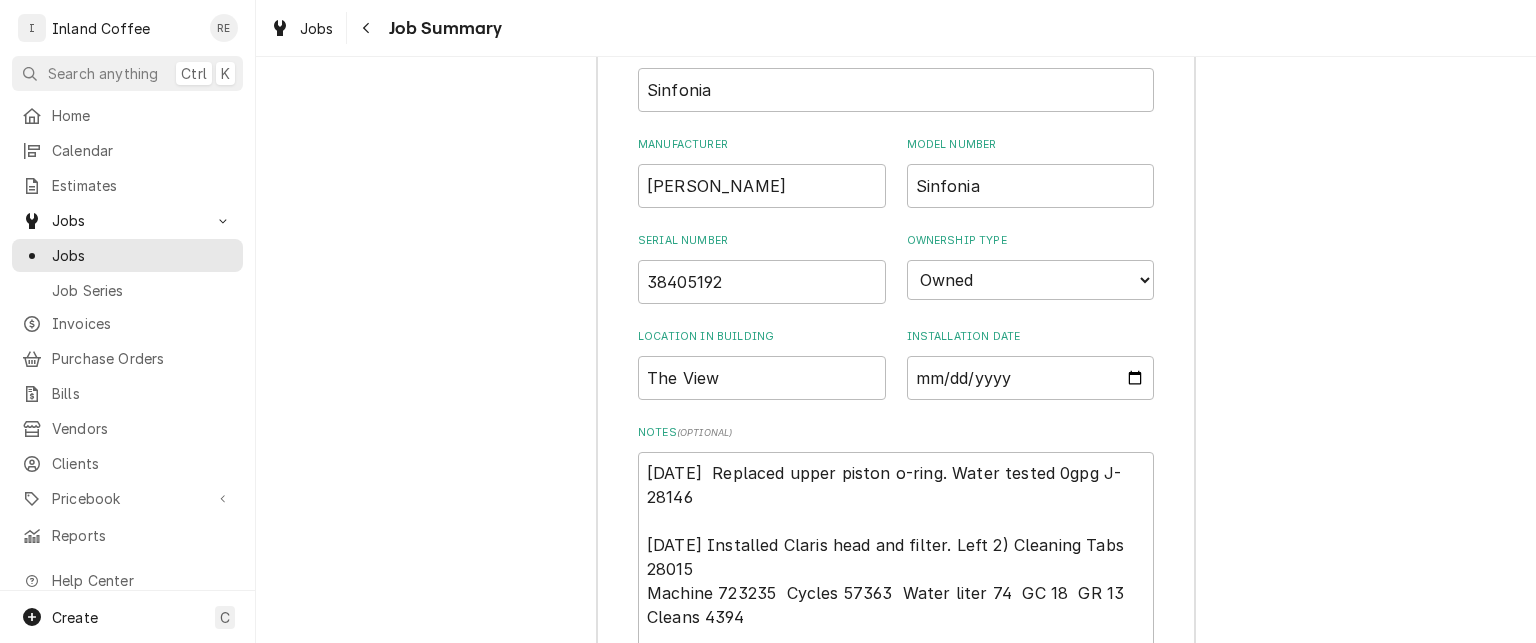 scroll, scrollTop: 2502, scrollLeft: 0, axis: vertical 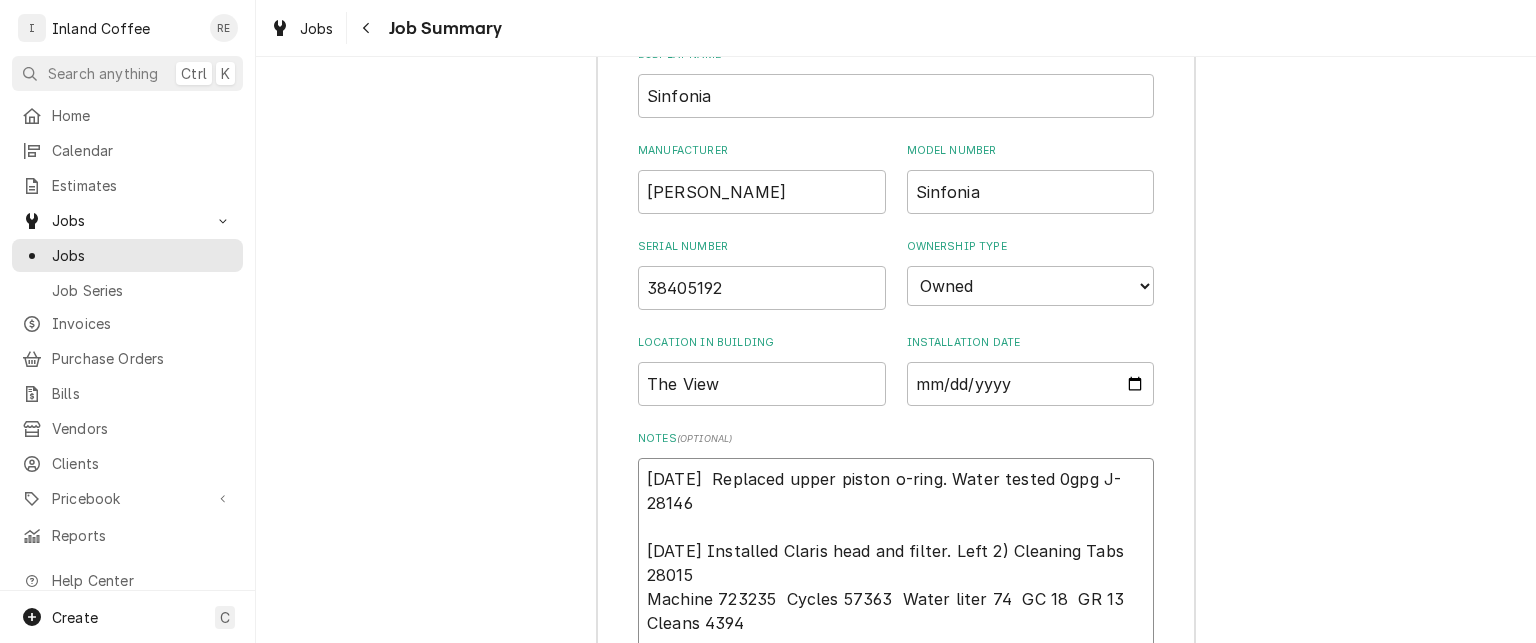click on "04/09/25  Replaced upper piston o-ring. Water tested 0gpg J-28146
07/09/24 Installed Claris head and filter. Left 2) Cleaning Tabs  28015
Machine 723235  Cycles 57363  Water liter 74  GC 18  GR 13
Cleans 4394
04/11/23 Repair/PM: Eeplaced bad door switch and terminals. Replaced rubber springs, lock nuts, 3mm tube, heater relay and inlet fittings to steam boiler DE 25035
•	Cycles 53229			Machine 719074		Cleans 4157		GL(GC) 13			GR 12
07/07/21 Repair: Decaf grinder not working. Replaced with Used Rebuilt DE 24264" at bounding box center [896, 659] 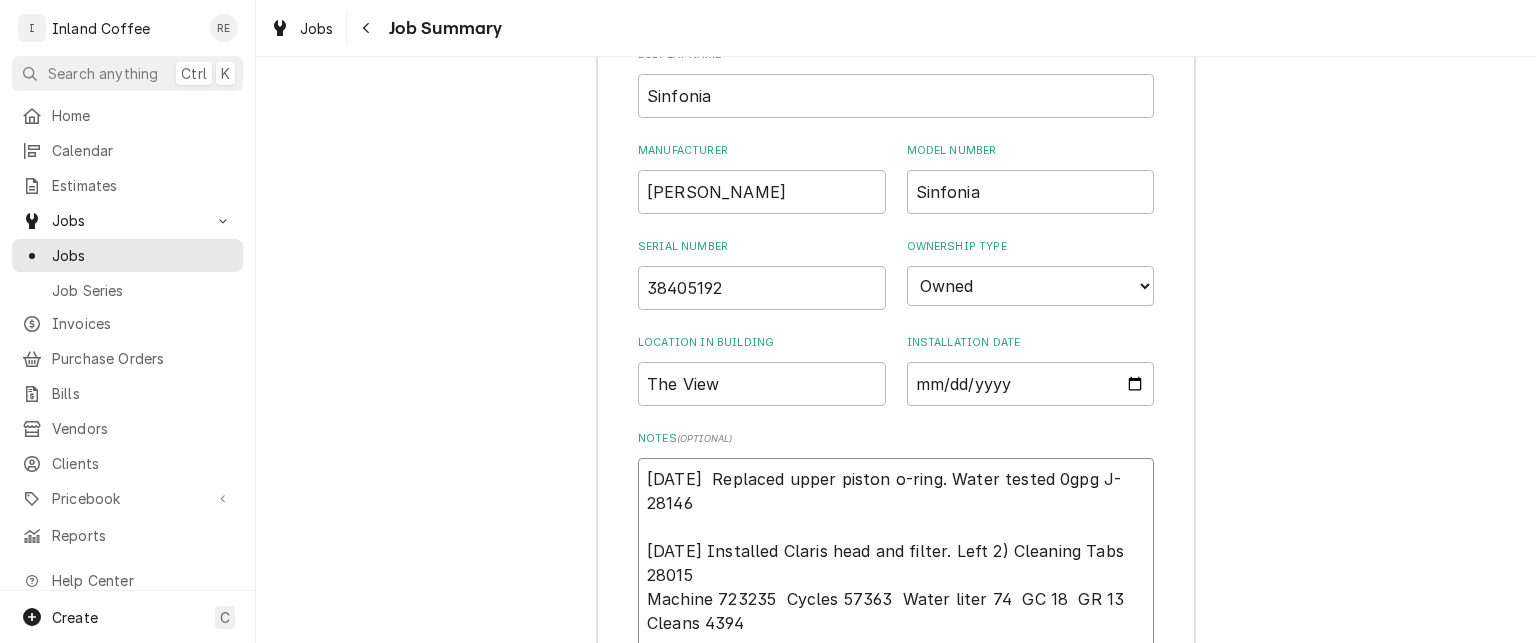 type on "x" 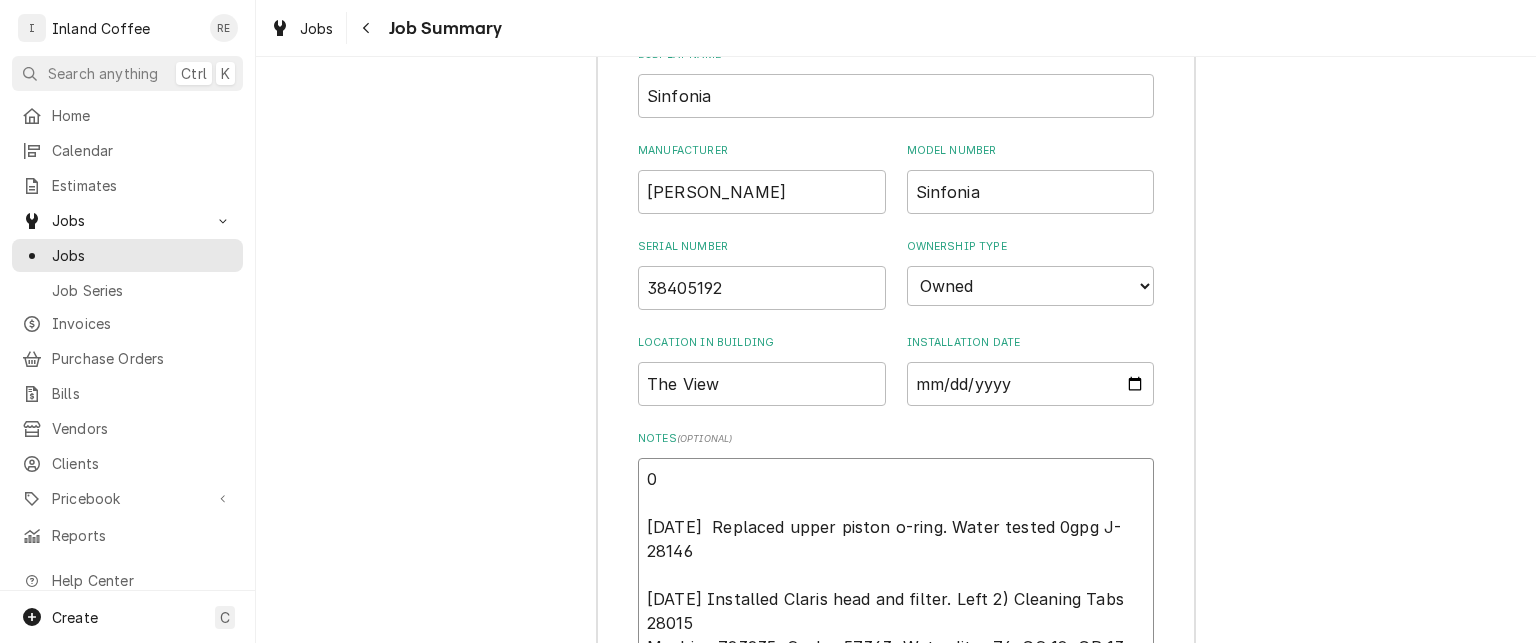 type on "x" 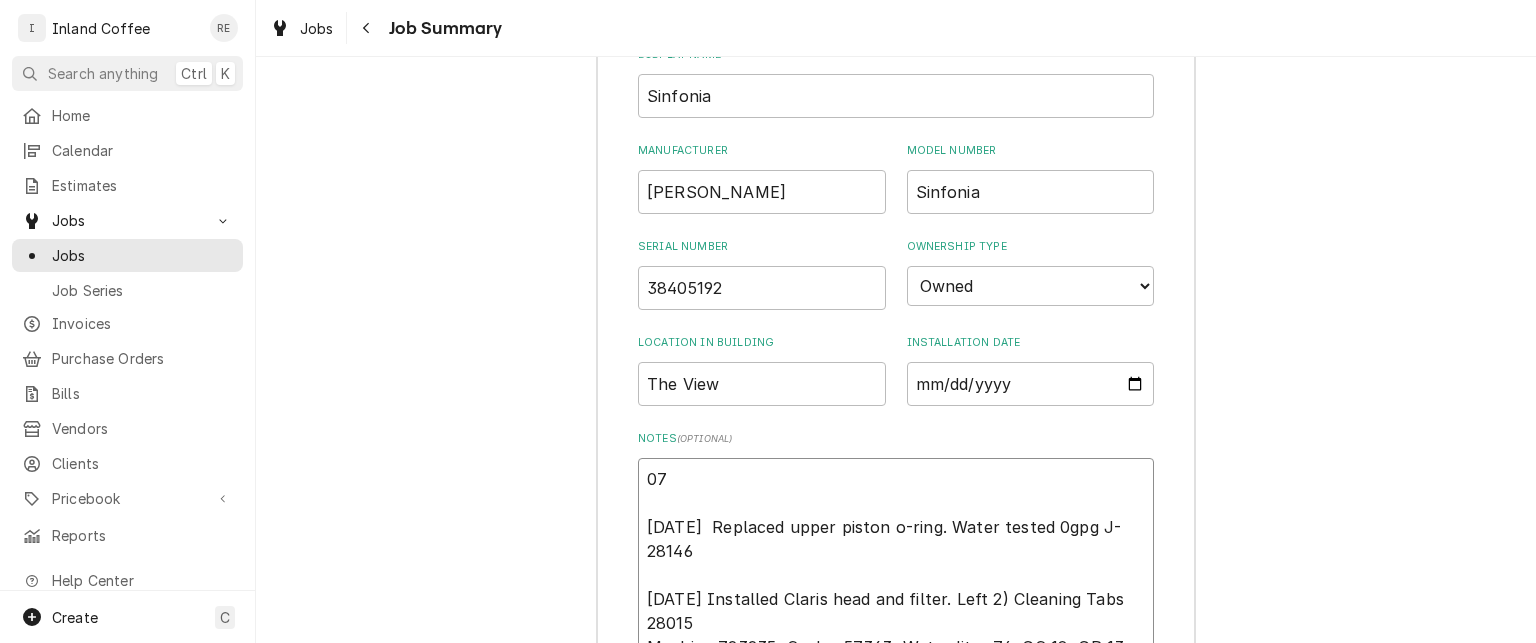 type on "x" 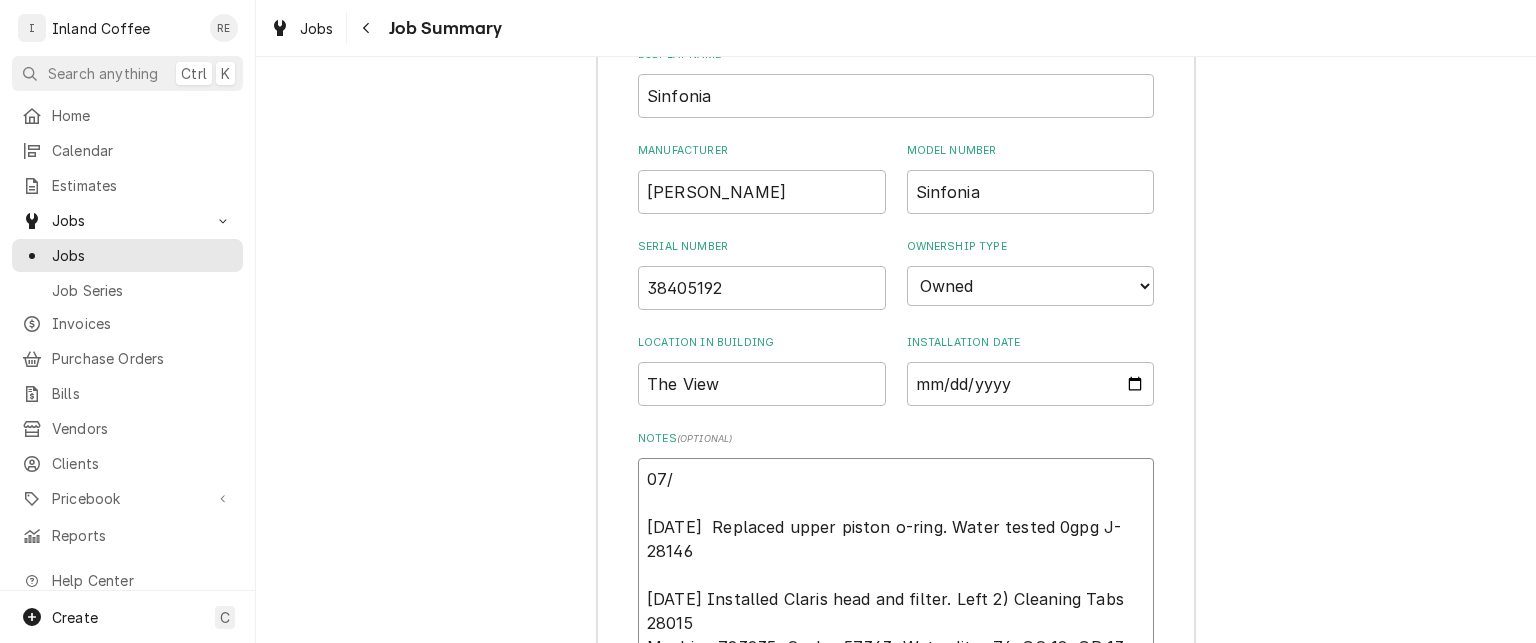 type on "x" 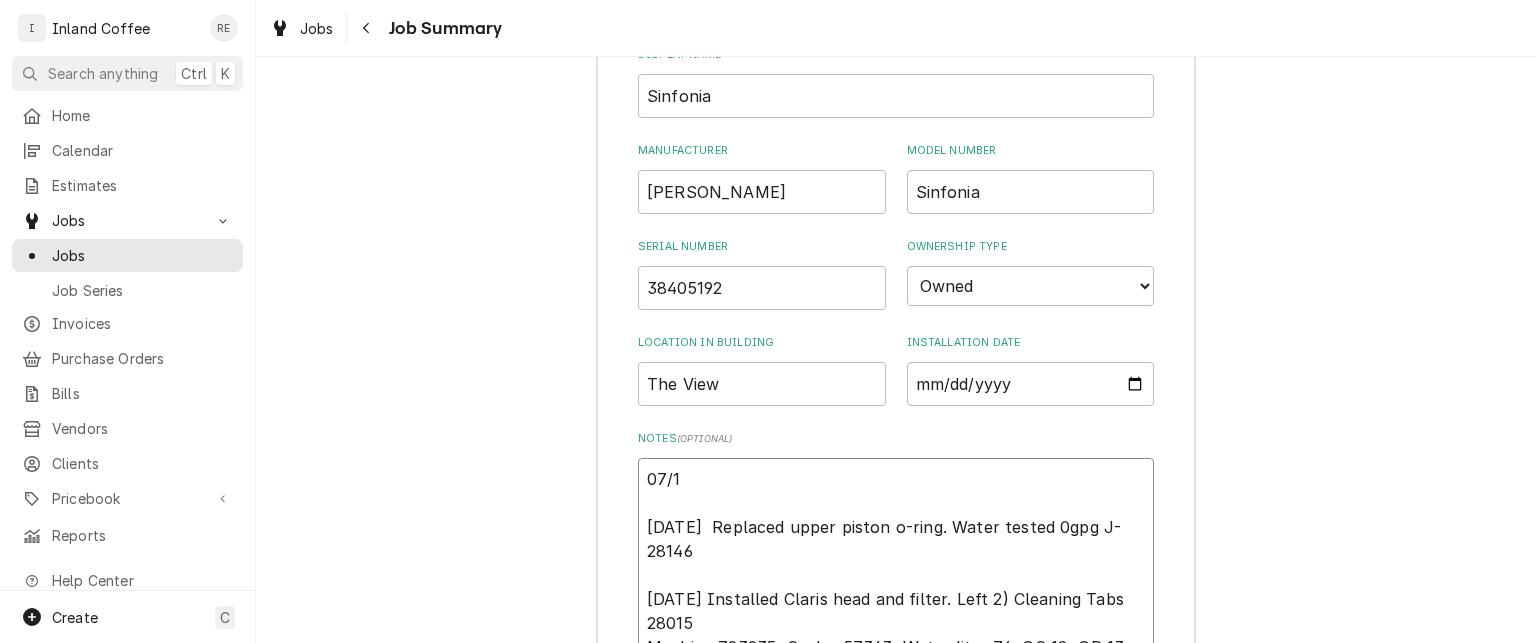 type on "x" 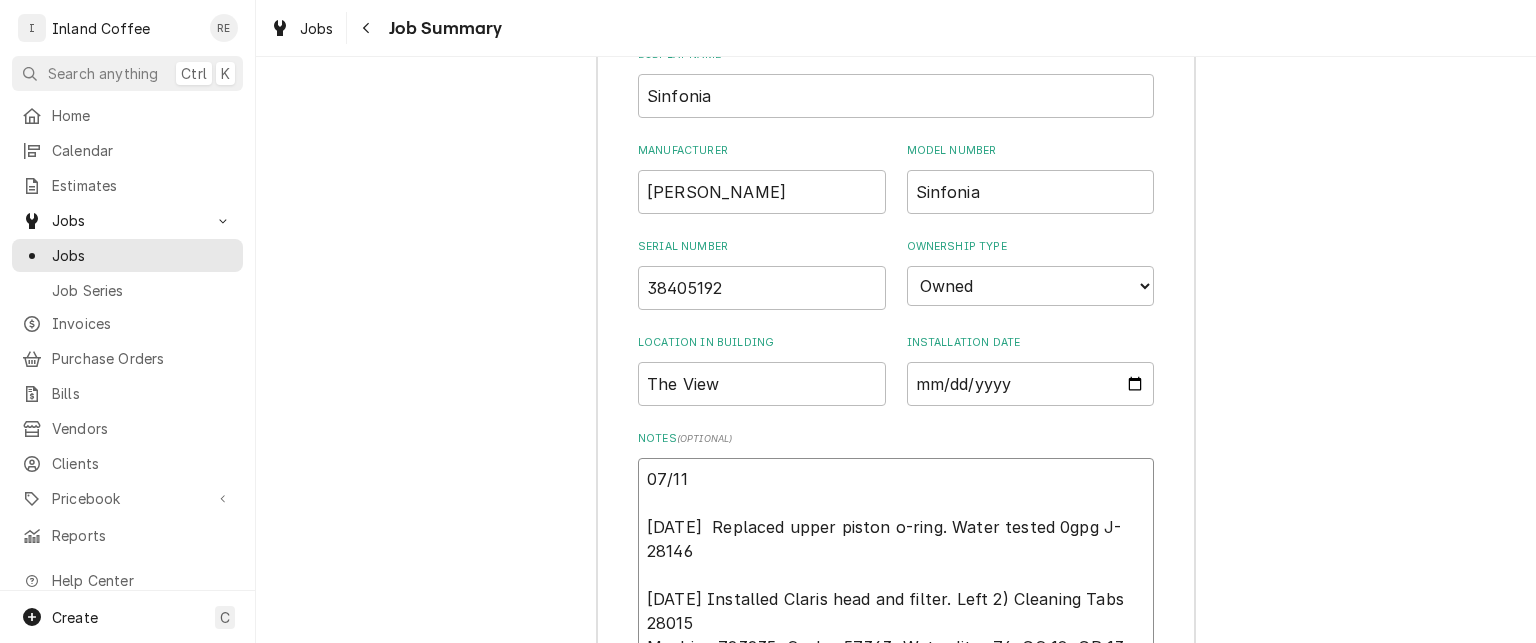 type on "x" 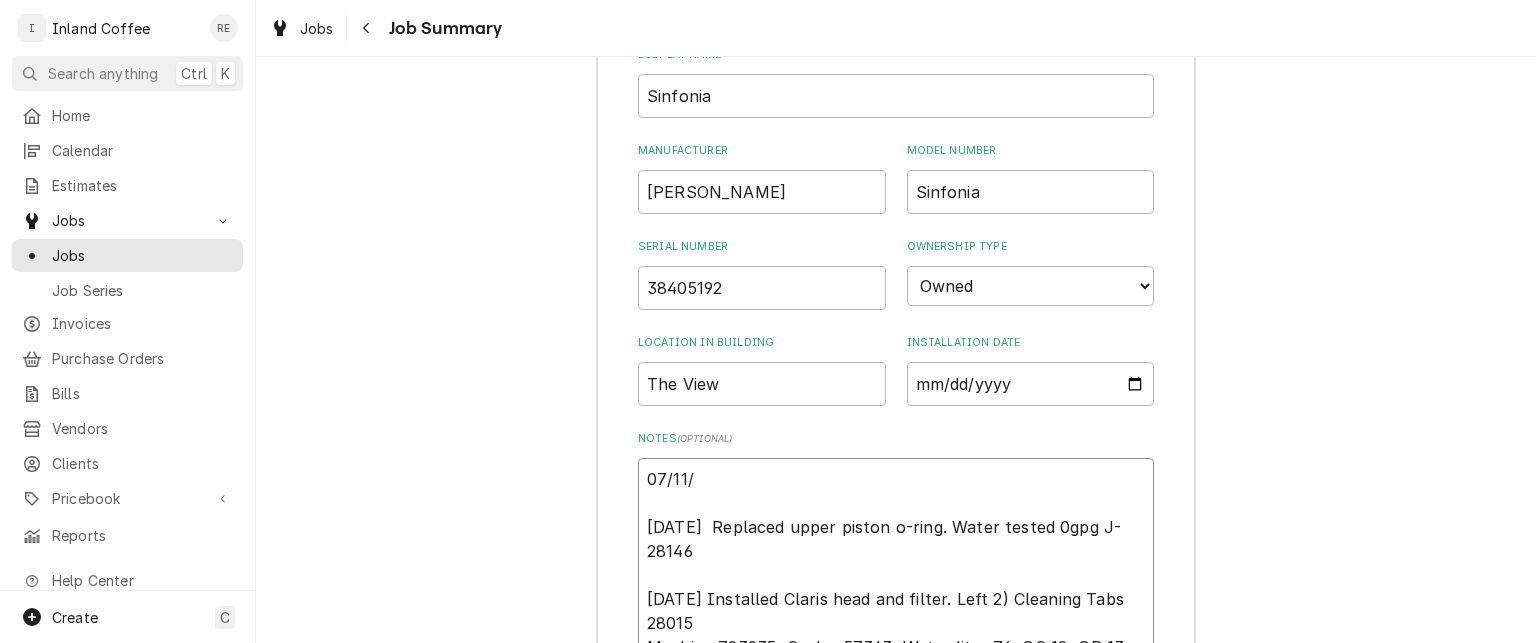 type on "x" 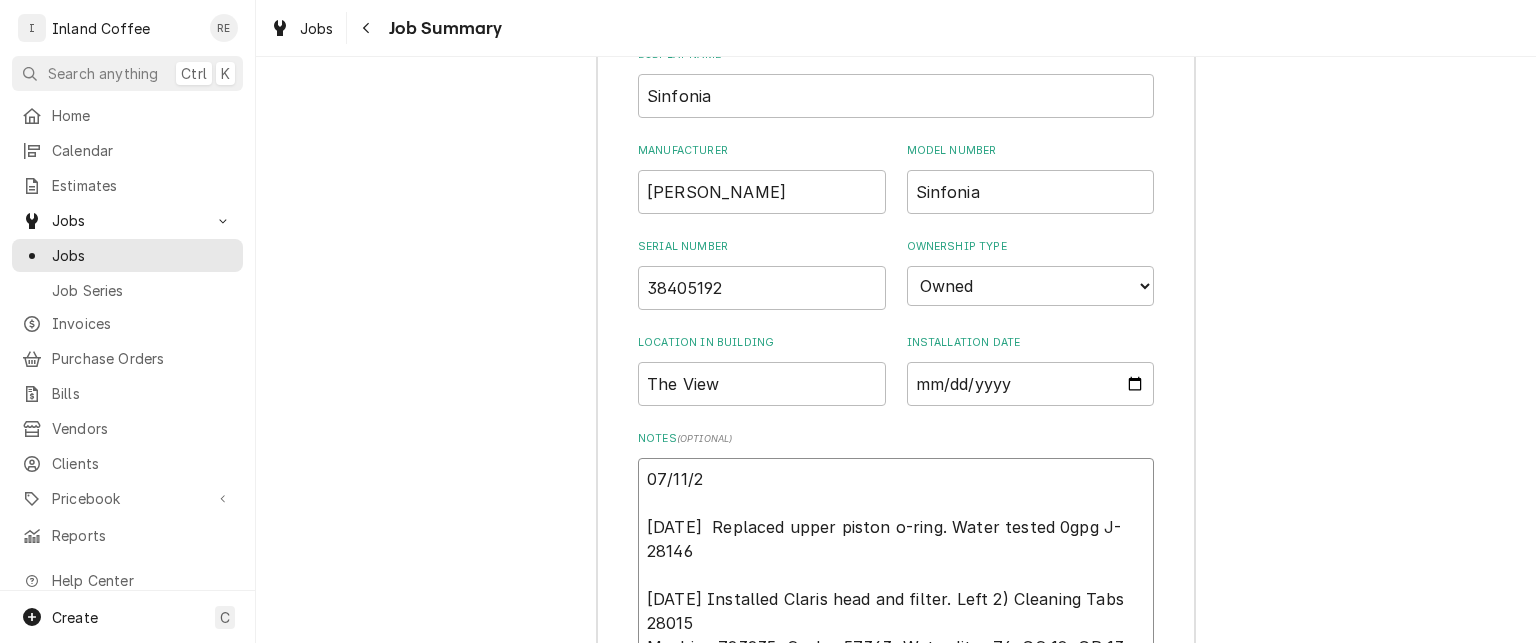 type on "x" 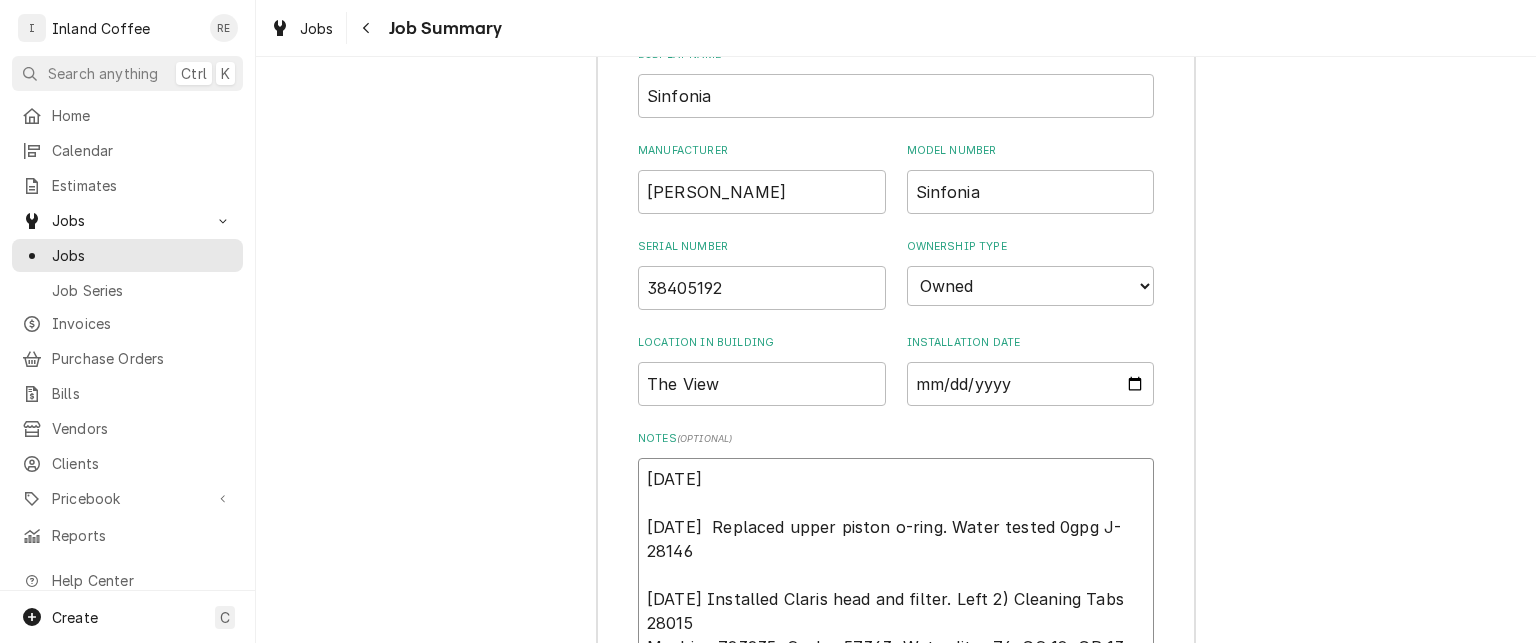 type on "x" 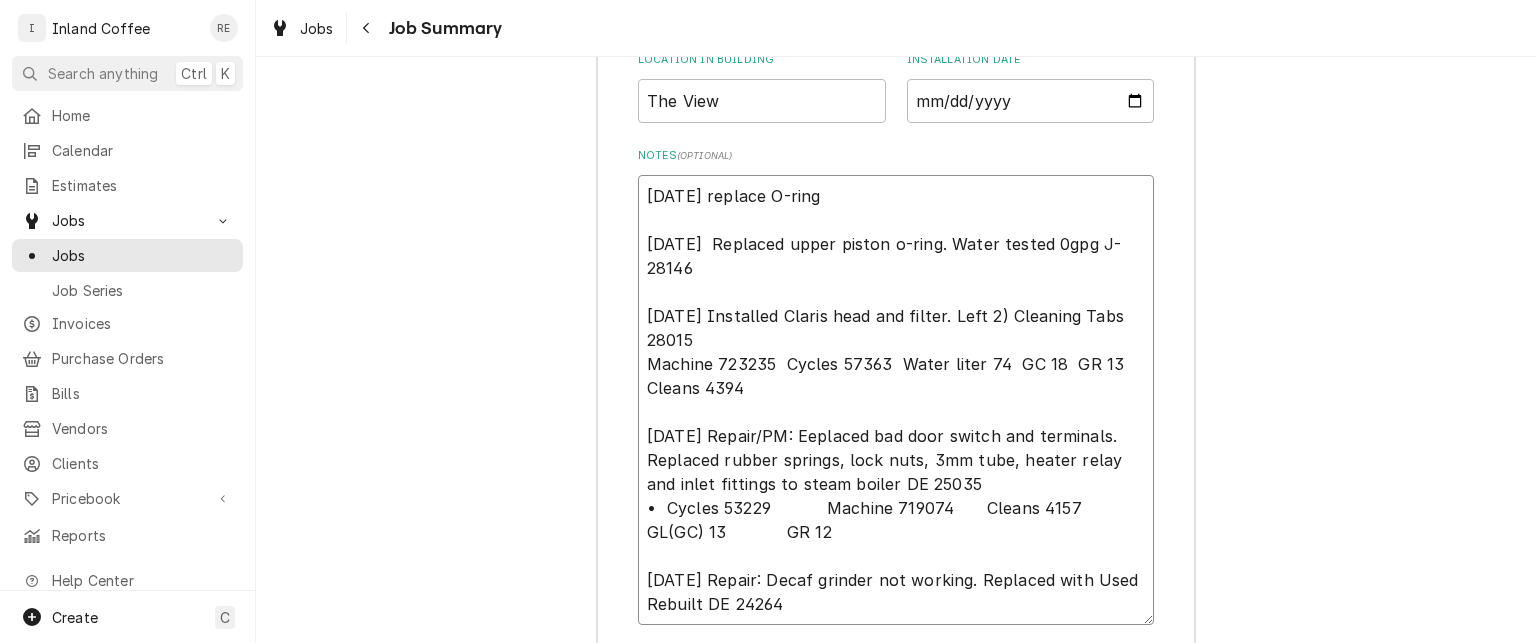 scroll, scrollTop: 2784, scrollLeft: 0, axis: vertical 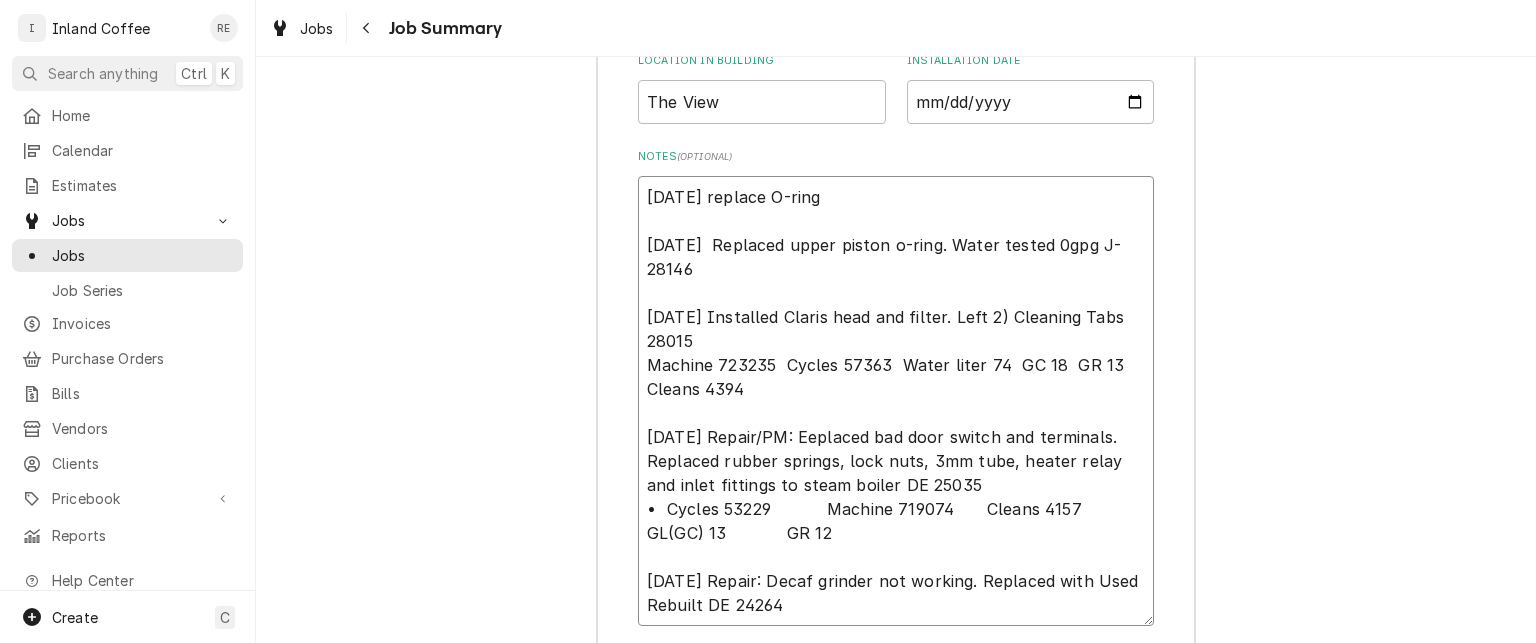 click on "07/11/25 replace O-ring
04/09/25  Replaced upper piston o-ring. Water tested 0gpg J-28146
07/09/24 Installed Claris head and filter. Left 2) Cleaning Tabs  28015
Machine 723235  Cycles 57363  Water liter 74  GC 18  GR 13
Cleans 4394
04/11/23 Repair/PM: Eeplaced bad door switch and terminals. Replaced rubber springs, lock nuts, 3mm tube, heater relay and inlet fittings to steam boiler DE 25035
•	Cycles 53229			Machine 719074		Cleans 4157		GL(GC) 13			GR 12
07/07/21 Repair: Decaf grinder not working. Replaced with Used Rebuilt DE 24264" at bounding box center [896, 401] 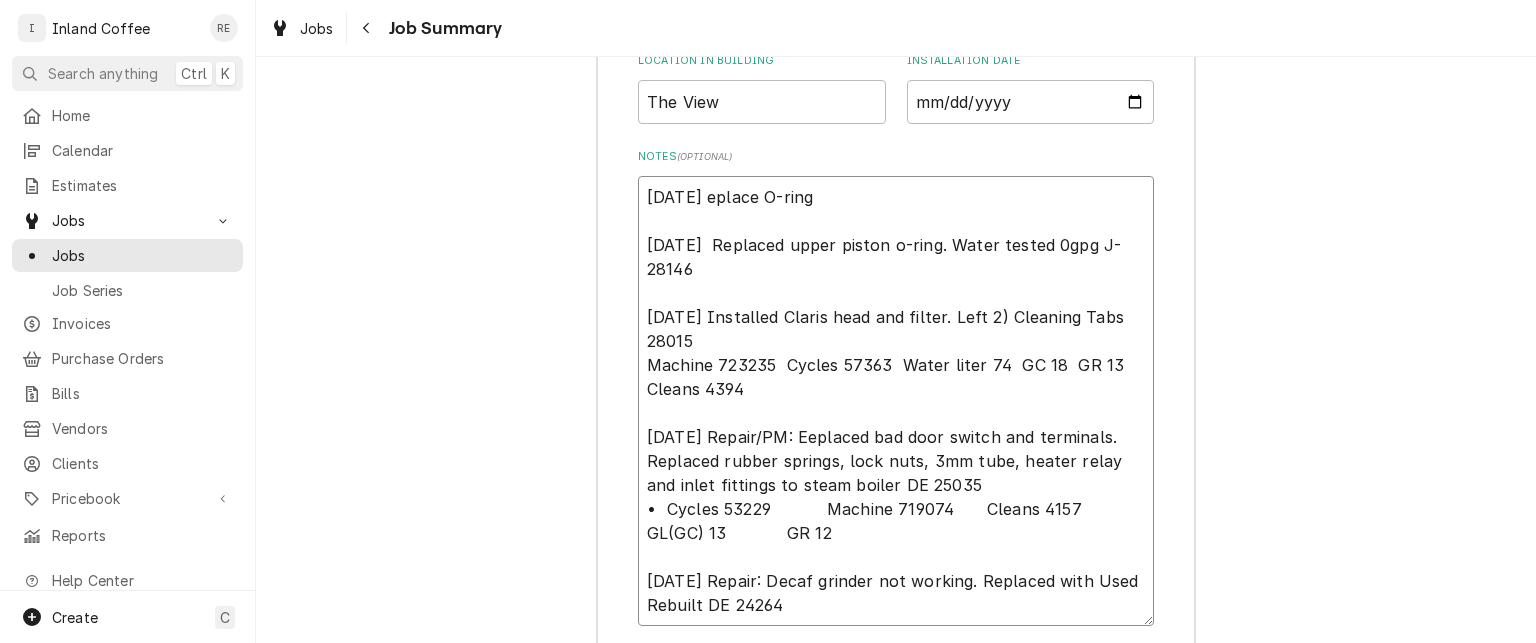 type on "x" 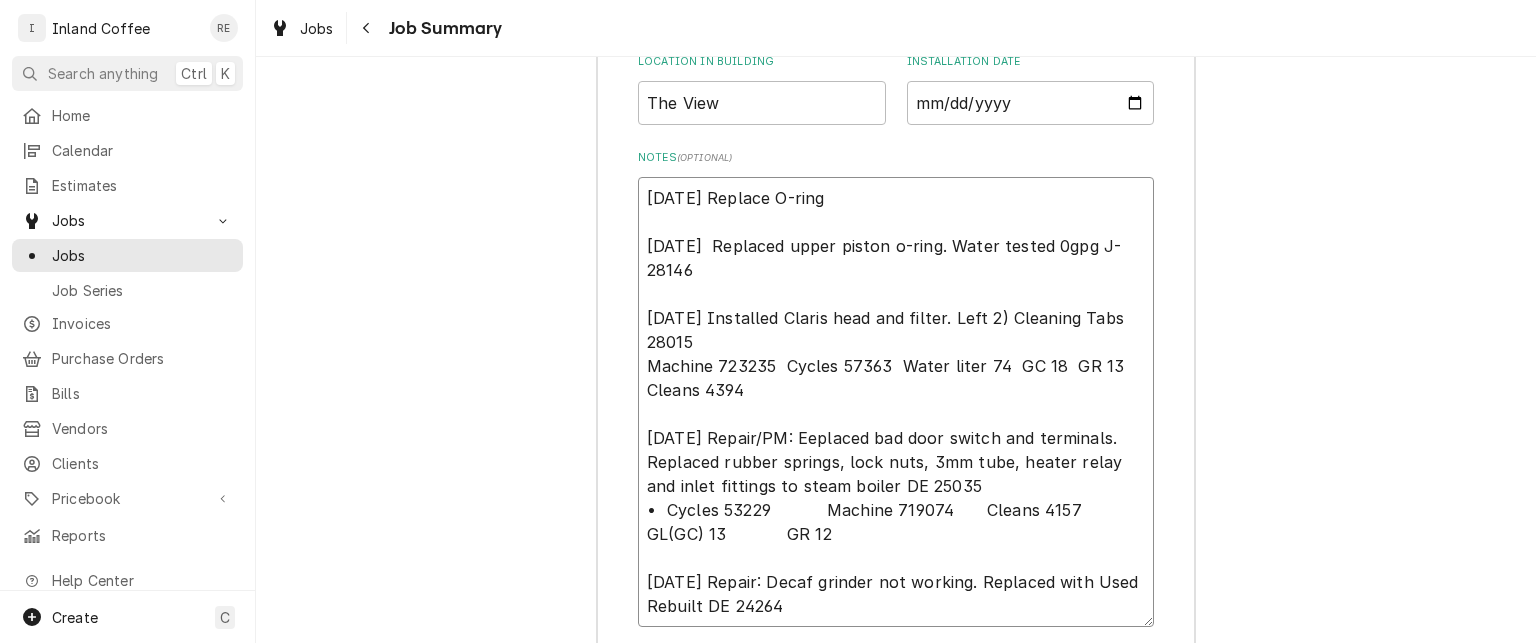scroll, scrollTop: 2722, scrollLeft: 0, axis: vertical 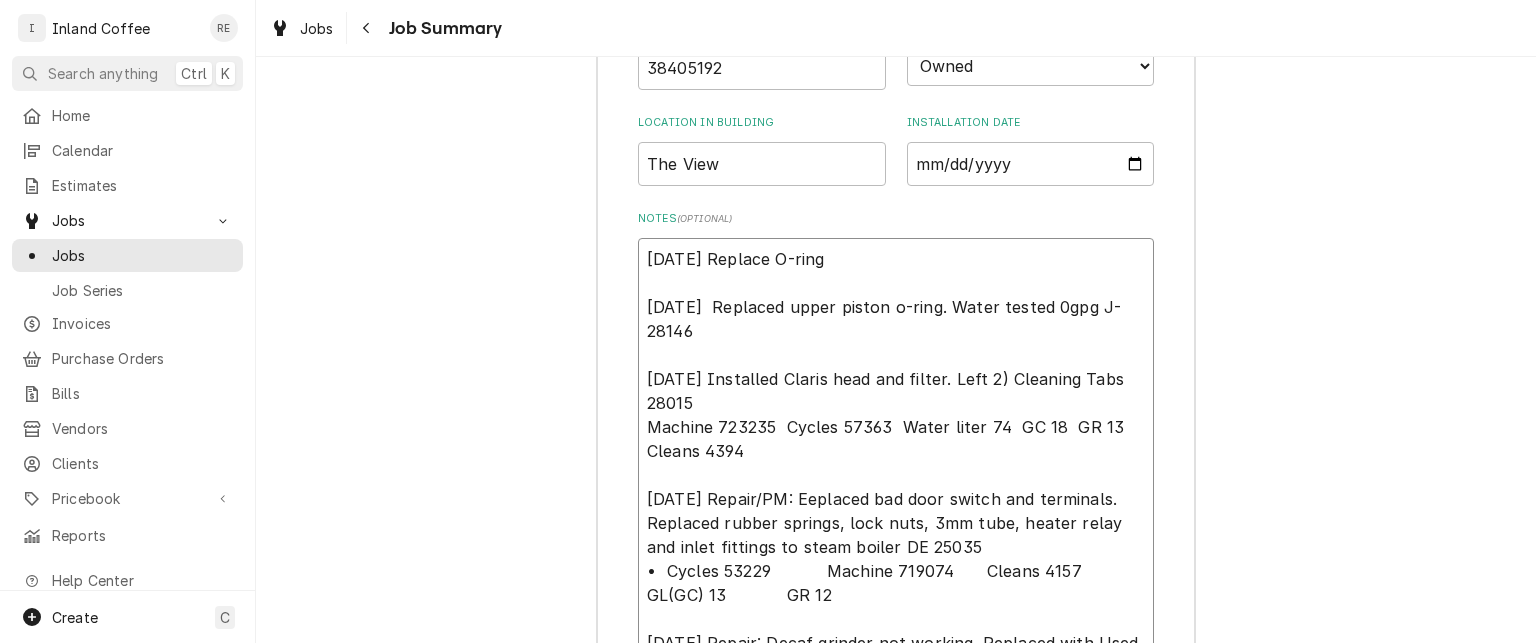 click on "07/11/25 Replace O-ring
04/09/25  Replaced upper piston o-ring. Water tested 0gpg J-28146
07/09/24 Installed Claris head and filter. Left 2) Cleaning Tabs  28015
Machine 723235  Cycles 57363  Water liter 74  GC 18  GR 13
Cleans 4394
04/11/23 Repair/PM: Eeplaced bad door switch and terminals. Replaced rubber springs, lock nuts, 3mm tube, heater relay and inlet fittings to steam boiler DE 25035
•	Cycles 53229			Machine 719074		Cleans 4157		GL(GC) 13			GR 12
07/07/21 Repair: Decaf grinder not working. Replaced with Used Rebuilt DE 24264" at bounding box center [896, 463] 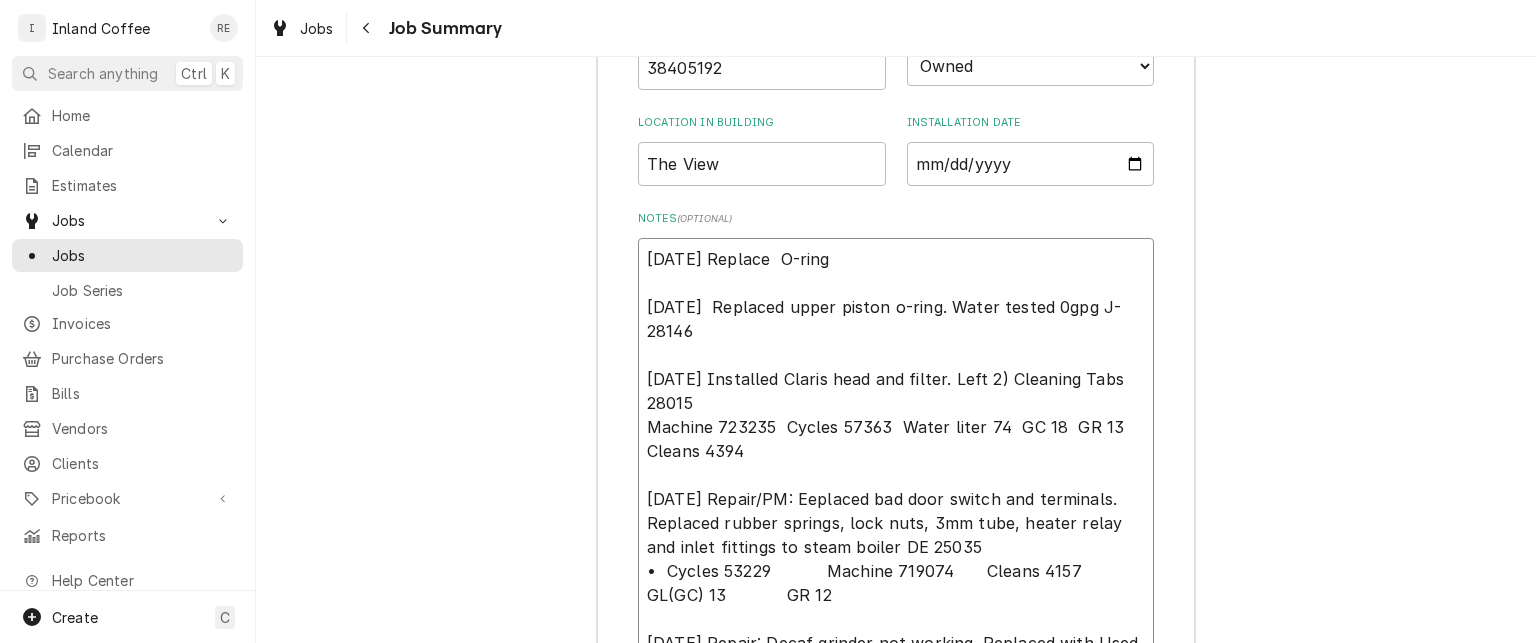 type on "x" 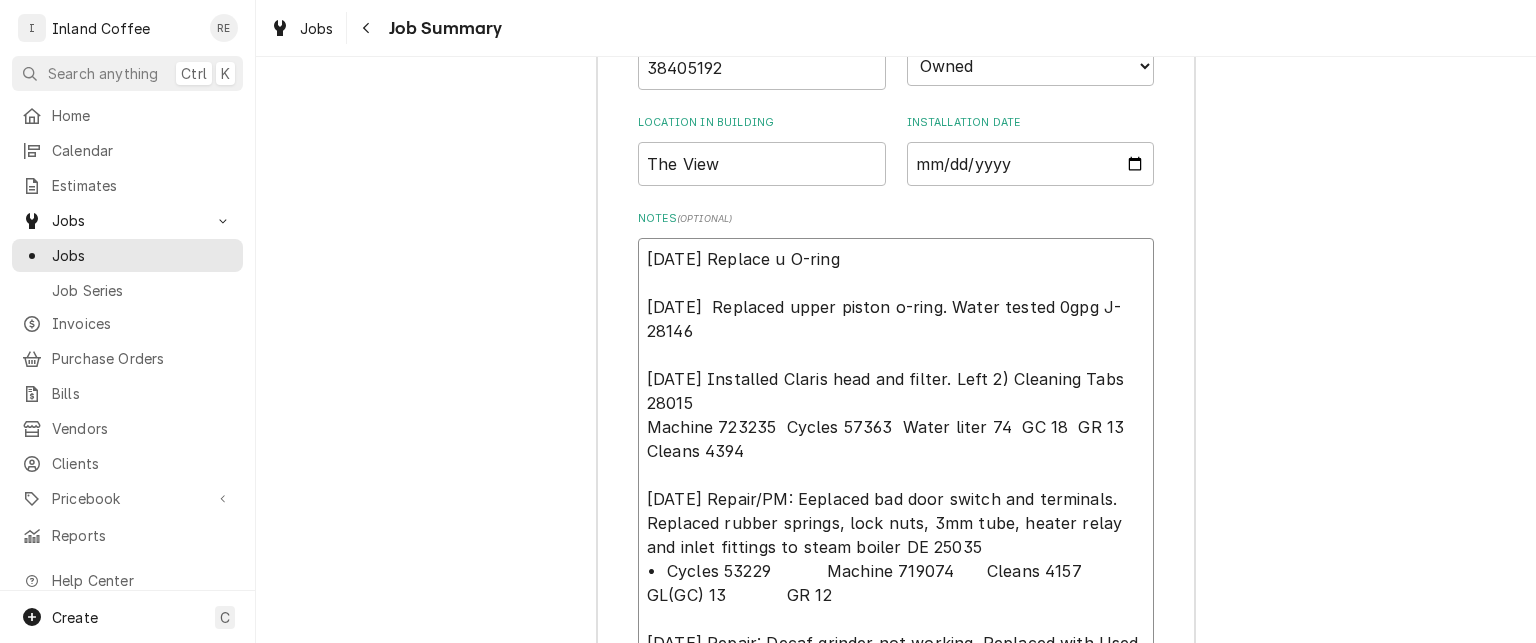 type on "x" 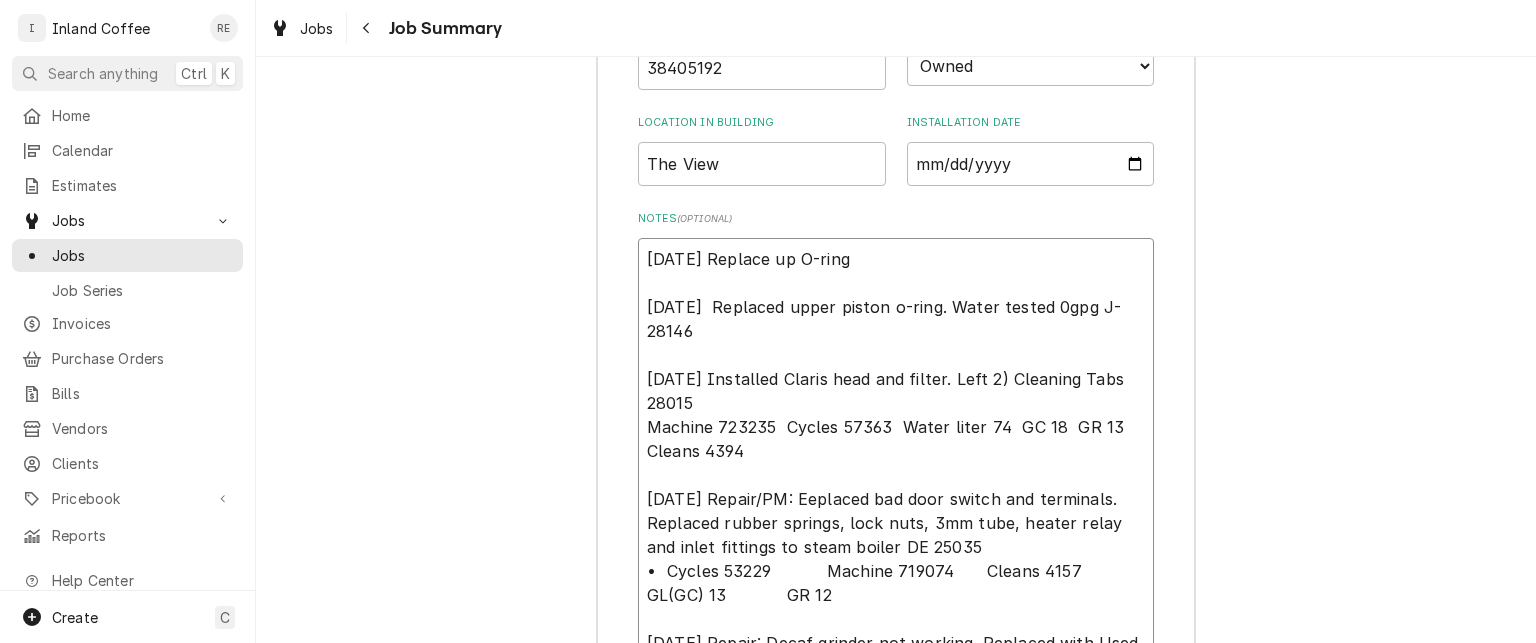 type on "x" 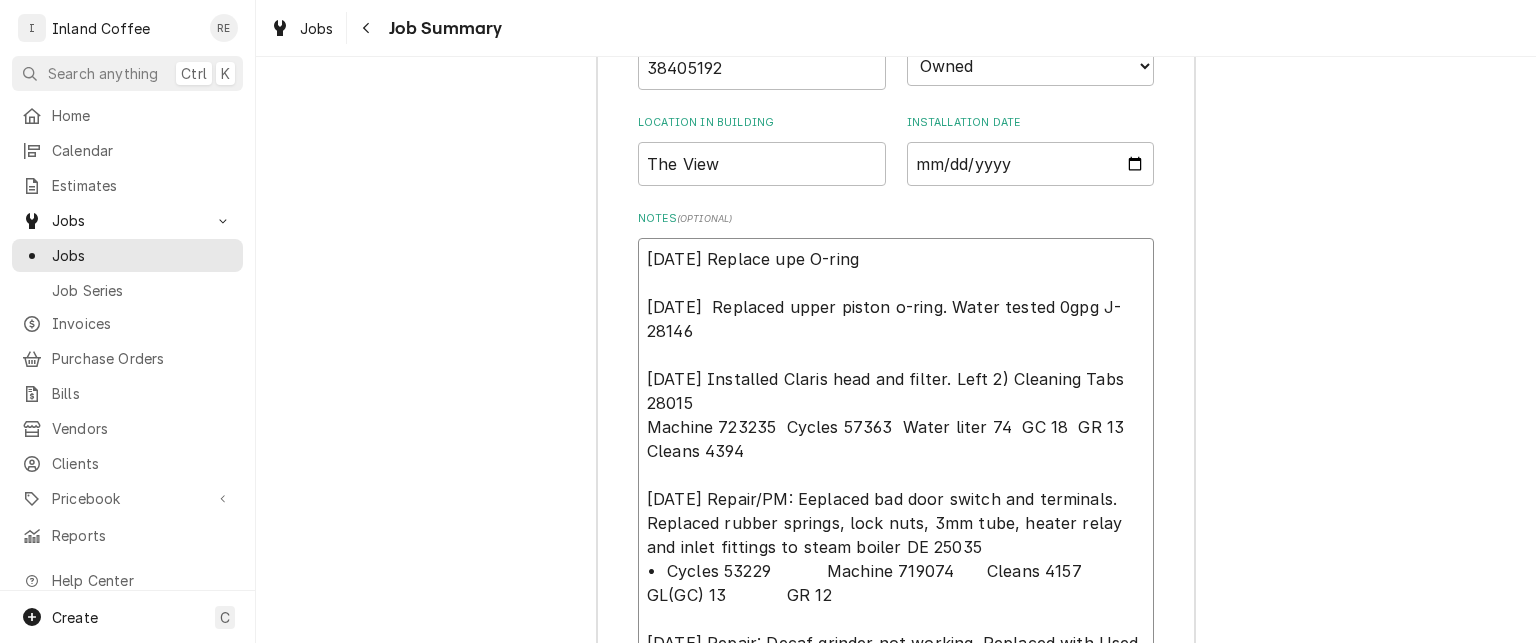 type on "x" 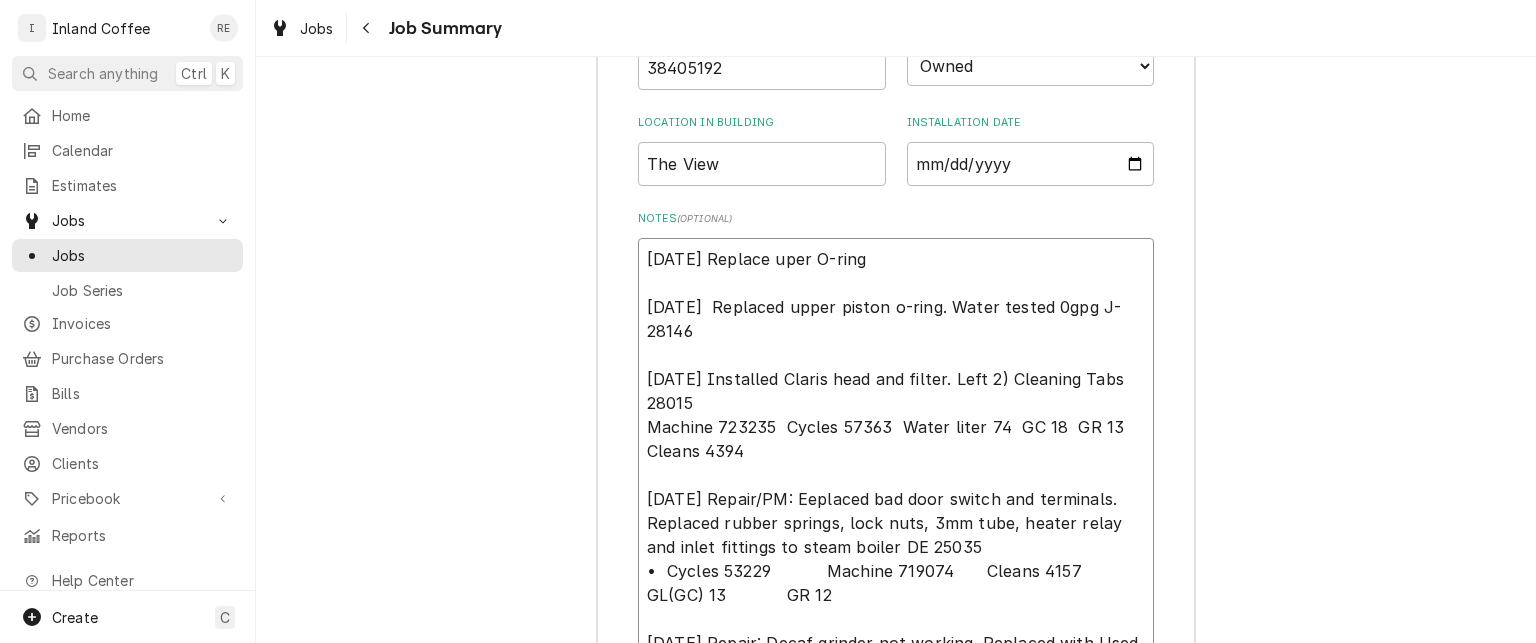 type on "x" 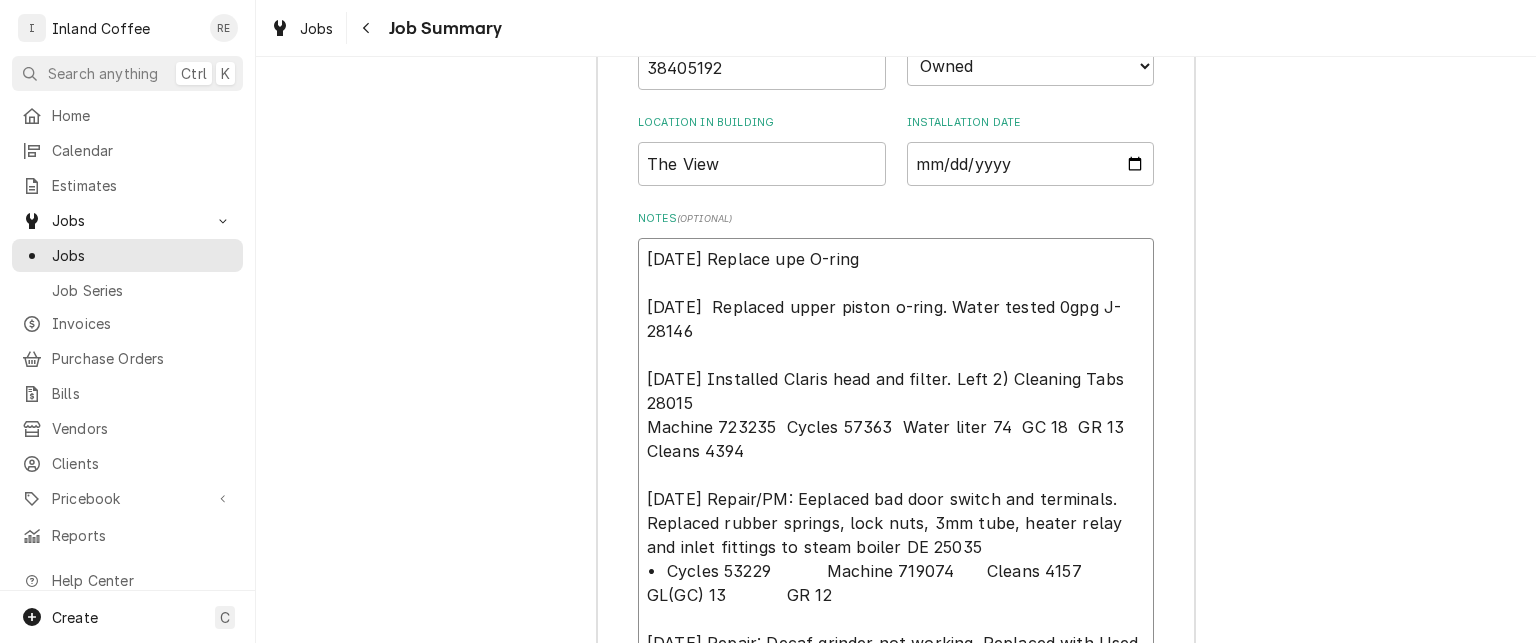 type on "x" 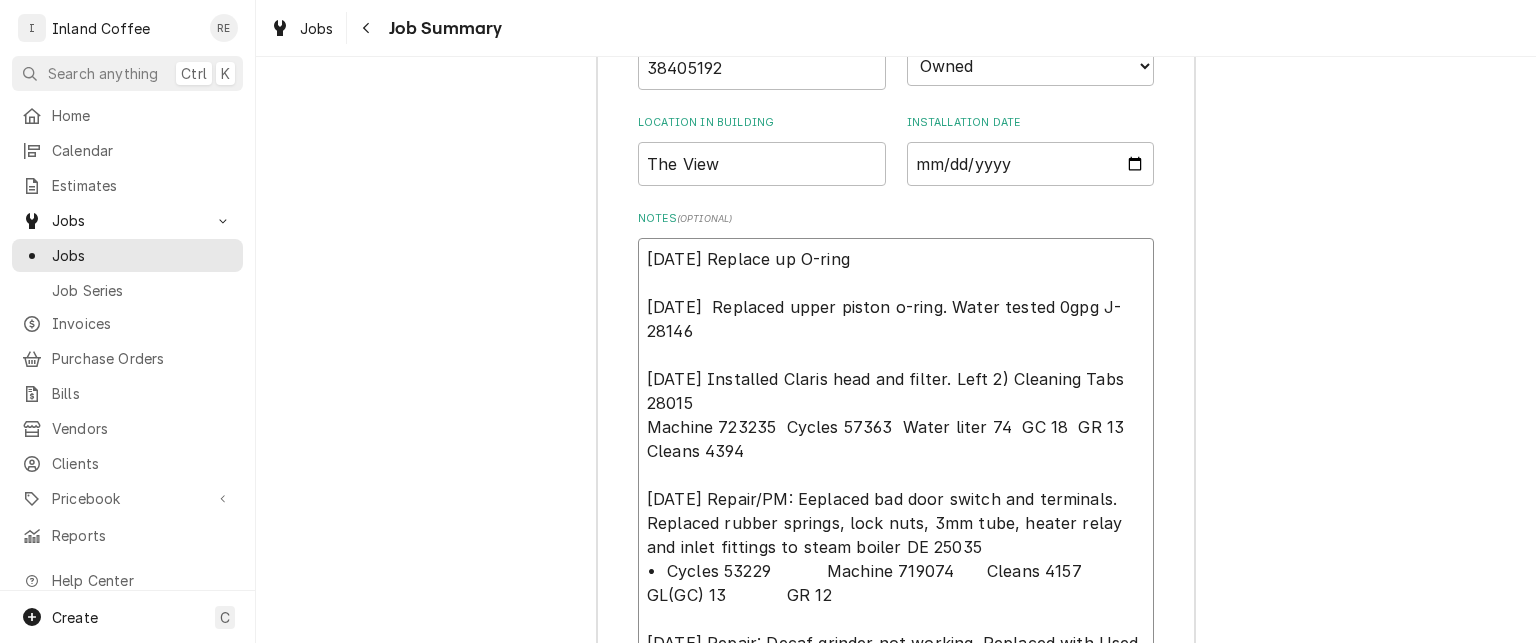 type on "x" 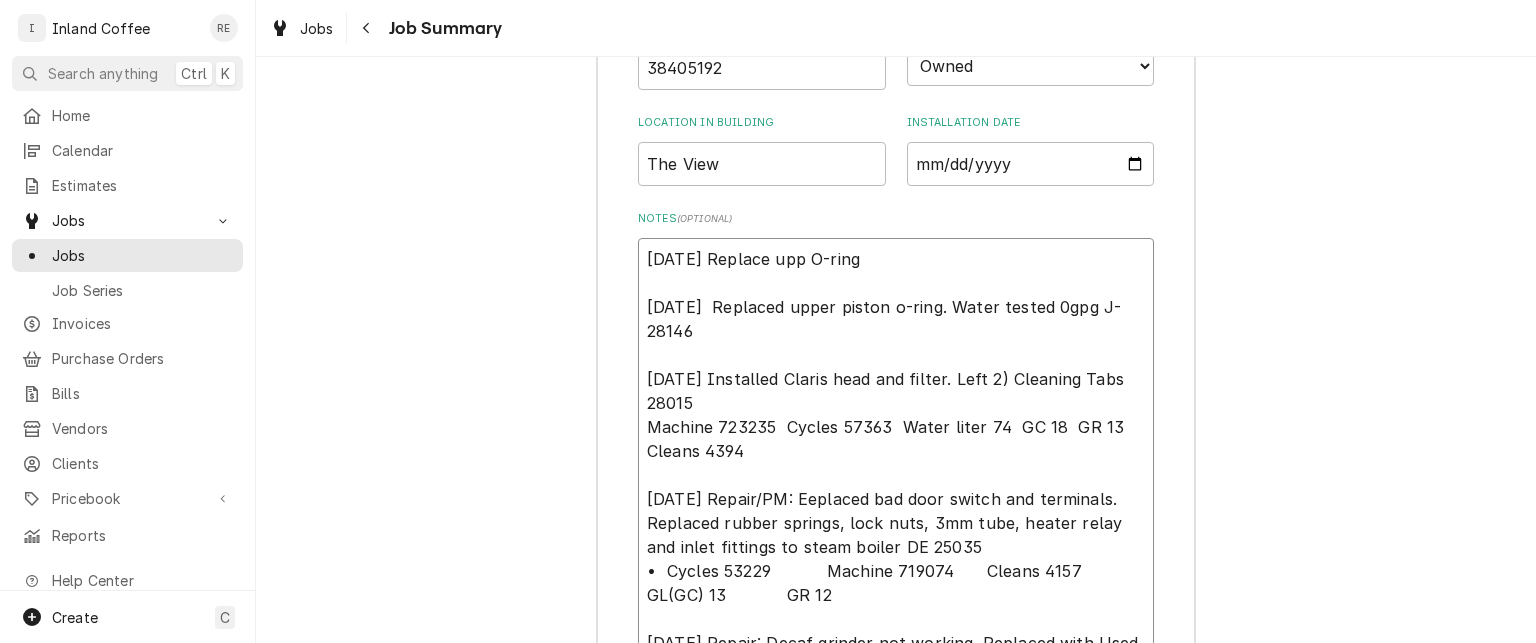 type on "x" 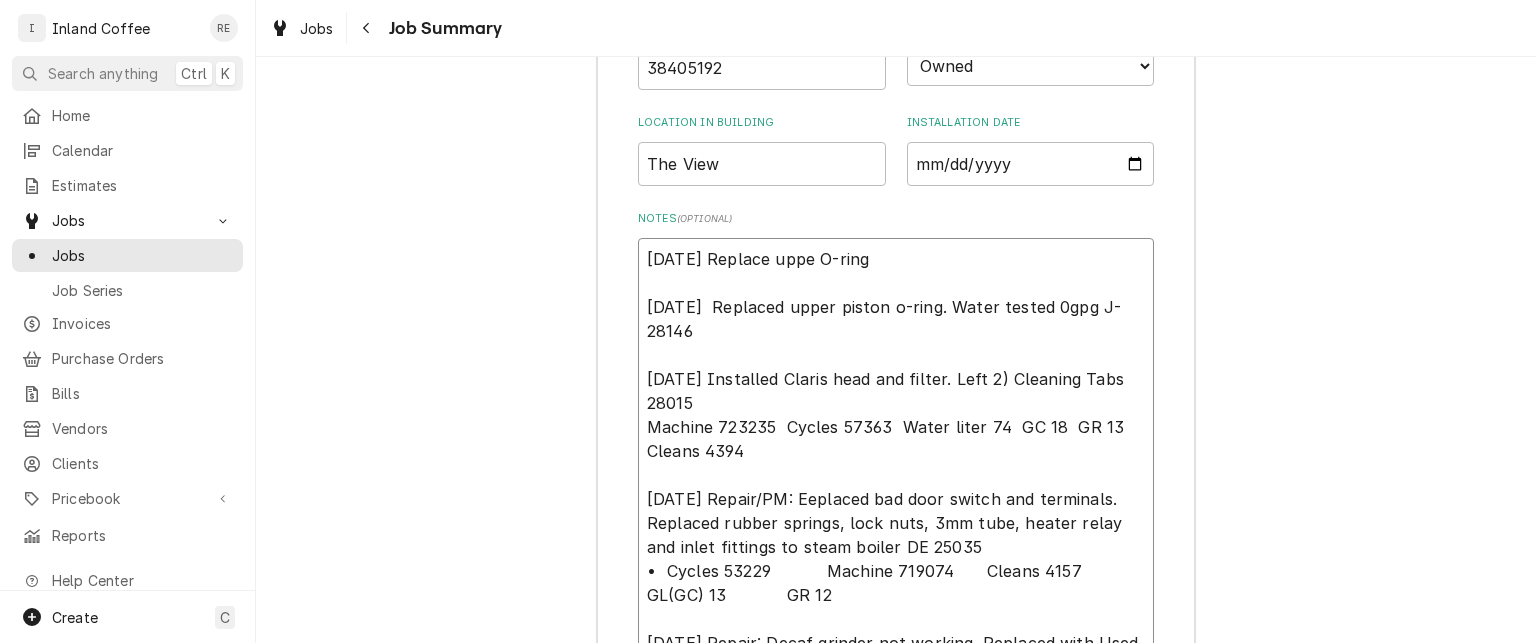 type on "x" 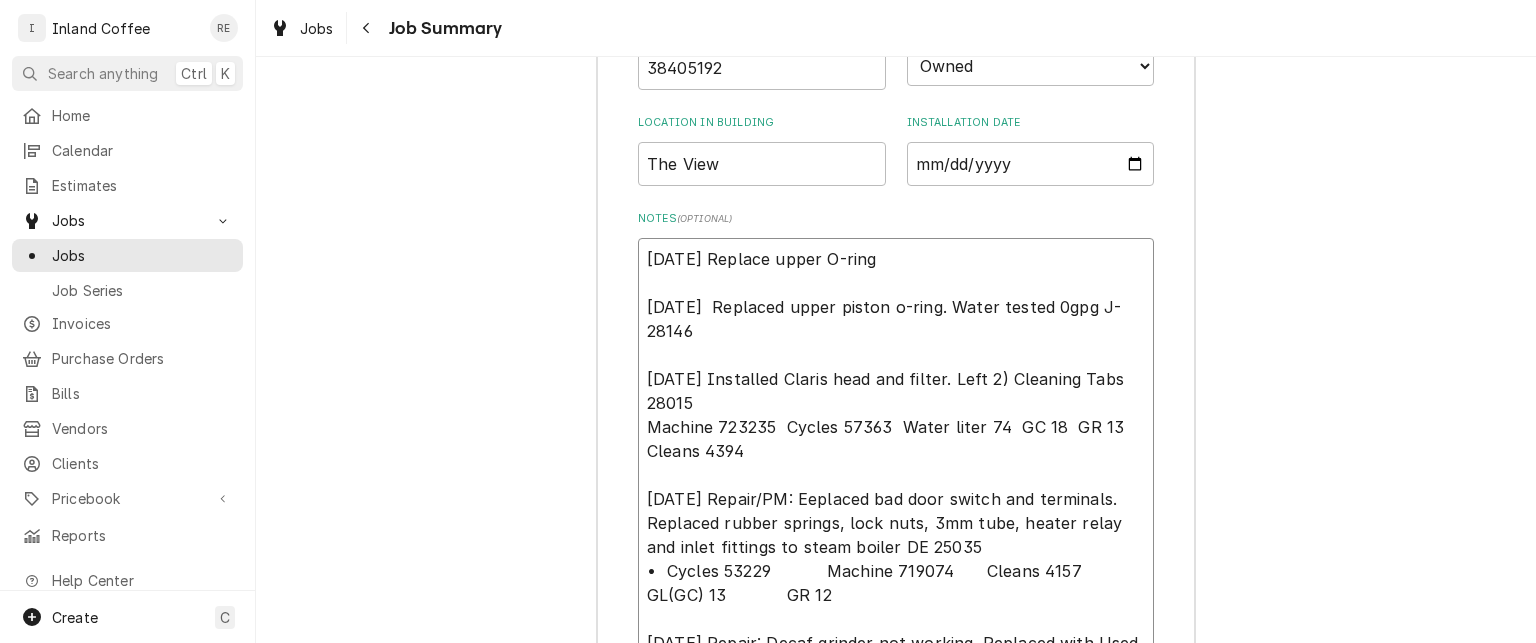type on "x" 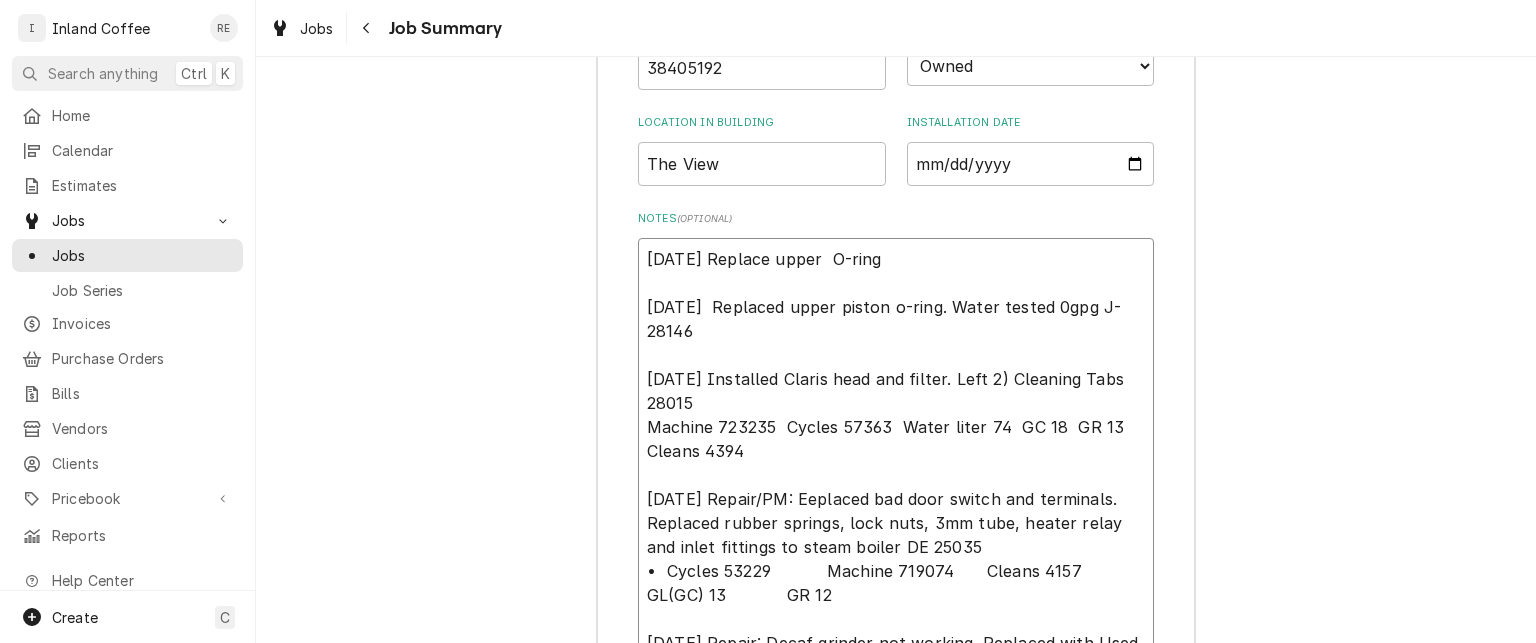 type on "x" 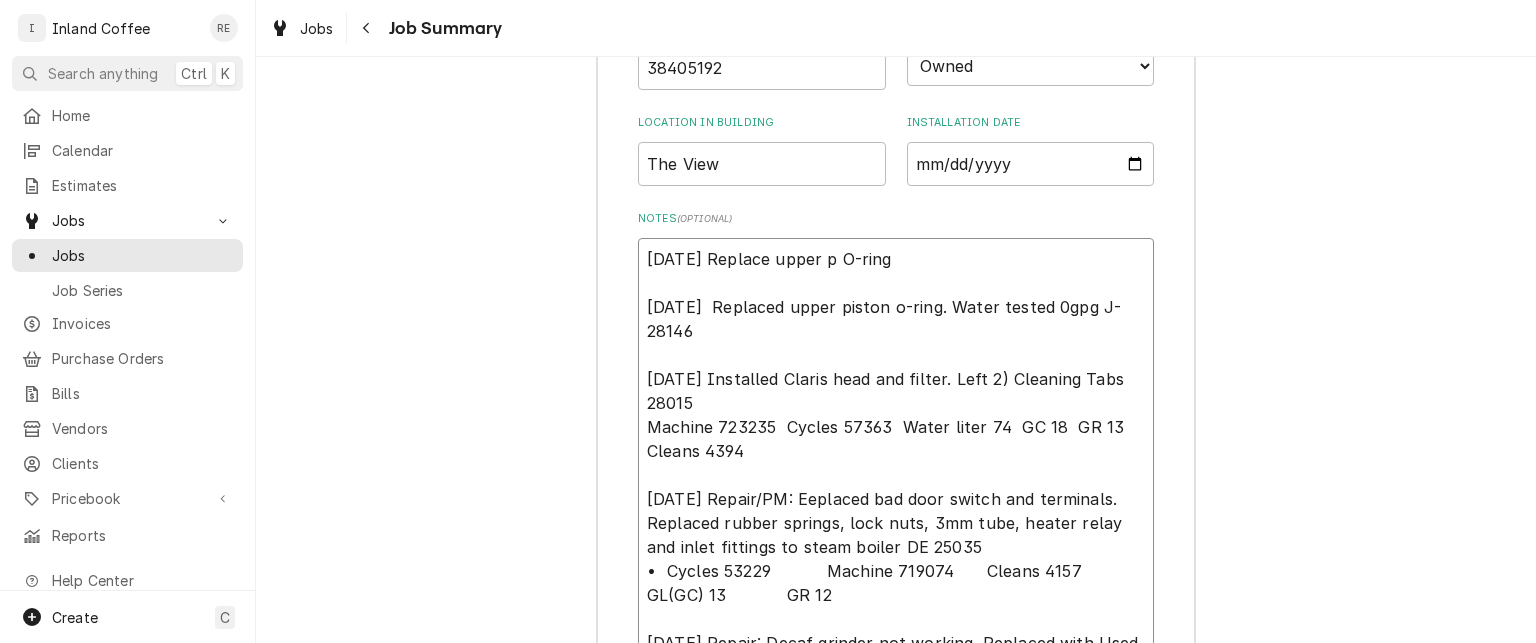 type on "x" 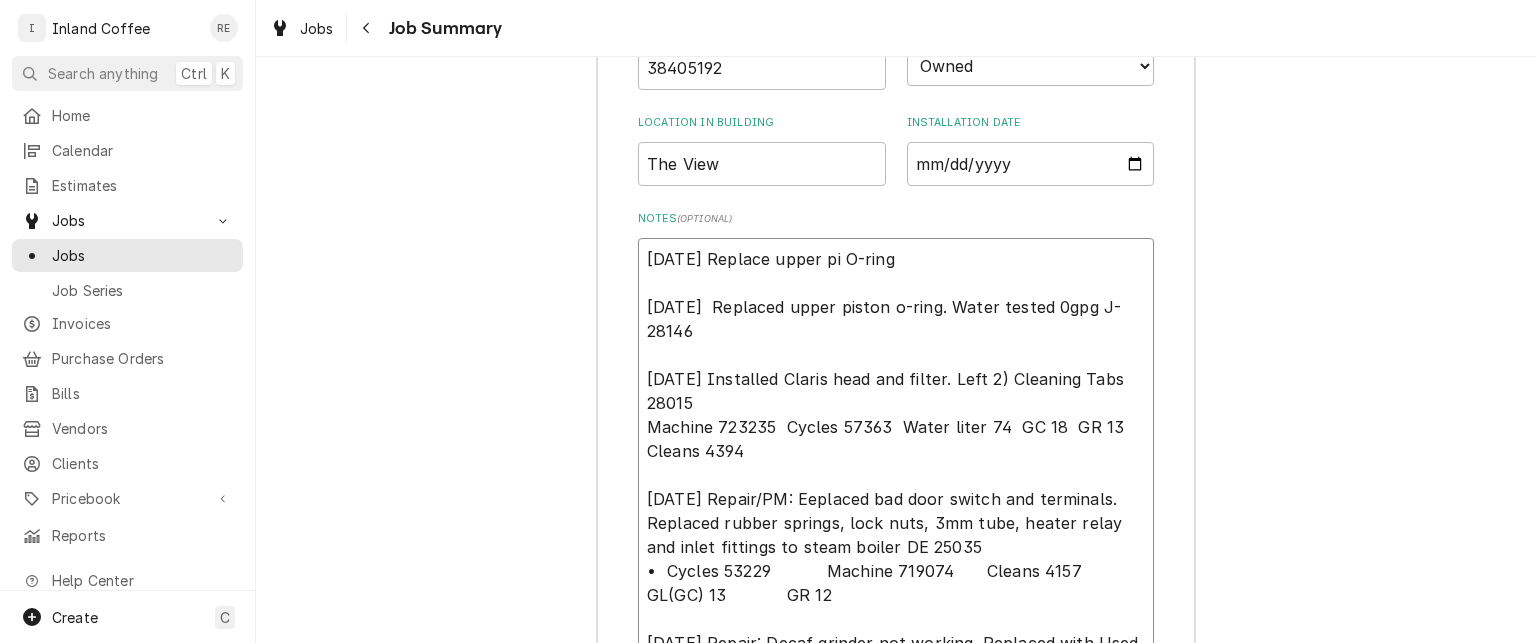 type on "x" 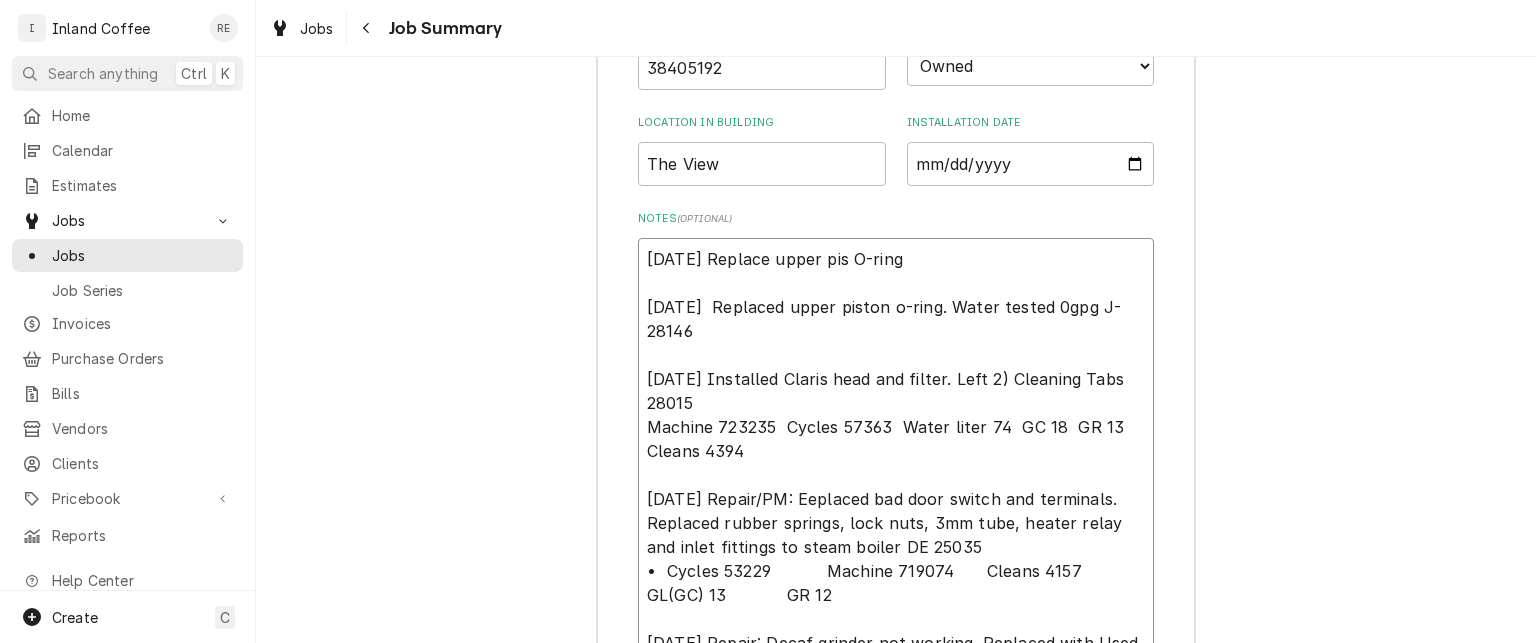 type on "x" 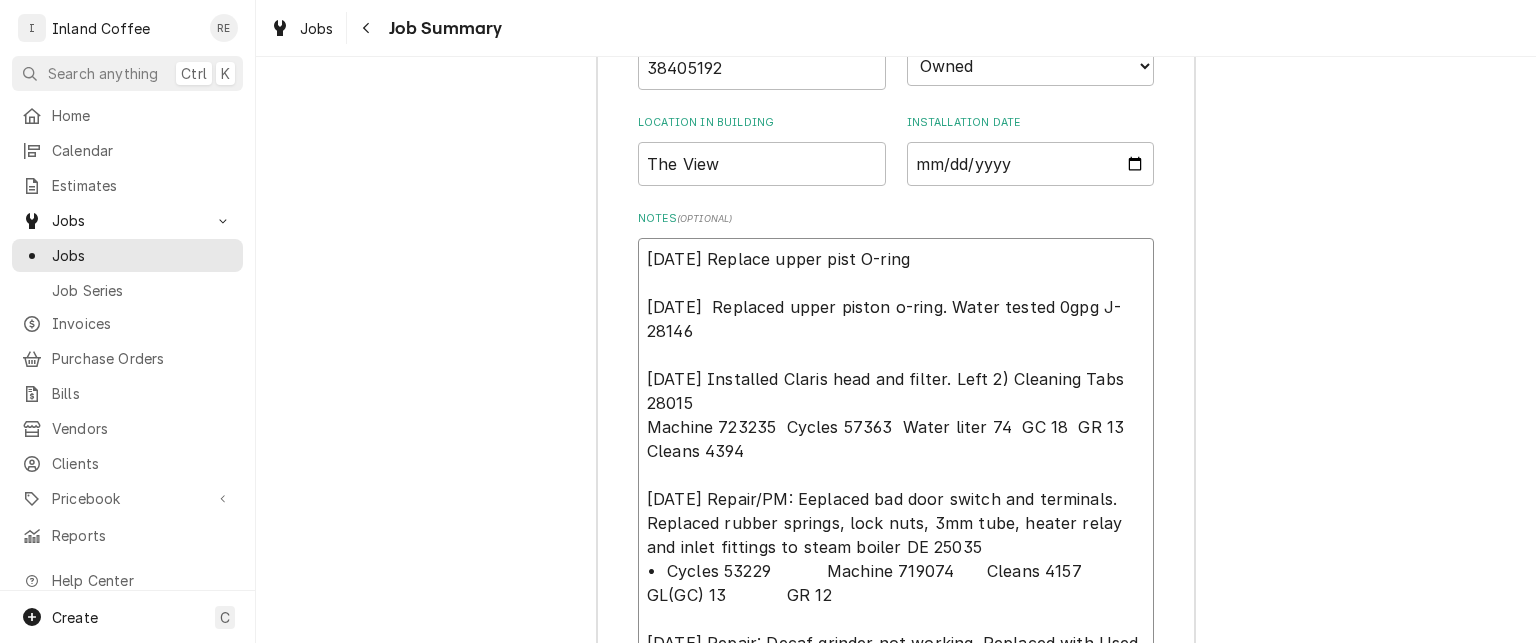 type on "x" 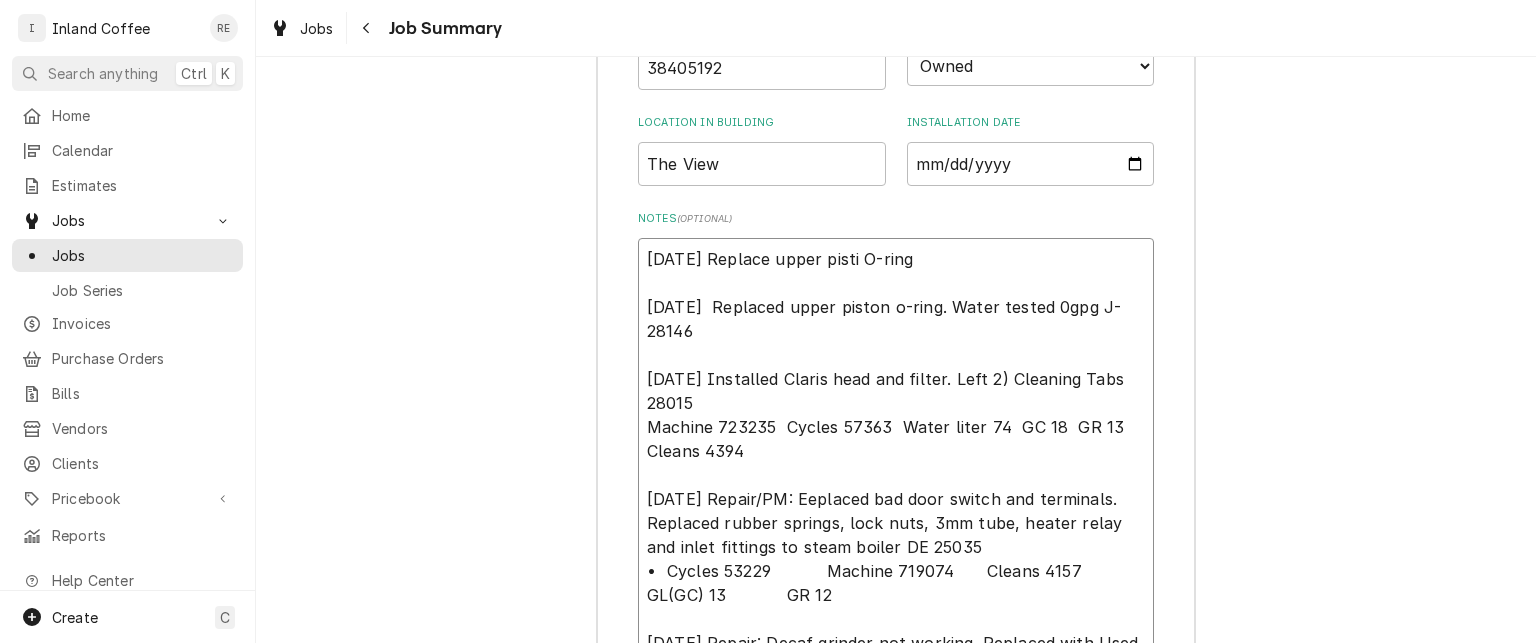 type on "x" 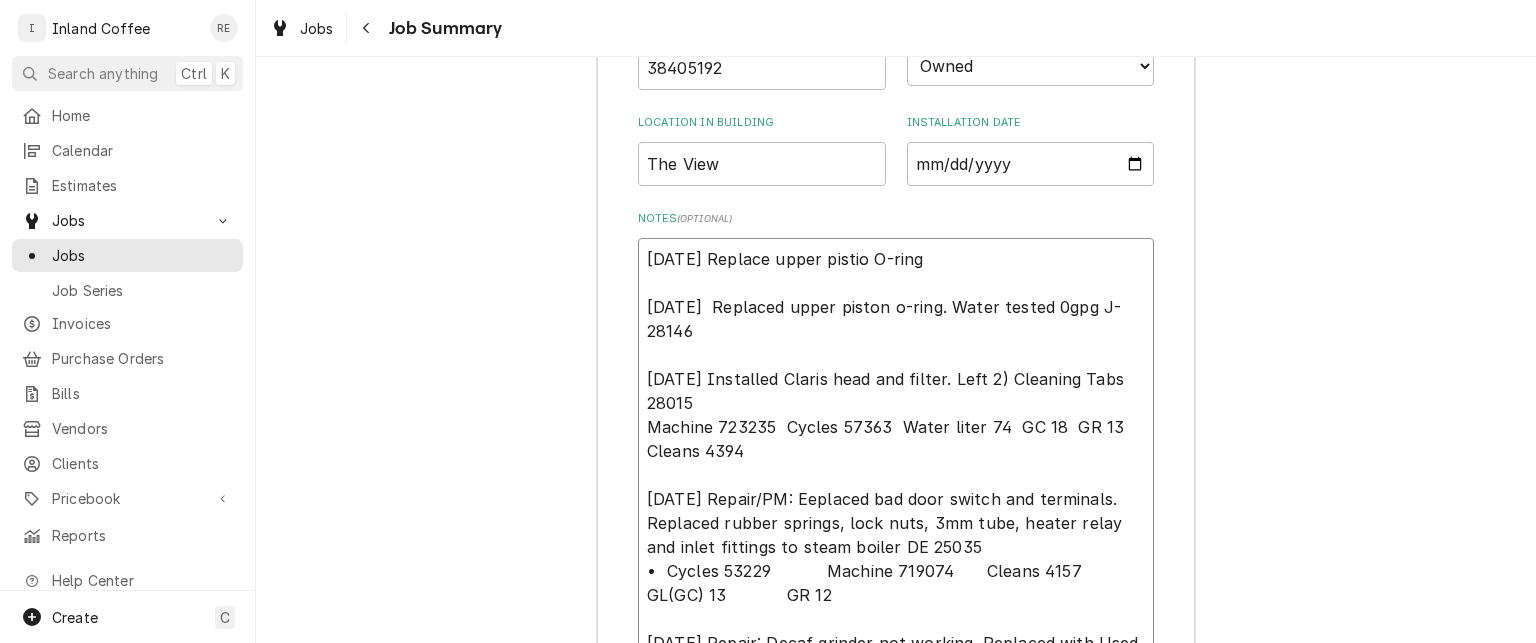 type on "x" 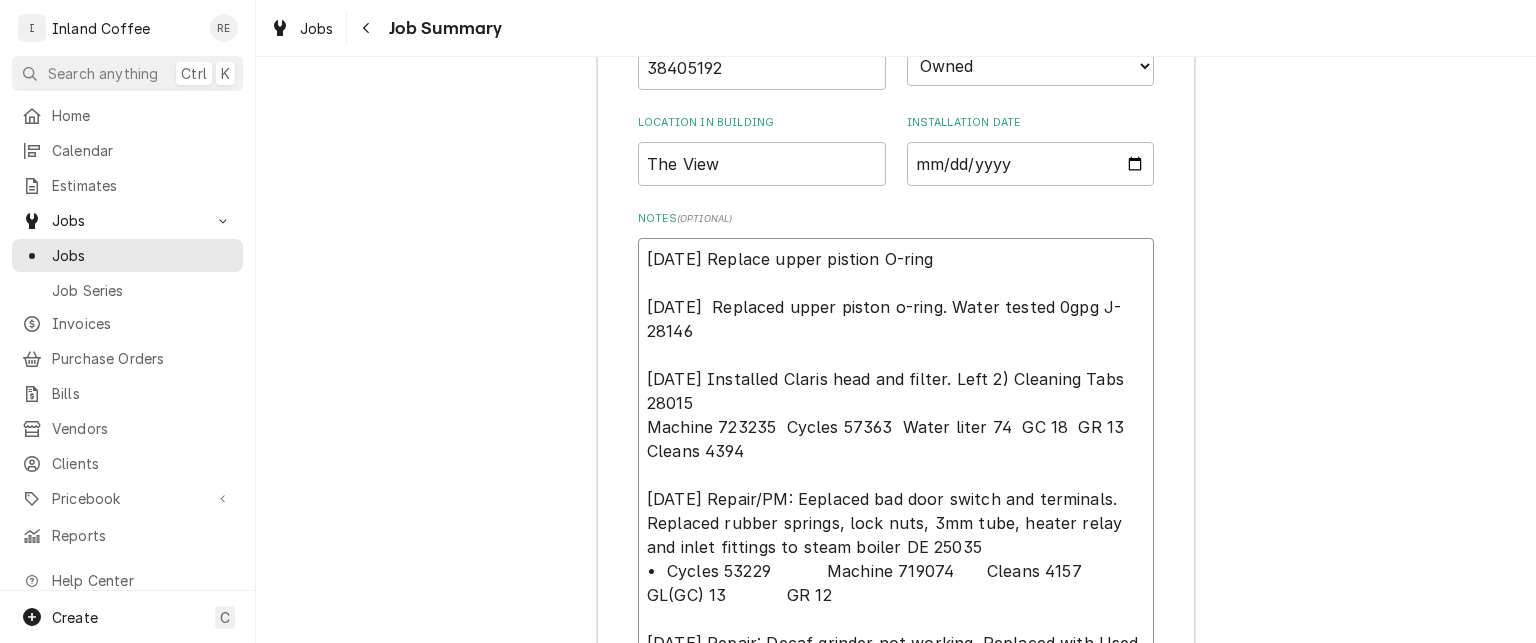 type on "x" 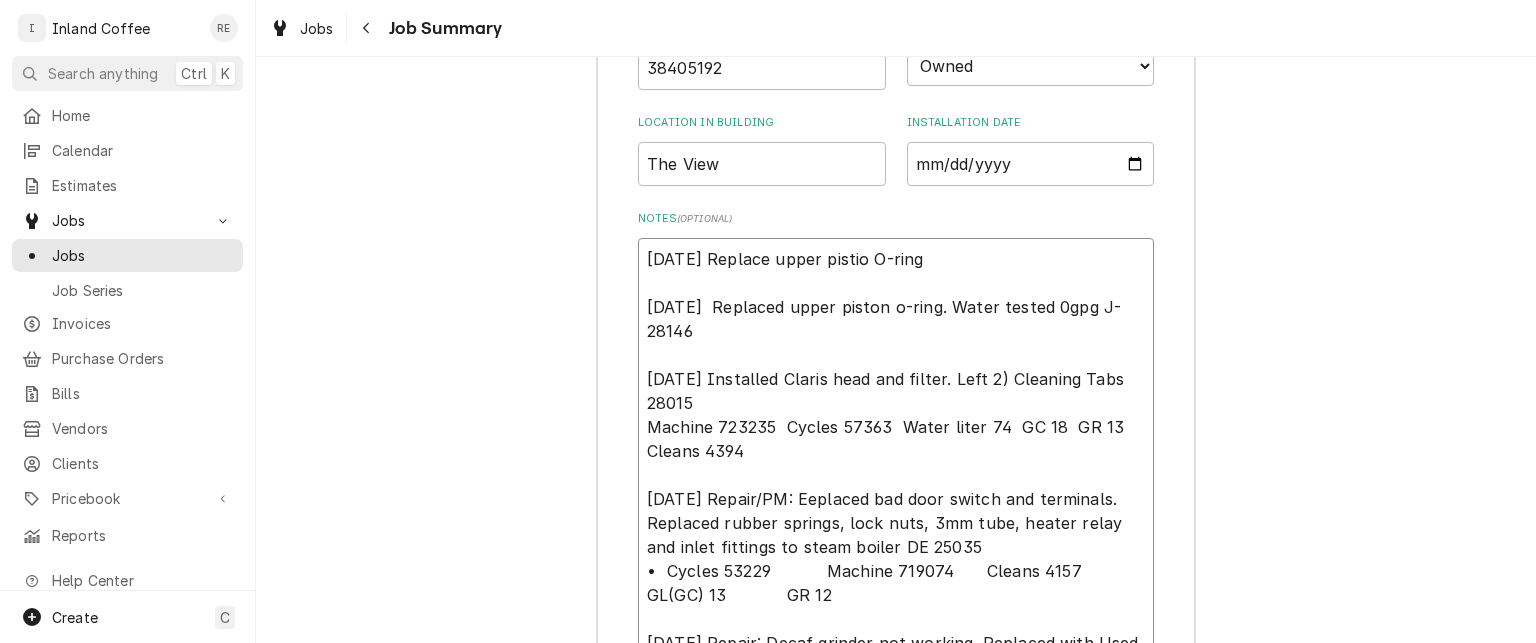 type on "x" 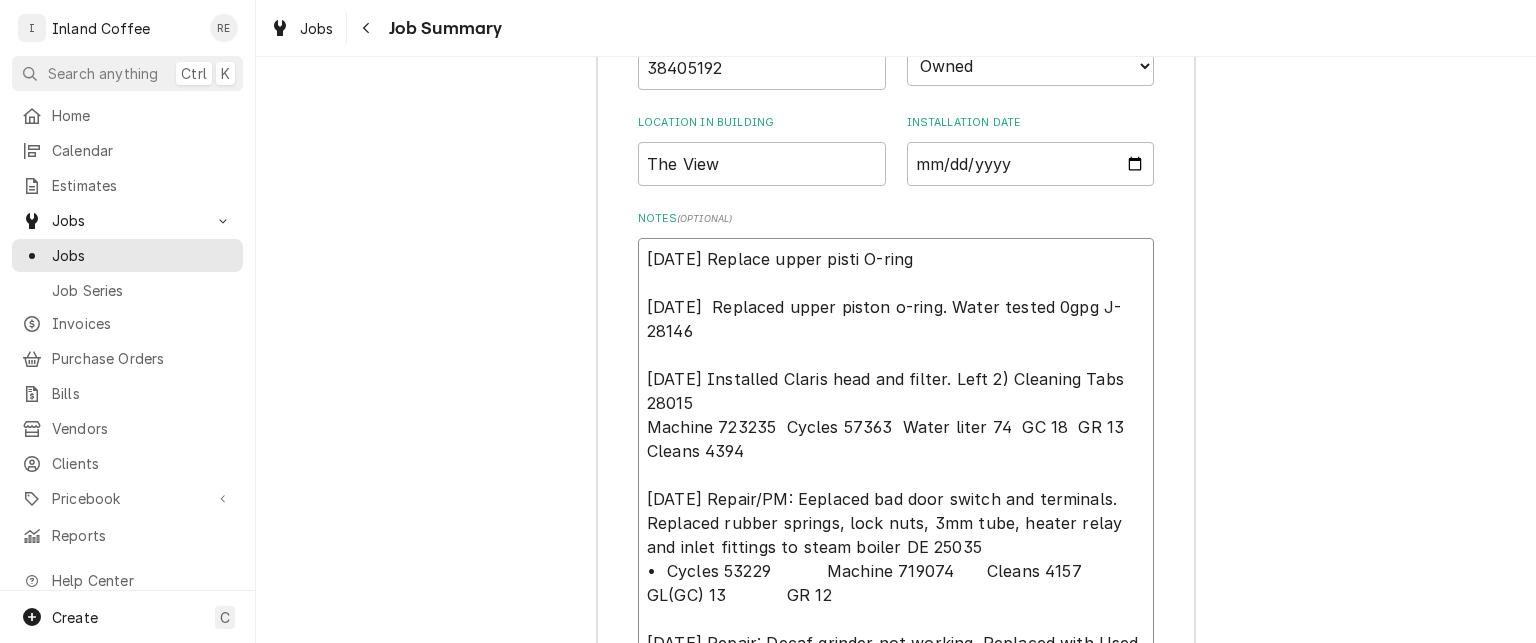 type on "x" 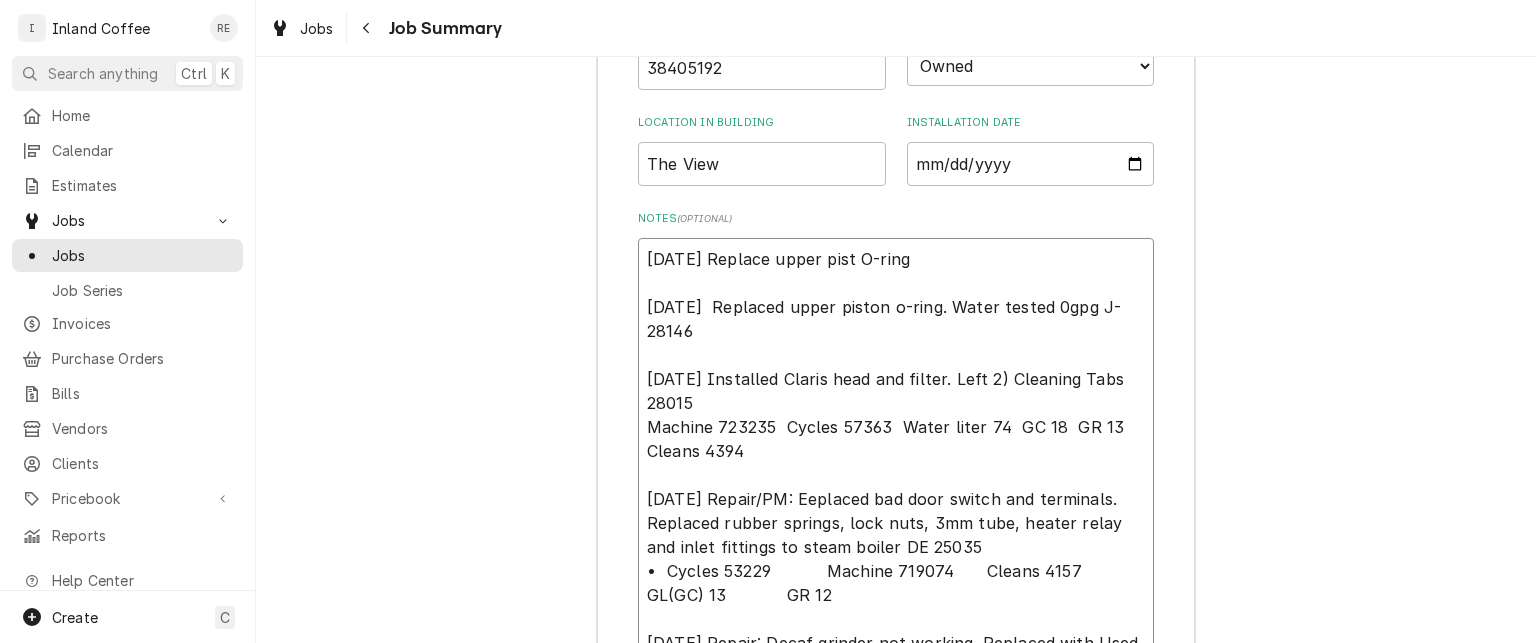 type on "x" 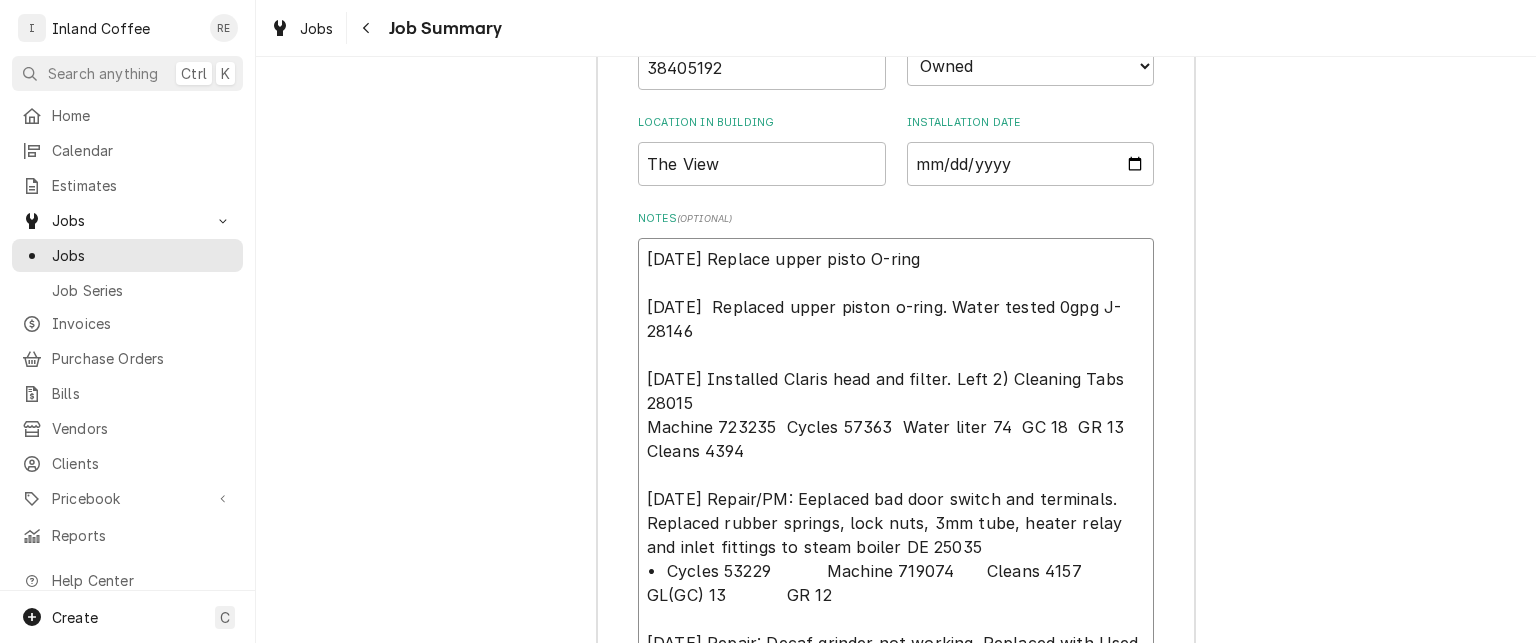 type on "x" 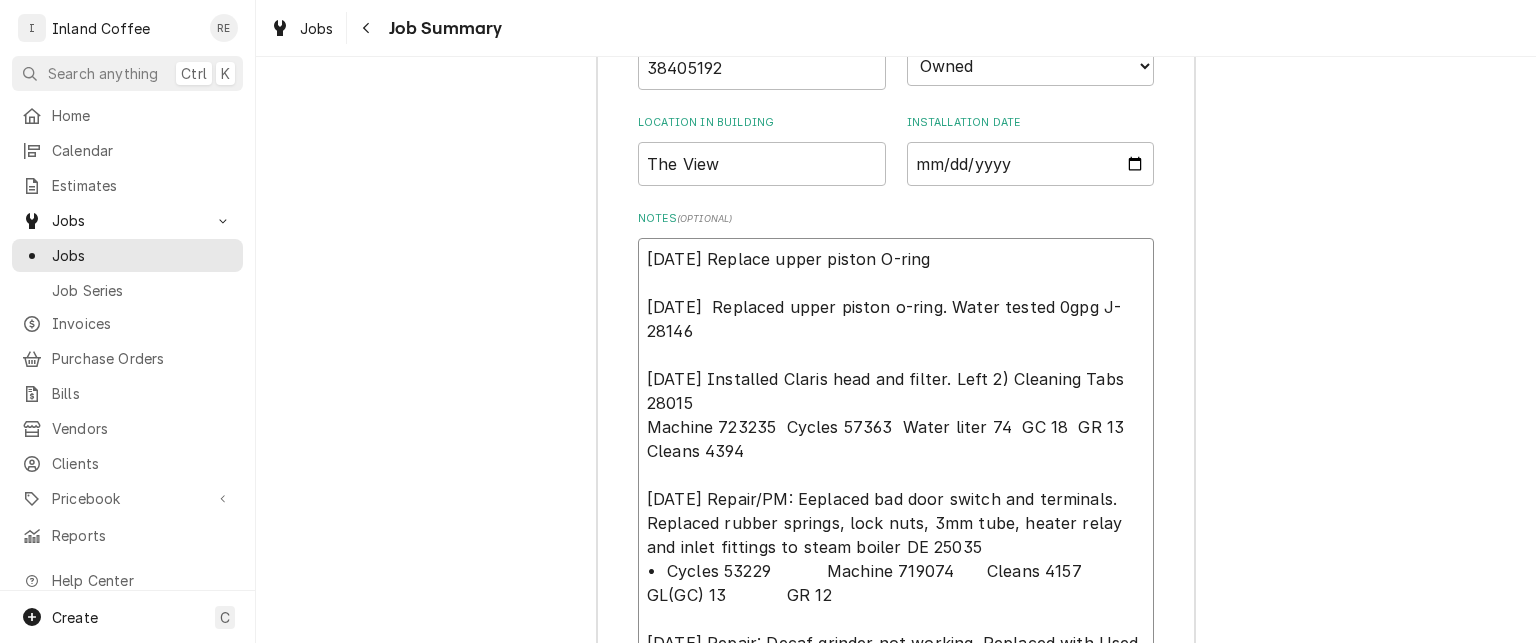click on "07/11/25 Replace upper piston O-ring
04/09/25  Replaced upper piston o-ring. Water tested 0gpg J-28146
07/09/24 Installed Claris head and filter. Left 2) Cleaning Tabs  28015
Machine 723235  Cycles 57363  Water liter 74  GC 18  GR 13
Cleans 4394
04/11/23 Repair/PM: Eeplaced bad door switch and terminals. Replaced rubber springs, lock nuts, 3mm tube, heater relay and inlet fittings to steam boiler DE 25035
•	Cycles 53229			Machine 719074		Cleans 4157		GL(GC) 13			GR 12
07/07/21 Repair: Decaf grinder not working. Replaced with Used Rebuilt DE 24264" at bounding box center (896, 463) 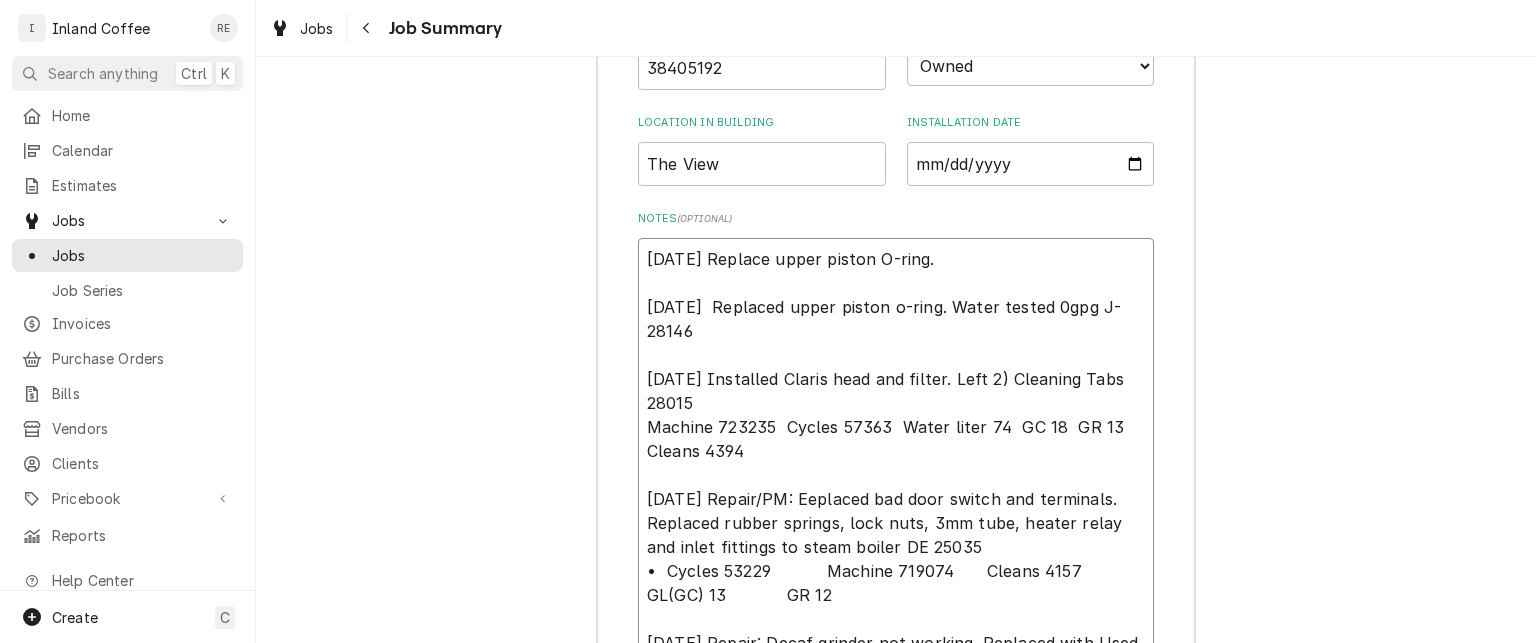 type on "x" 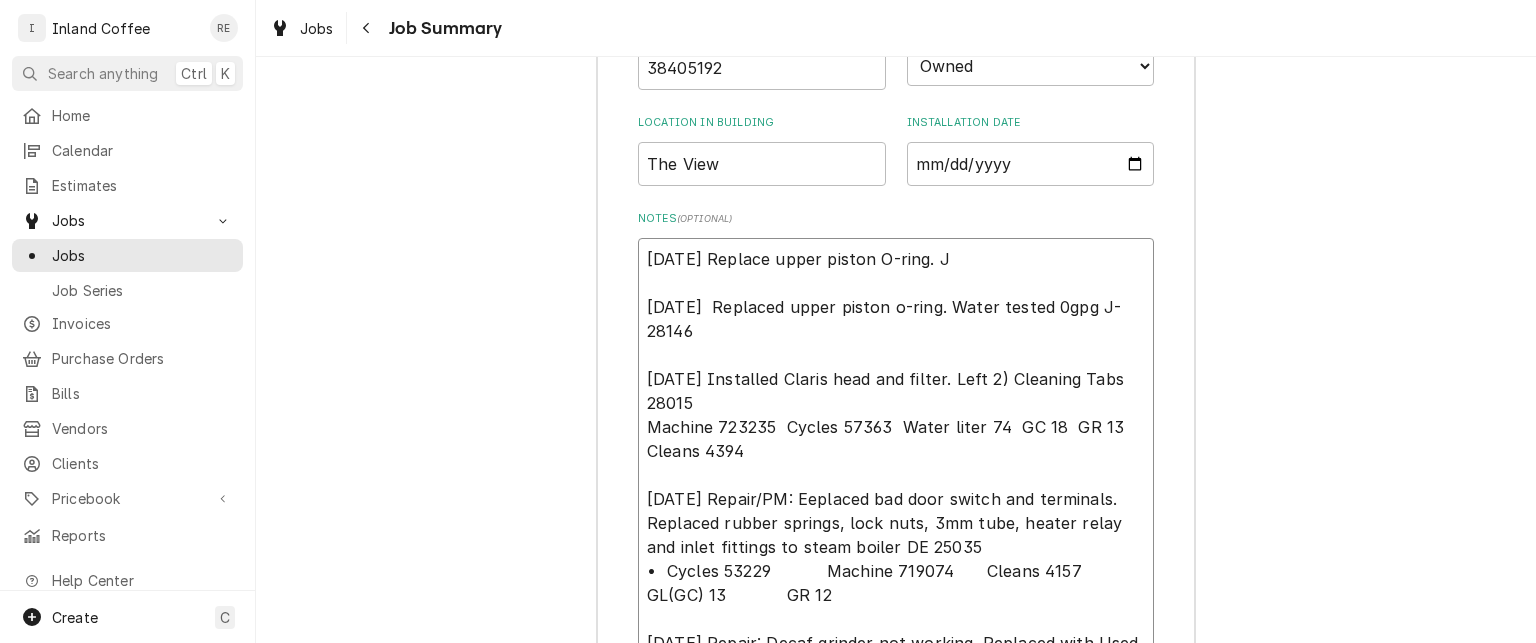 type on "x" 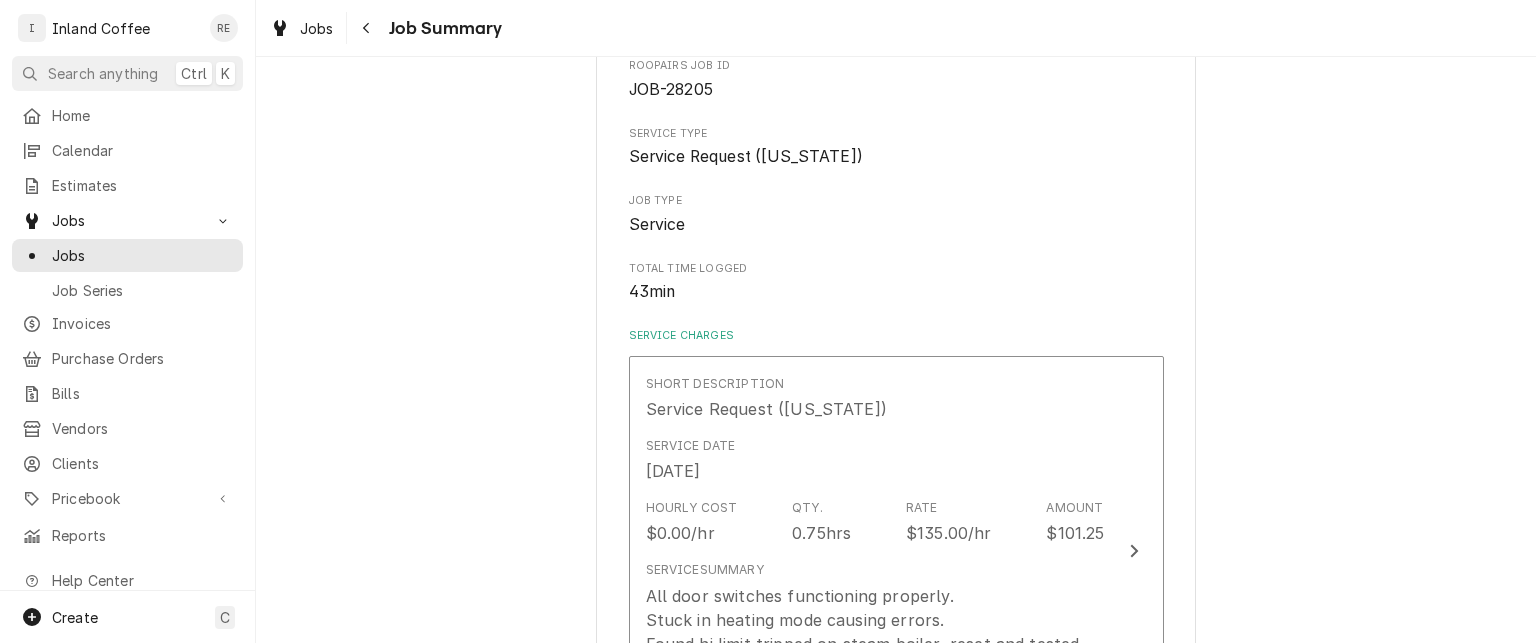 scroll, scrollTop: 0, scrollLeft: 0, axis: both 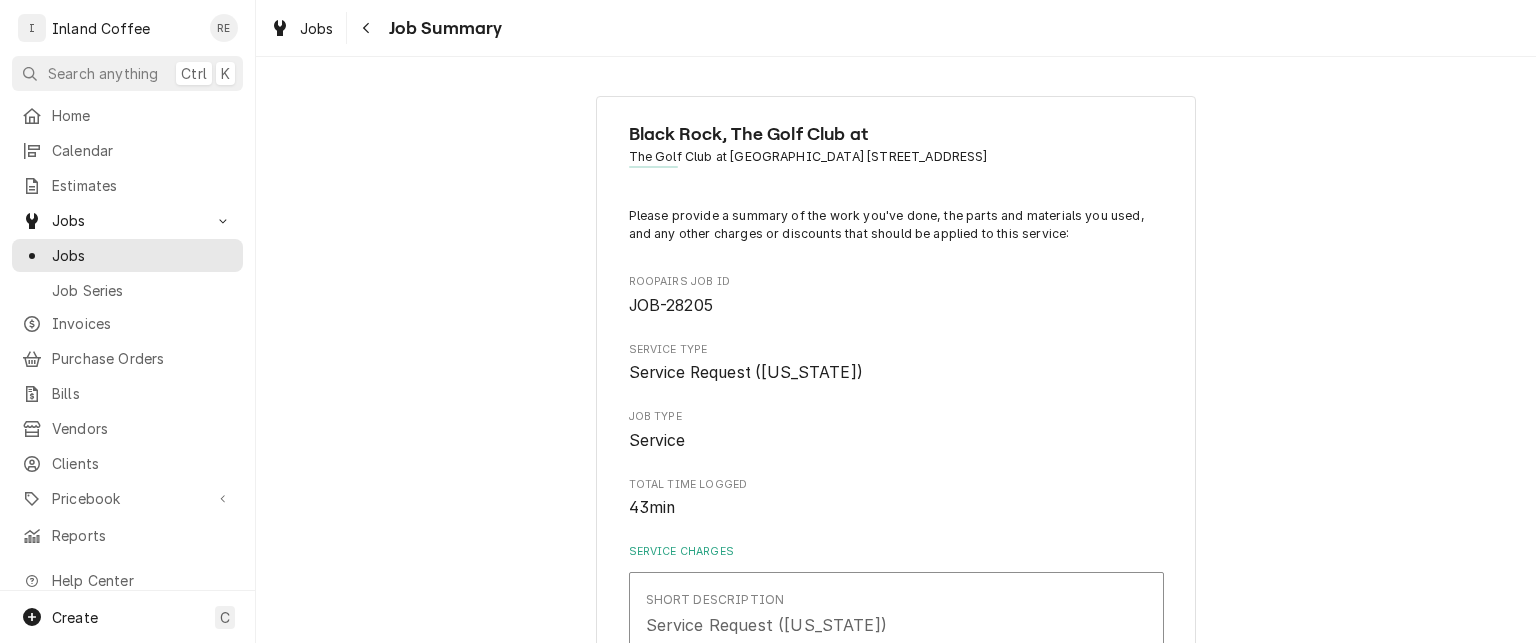 type on "07/11/25 Replace upper piston O-ring. J
04/09/25  Replaced upper piston o-ring. Water tested 0gpg J-28146
07/09/24 Installed Claris head and filter. Left 2) Cleaning Tabs  28015
Machine 723235  Cycles 57363  Water liter 74  GC 18  GR 13
Cleans 4394
04/11/23 Repair/PM: Eeplaced bad door switch and terminals. Replaced rubber springs, lock nuts, 3mm tube, heater relay and inlet fittings to steam boiler DE 25035
•	Cycles 53229			Machine 719074		Cleans 4157		GL(GC) 13			GR 12
07/07/21 Repair: Decaf grinder not working. Replaced with Used Rebuilt DE 24264" 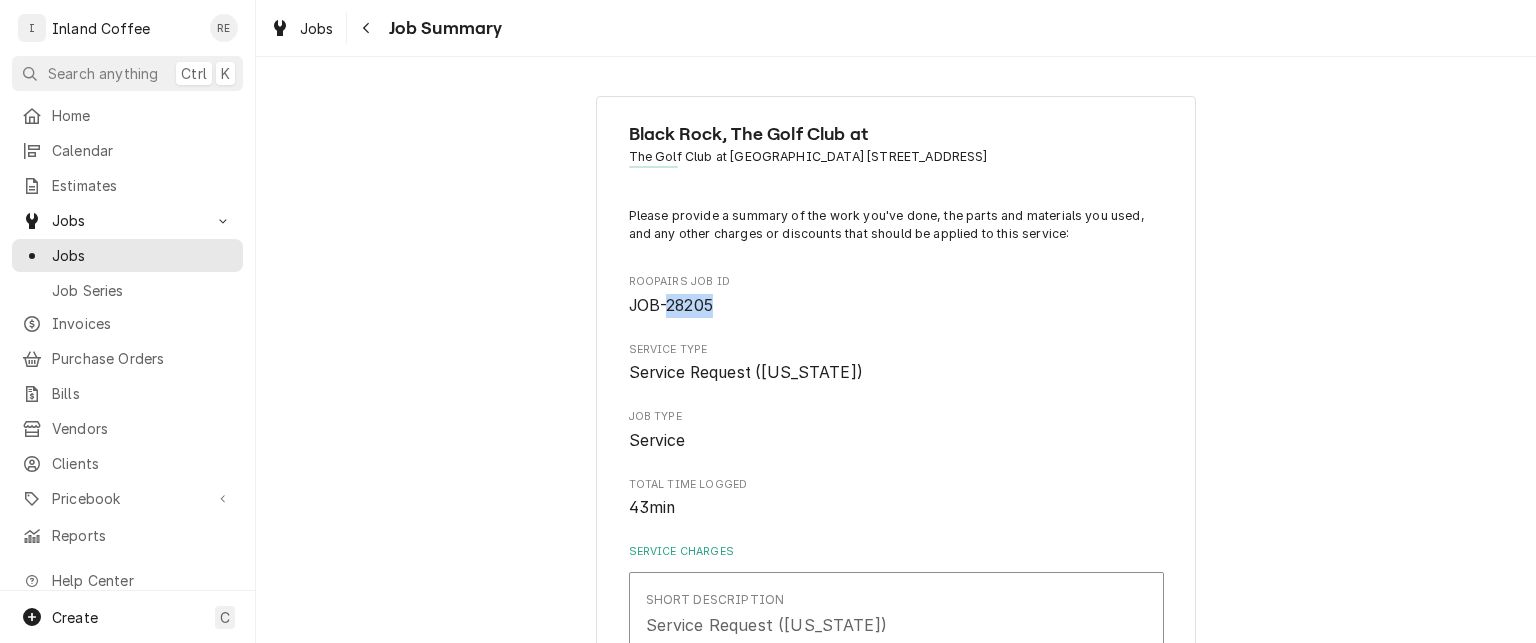 drag, startPoint x: 710, startPoint y: 299, endPoint x: 663, endPoint y: 311, distance: 48.507732 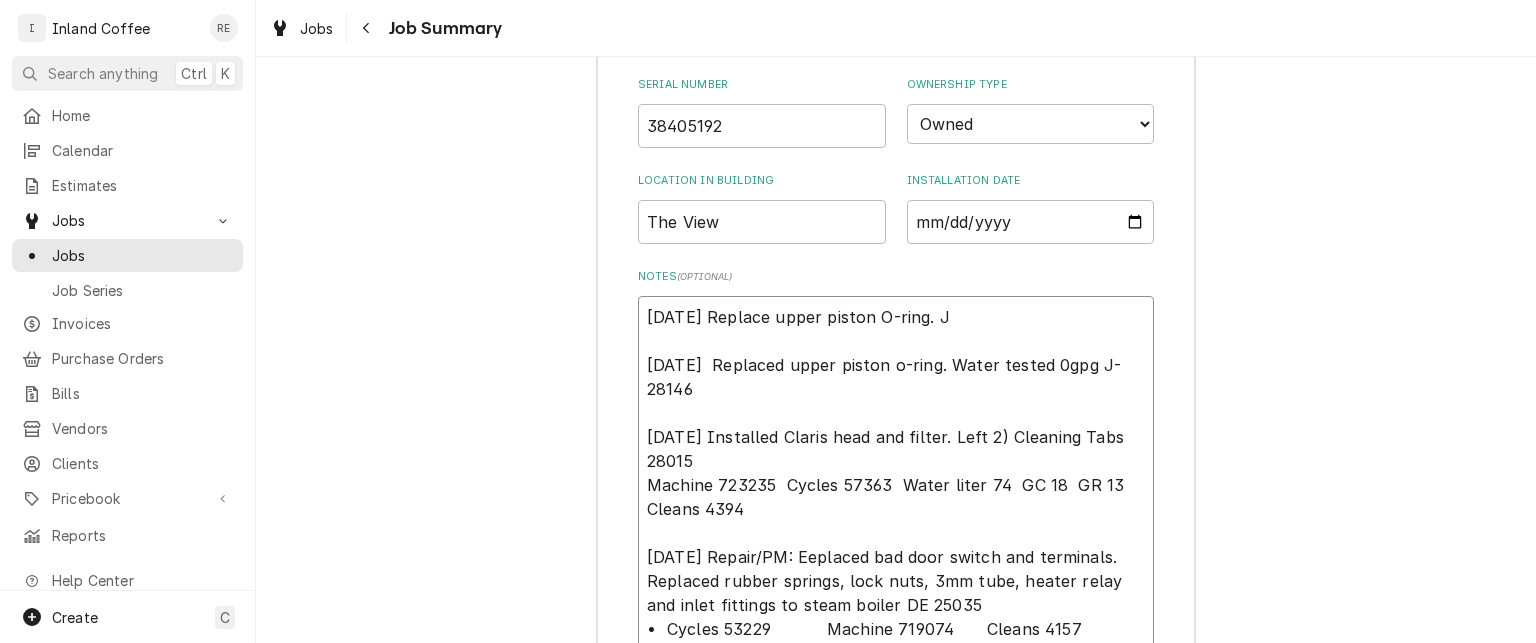 click on "07/11/25 Replace upper piston O-ring. J
04/09/25  Replaced upper piston o-ring. Water tested 0gpg J-28146
07/09/24 Installed Claris head and filter. Left 2) Cleaning Tabs  28015
Machine 723235  Cycles 57363  Water liter 74  GC 18  GR 13
Cleans 4394
04/11/23 Repair/PM: Eeplaced bad door switch and terminals. Replaced rubber springs, lock nuts, 3mm tube, heater relay and inlet fittings to steam boiler DE 25035
•	Cycles 53229			Machine 719074		Cleans 4157		GL(GC) 13			GR 12
07/07/21 Repair: Decaf grinder not working. Replaced with Used Rebuilt DE 24264" at bounding box center (896, 521) 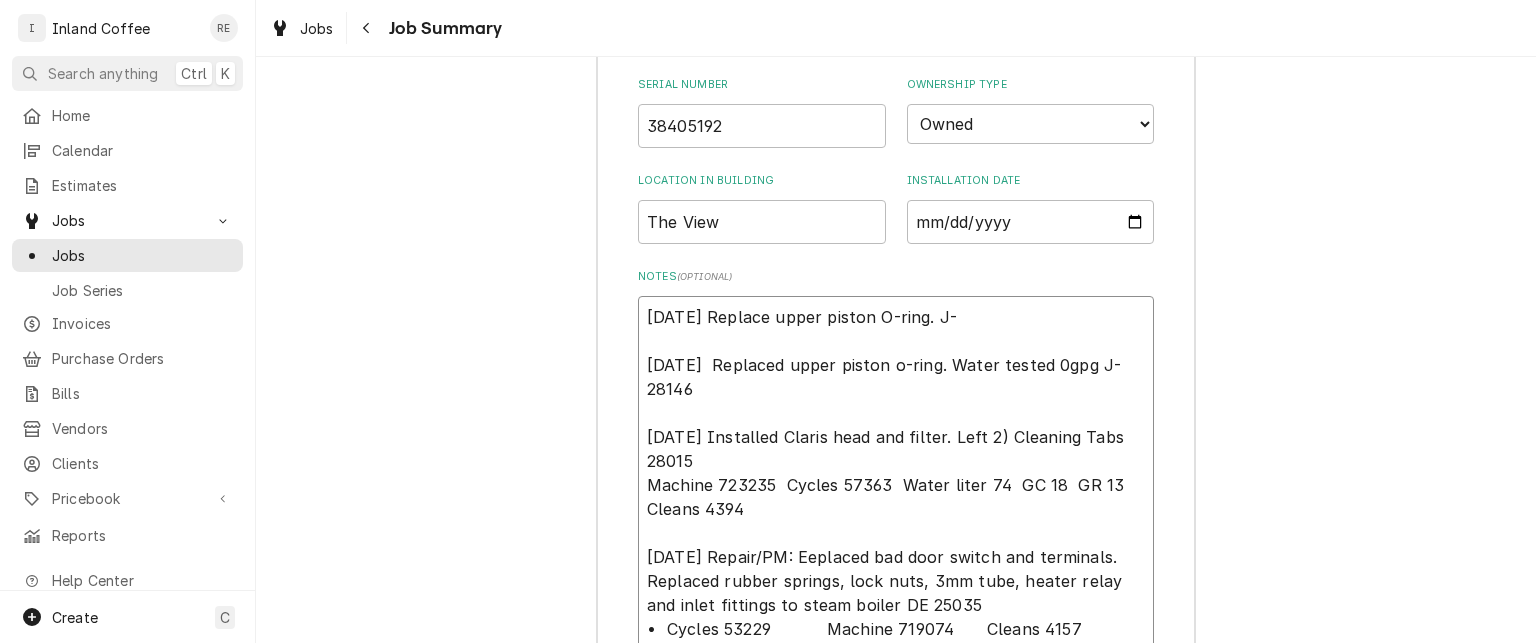 paste on "28205" 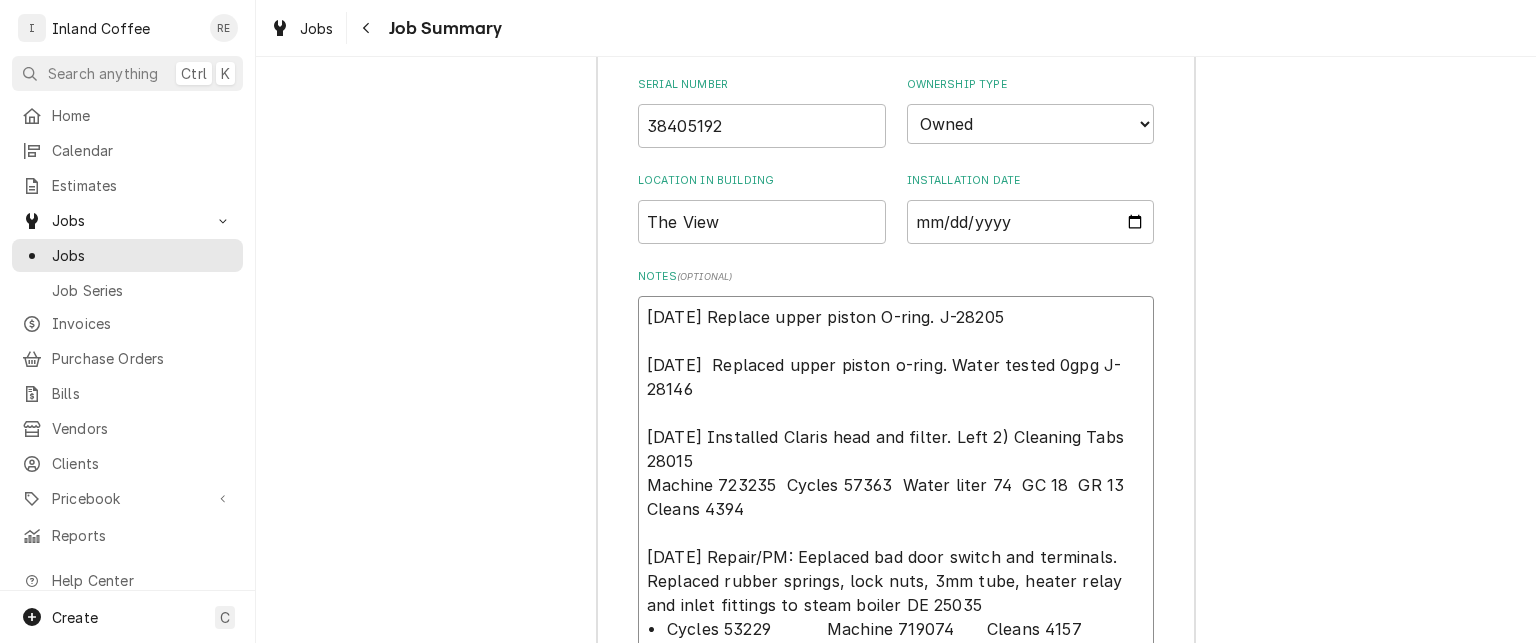 type on "x" 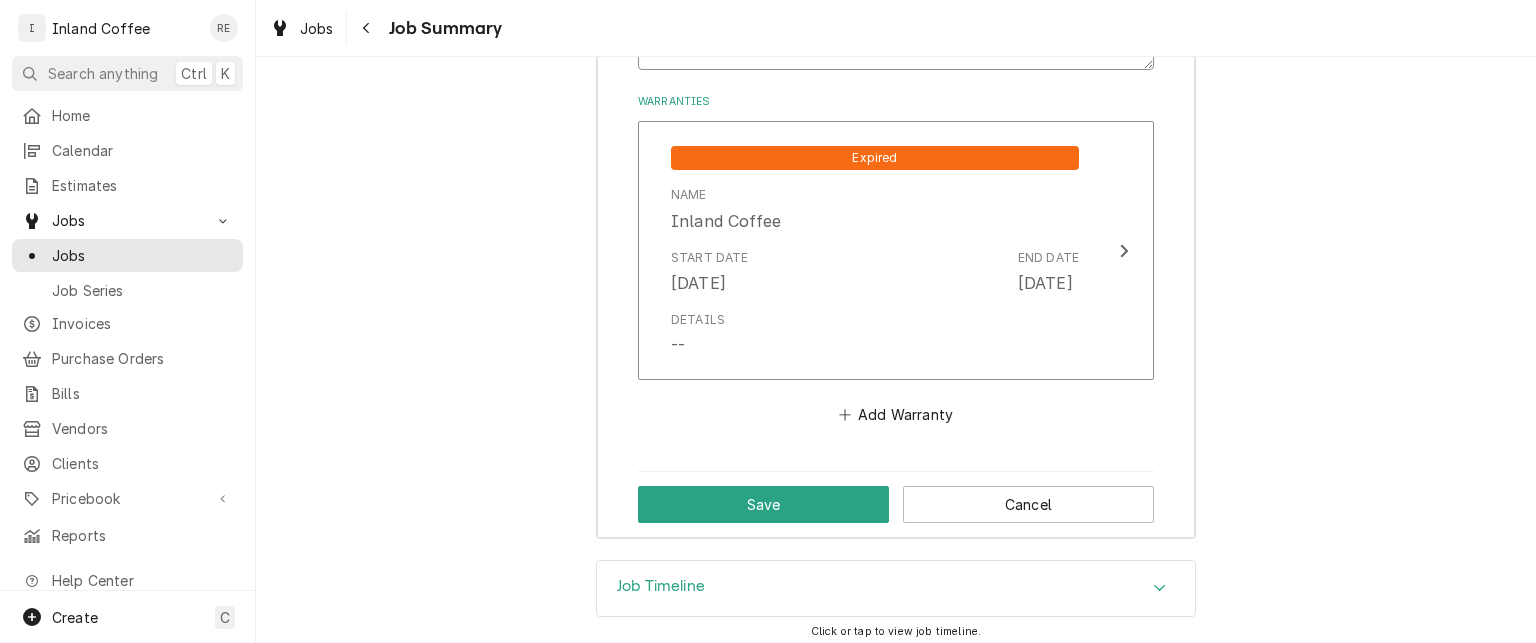 scroll, scrollTop: 3343, scrollLeft: 0, axis: vertical 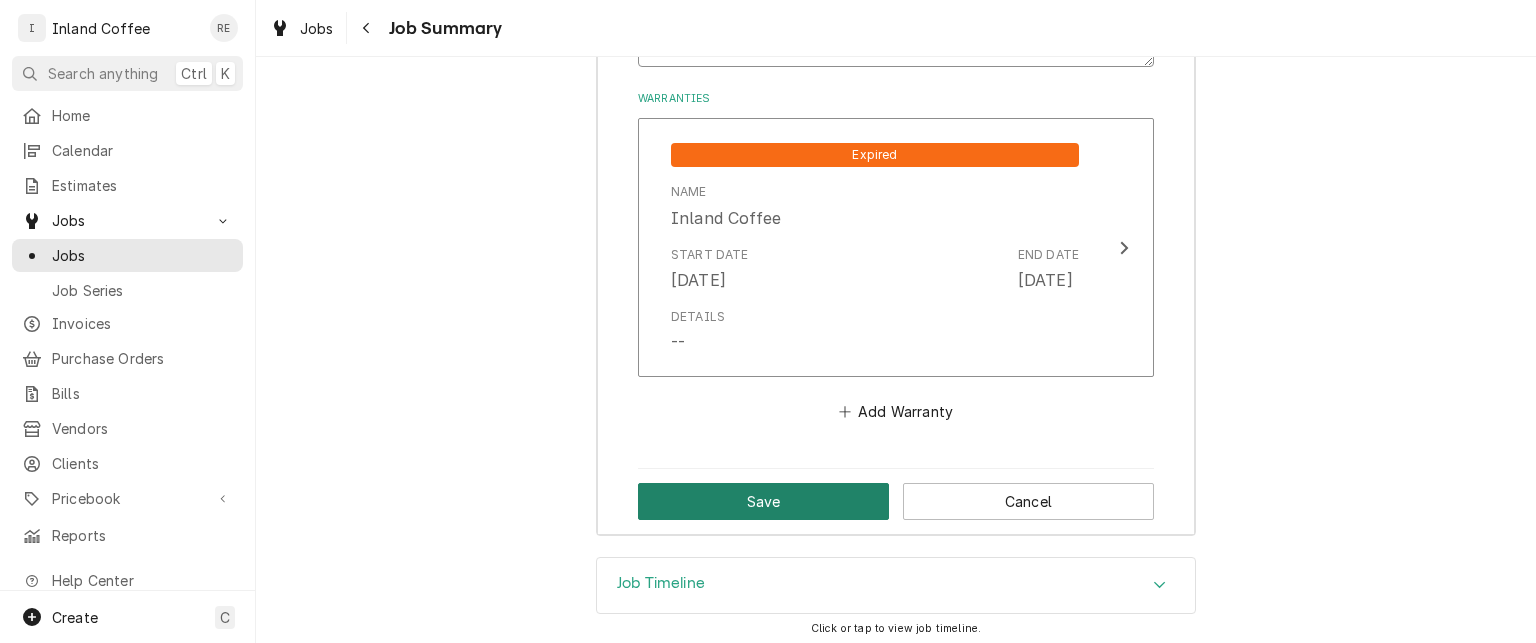 type on "07/11/25 Replace upper piston O-ring. J-28205
04/09/25  Replaced upper piston o-ring. Water tested 0gpg J-28146
07/09/24 Installed Claris head and filter. Left 2) Cleaning Tabs  28015
Machine 723235  Cycles 57363  Water liter 74  GC 18  GR 13
Cleans 4394
04/11/23 Repair/PM: Eeplaced bad door switch and terminals. Replaced rubber springs, lock nuts, 3mm tube, heater relay and inlet fittings to steam boiler DE 25035
•	Cycles 53229			Machine 719074		Cleans 4157		GL(GC) 13			GR 12
07/07/21 Repair: Decaf grinder not working. Replaced with Used Rebuilt DE 24264" 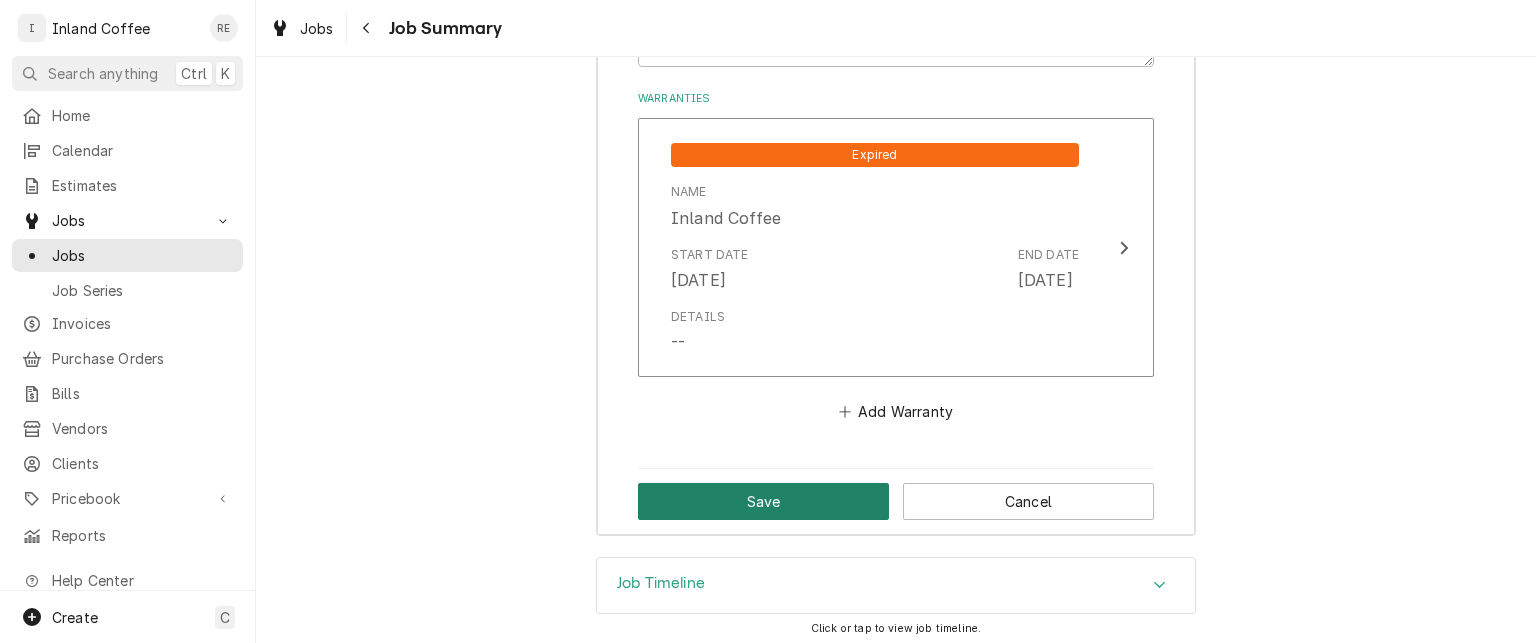 click on "Save" at bounding box center [763, 501] 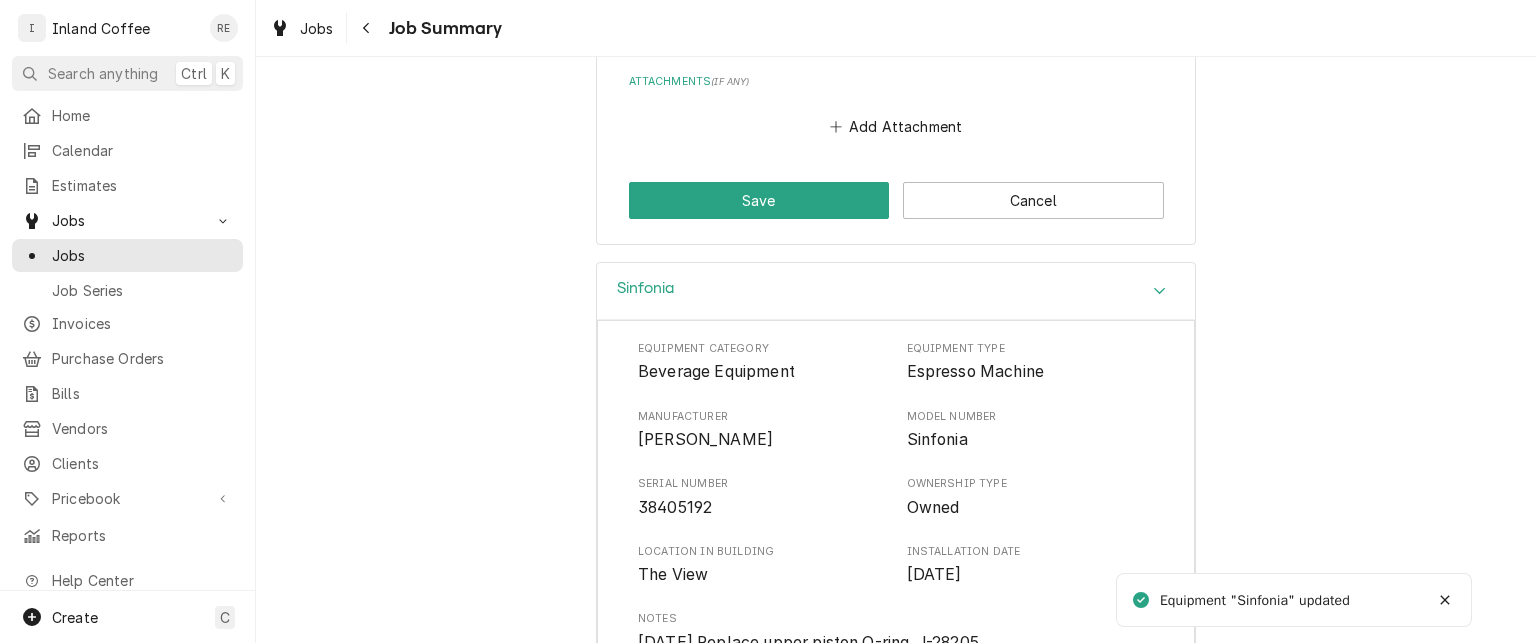 click on "Sinfonia" at bounding box center (896, 291) 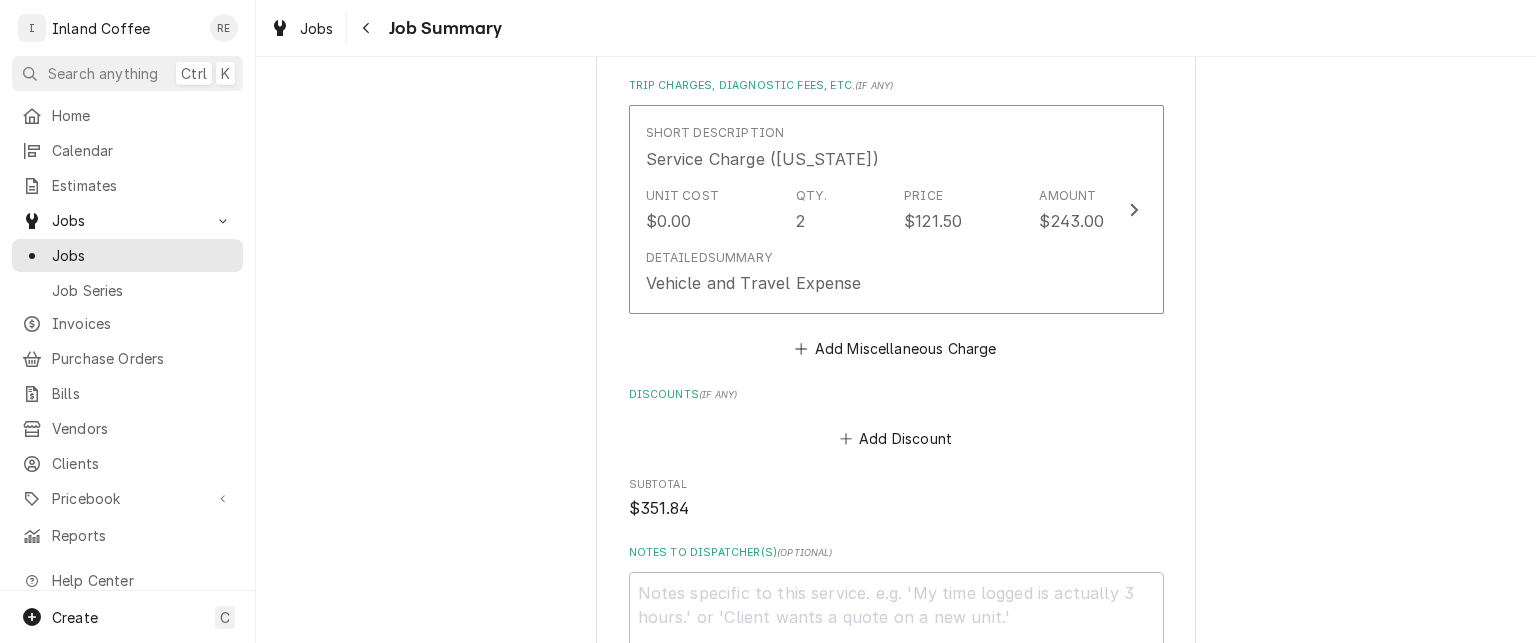scroll, scrollTop: 1808, scrollLeft: 0, axis: vertical 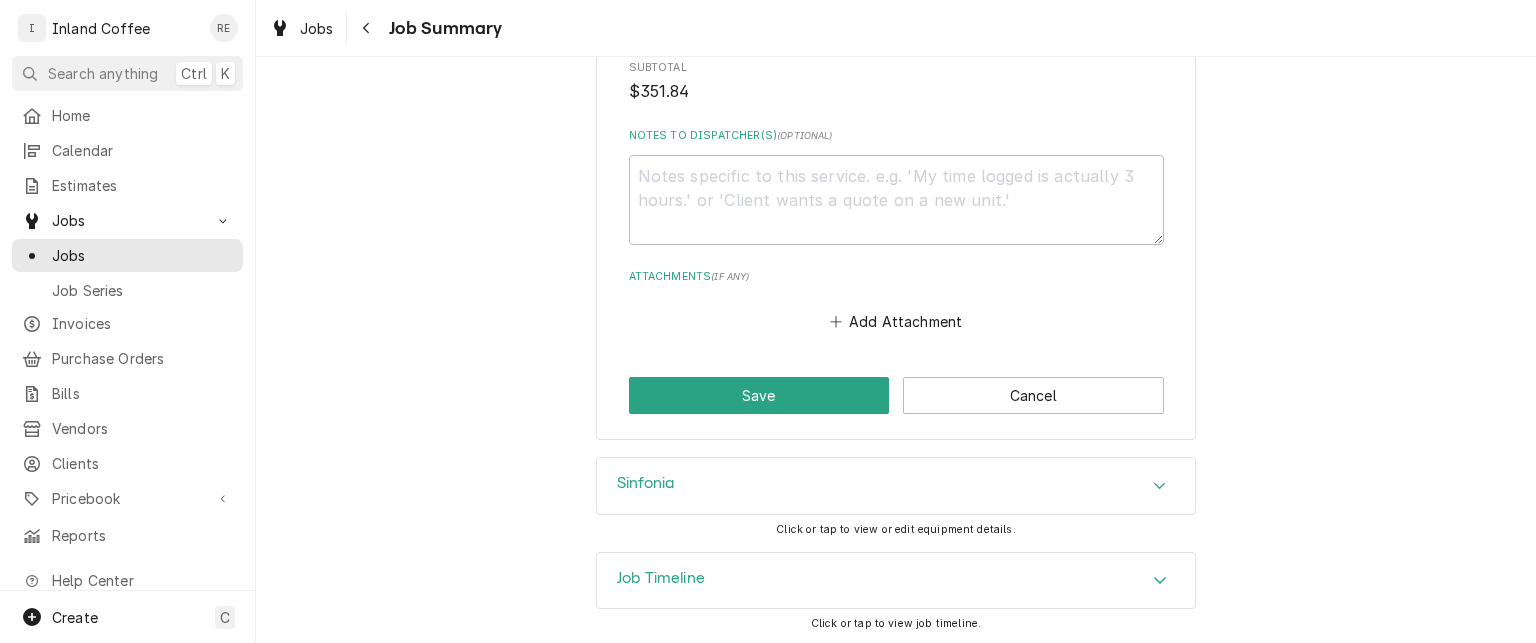 click on "Sinfonia" at bounding box center (896, 486) 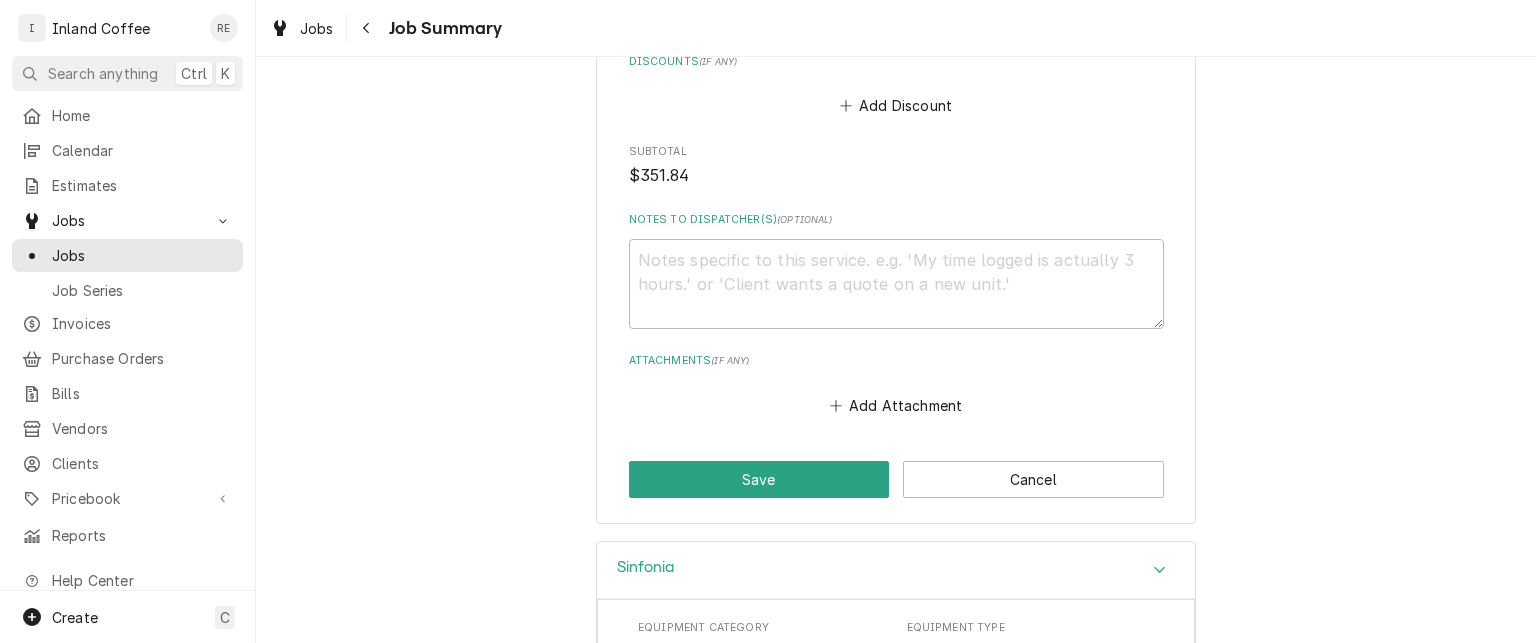 scroll, scrollTop: 1726, scrollLeft: 0, axis: vertical 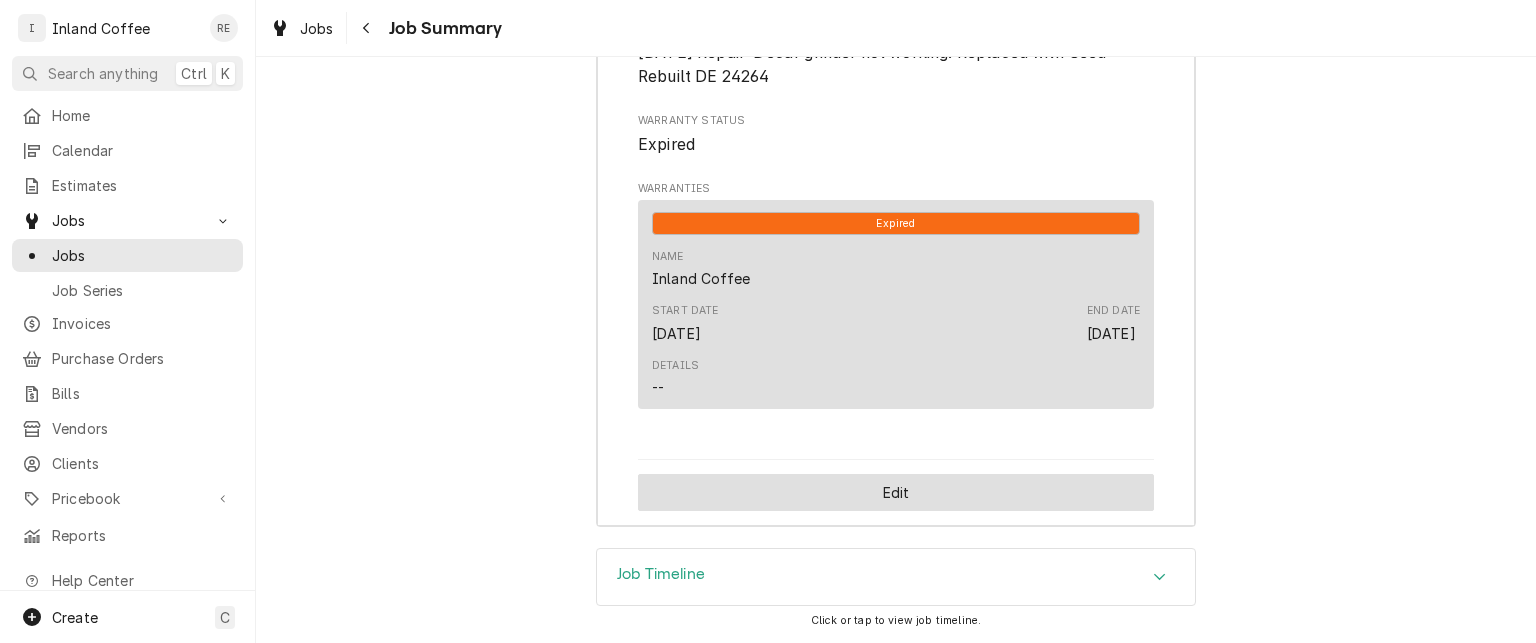 click on "Edit" at bounding box center [896, 492] 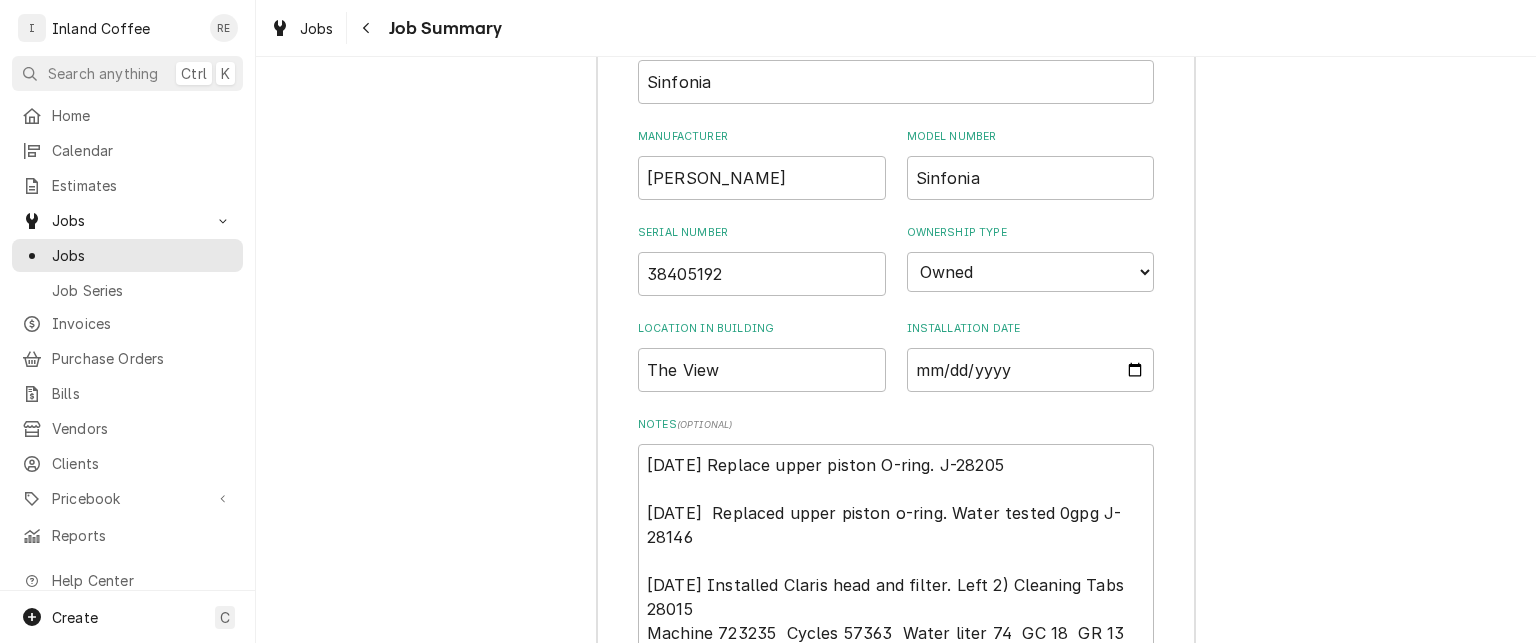 scroll, scrollTop: 2532, scrollLeft: 0, axis: vertical 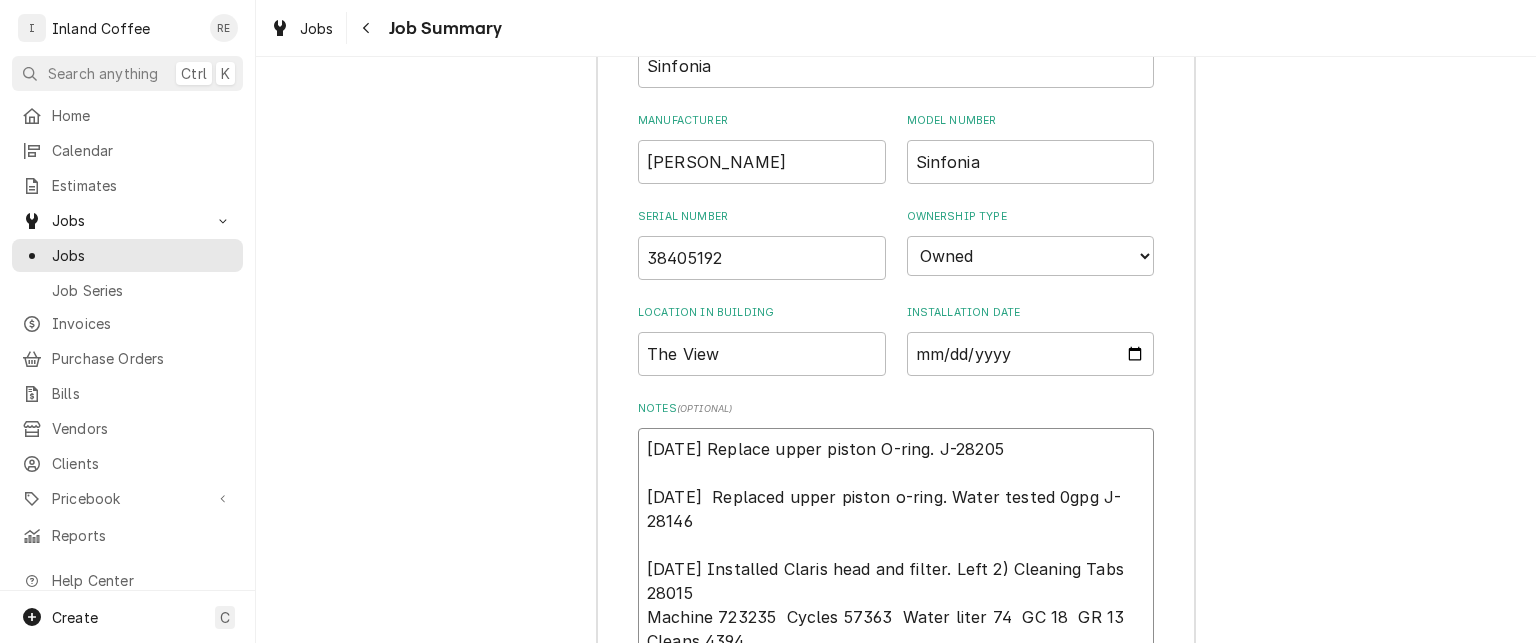 click on "07/11/25 Replace upper piston O-ring. J-28205
04/09/25  Replaced upper piston o-ring. Water tested 0gpg J-28146
07/09/24 Installed Claris head and filter. Left 2) Cleaning Tabs  28015
Machine 723235  Cycles 57363  Water liter 74  GC 18  GR 13
Cleans 4394
04/11/23 Repair/PM: Eeplaced bad door switch and terminals. Replaced rubber springs, lock nuts, 3mm tube, heater relay and inlet fittings to steam boiler DE 25035
•	Cycles 53229			Machine 719074		Cleans 4157		GL(GC) 13			GR 12
07/07/21 Repair: Decaf grinder not working. Replaced with Used Rebuilt DE 24264" at bounding box center (896, 653) 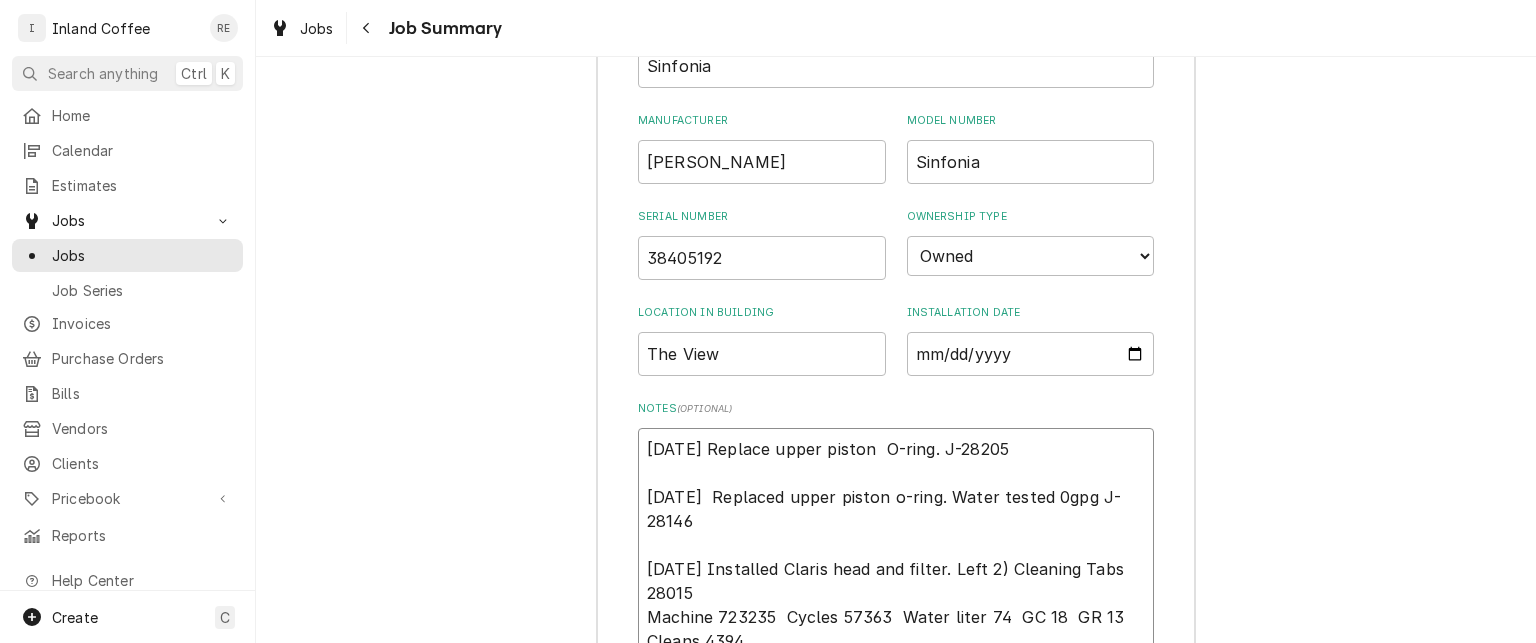 type on "x" 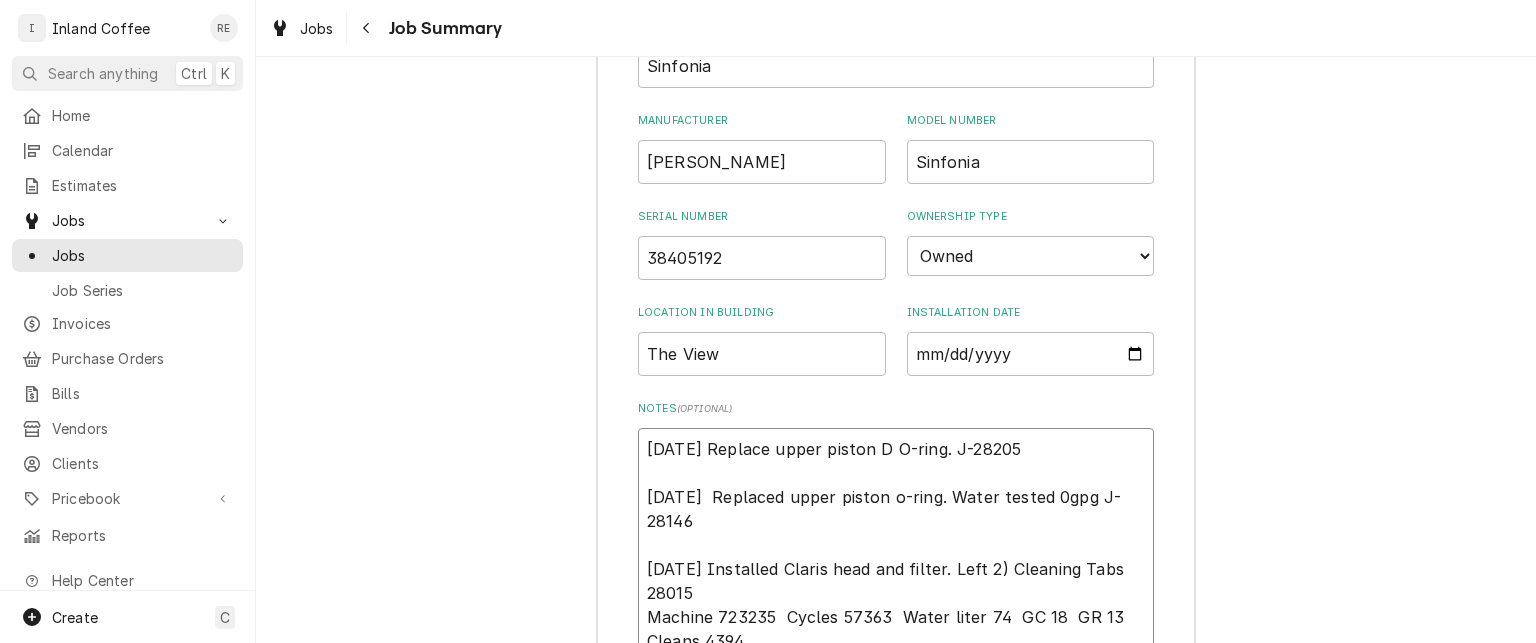 type on "x" 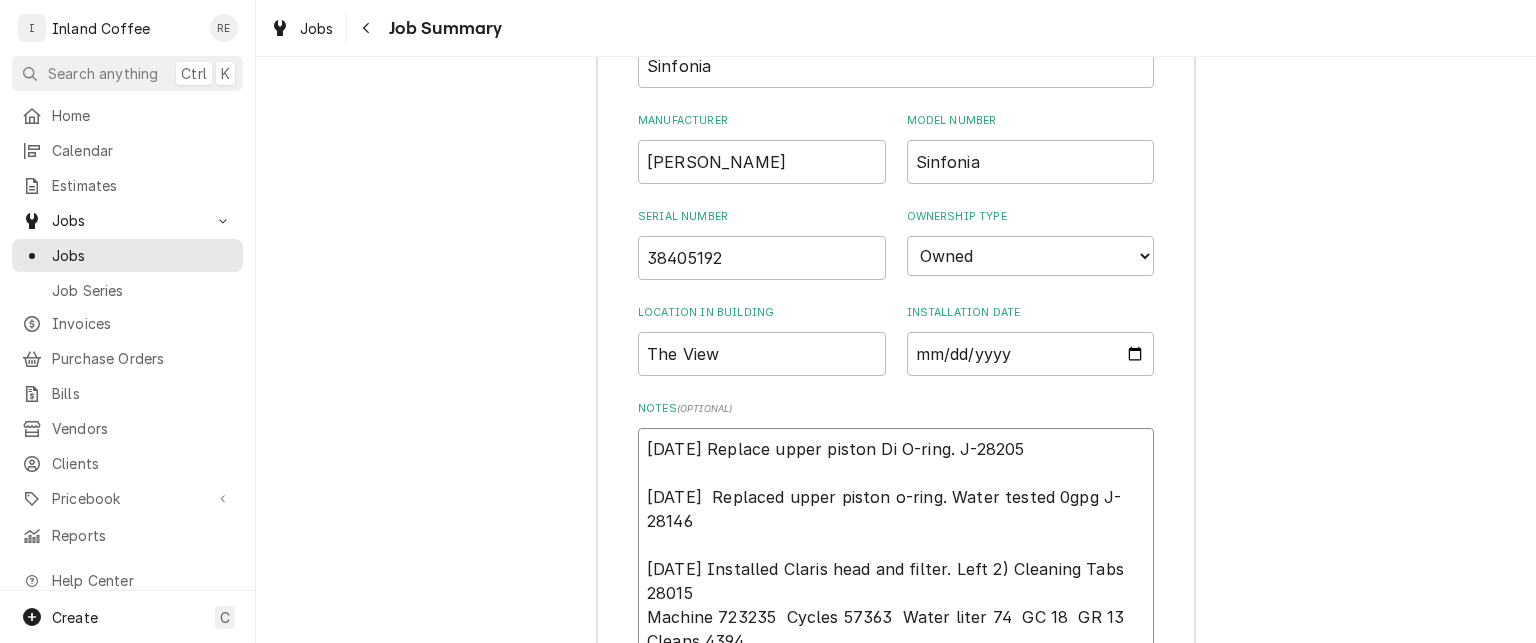 type on "x" 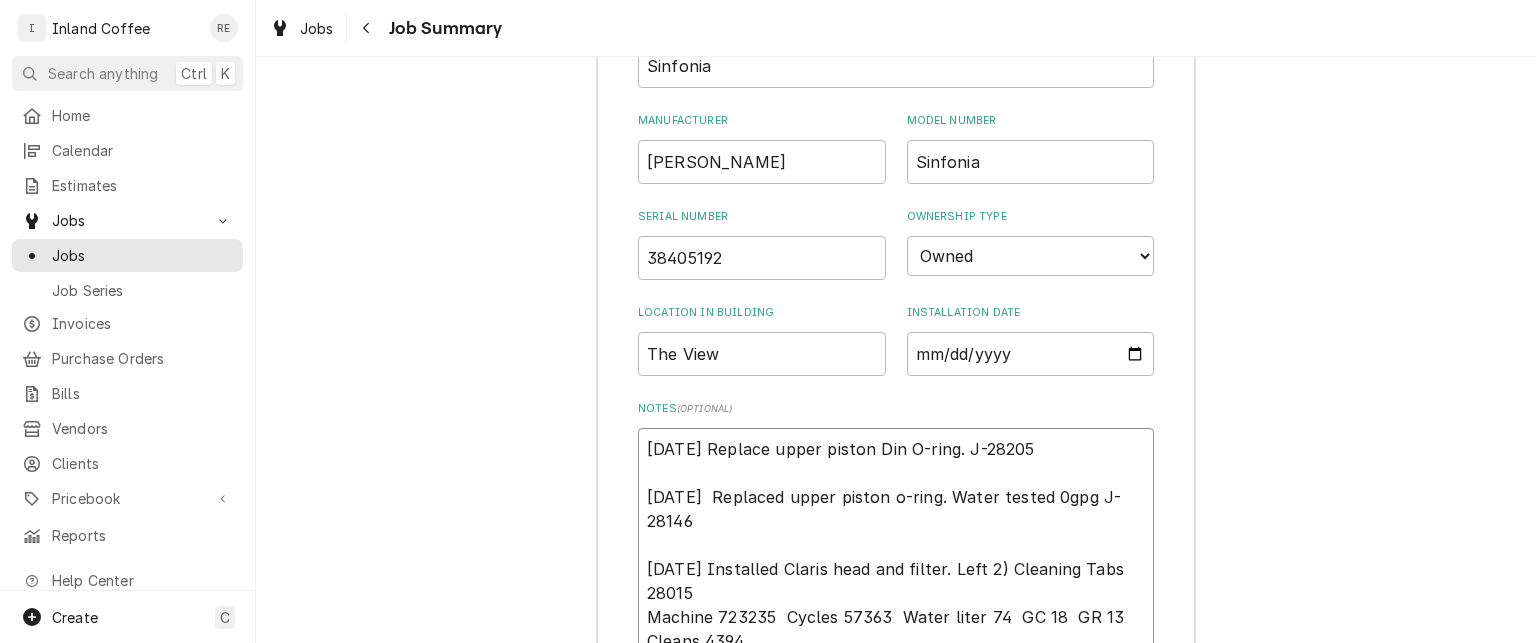type on "x" 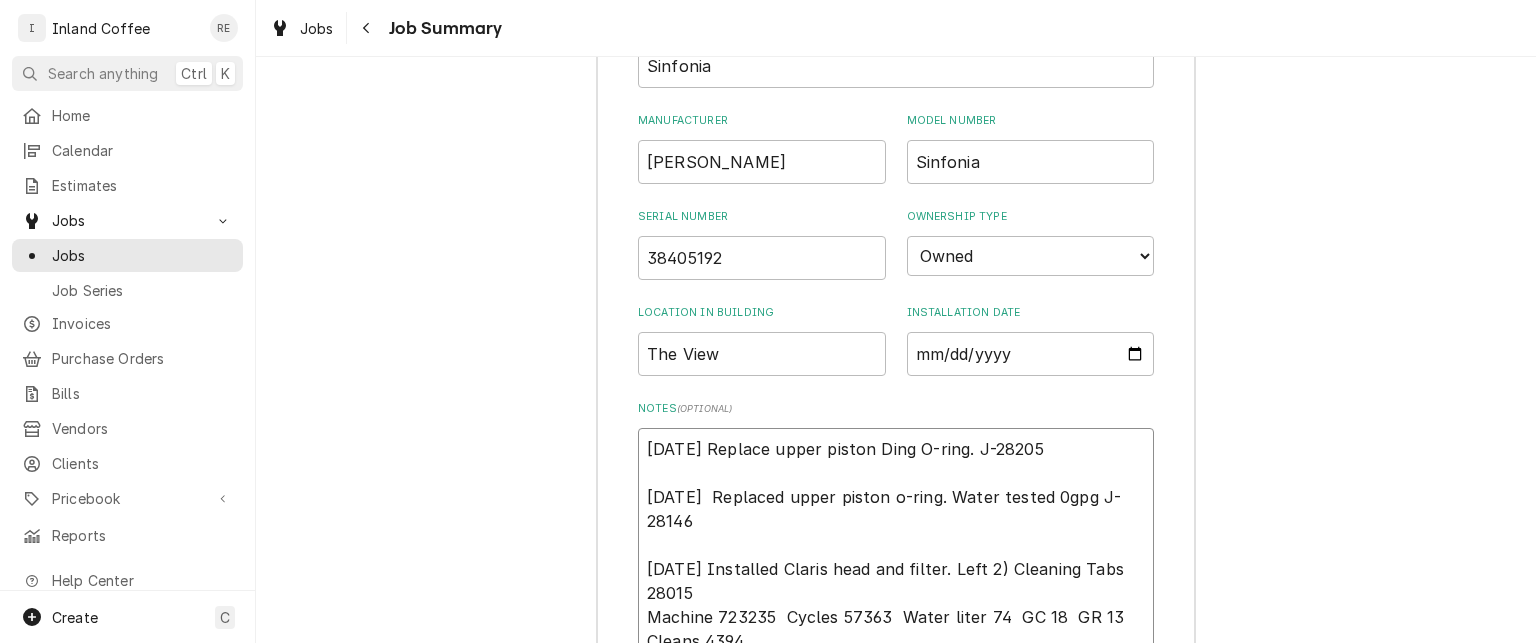 type on "x" 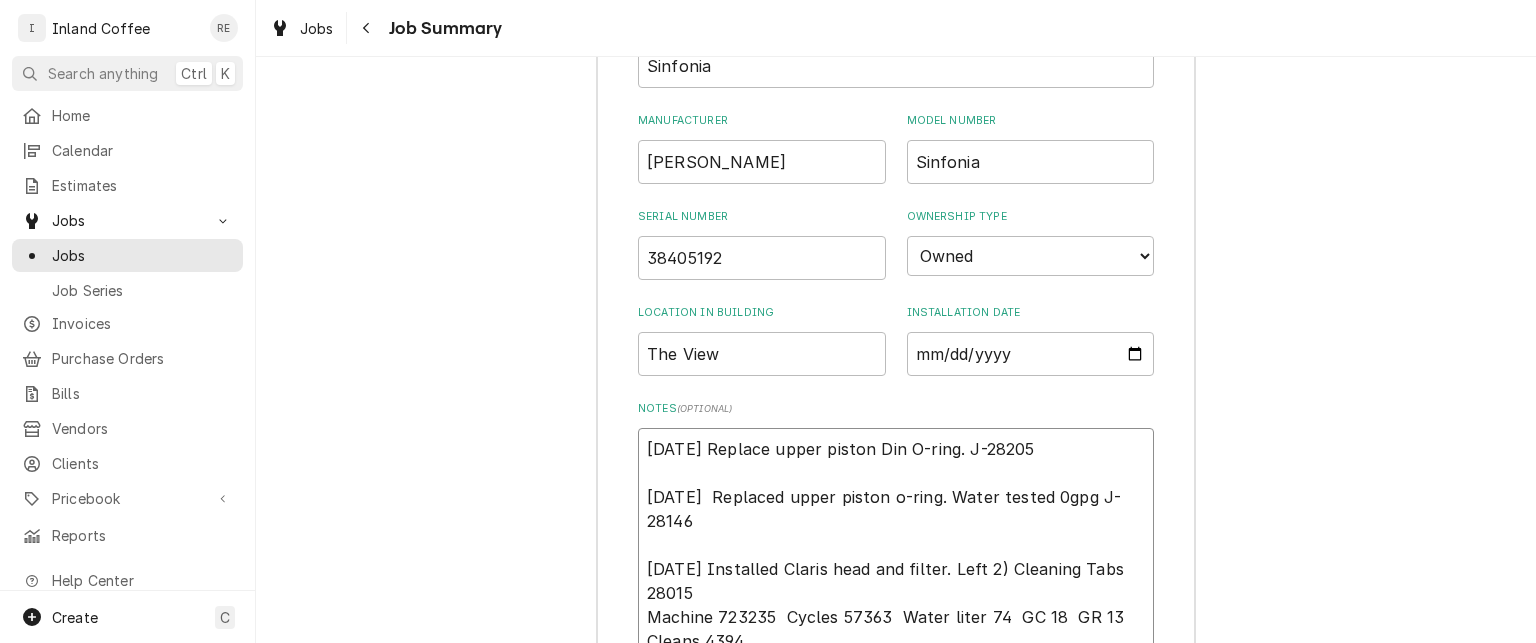 type on "x" 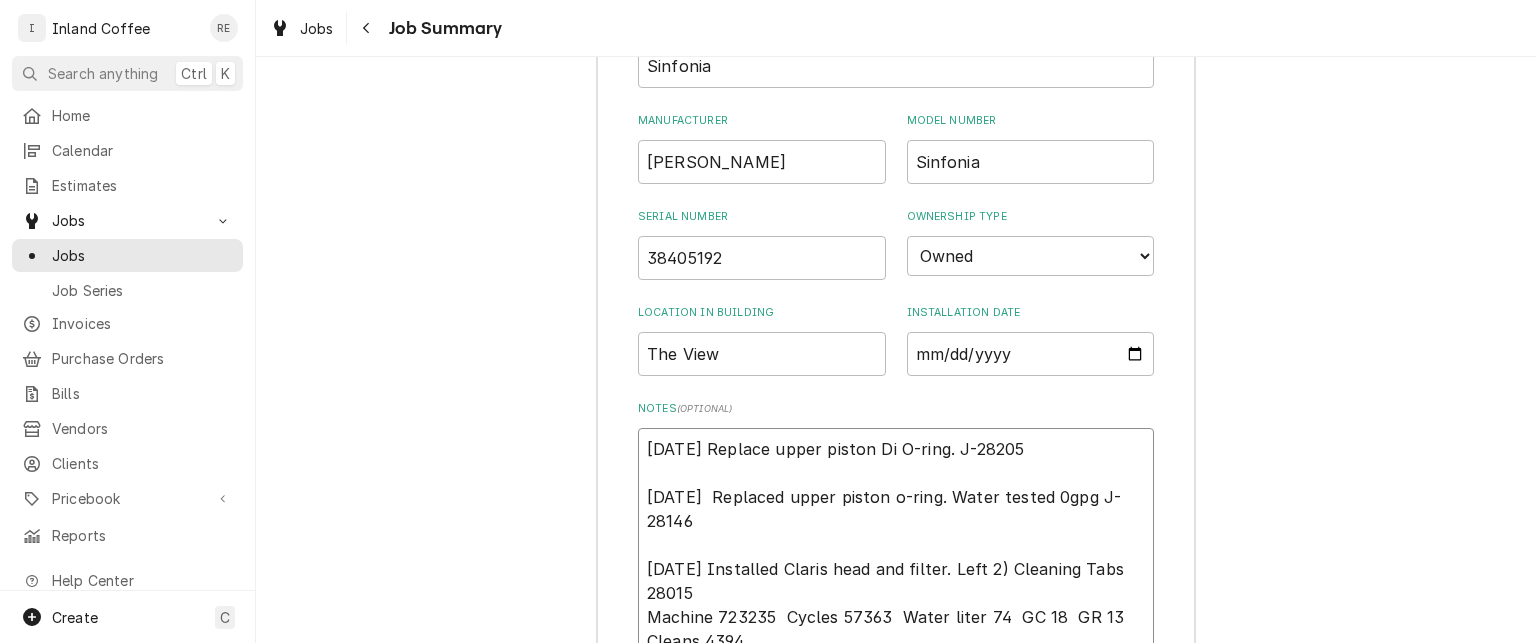 type on "x" 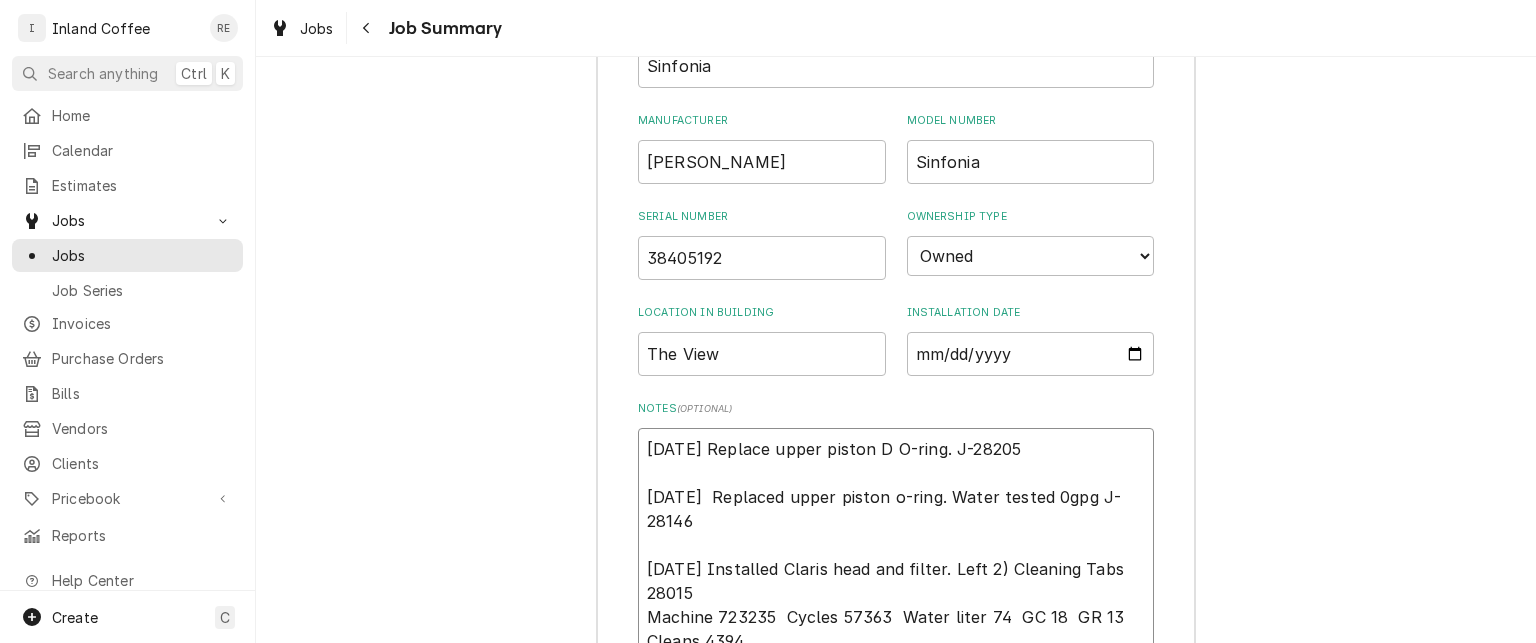 type on "x" 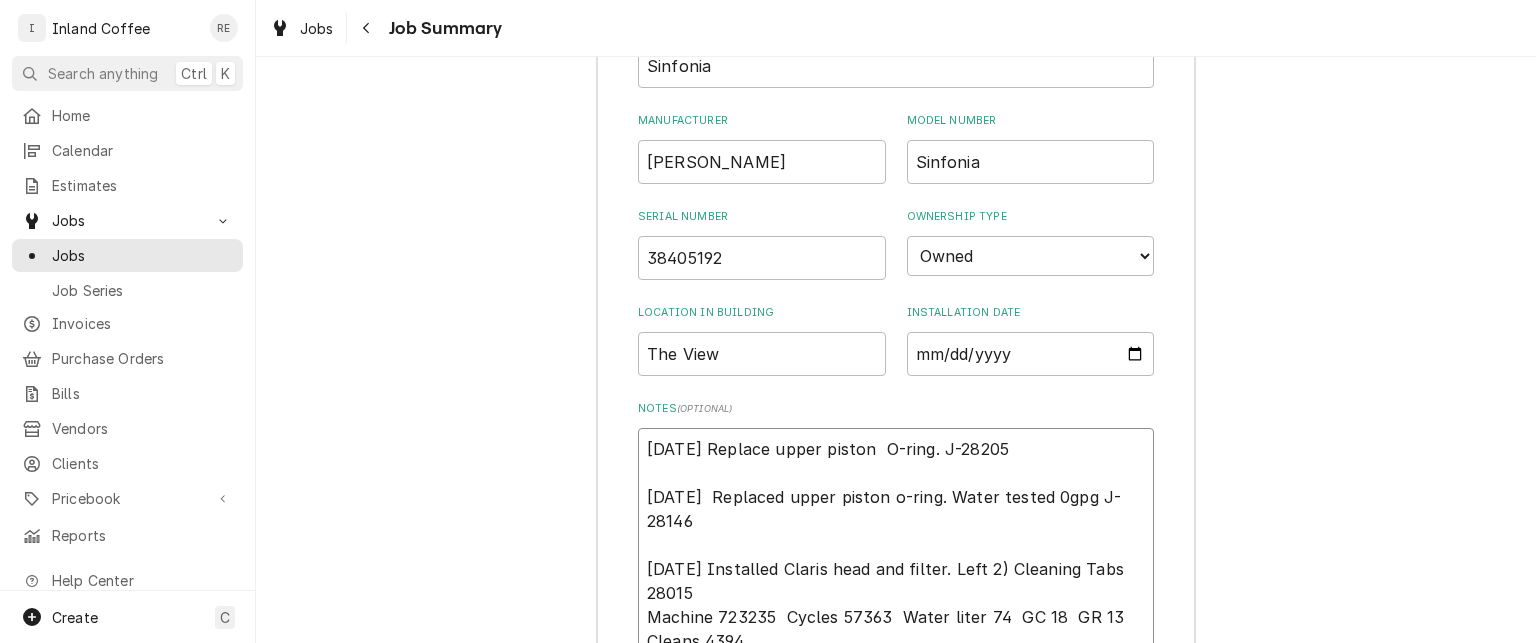 type on "x" 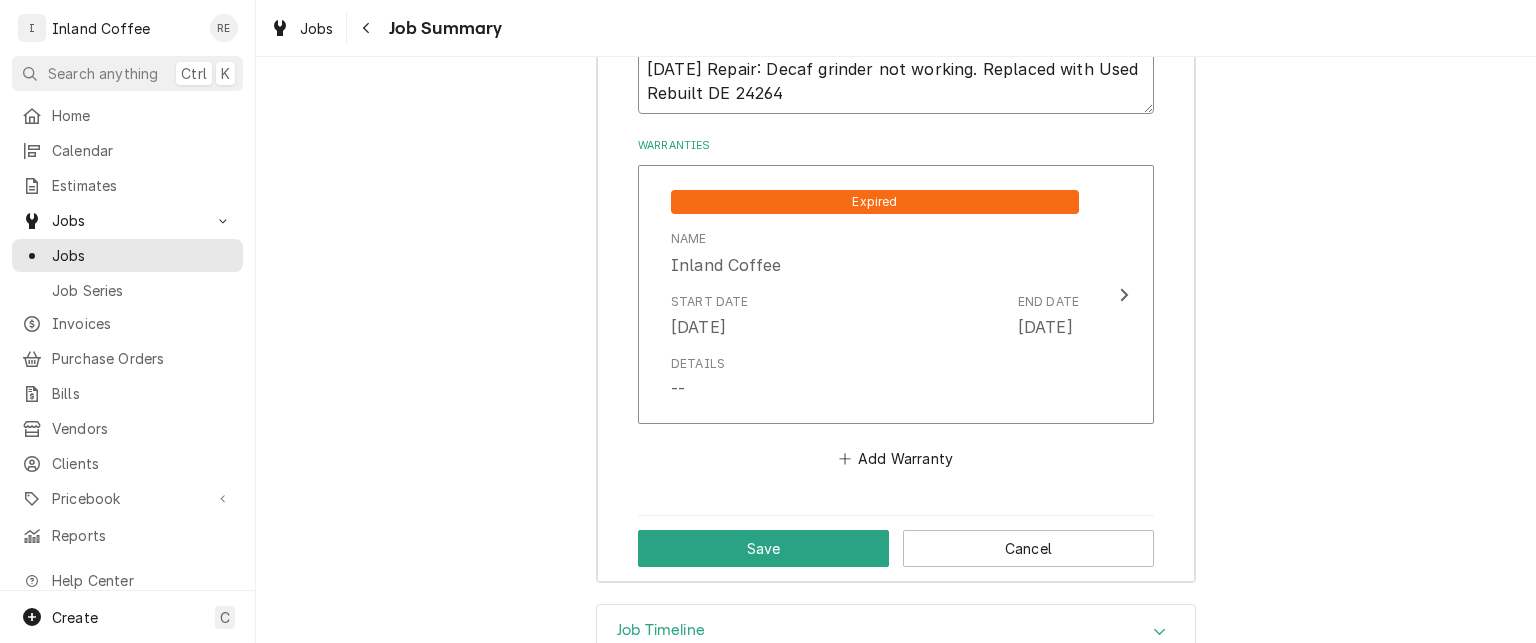 scroll, scrollTop: 3304, scrollLeft: 0, axis: vertical 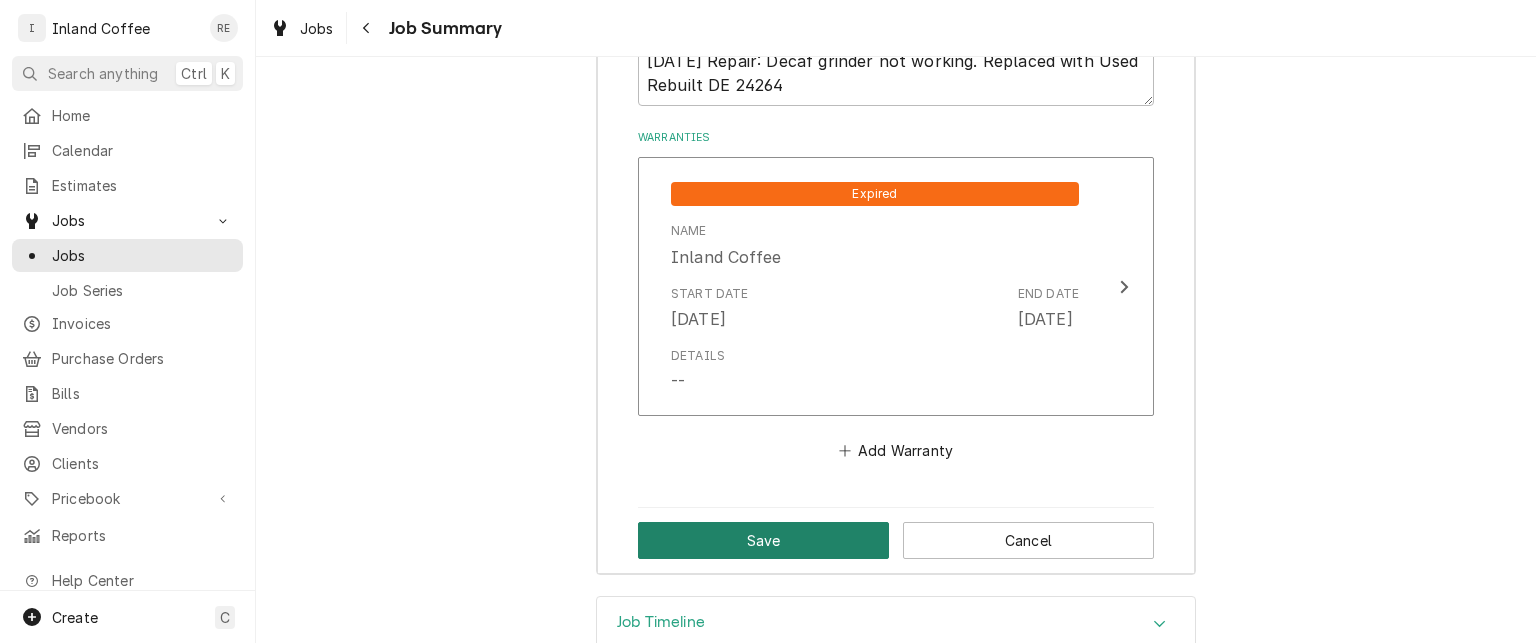 click on "Save" at bounding box center (763, 540) 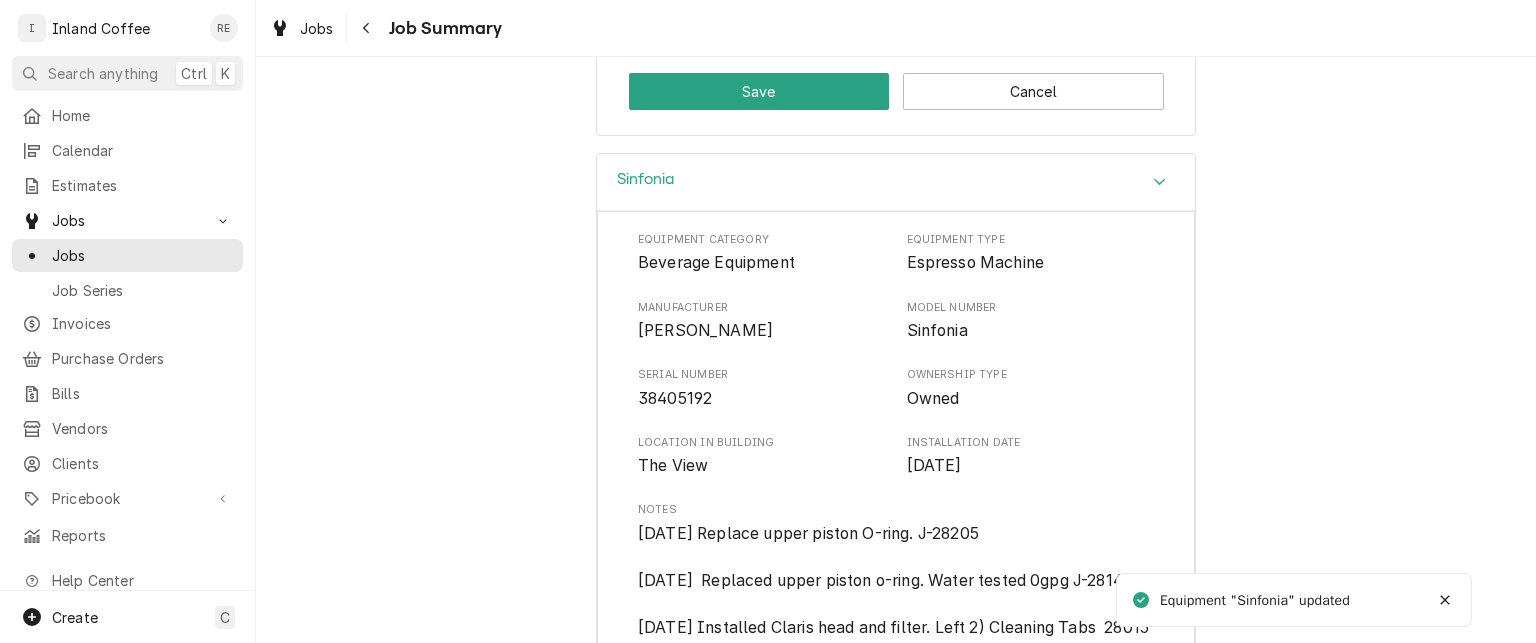 scroll, scrollTop: 2111, scrollLeft: 0, axis: vertical 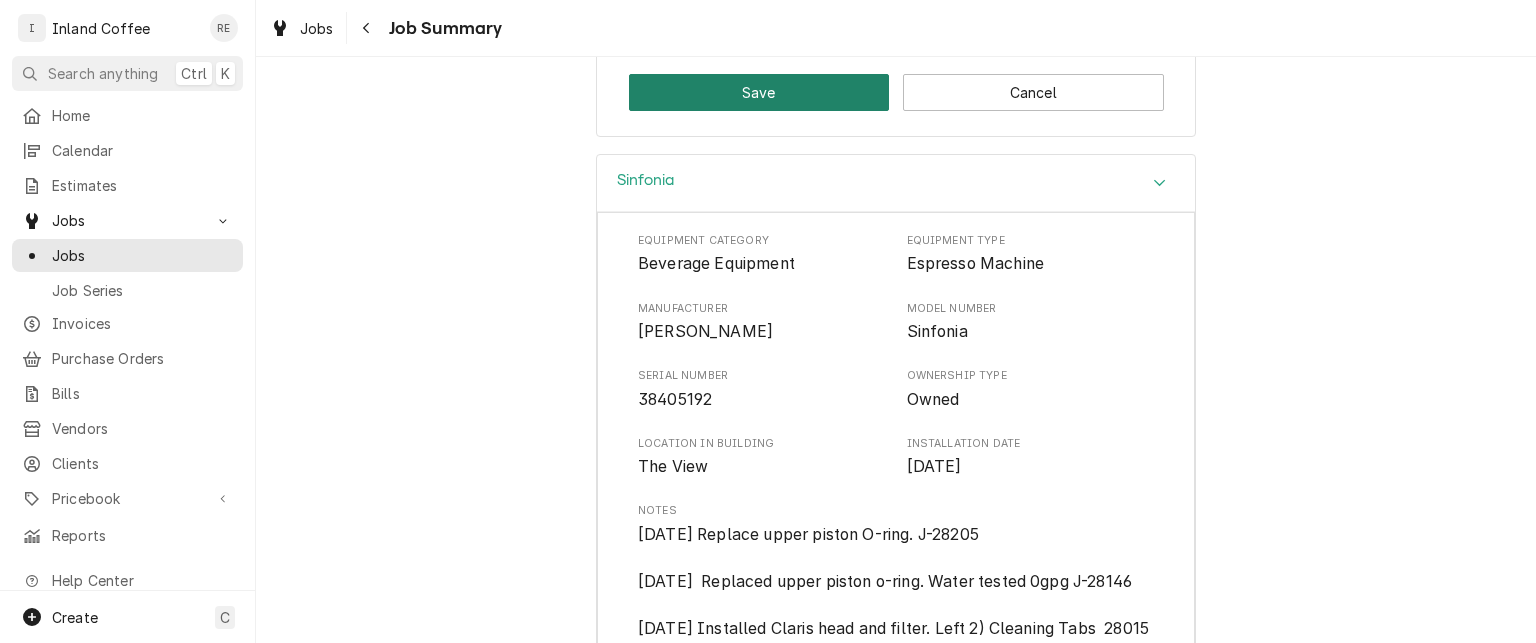 click on "Save" at bounding box center [759, 92] 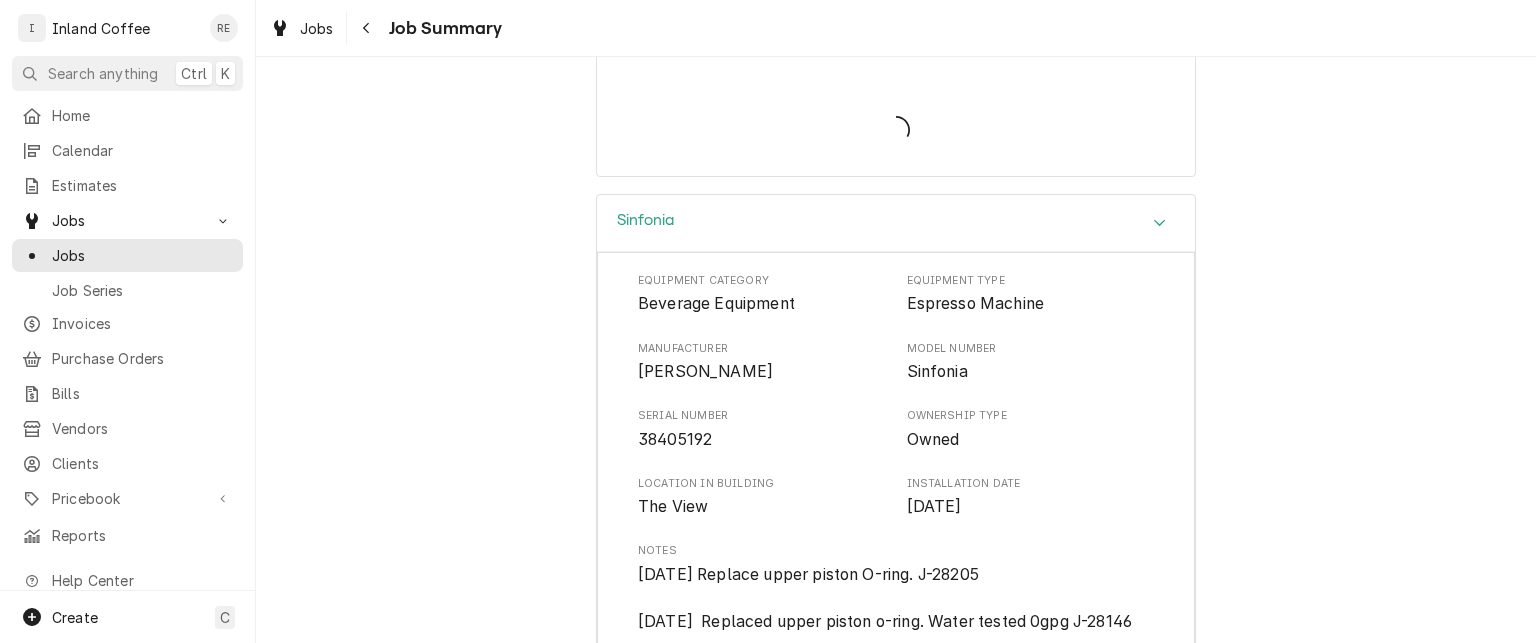 type on "x" 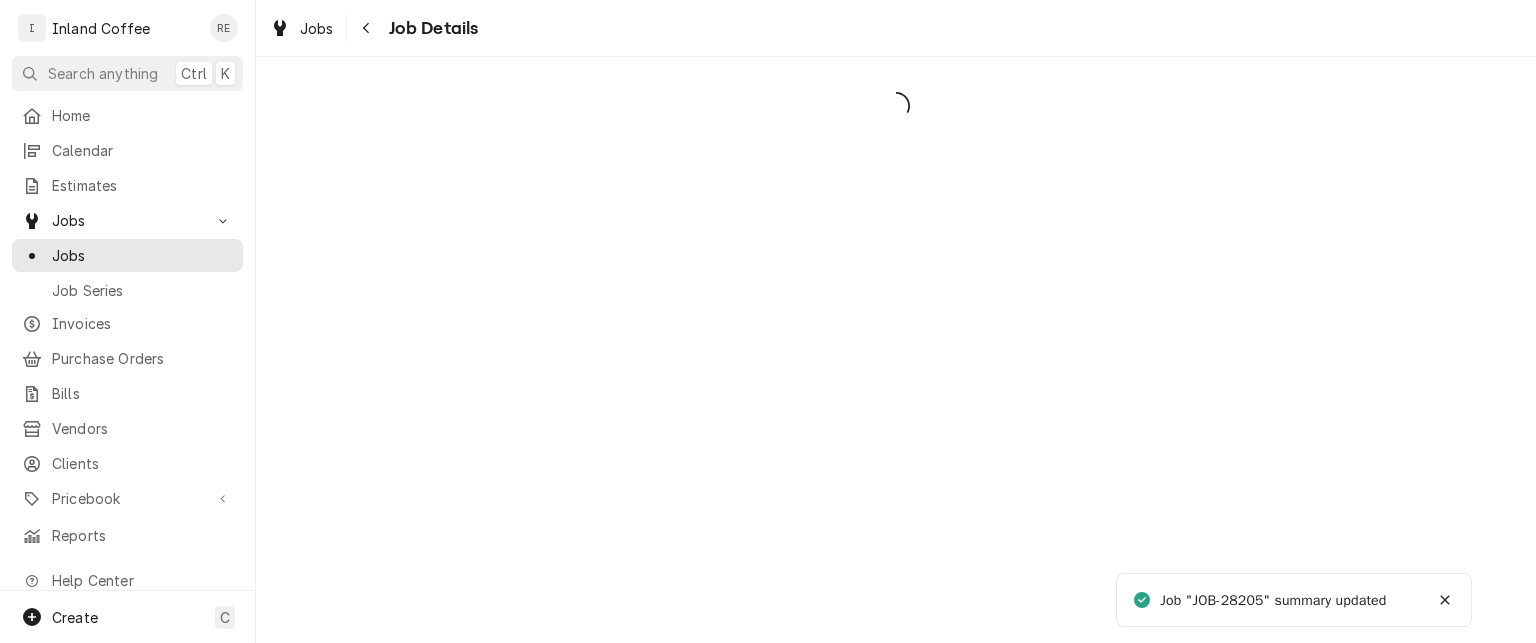 scroll, scrollTop: 0, scrollLeft: 0, axis: both 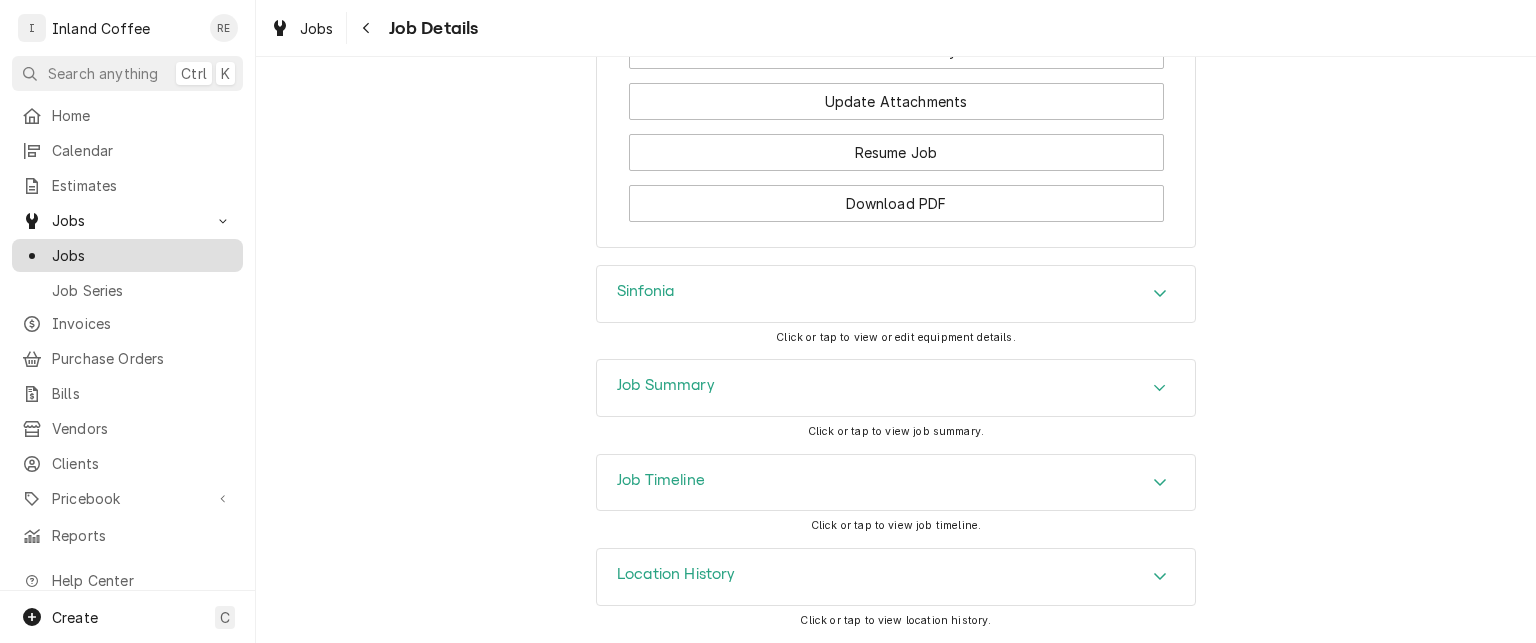 click on "Jobs" at bounding box center (142, 255) 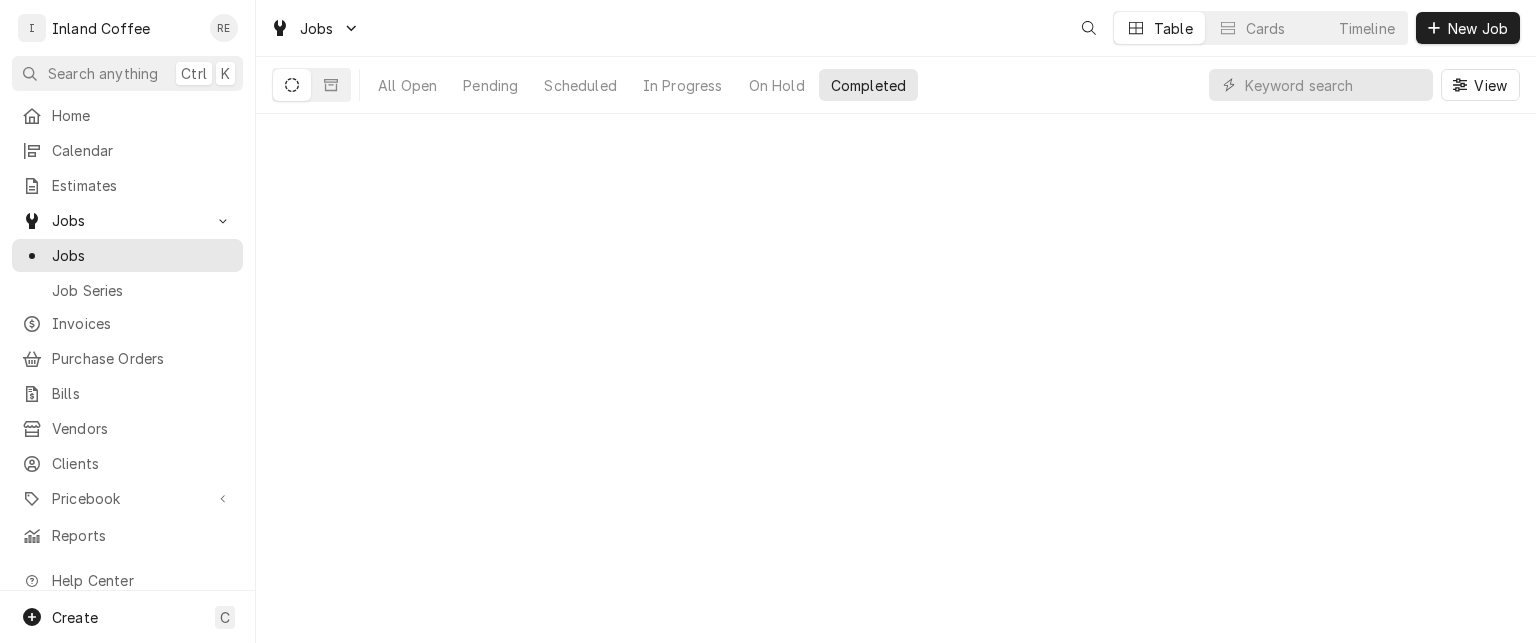 scroll, scrollTop: 0, scrollLeft: 0, axis: both 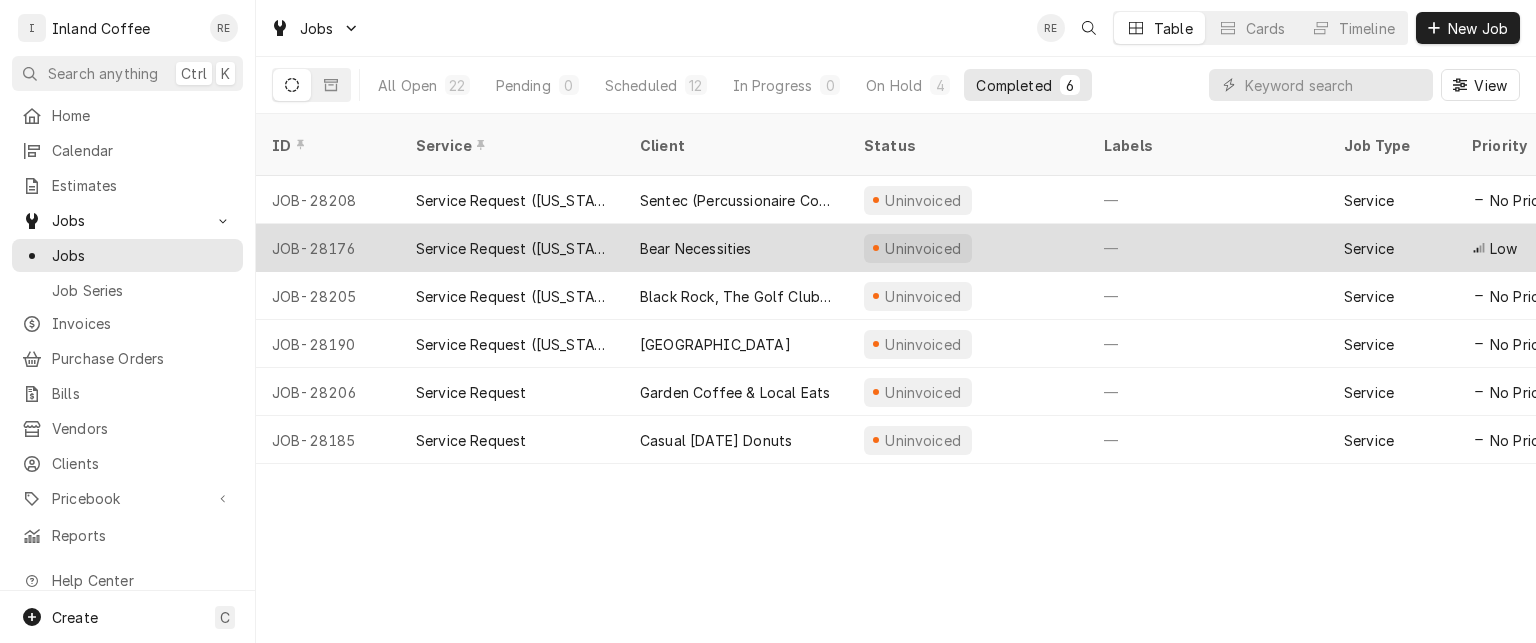 click on "Bear Necessities" at bounding box center [736, 248] 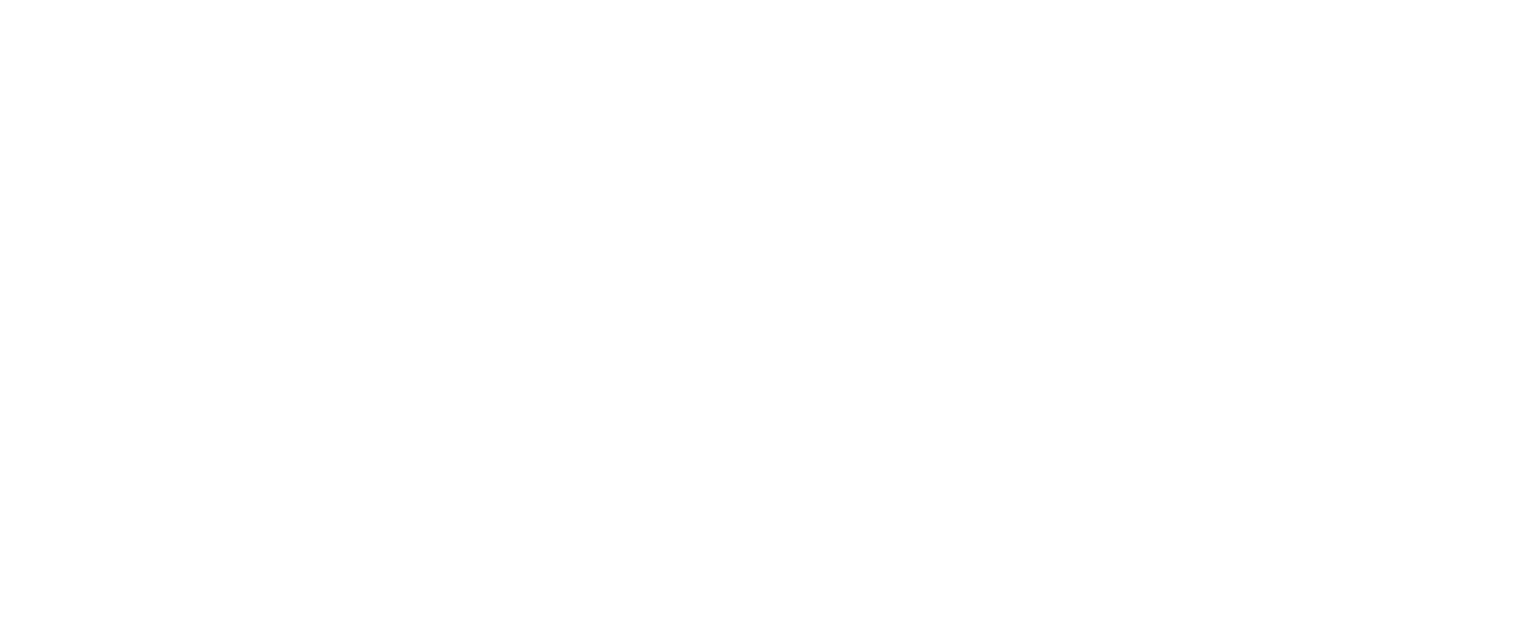 scroll, scrollTop: 0, scrollLeft: 0, axis: both 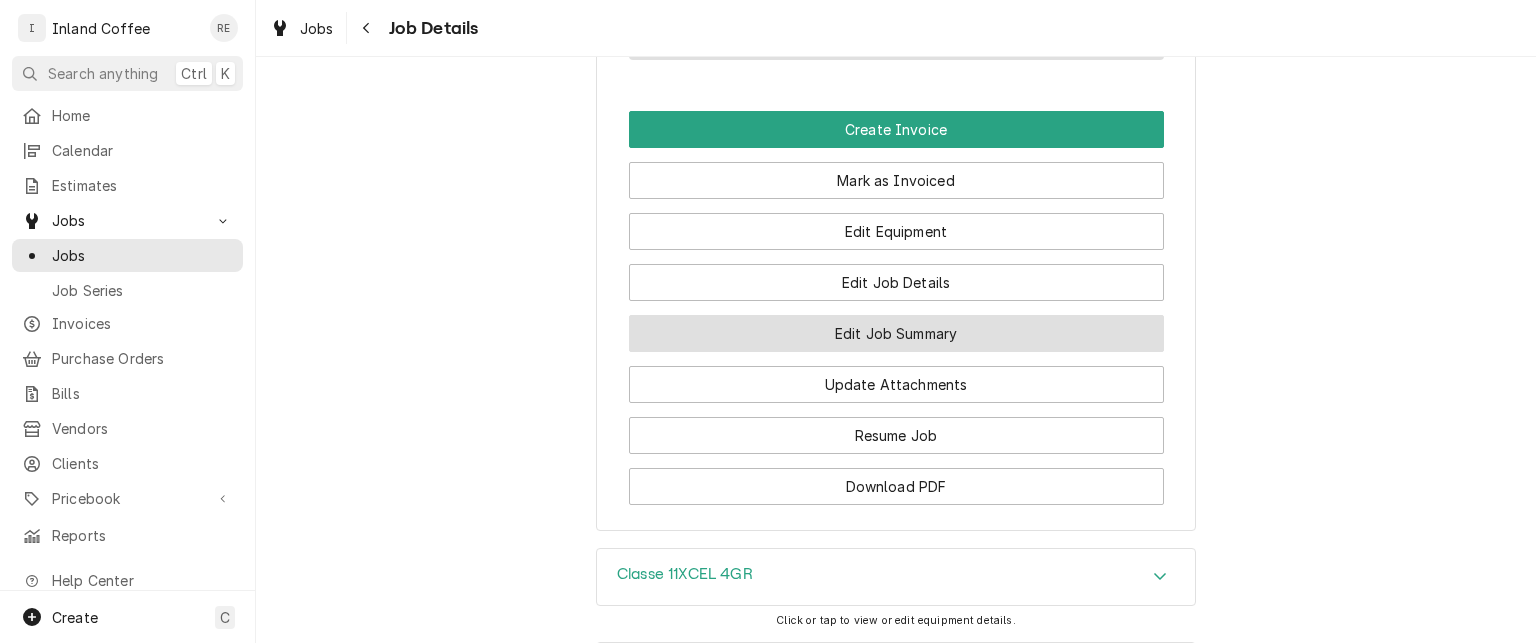 click on "Edit Job Summary" at bounding box center (896, 333) 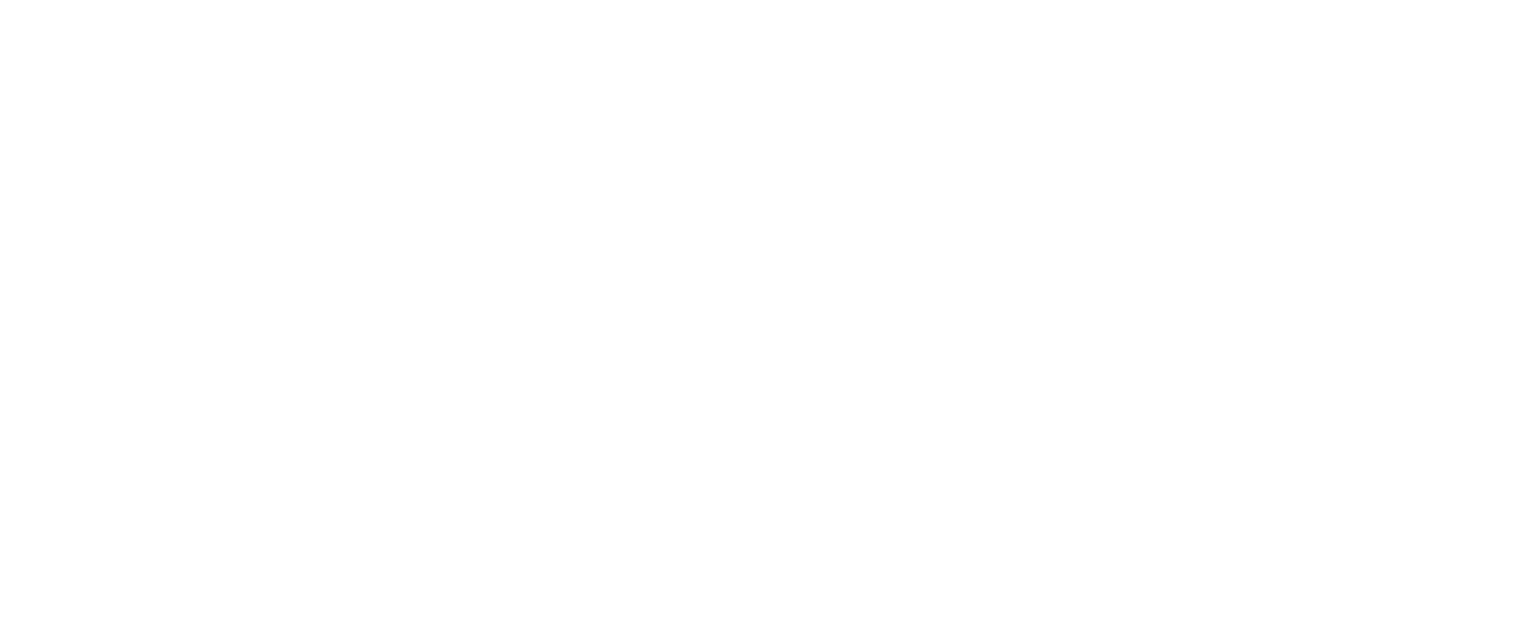 scroll, scrollTop: 0, scrollLeft: 0, axis: both 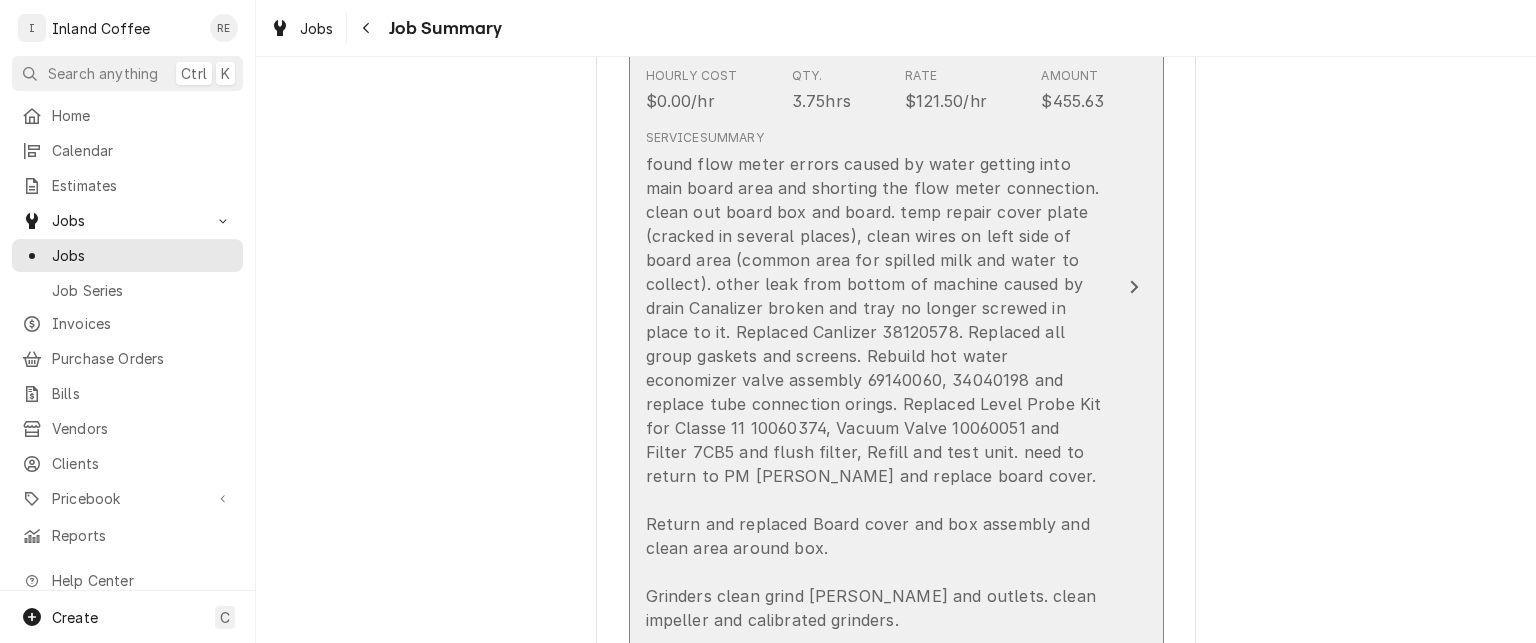click on "found flow meter errors caused by water getting into main board area and shorting the flow meter connection. clean out board box and board. temp repair cover plate (cracked in several places), clean wires on left side of board area (common area for spilled milk and water to collect). other leak from bottom of machine caused by drain Canalizer broken and tray no longer screwed in place to it. Replaced Canlizer 38120578. Replaced all group gaskets and screens. Rebuild hot water economizer valve assembly 69140060, 34040198 and replace tube connection orings. Replaced Level Probe Kit for Classe 11 10060374, Vacuum Valve 10060051 and Filter 7CB5 and flush filter, Refill and test unit. need to return to PM Grinders and replace board cover.
Return and replaced Board cover and box assembly and clean area around box.
Grinders clean grind chambers and outlets. clean impeller and calibrated grinders." at bounding box center [875, 392] 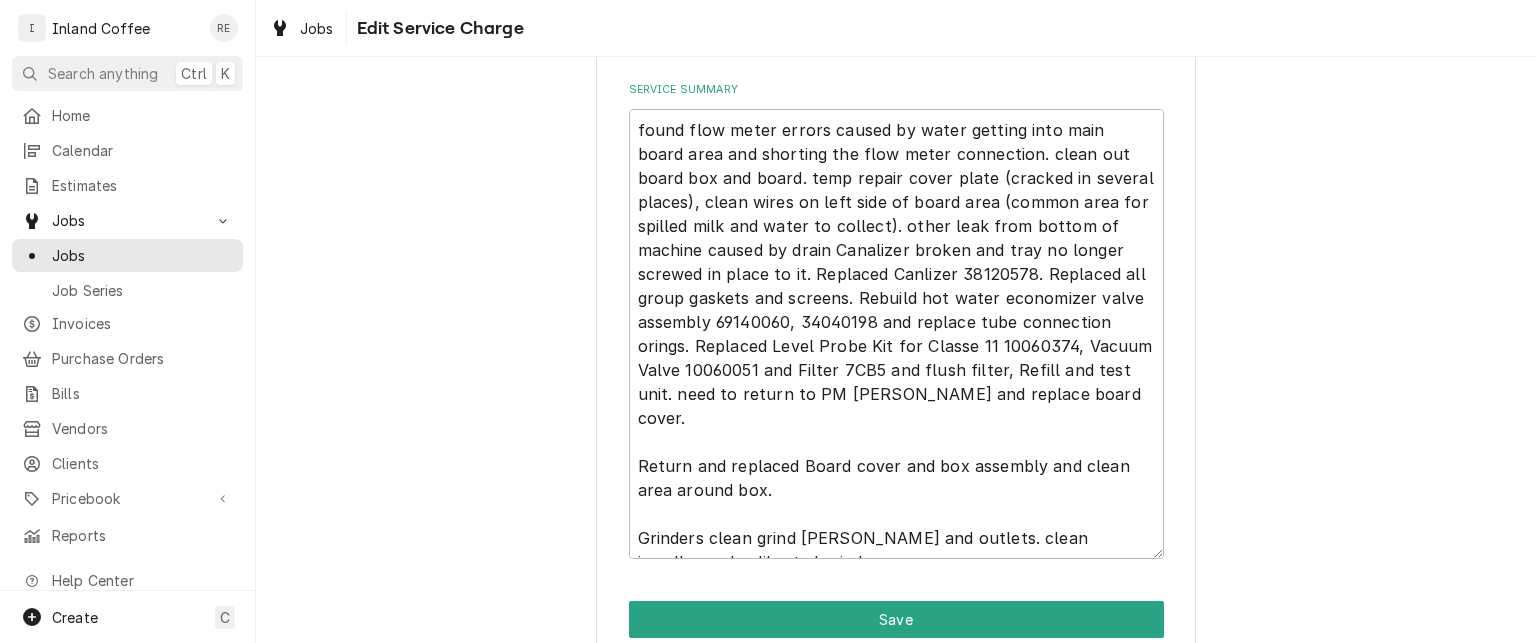 scroll, scrollTop: 765, scrollLeft: 0, axis: vertical 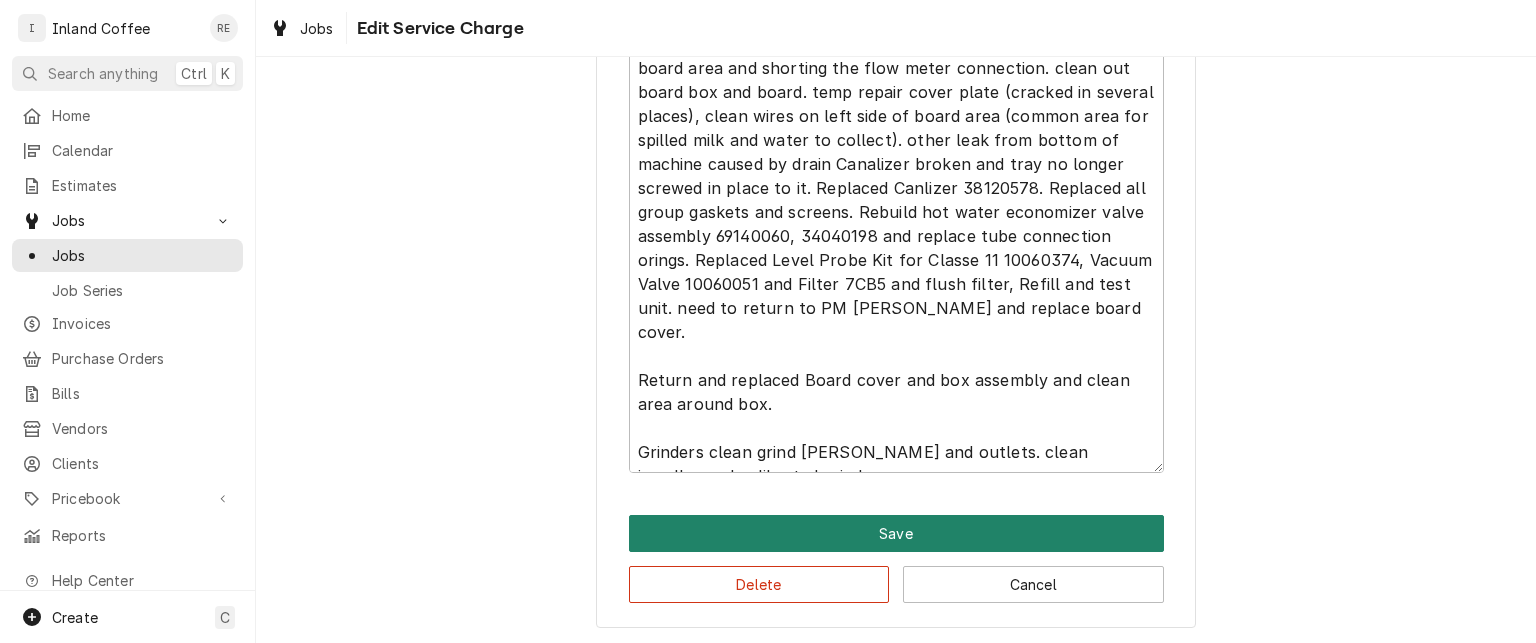 click on "Save" at bounding box center (896, 533) 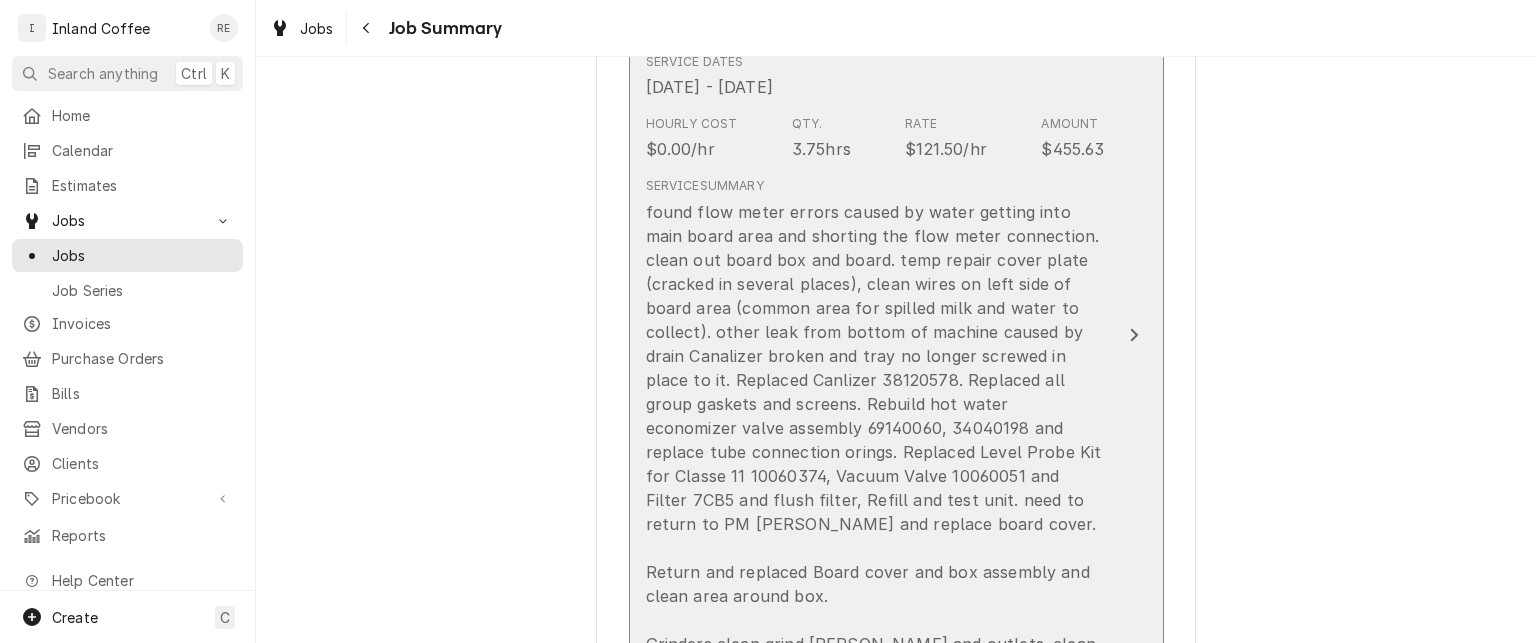 scroll, scrollTop: 602, scrollLeft: 0, axis: vertical 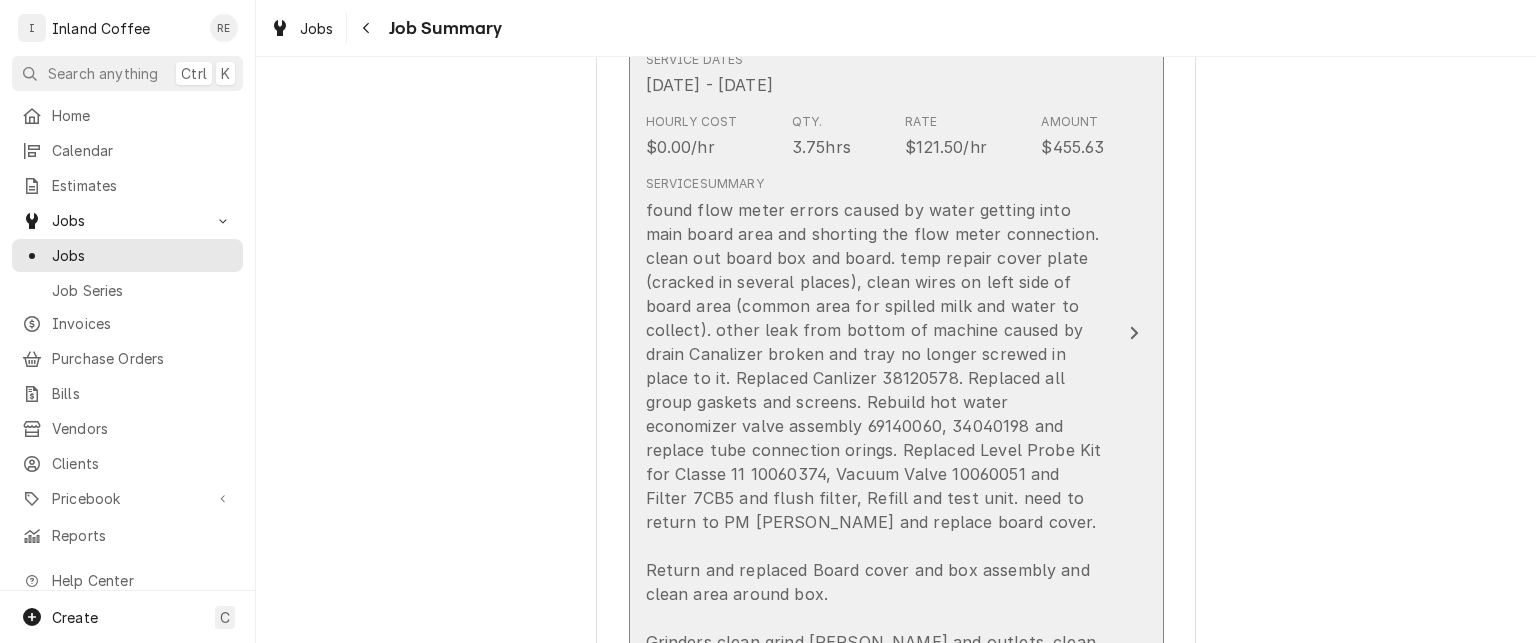click on "found flow meter errors caused by water getting into main board area and shorting the flow meter connection. clean out board box and board. temp repair cover plate (cracked in several places), clean wires on left side of board area (common area for spilled milk and water to collect). other leak from bottom of machine caused by drain Canalizer broken and tray no longer screwed in place to it. Replaced Canlizer 38120578. Replaced all group gaskets and screens. Rebuild hot water economizer valve assembly 69140060, 34040198 and replace tube connection orings. Replaced Level Probe Kit for Classe 11 10060374, Vacuum Valve 10060051 and Filter 7CB5 and flush filter, Refill and test unit. need to return to PM Grinders and replace board cover.
Return and replaced Board cover and box assembly and clean area around box.
Grinders clean grind chambers and outlets. clean impeller and calibrated grinders." at bounding box center (875, 438) 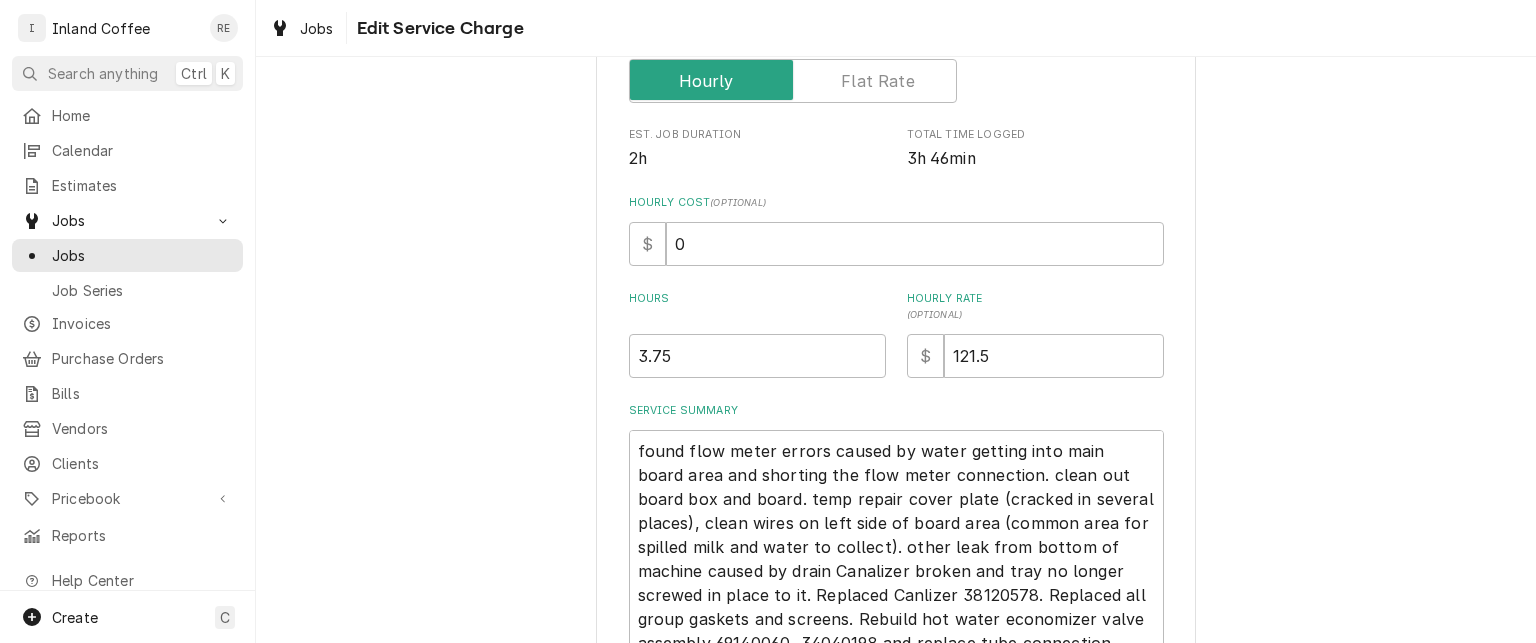 scroll, scrollTop: 383, scrollLeft: 0, axis: vertical 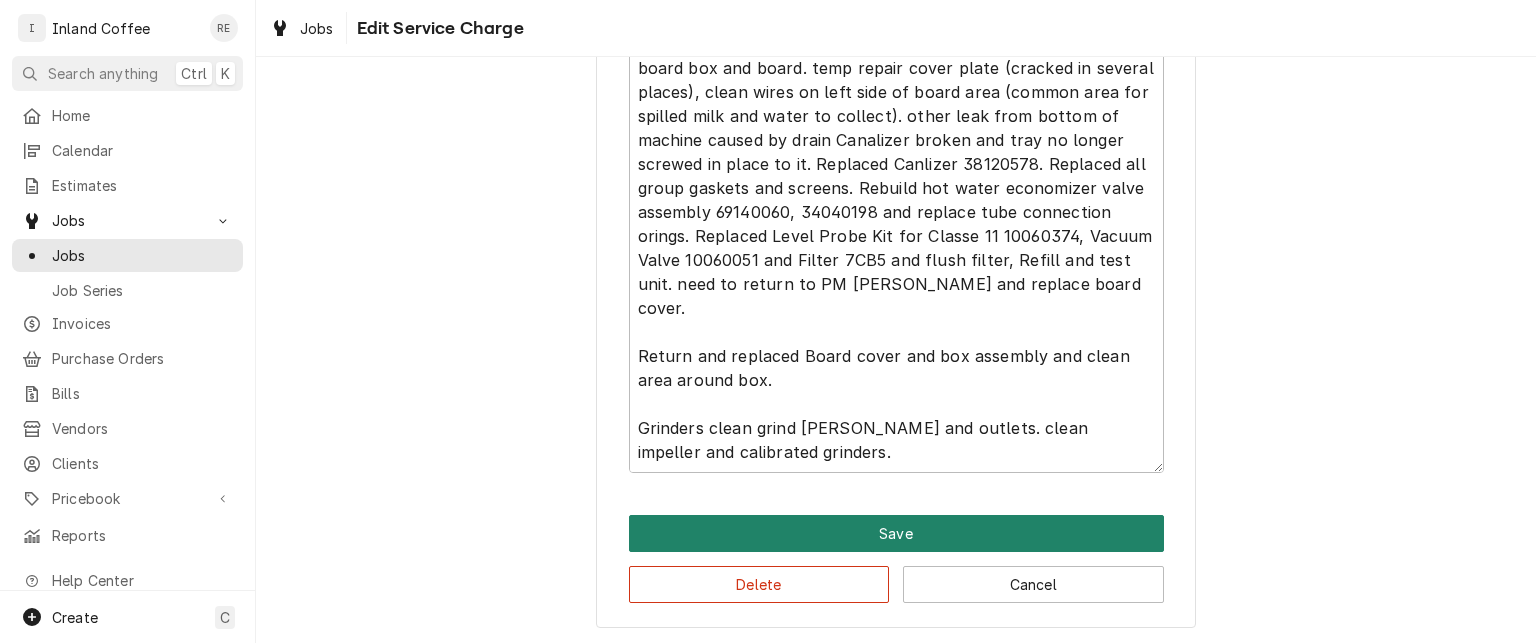 click on "Save" at bounding box center (896, 533) 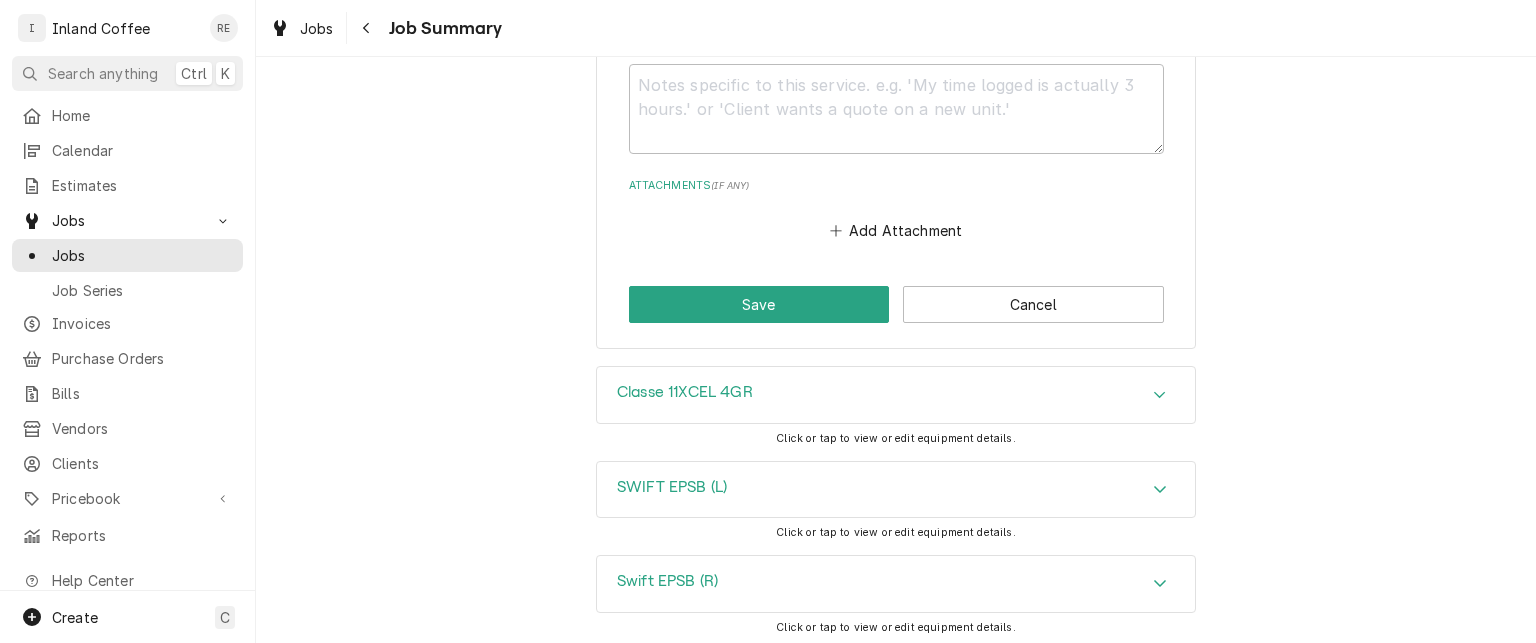 scroll, scrollTop: 4544, scrollLeft: 0, axis: vertical 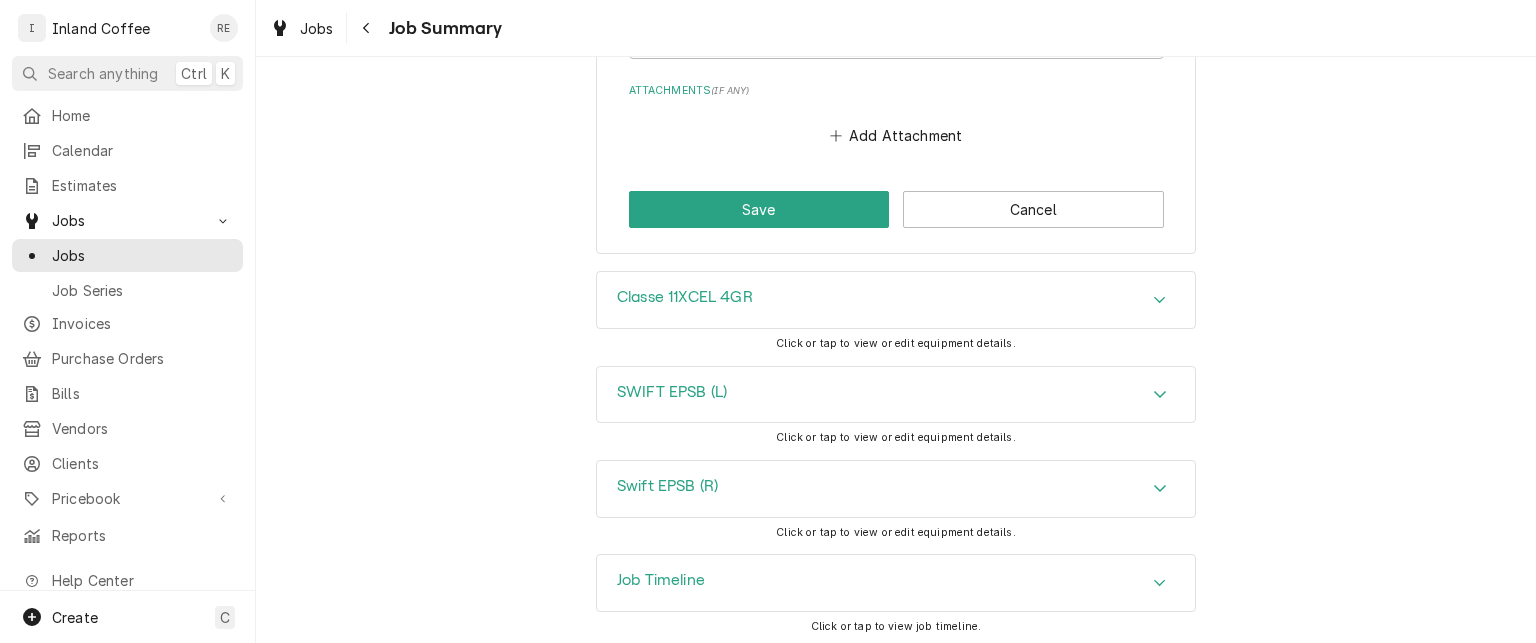 click on "Job Timeline" at bounding box center (896, 583) 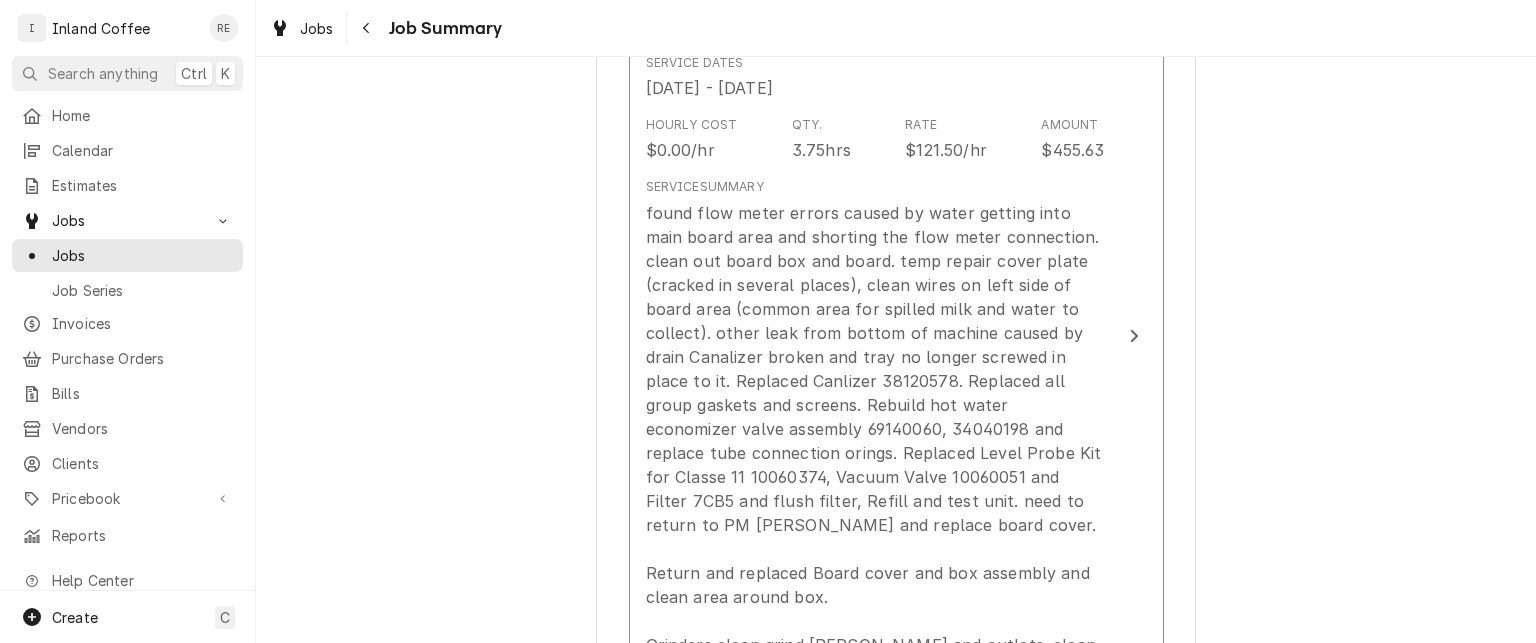 scroll, scrollTop: 600, scrollLeft: 0, axis: vertical 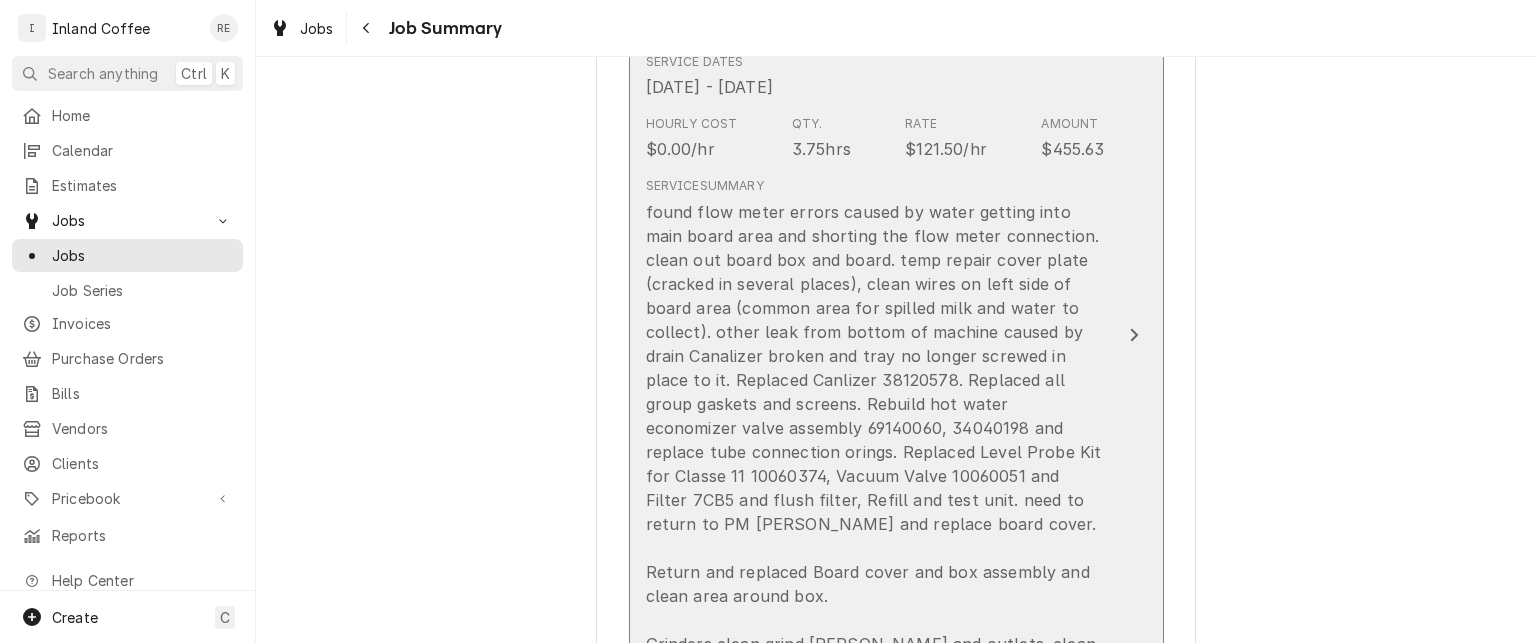 click on "found flow meter errors caused by water getting into main board area and shorting the flow meter connection. clean out board box and board. temp repair cover plate (cracked in several places), clean wires on left side of board area (common area for spilled milk and water to collect). other leak from bottom of machine caused by drain Canalizer broken and tray no longer screwed in place to it. Replaced Canlizer 38120578. Replaced all group gaskets and screens. Rebuild hot water economizer valve assembly 69140060, 34040198 and replace tube connection orings. Replaced Level Probe Kit for Classe 11 10060374, Vacuum Valve 10060051 and Filter 7CB5 and flush filter, Refill and test unit. need to return to PM Grinders and replace board cover.
Return and replaced Board cover and box assembly and clean area around box.
Grinders clean grind chambers and outlets. clean impeller and calibrated grinders." at bounding box center [875, 440] 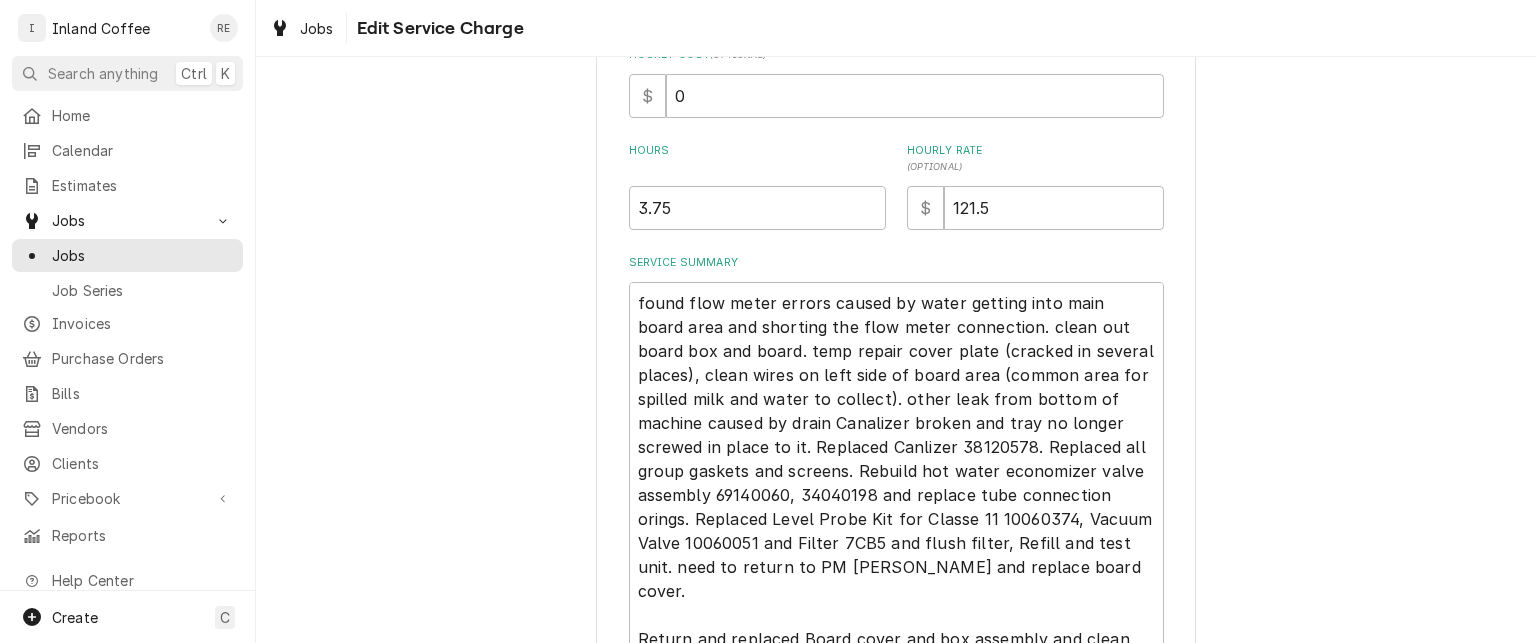 scroll, scrollTop: 535, scrollLeft: 0, axis: vertical 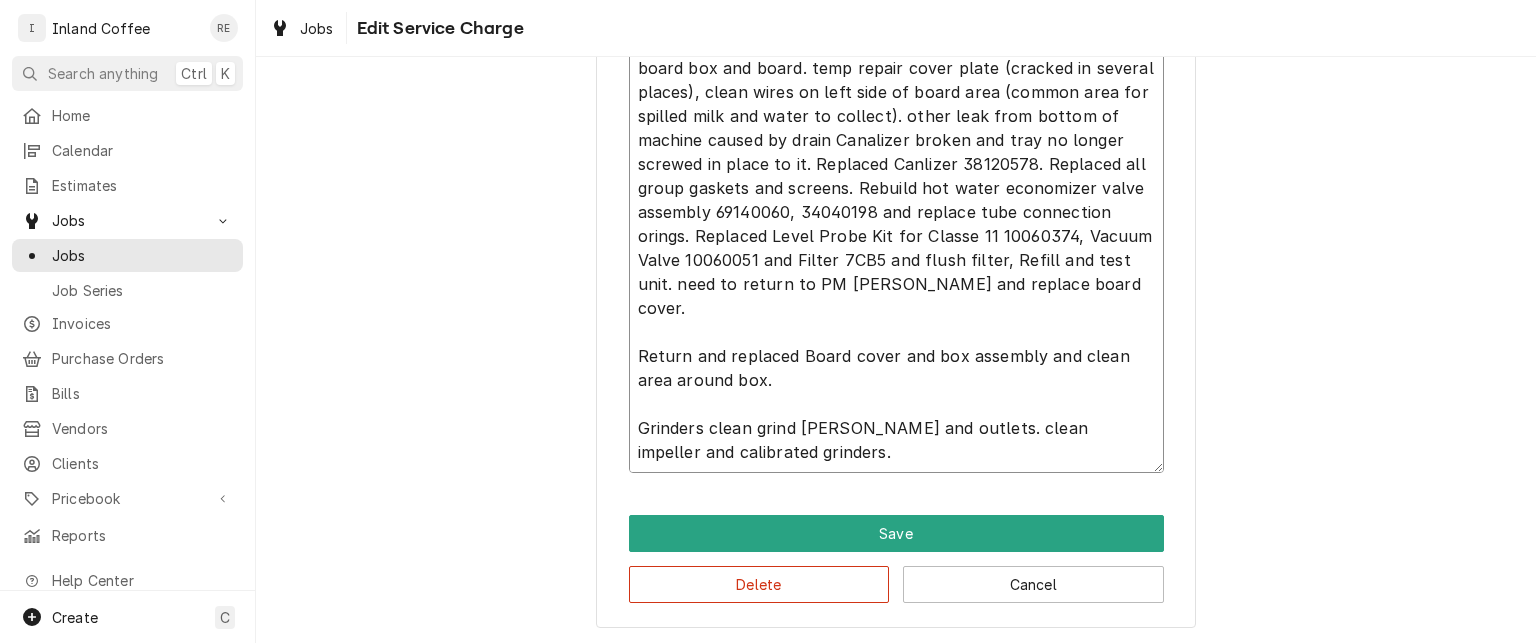 click on "found flow meter errors caused by water getting into main board area and shorting the flow meter connection. clean out board box and board. temp repair cover plate (cracked in several places), clean wires on left side of board area (common area for spilled milk and water to collect). other leak from bottom of machine caused by drain Canalizer broken and tray no longer screwed in place to it. Replaced Canlizer 38120578. Replaced all group gaskets and screens. Rebuild hot water economizer valve assembly 69140060, 34040198 and replace tube connection orings. Replaced Level Probe Kit for Classe 11 10060374, Vacuum Valve 10060051 and Filter 7CB5 and flush filter, Refill and test unit. need to return to PM Grinders and replace board cover.
Return and replaced Board cover and box assembly and clean area around box.
Grinders clean grind chambers and outlets. clean impeller and calibrated grinders." at bounding box center (896, 248) 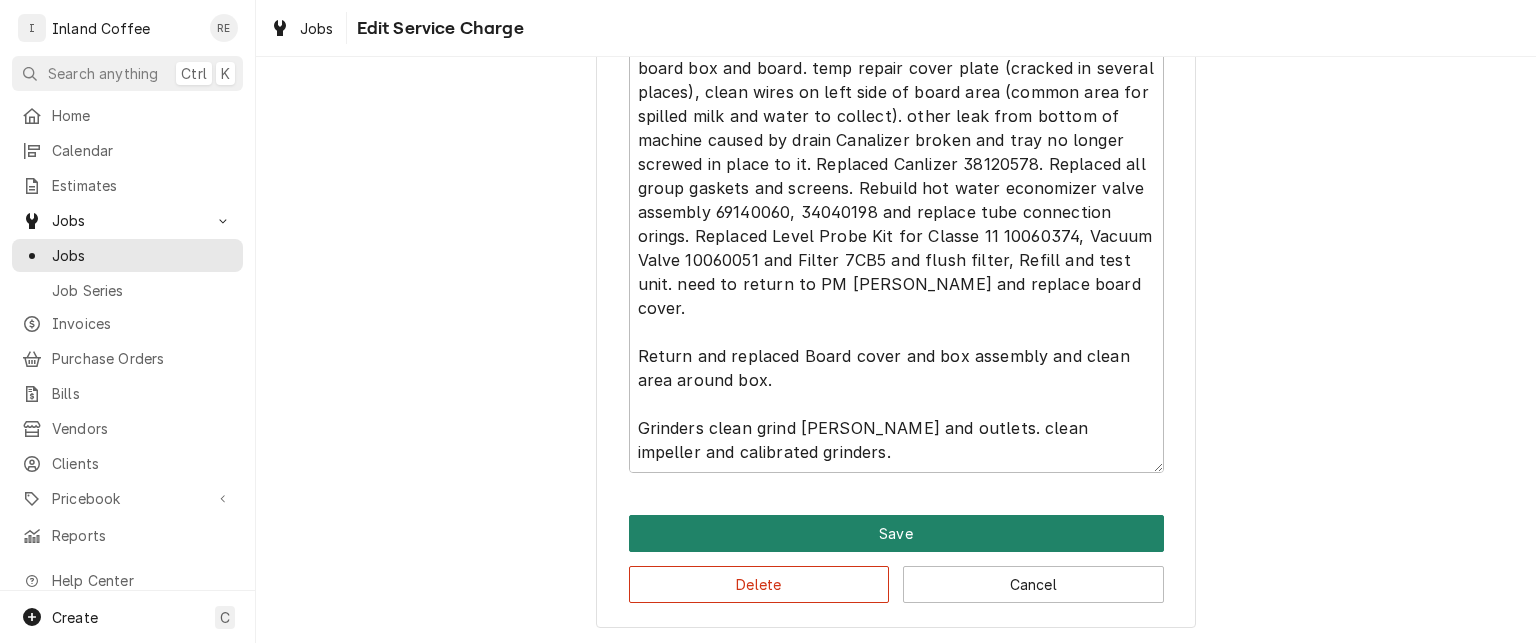 click on "Save" at bounding box center [896, 533] 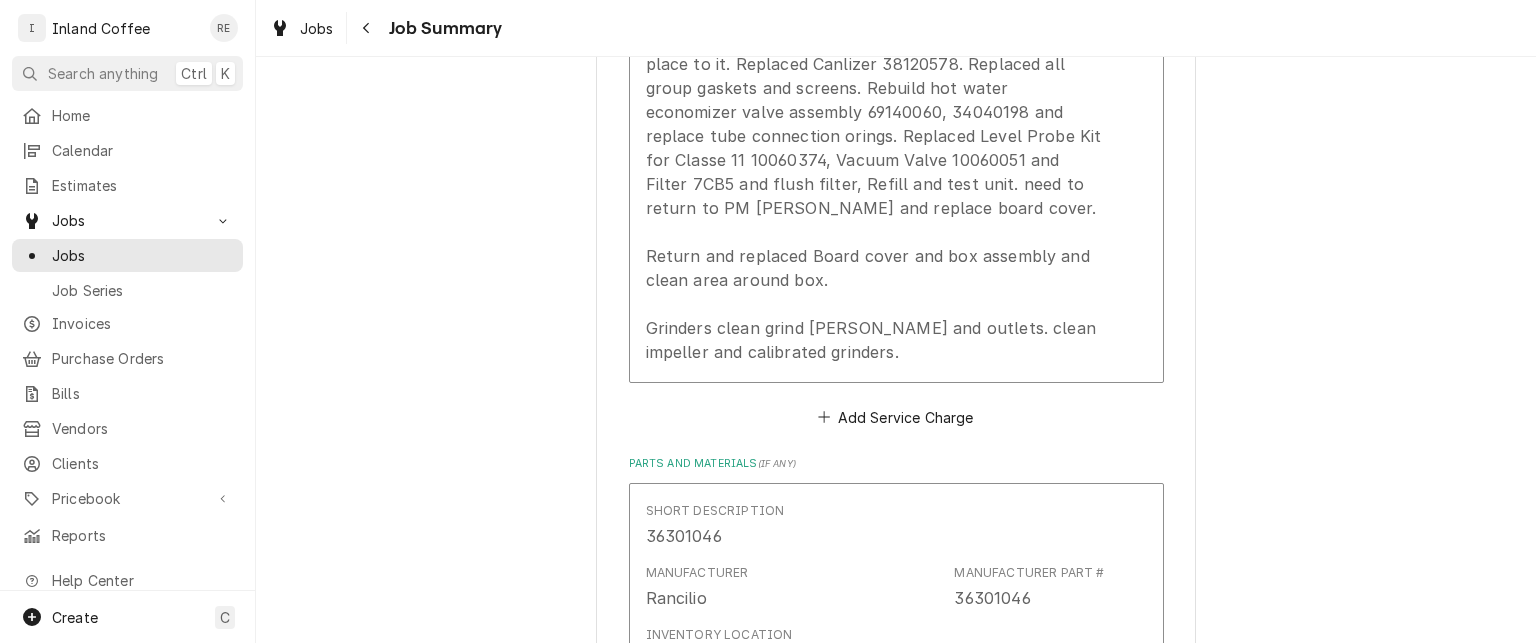 scroll, scrollTop: 954, scrollLeft: 0, axis: vertical 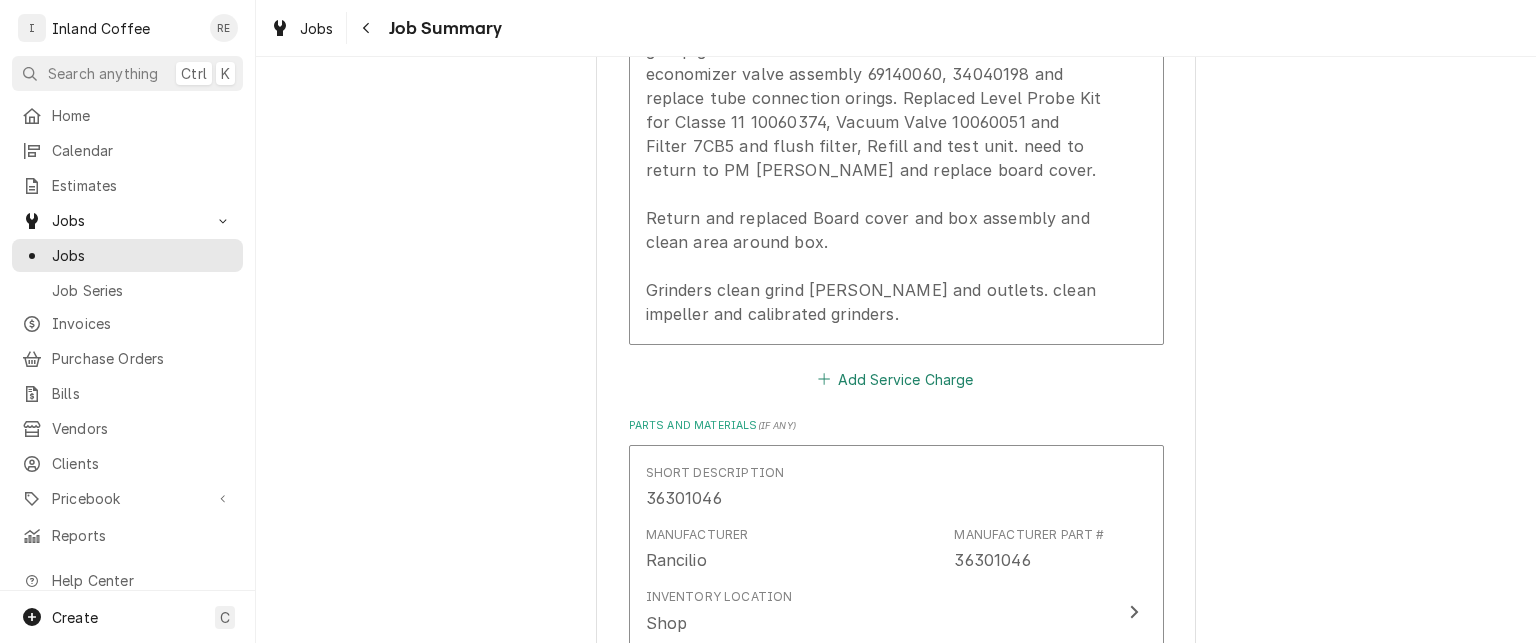 click on "Add Service Charge" at bounding box center (896, 379) 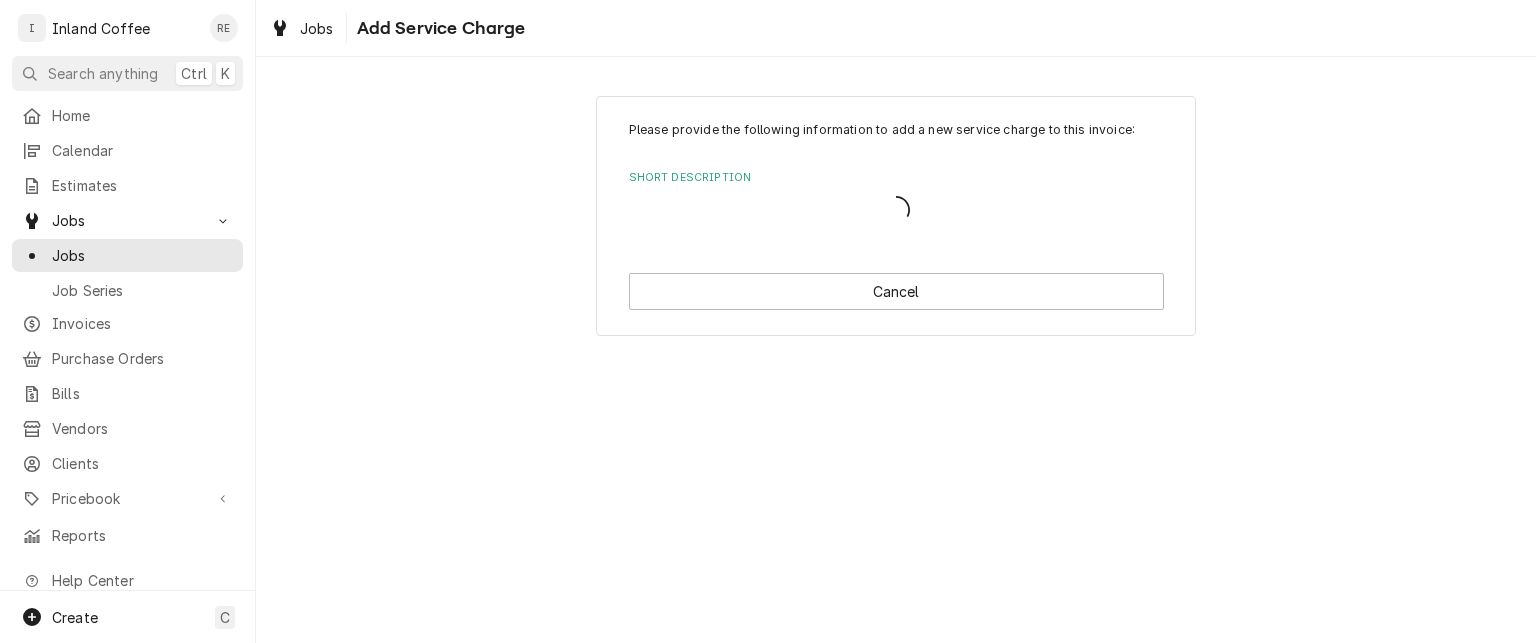scroll, scrollTop: 0, scrollLeft: 0, axis: both 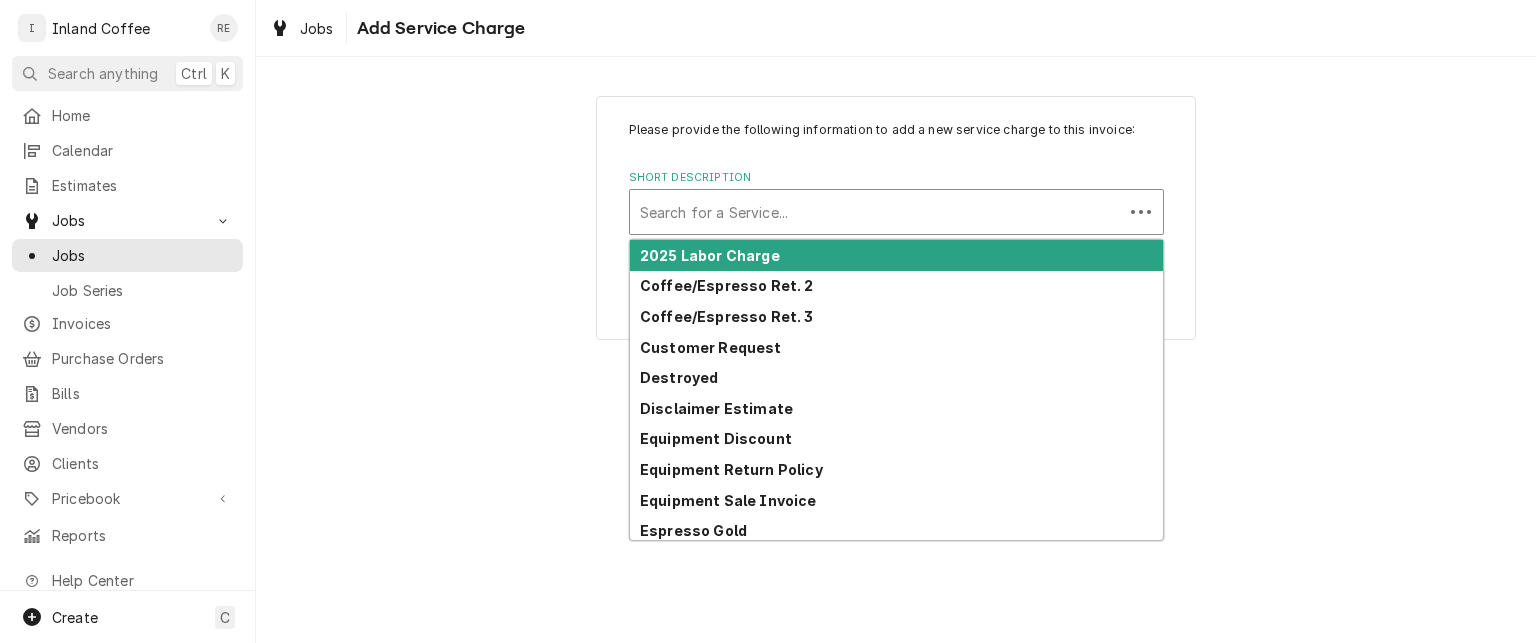 click at bounding box center (876, 212) 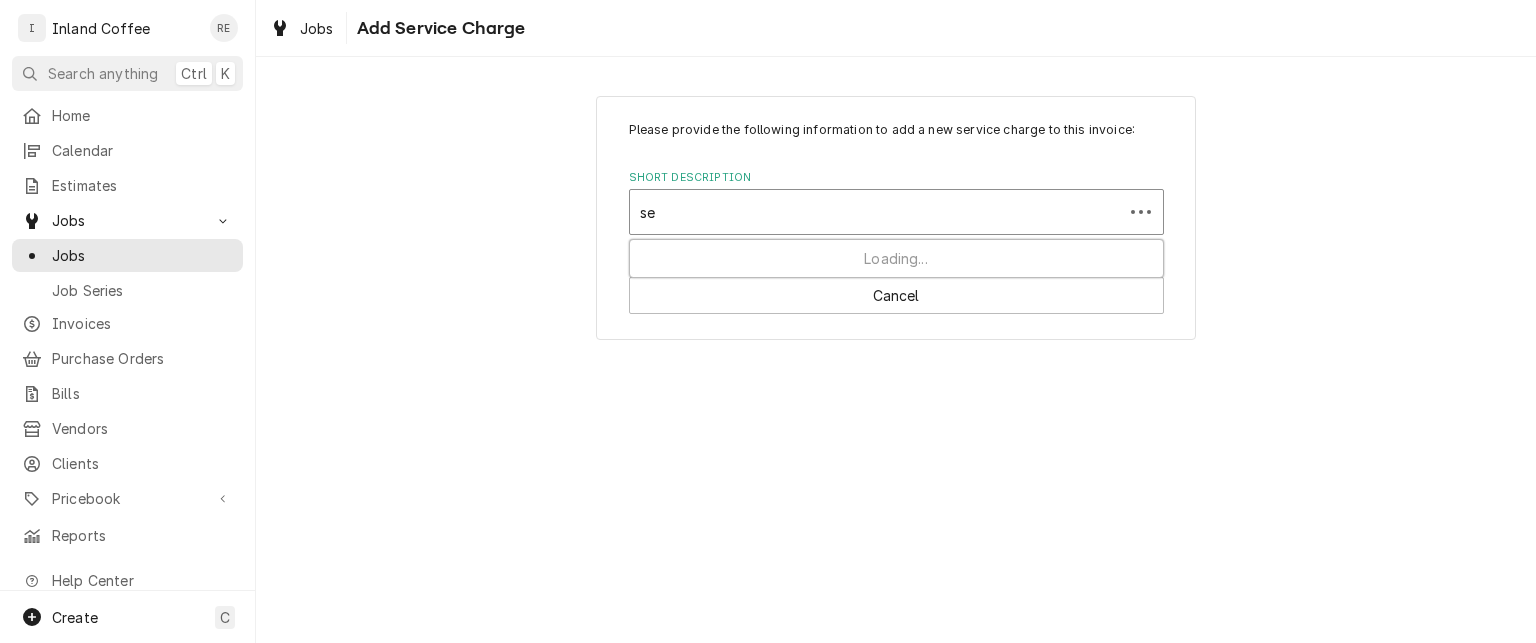 type on "s" 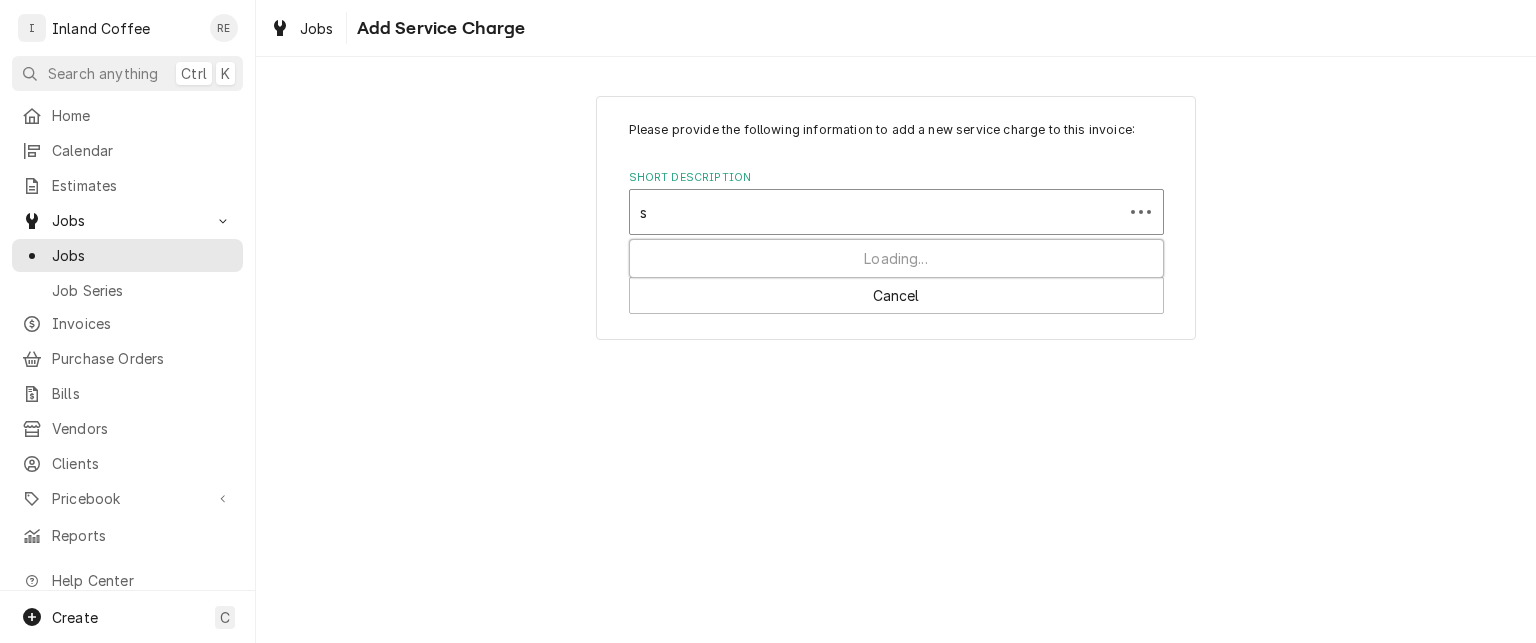 type 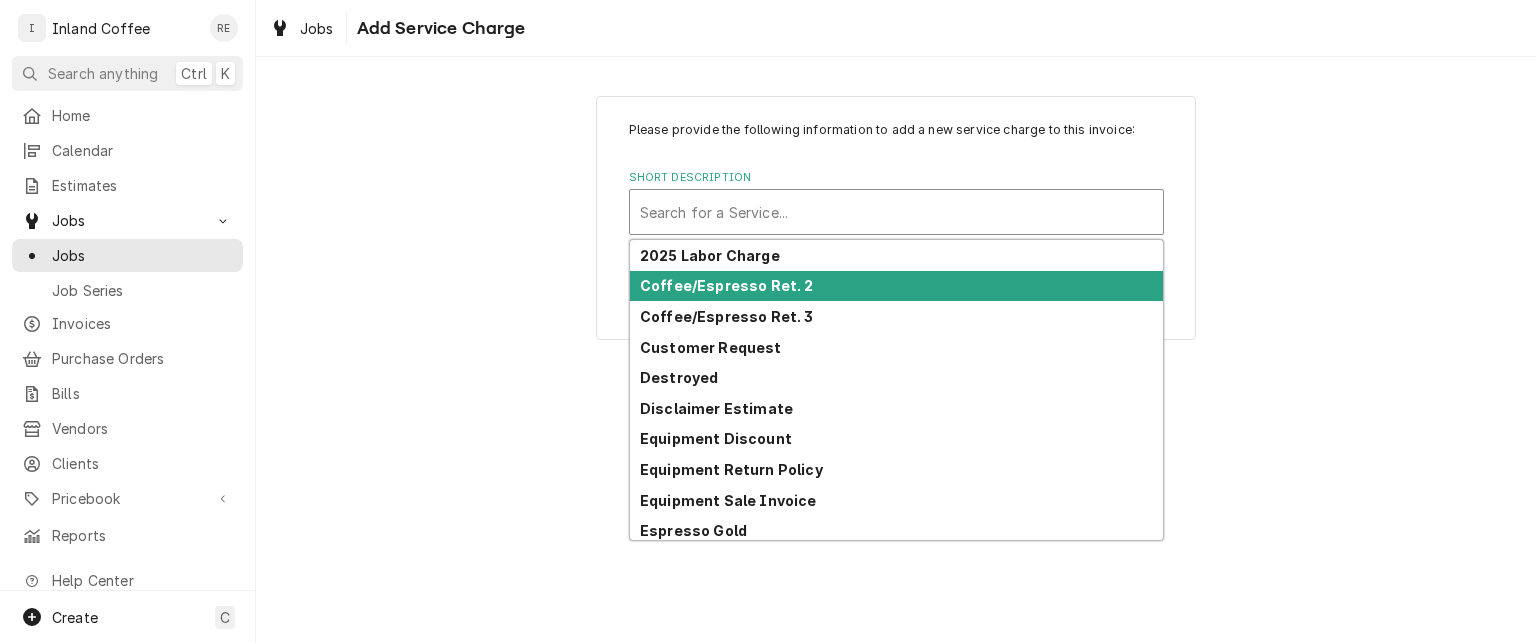 click on "Coffee/Espresso Ret. 2" at bounding box center (727, 285) 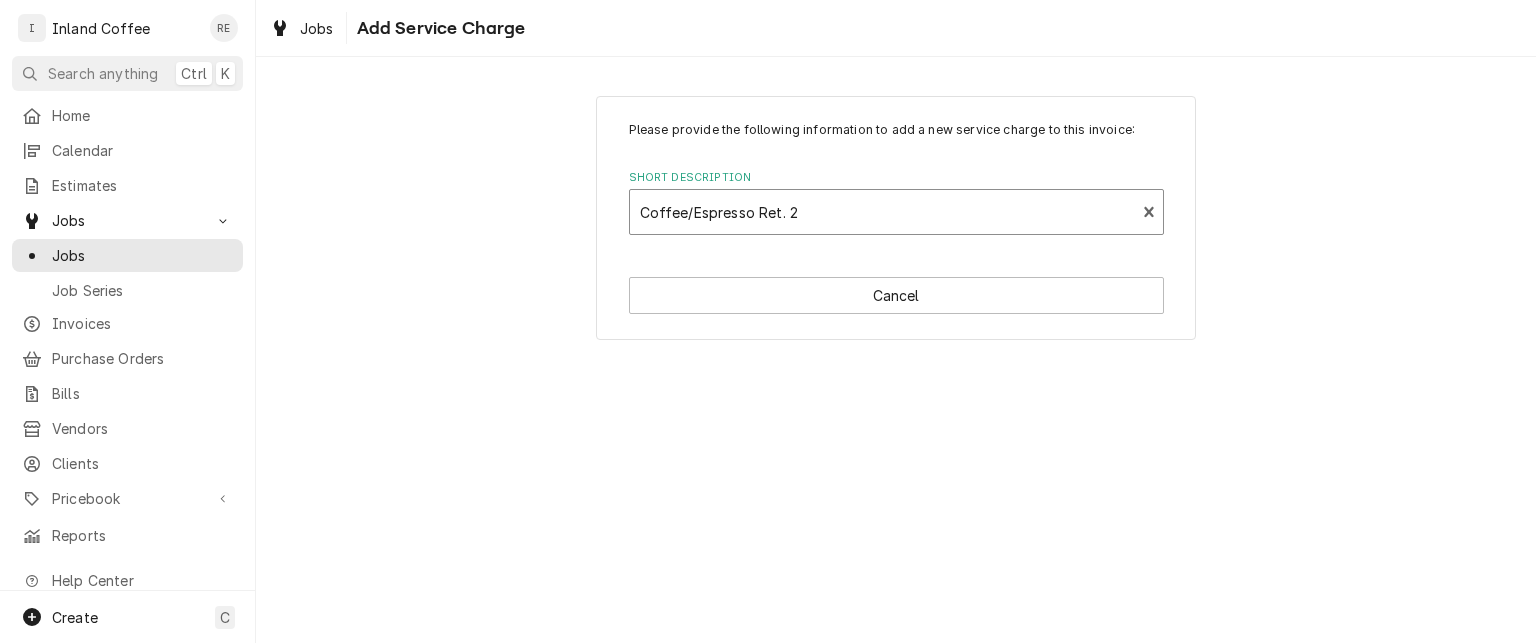 type on "x" 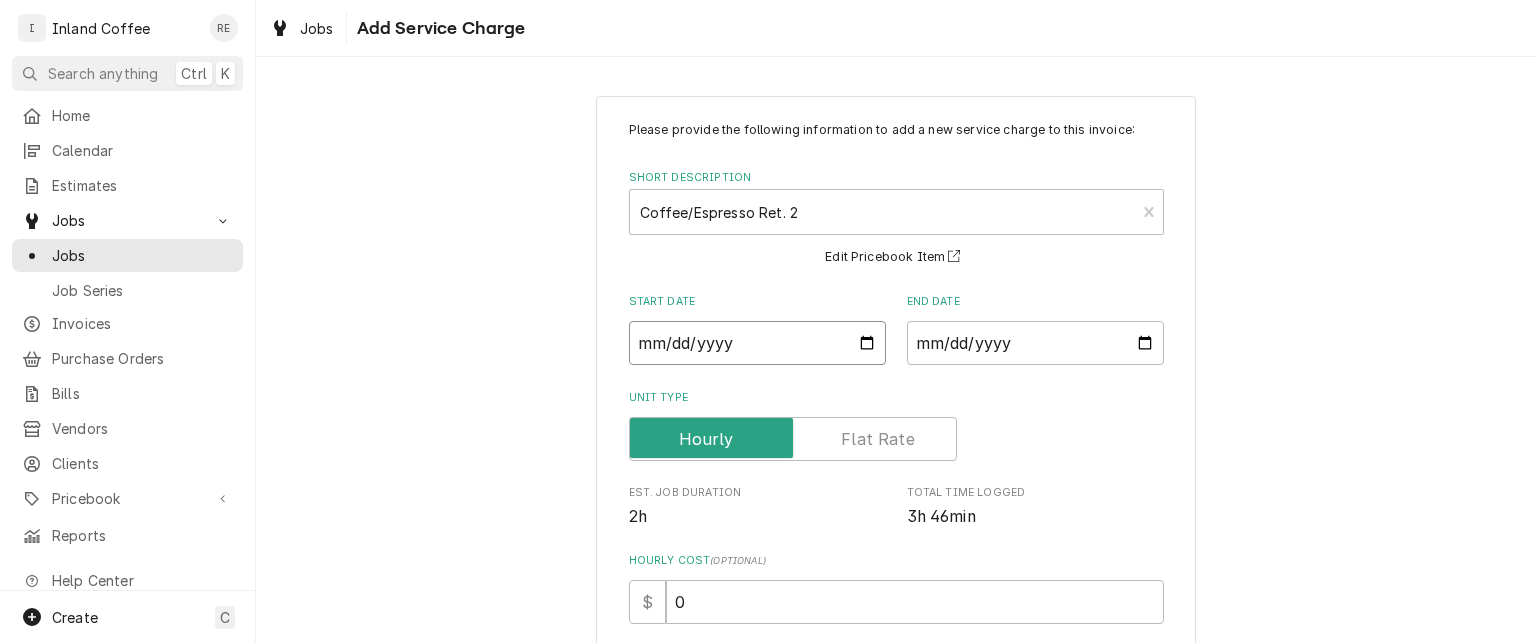 click on "Start Date" at bounding box center (757, 343) 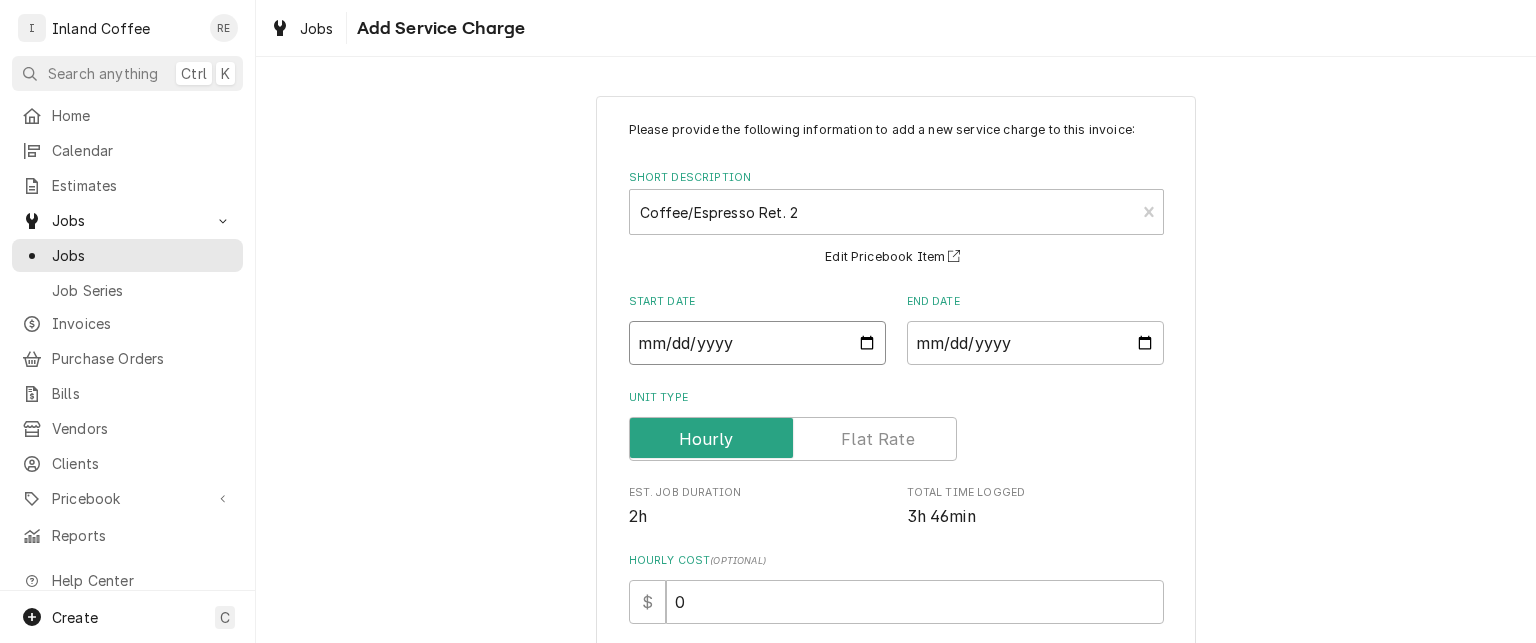 type on "2025-07-11" 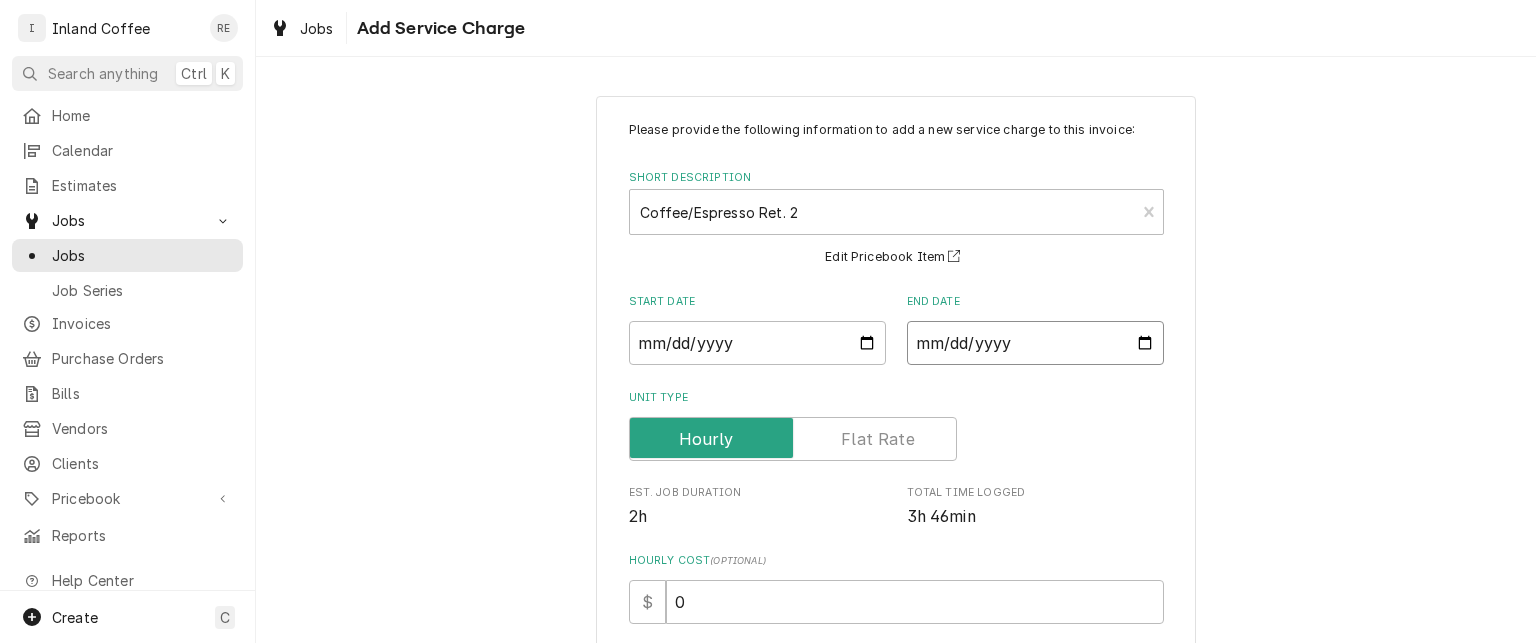 click on "End Date" at bounding box center (1035, 343) 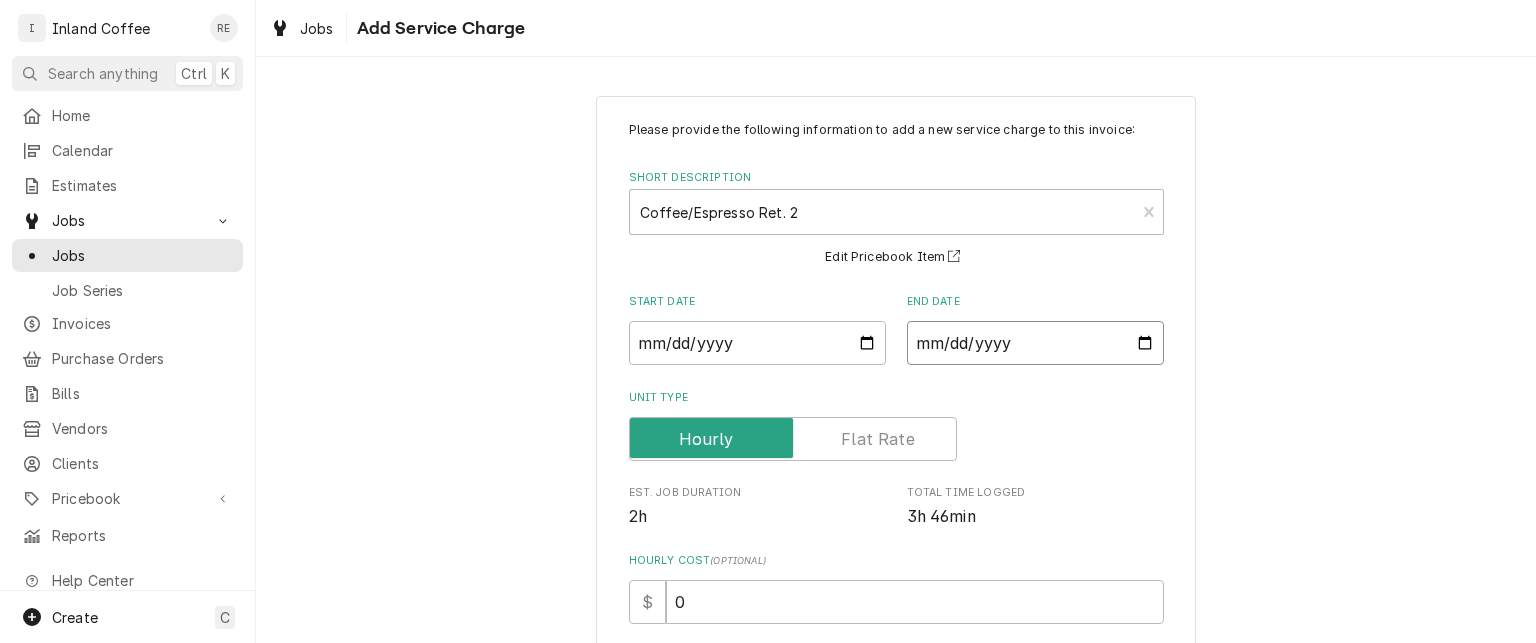 click on "End Date" at bounding box center [1035, 343] 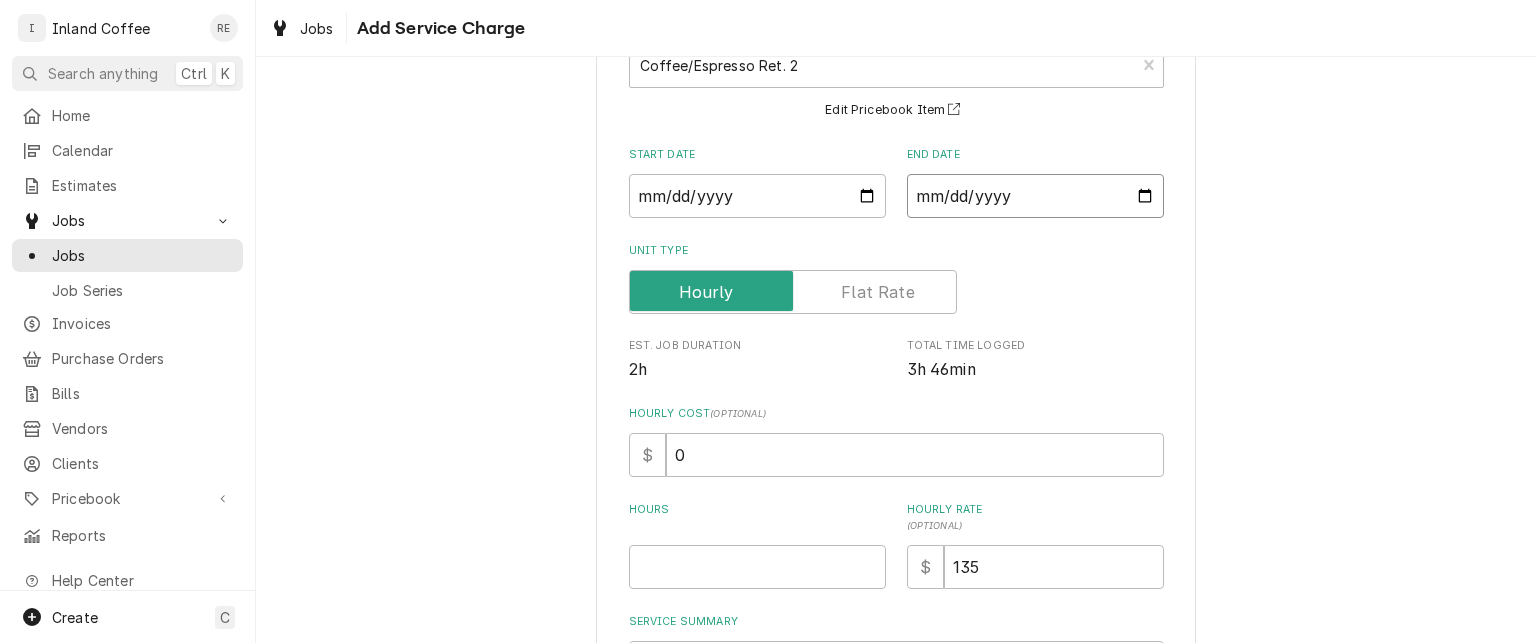 scroll, scrollTop: 223, scrollLeft: 0, axis: vertical 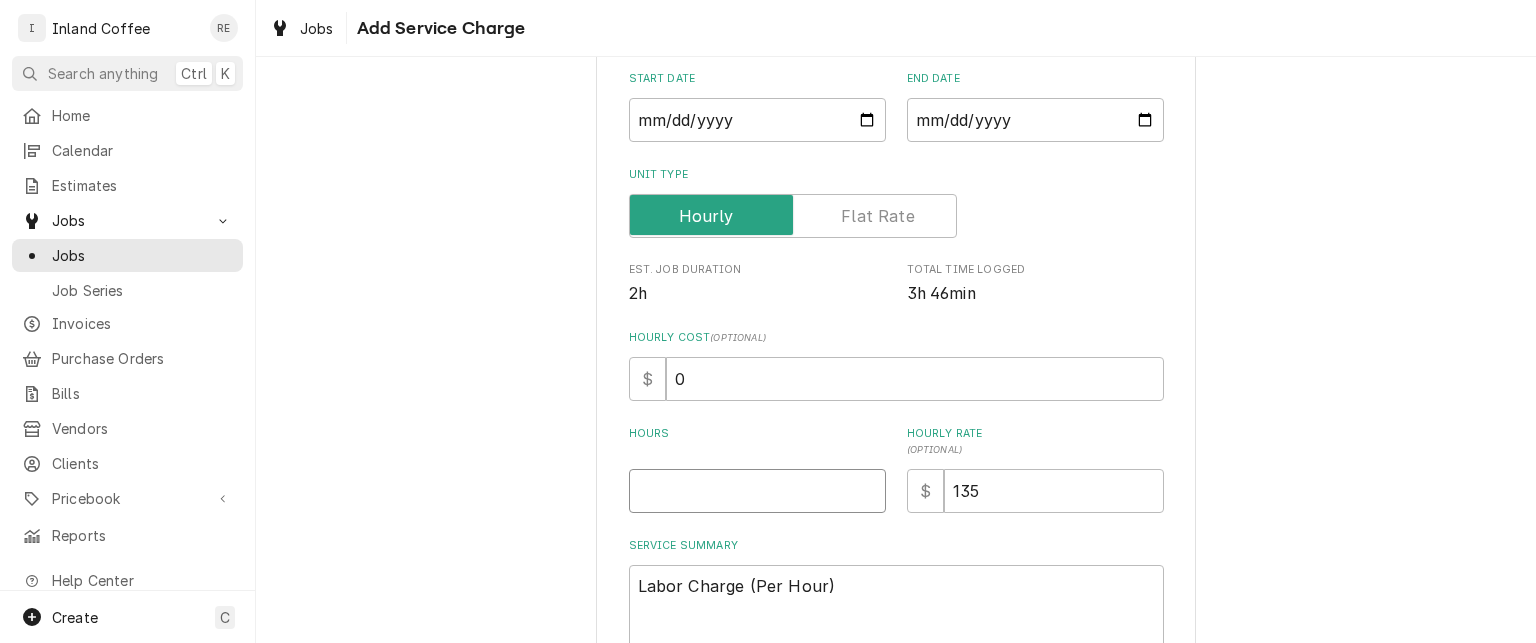 click on "Hours" at bounding box center [757, 491] 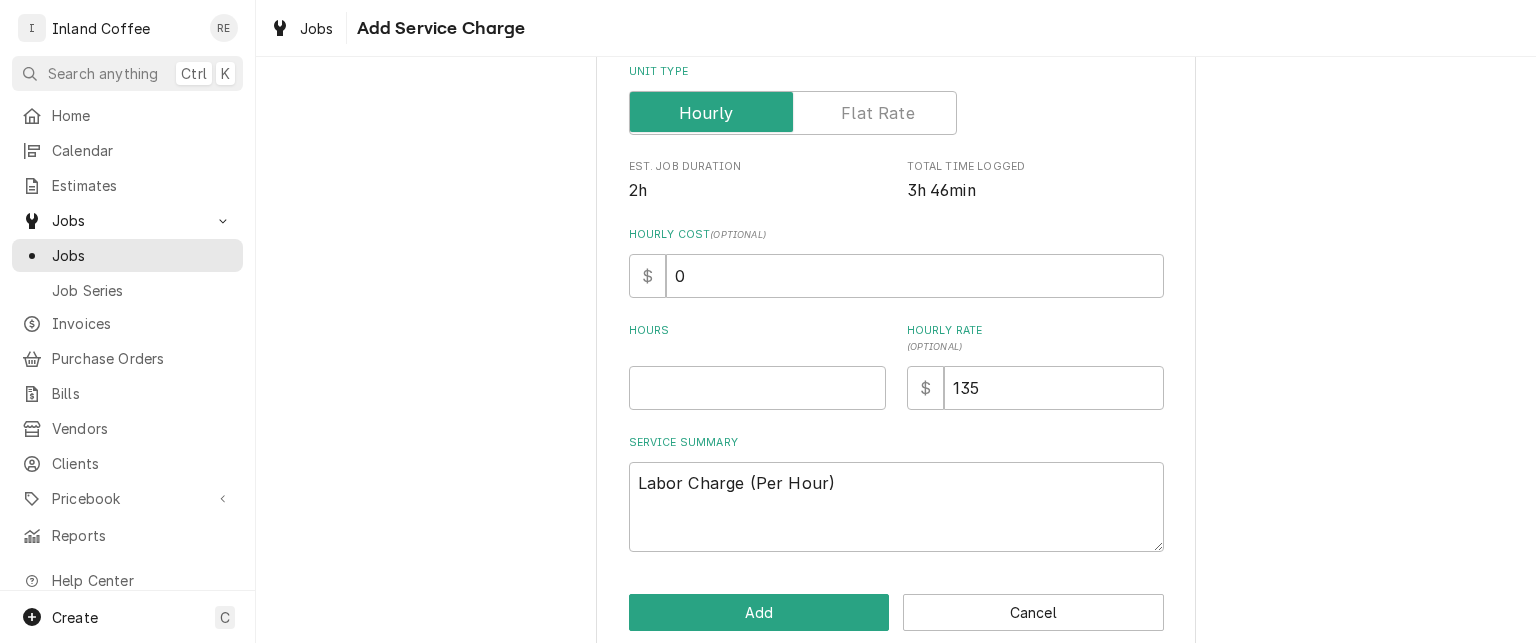 scroll, scrollTop: 328, scrollLeft: 0, axis: vertical 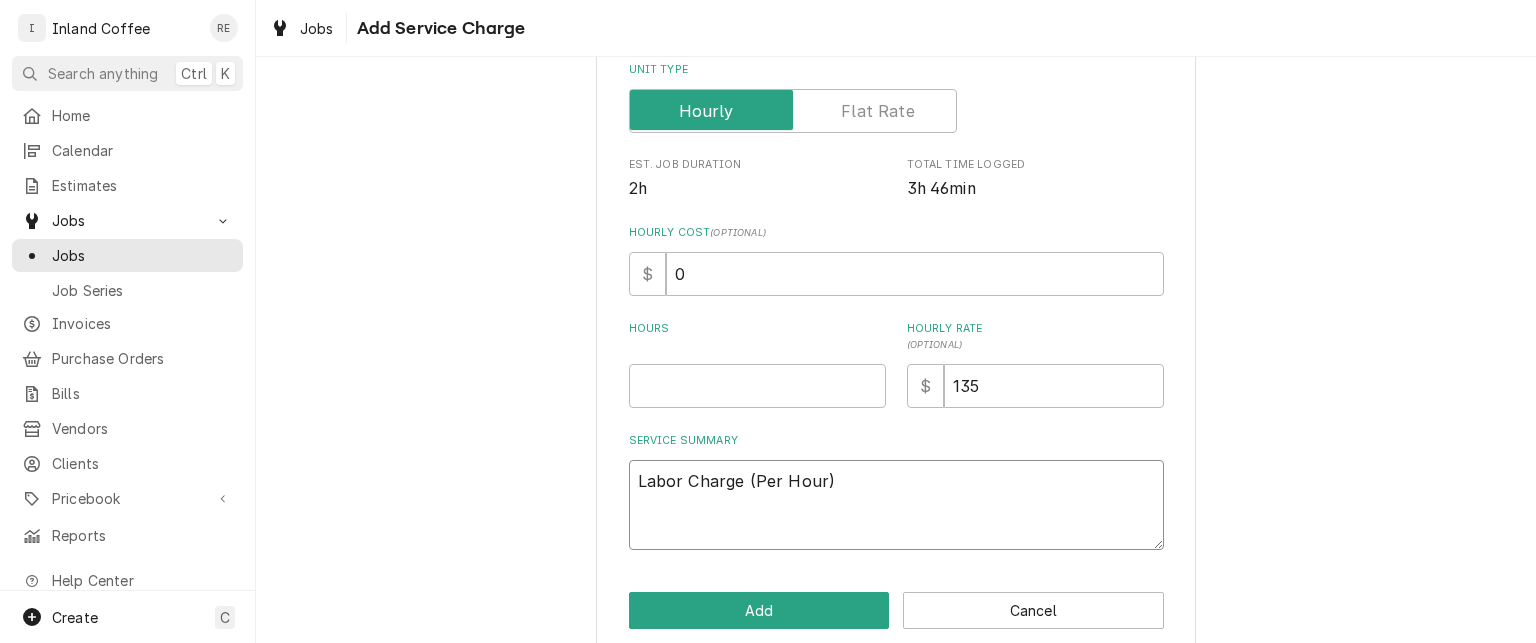 click on "Labor Charge (Per Hour)" at bounding box center (896, 505) 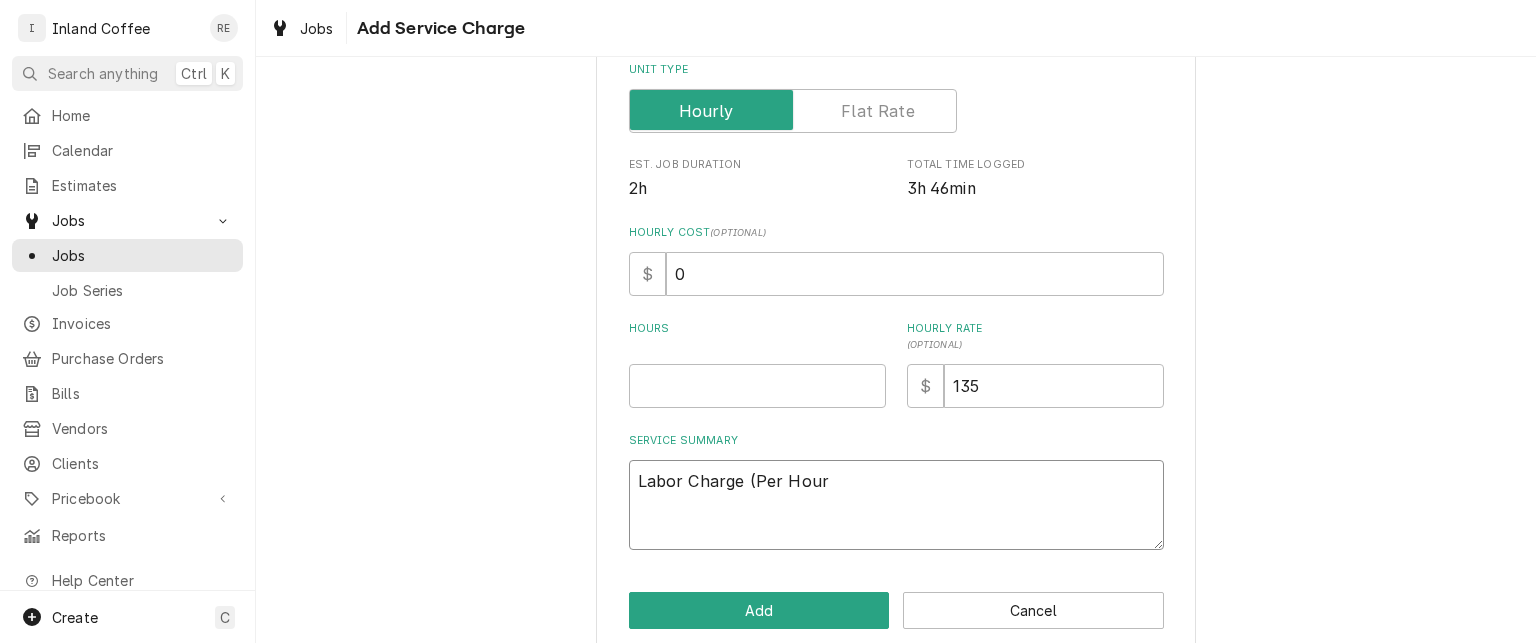 type on "x" 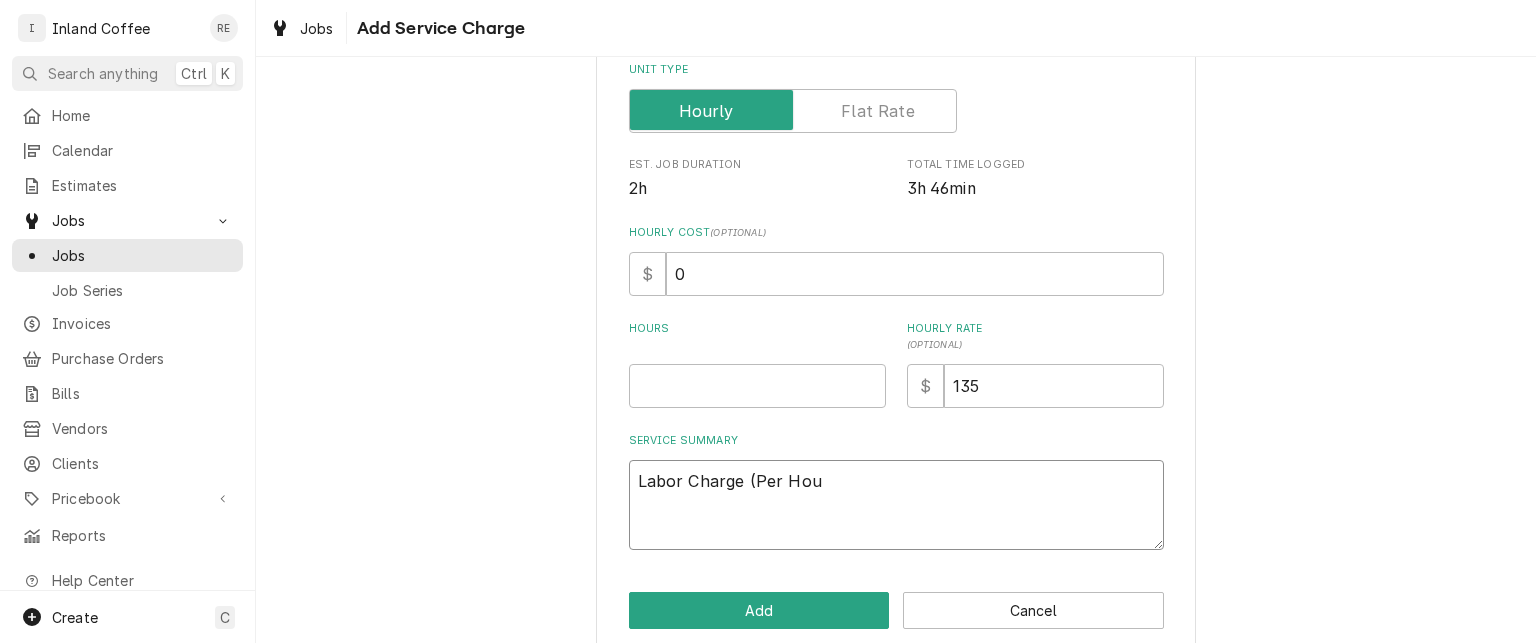 type on "x" 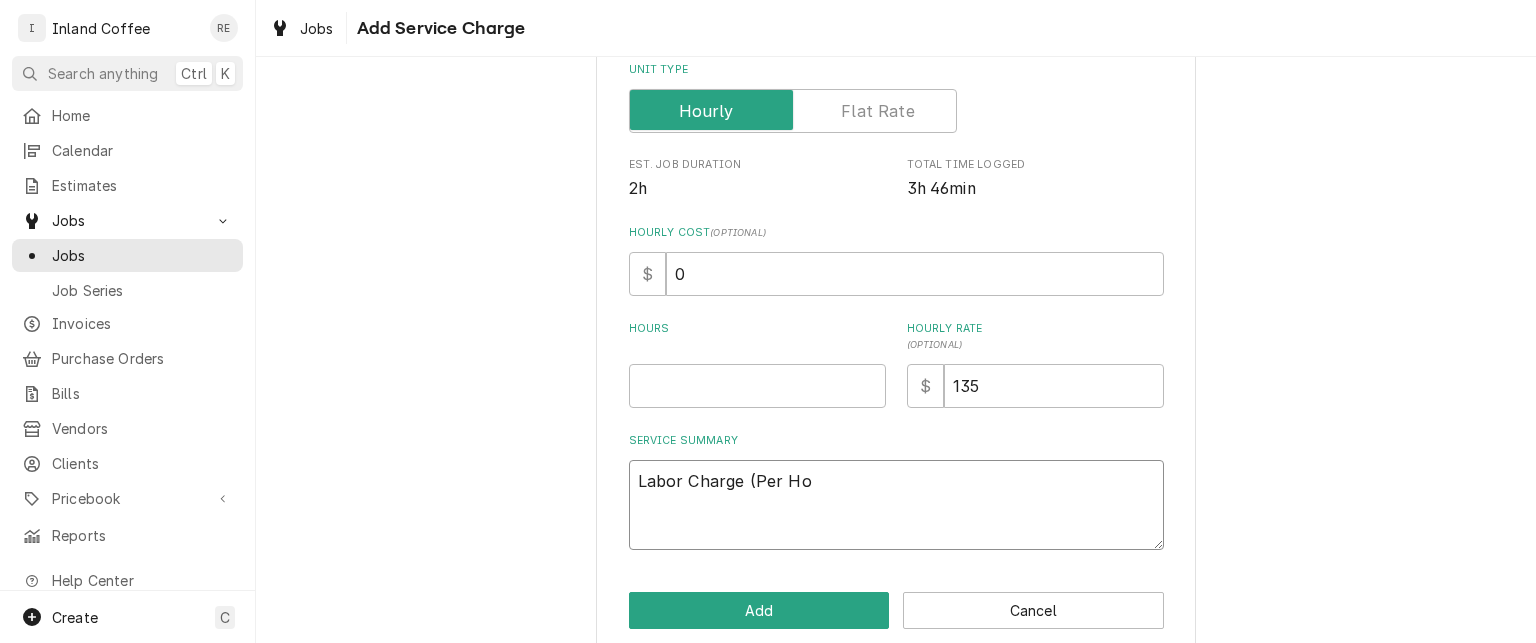 type on "x" 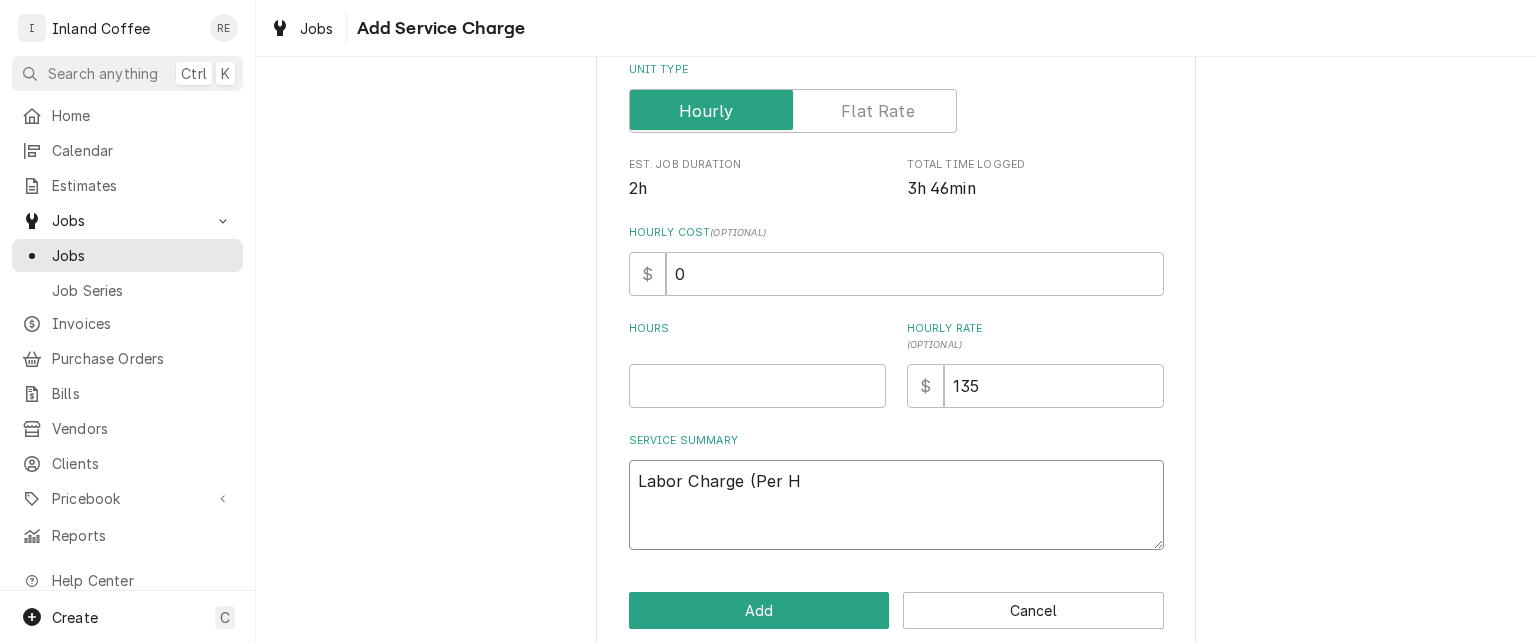 type on "x" 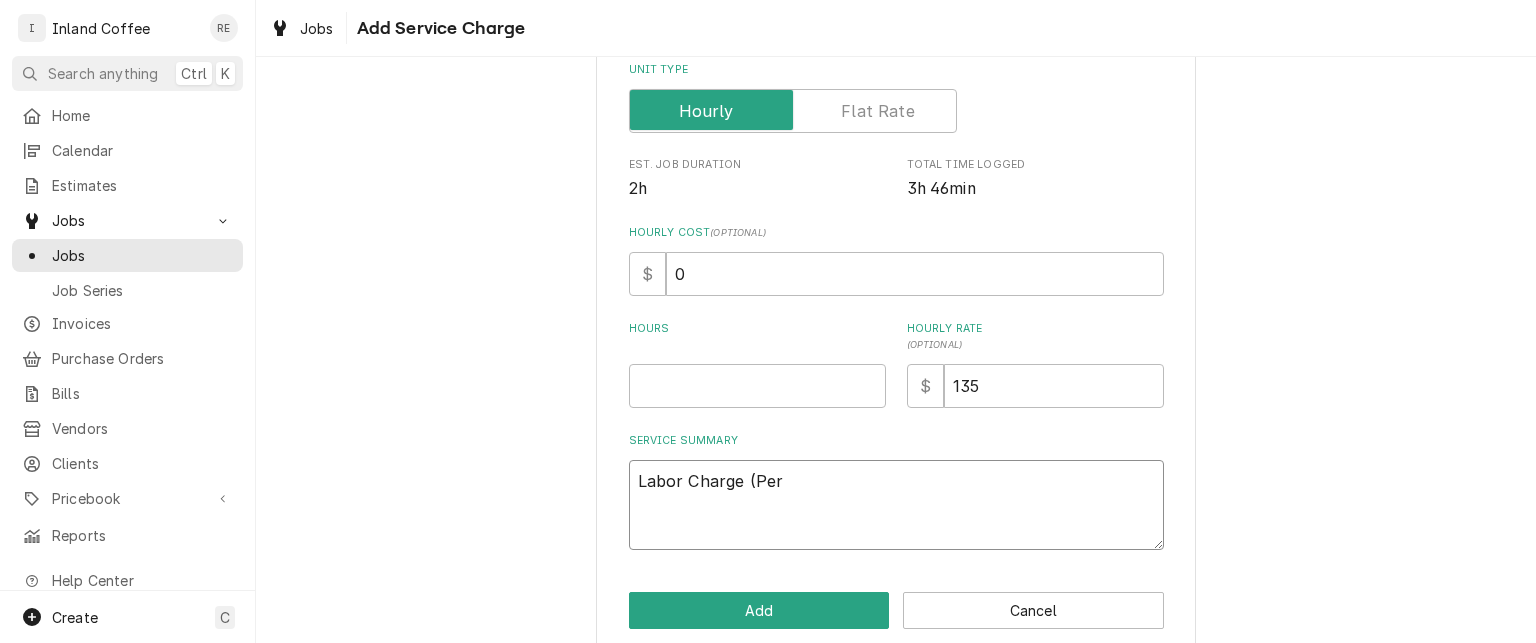 type on "x" 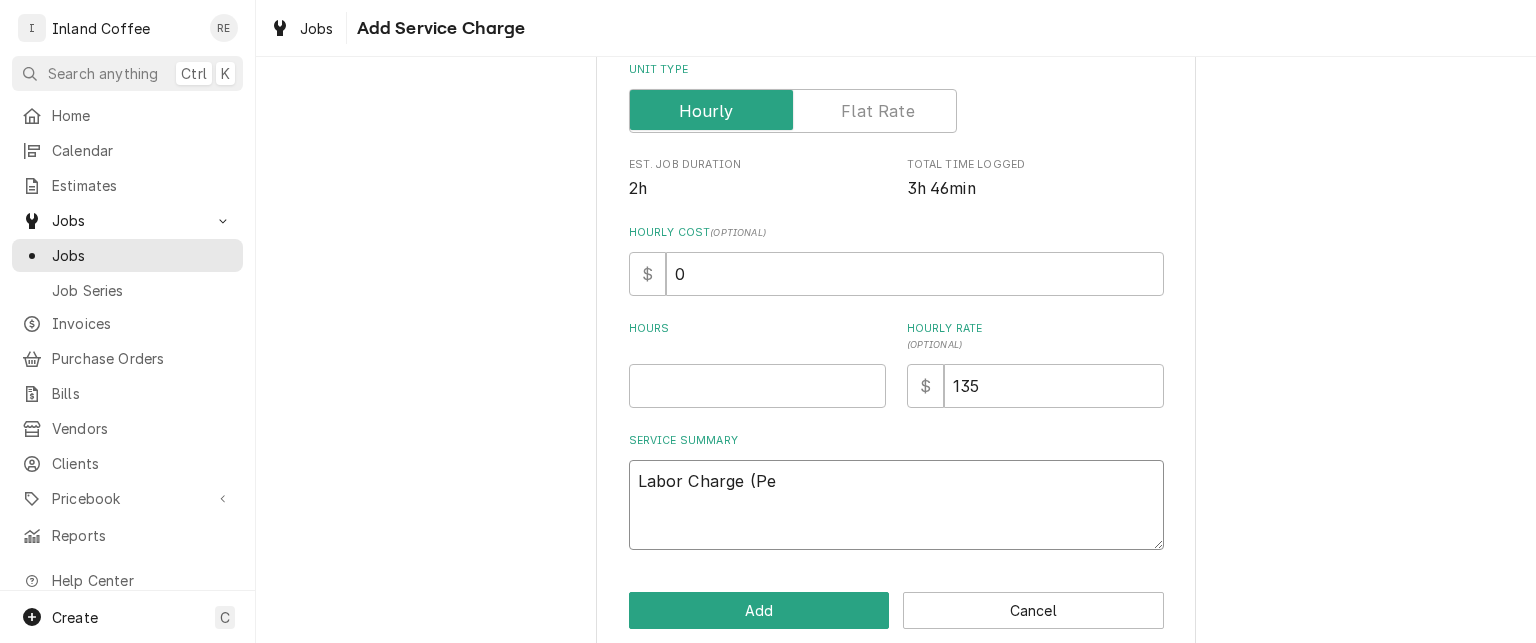 type on "x" 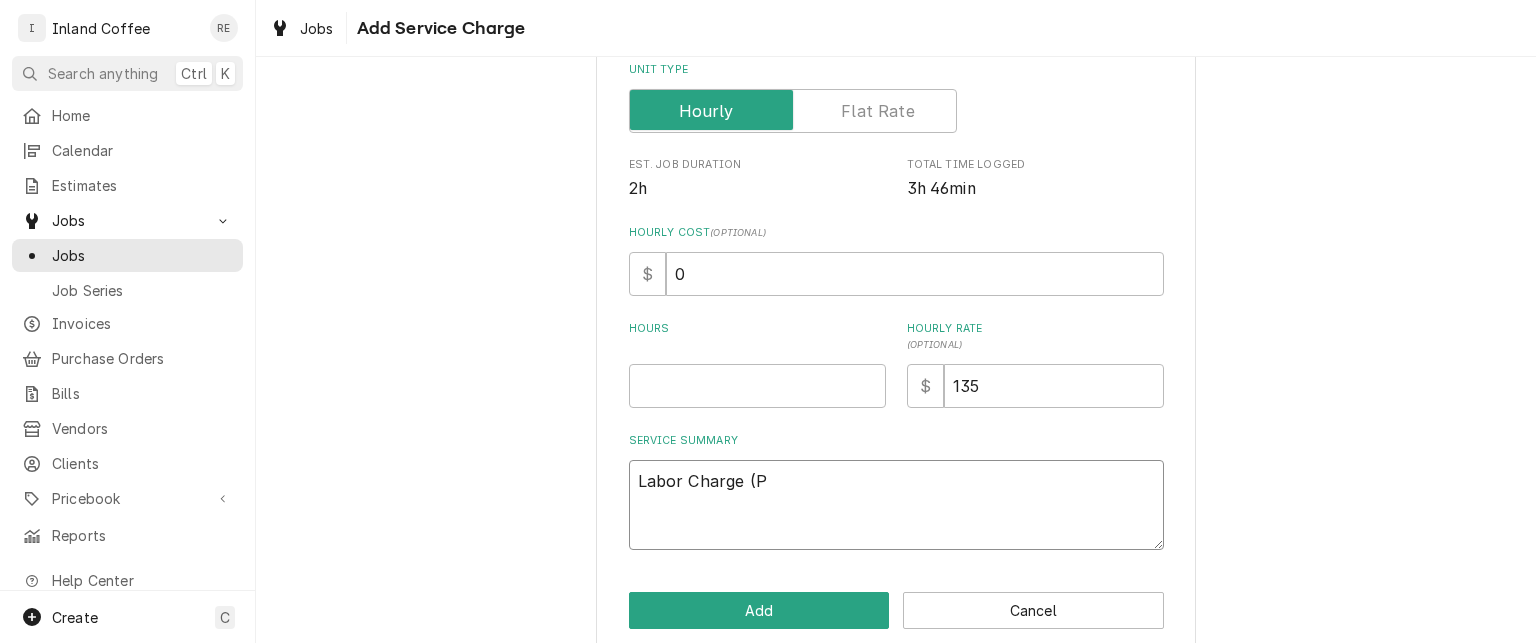 type on "x" 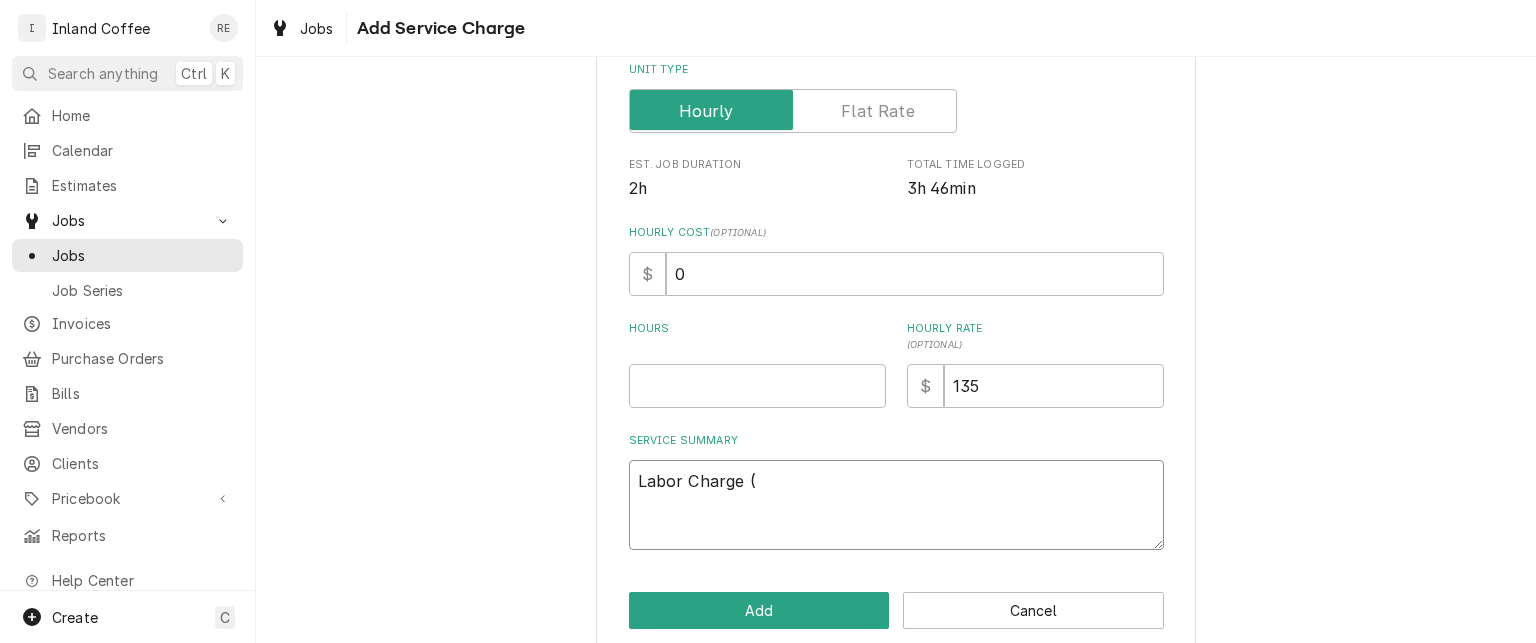 type on "x" 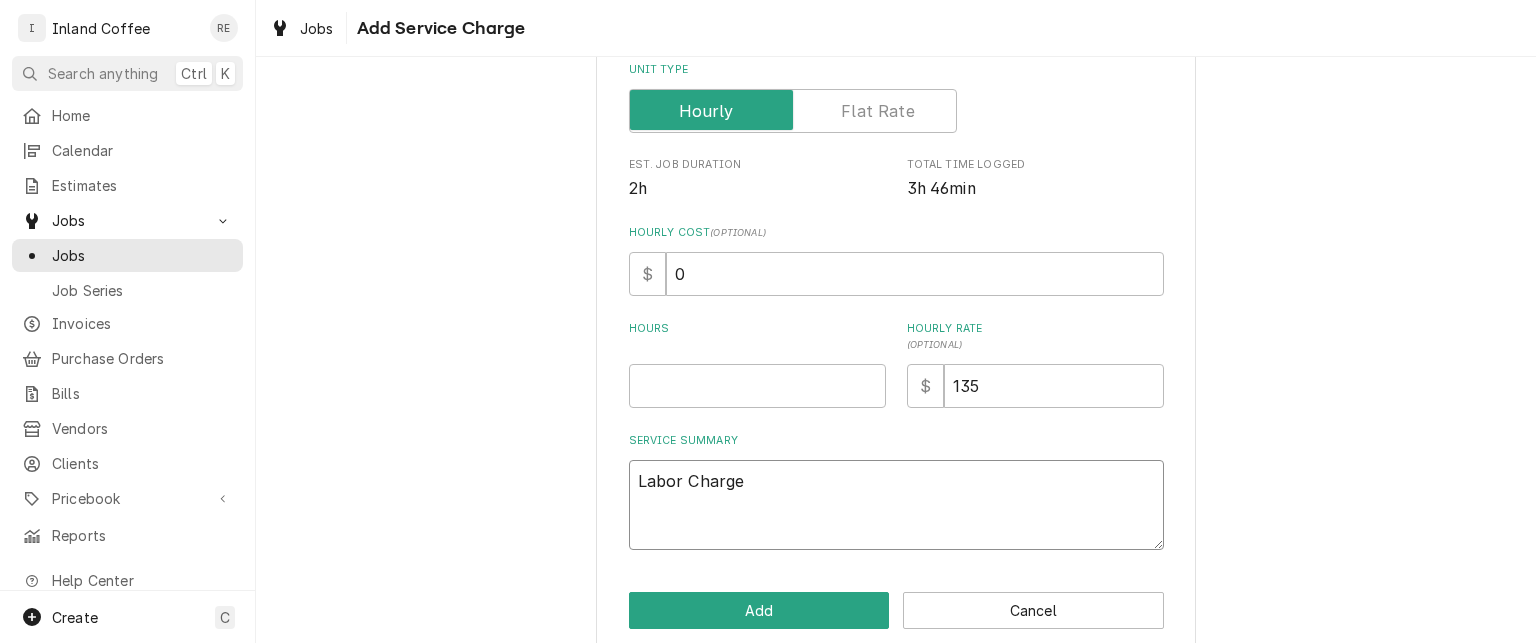 type on "x" 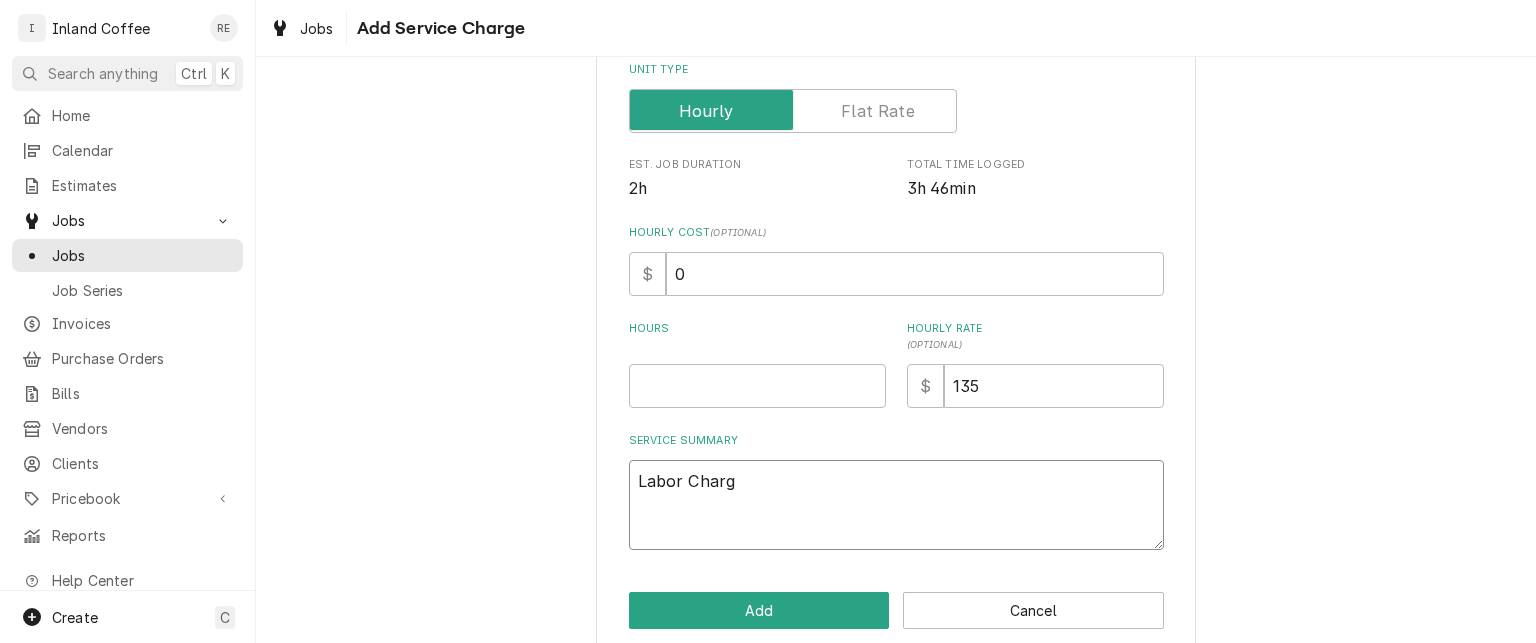type on "x" 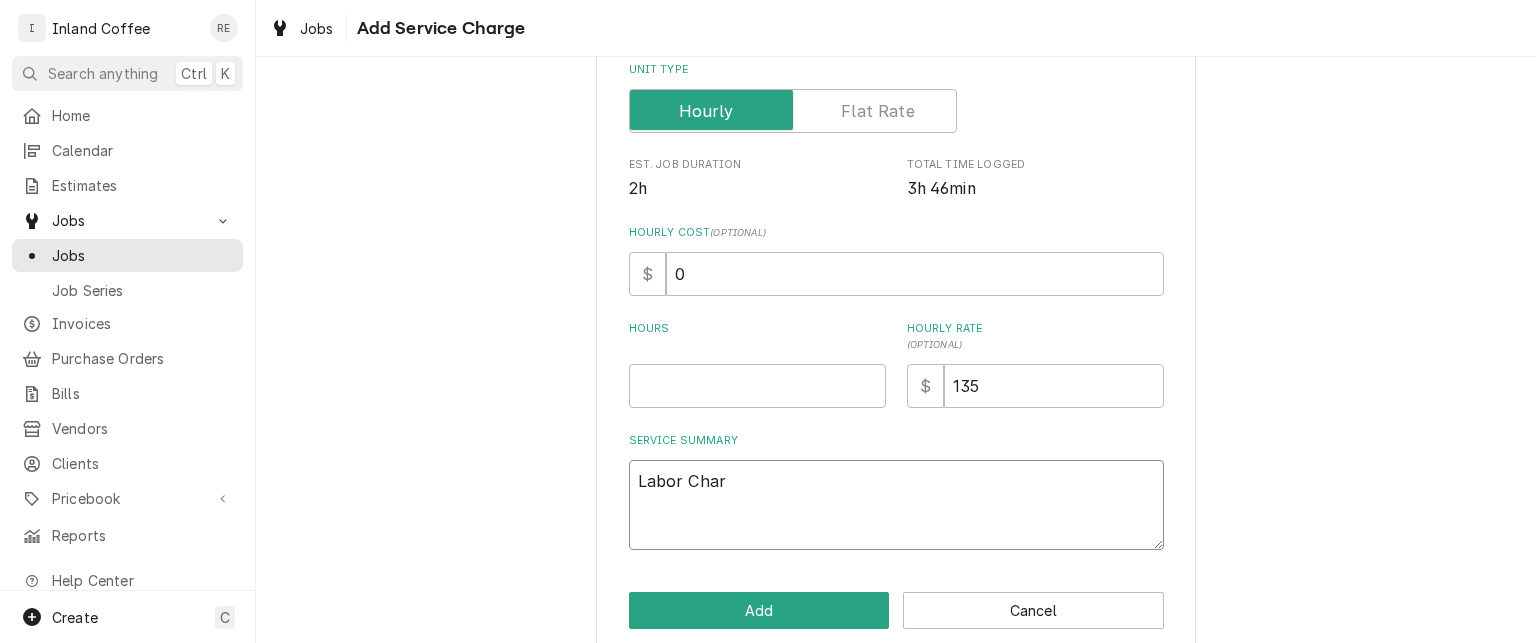 type on "x" 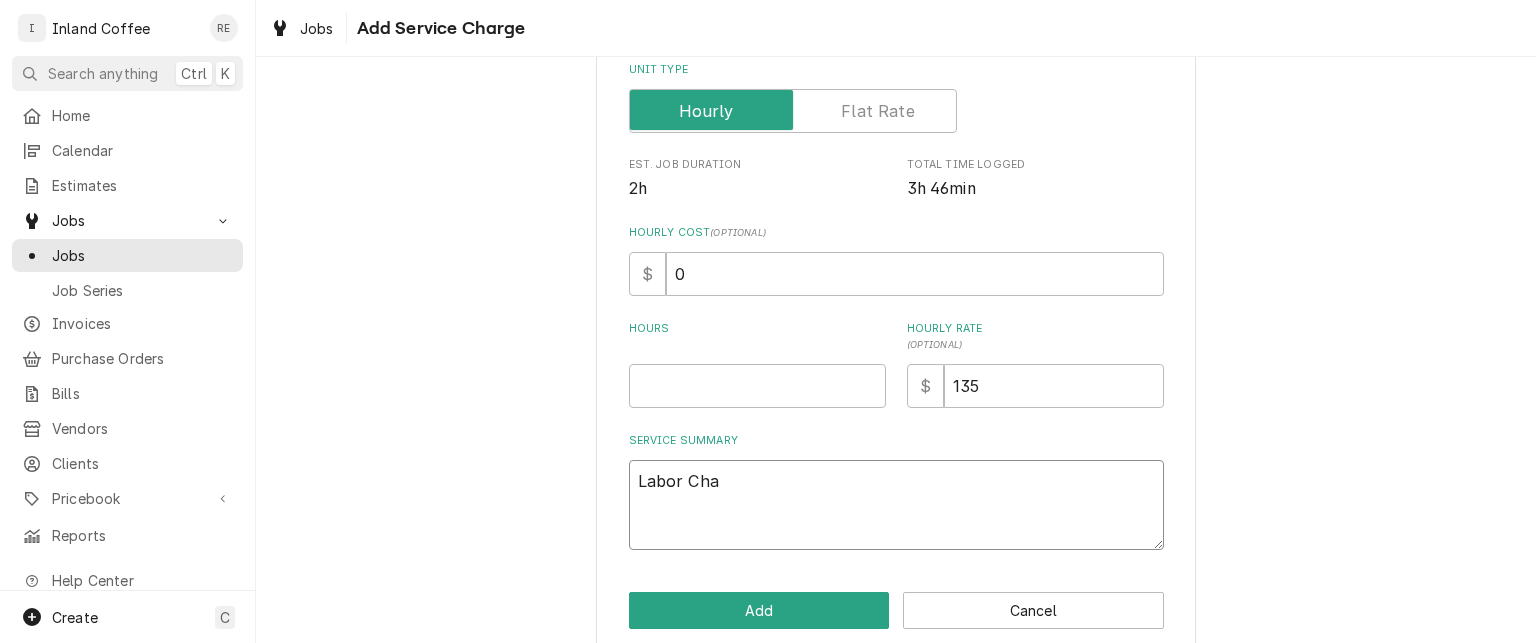 type on "x" 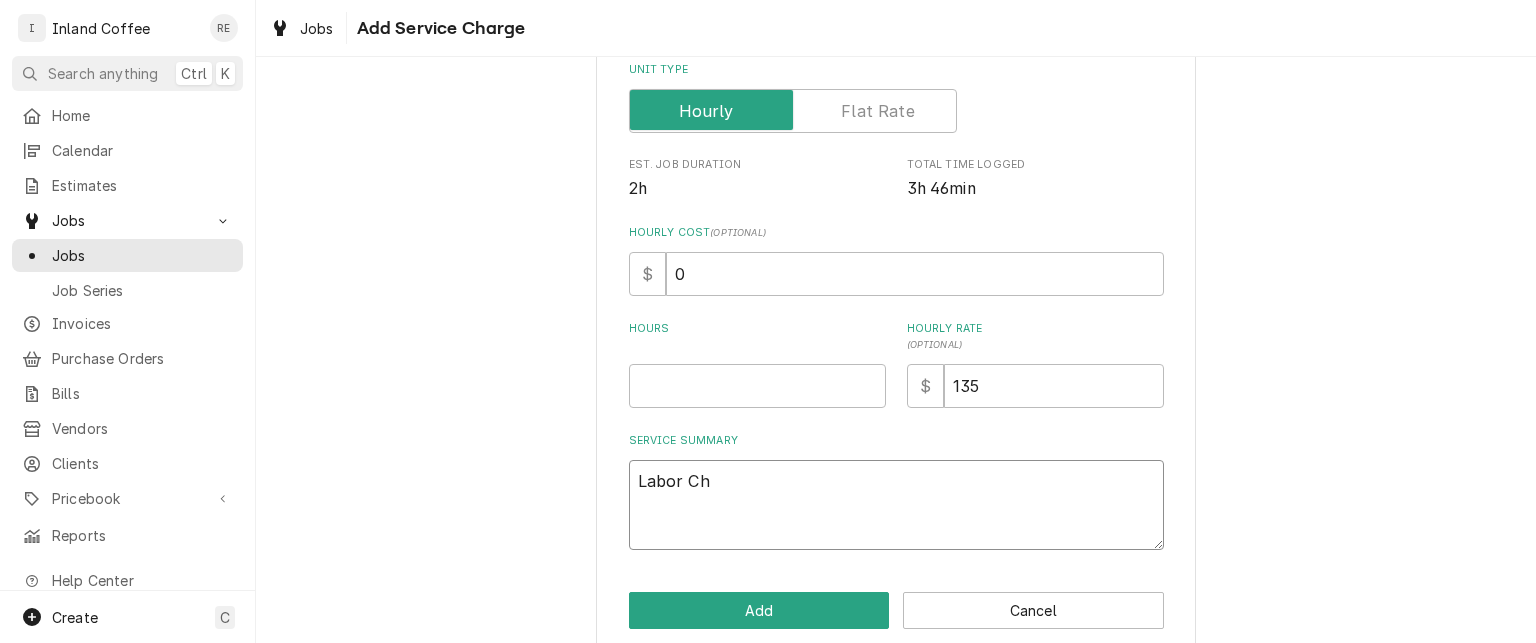 type on "Labor C" 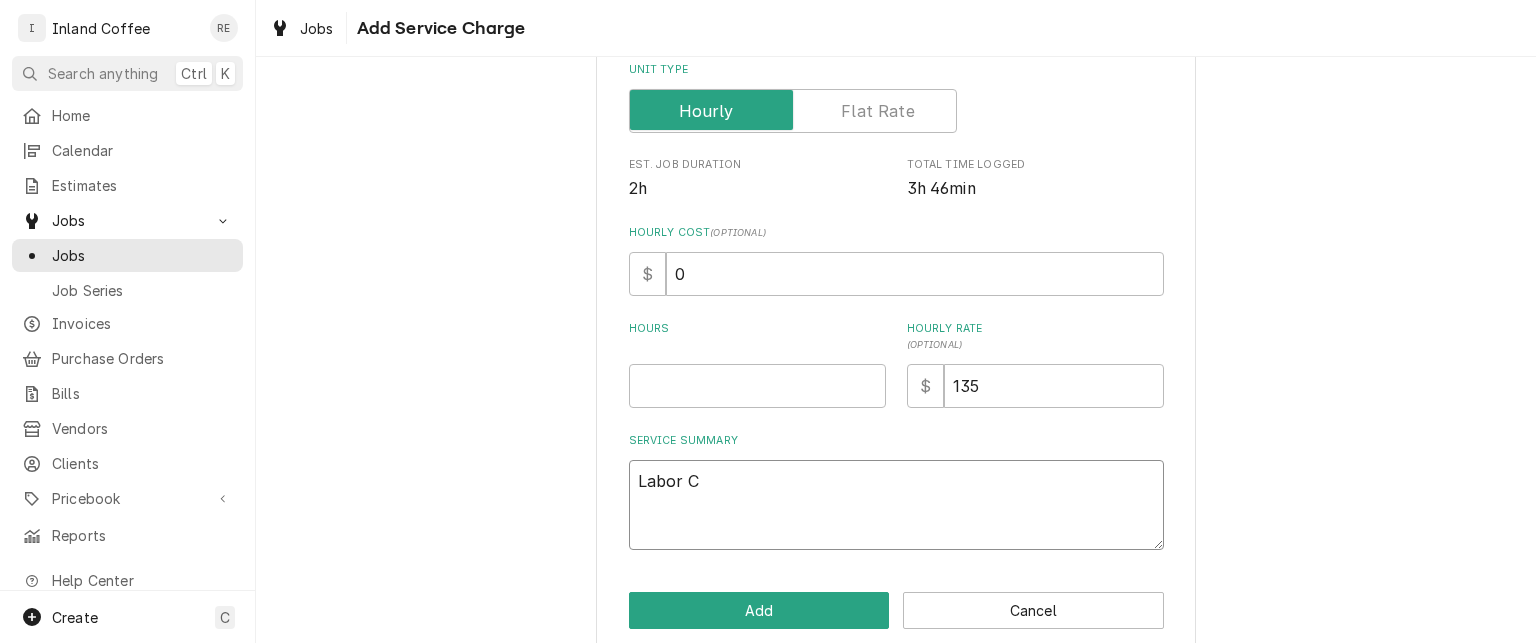 type on "x" 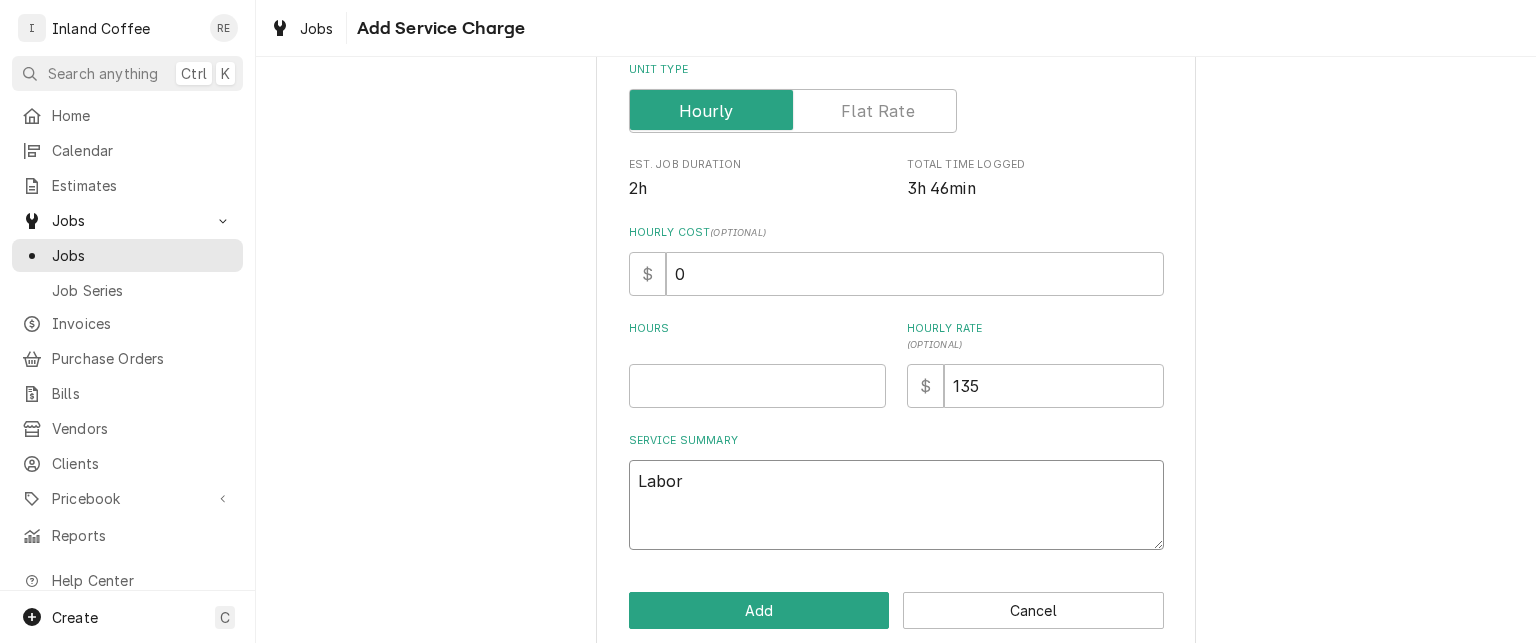 type on "x" 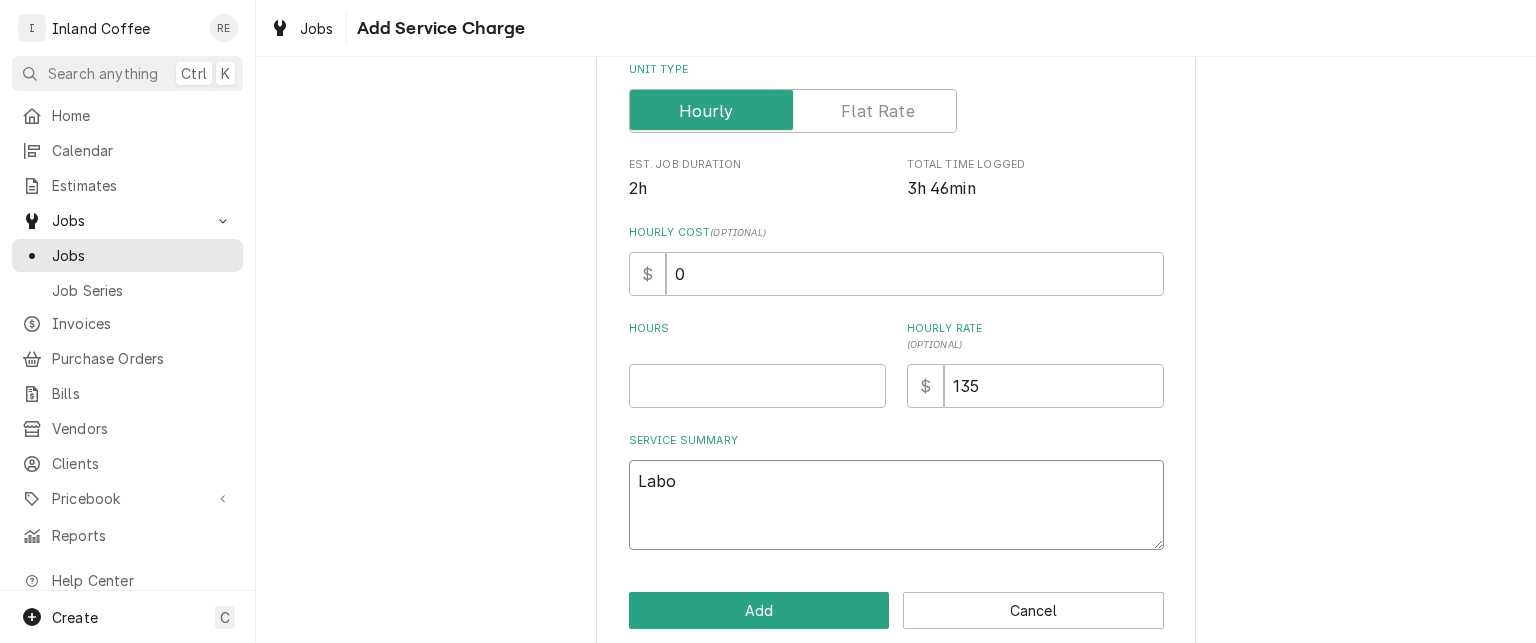 type on "x" 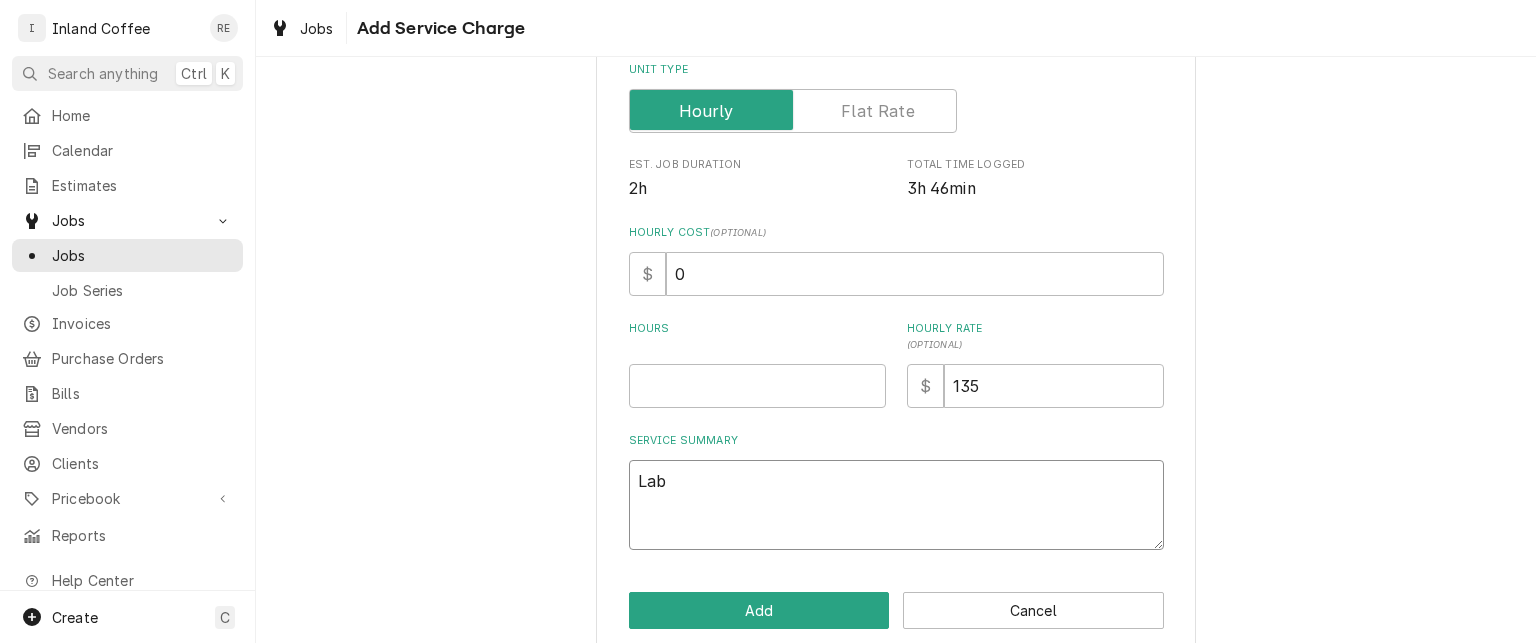 type on "x" 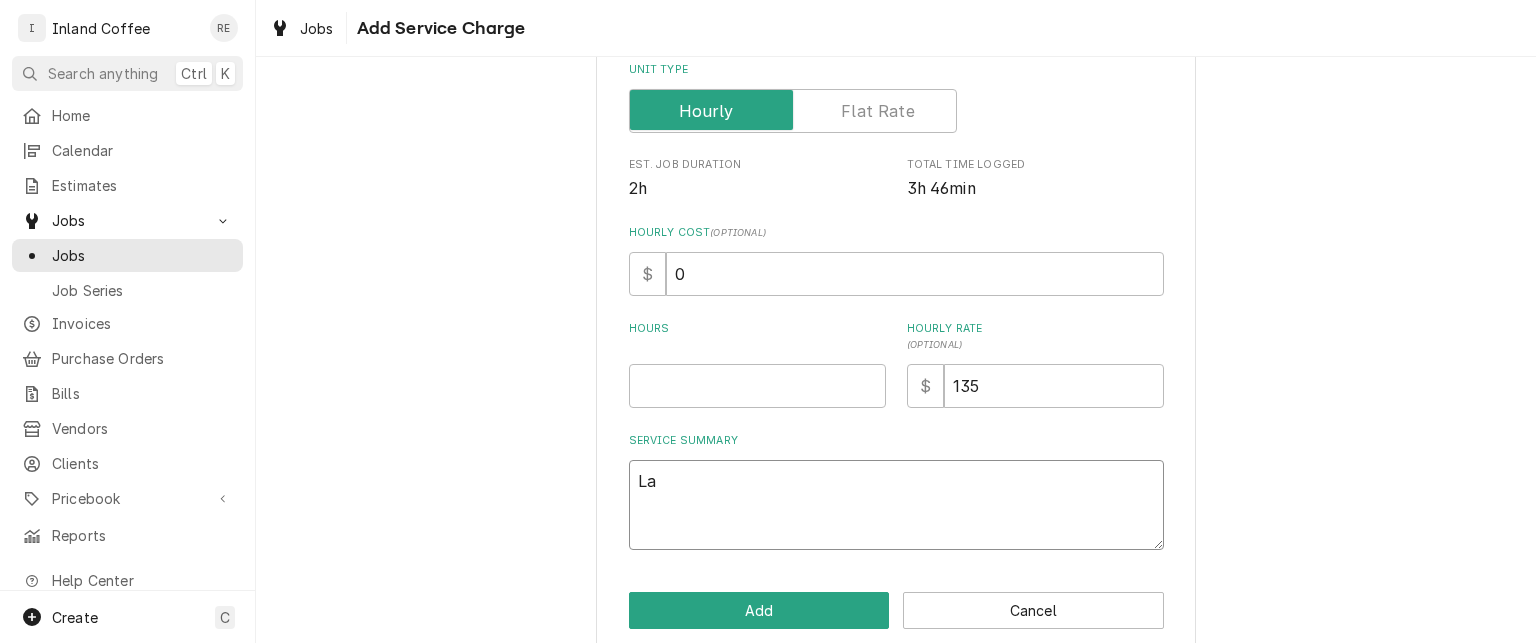 type on "x" 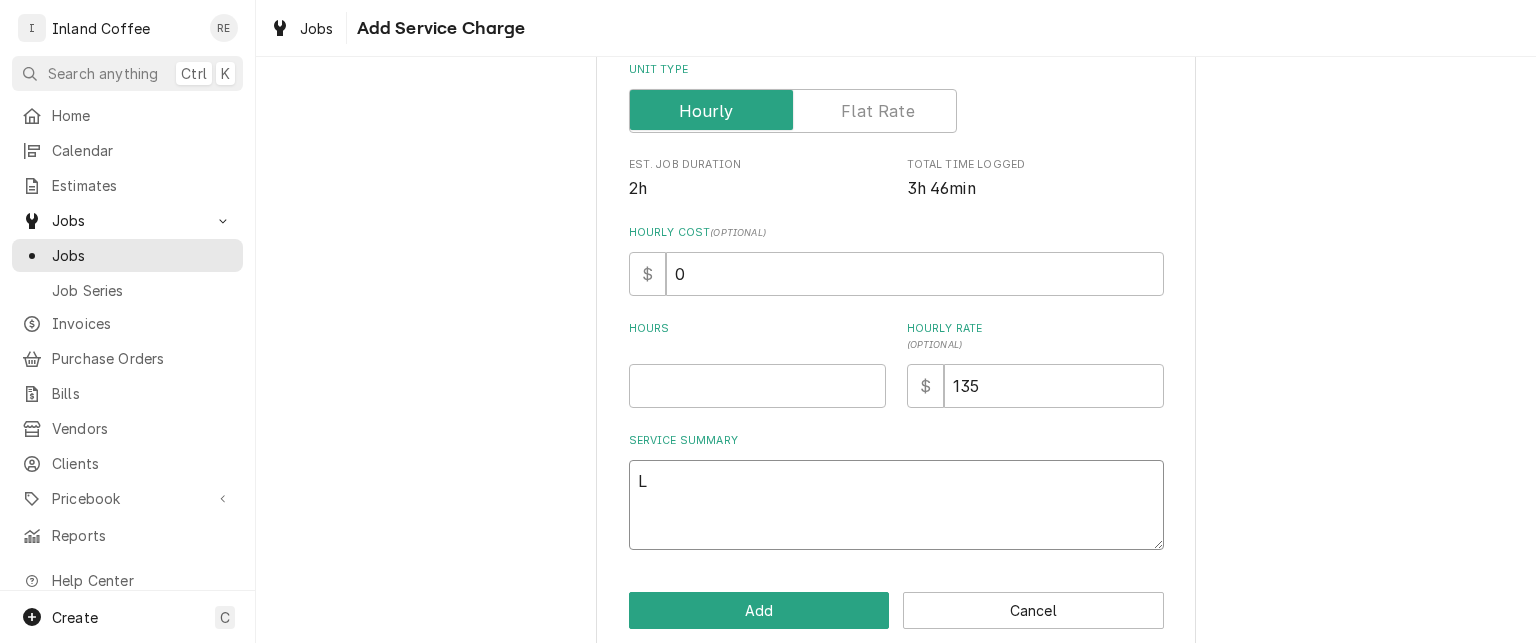 type on "x" 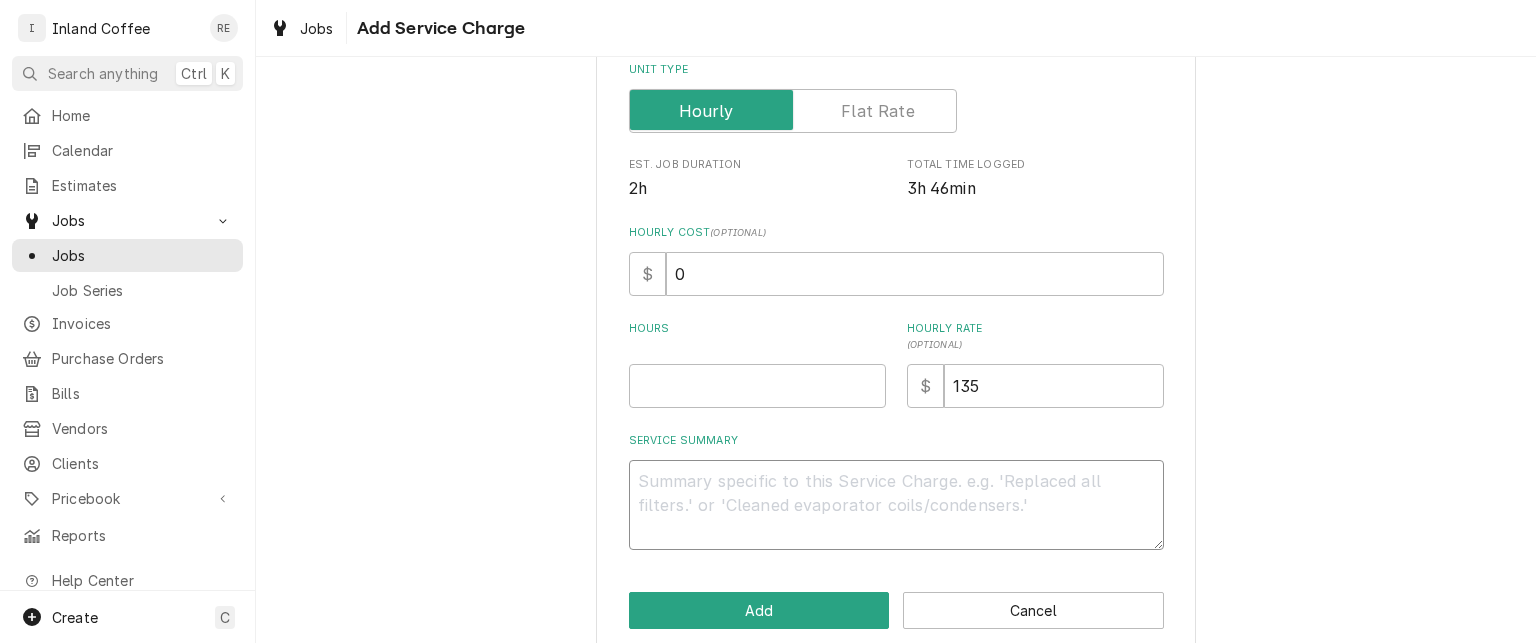 paste on "Grinders clean grind chambers and outlets. clean impeller and calibrated grinders." 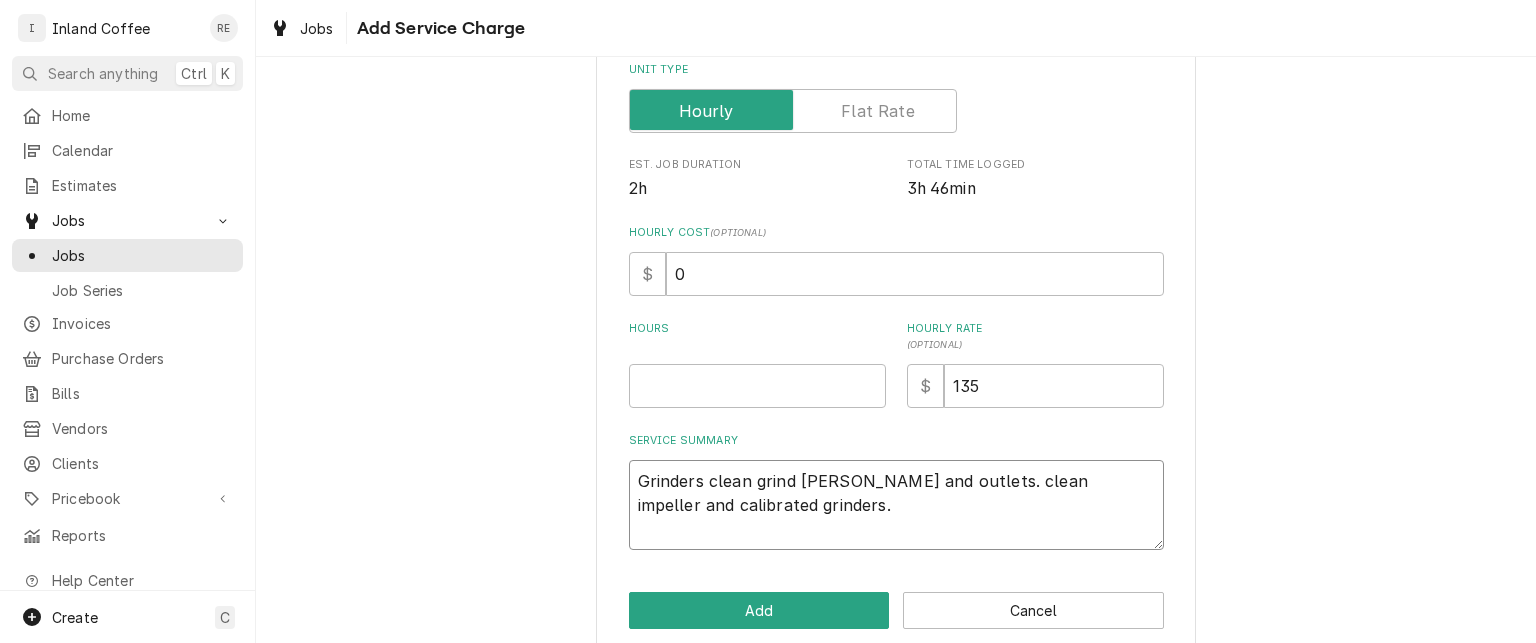 type on "Grinders clean grind chambers and outlets. clean impeller and calibrated grinders." 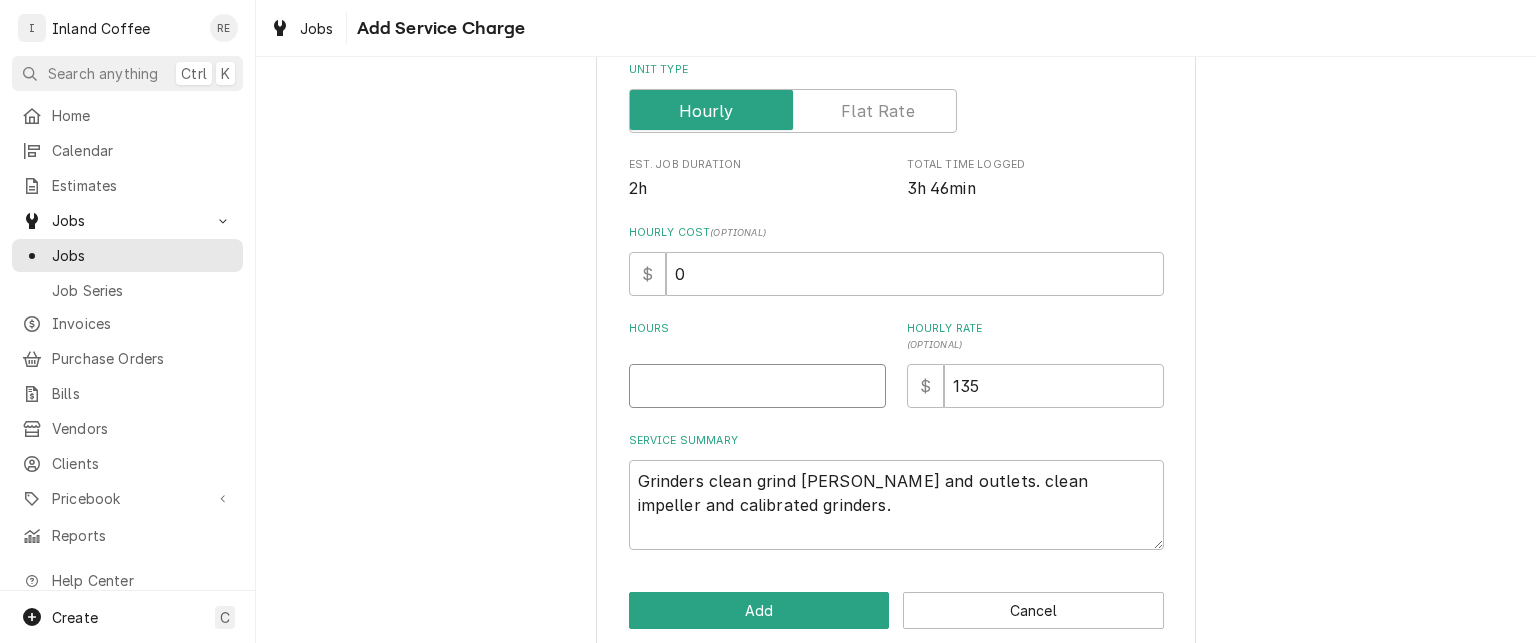 click on "Hours" at bounding box center (757, 386) 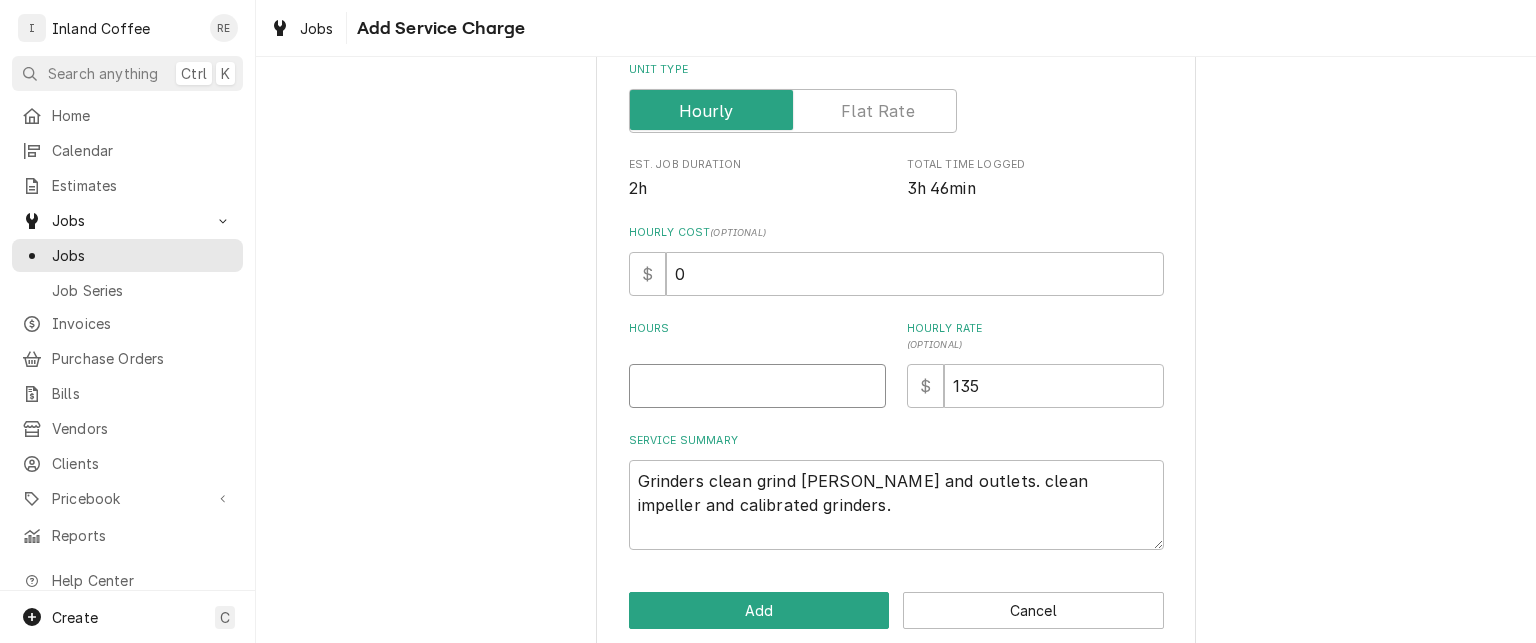 type on "x" 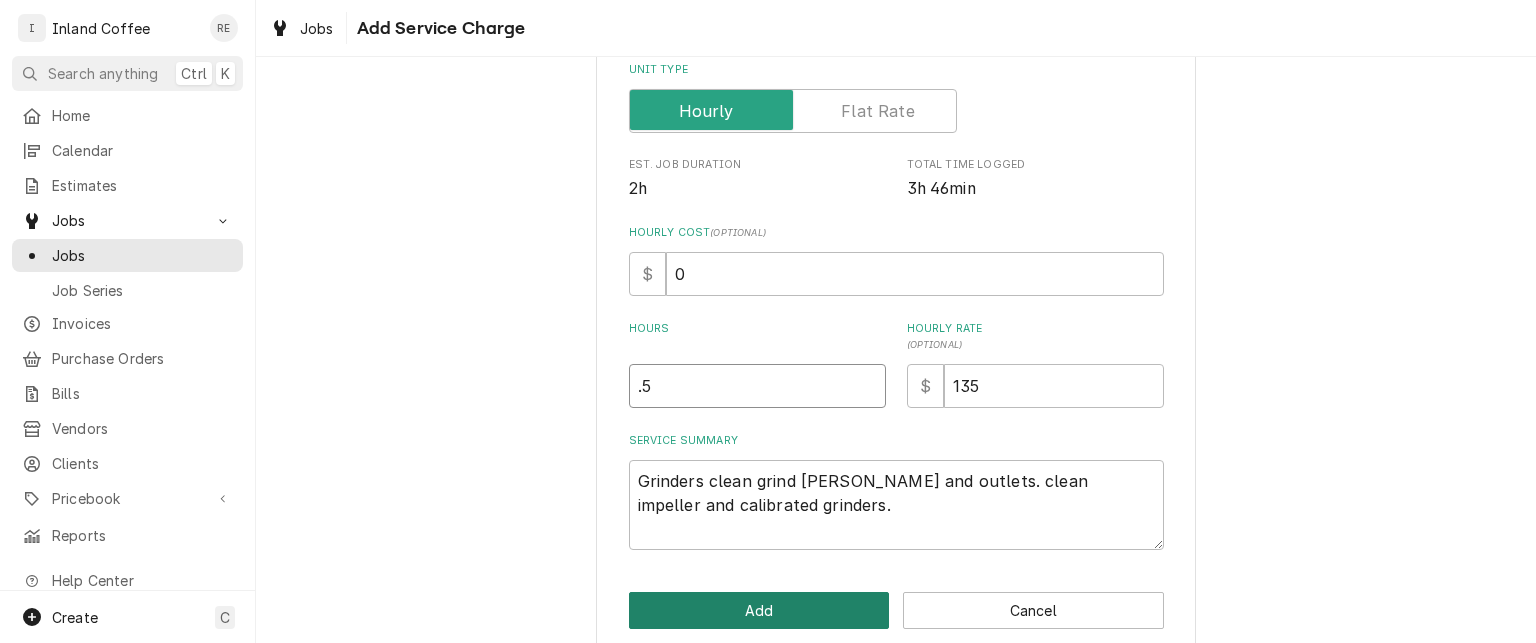 type on ".5" 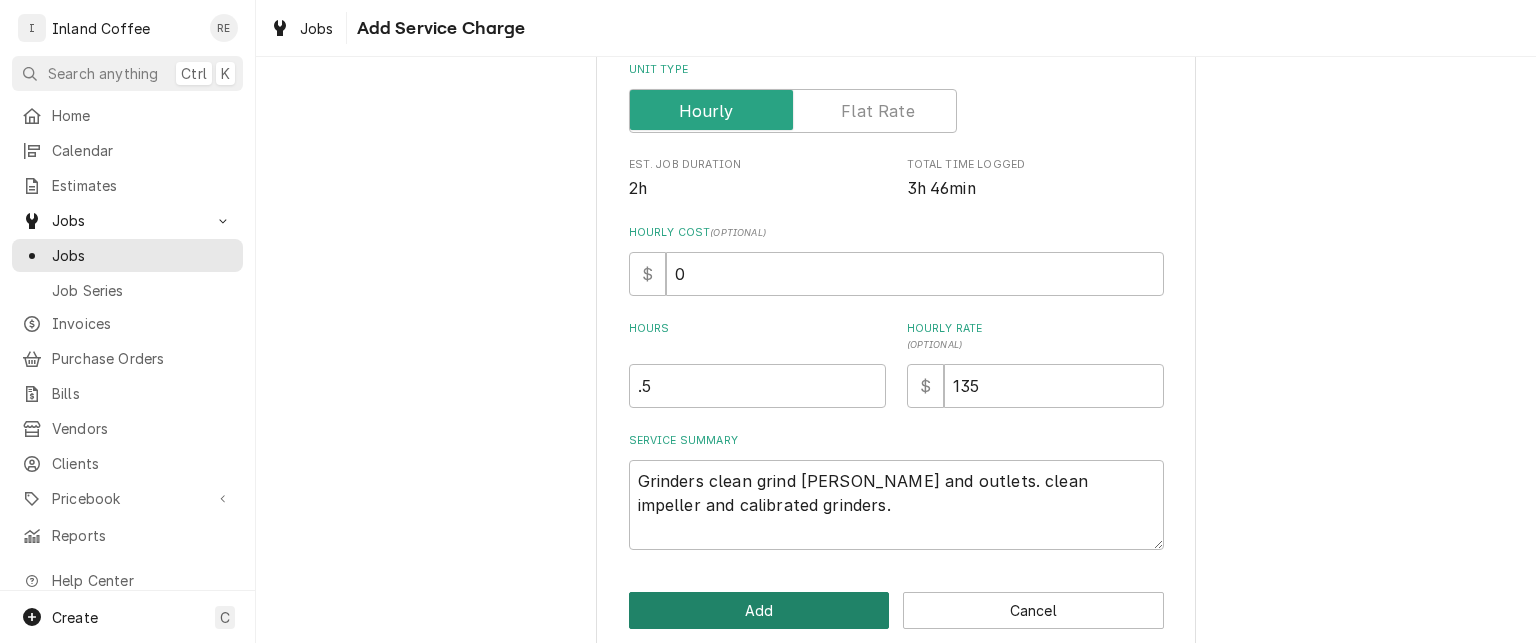 click on "Add" at bounding box center (759, 610) 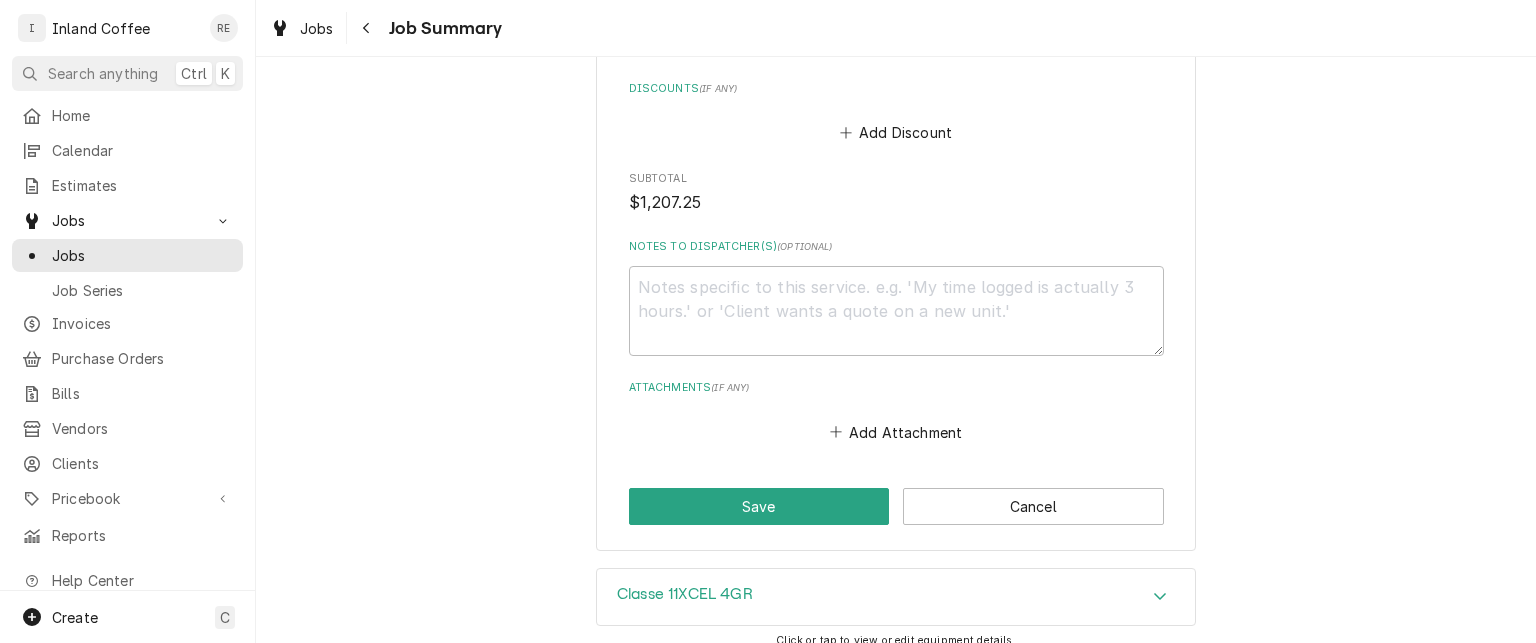 scroll, scrollTop: 4848, scrollLeft: 0, axis: vertical 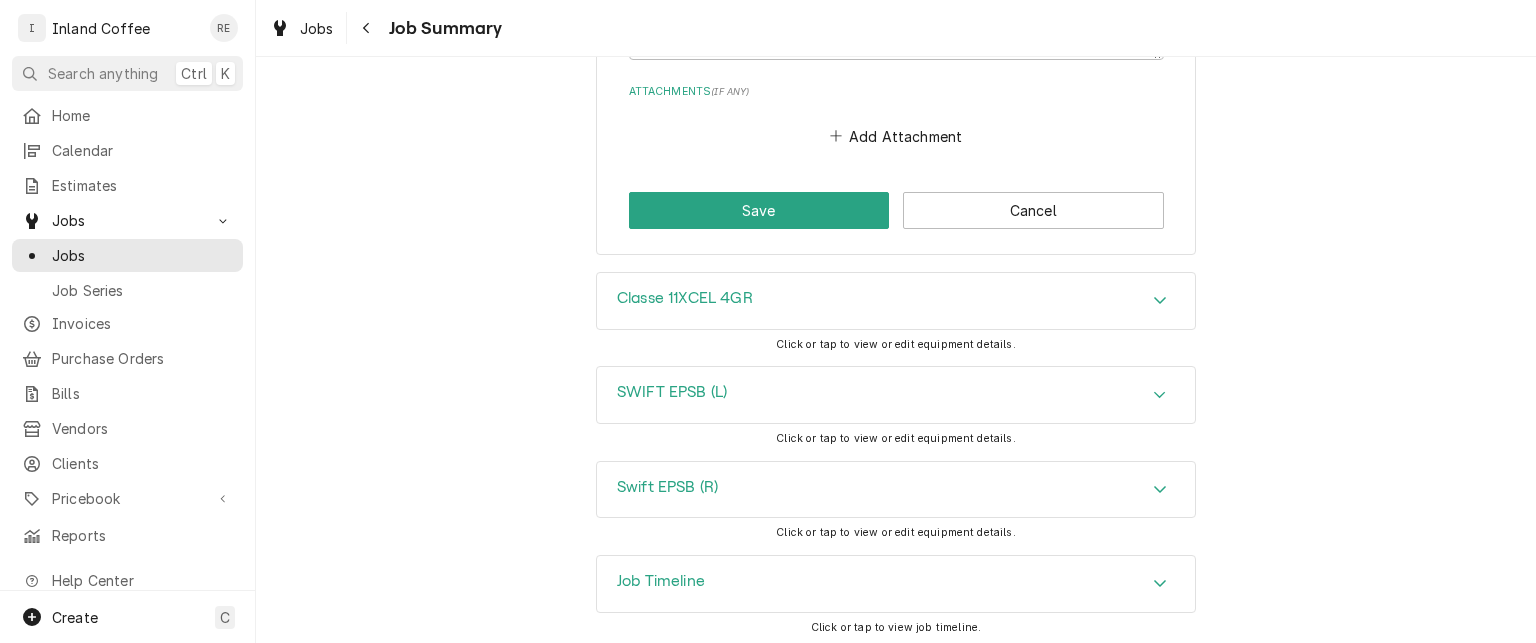 click on "Job Timeline" at bounding box center (896, 584) 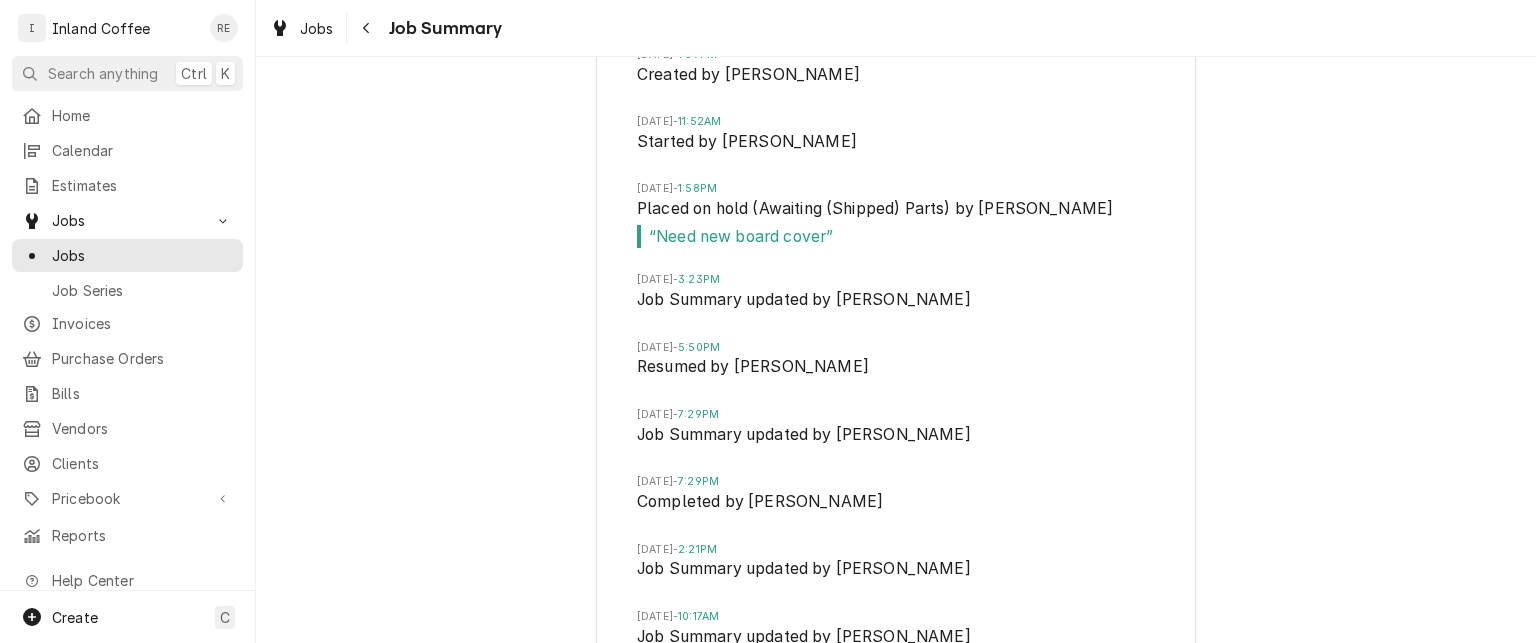 scroll, scrollTop: 5436, scrollLeft: 0, axis: vertical 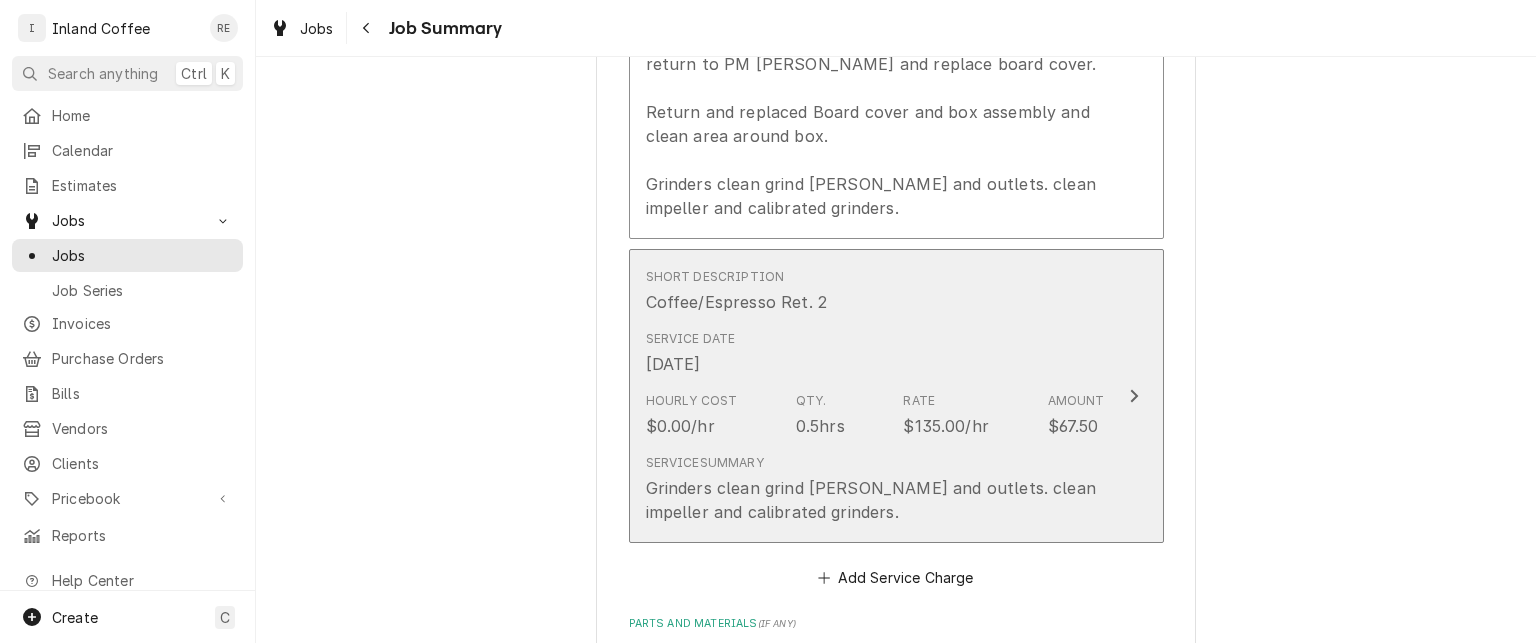 click on "Service Date Jul 11, 2025" at bounding box center (875, 353) 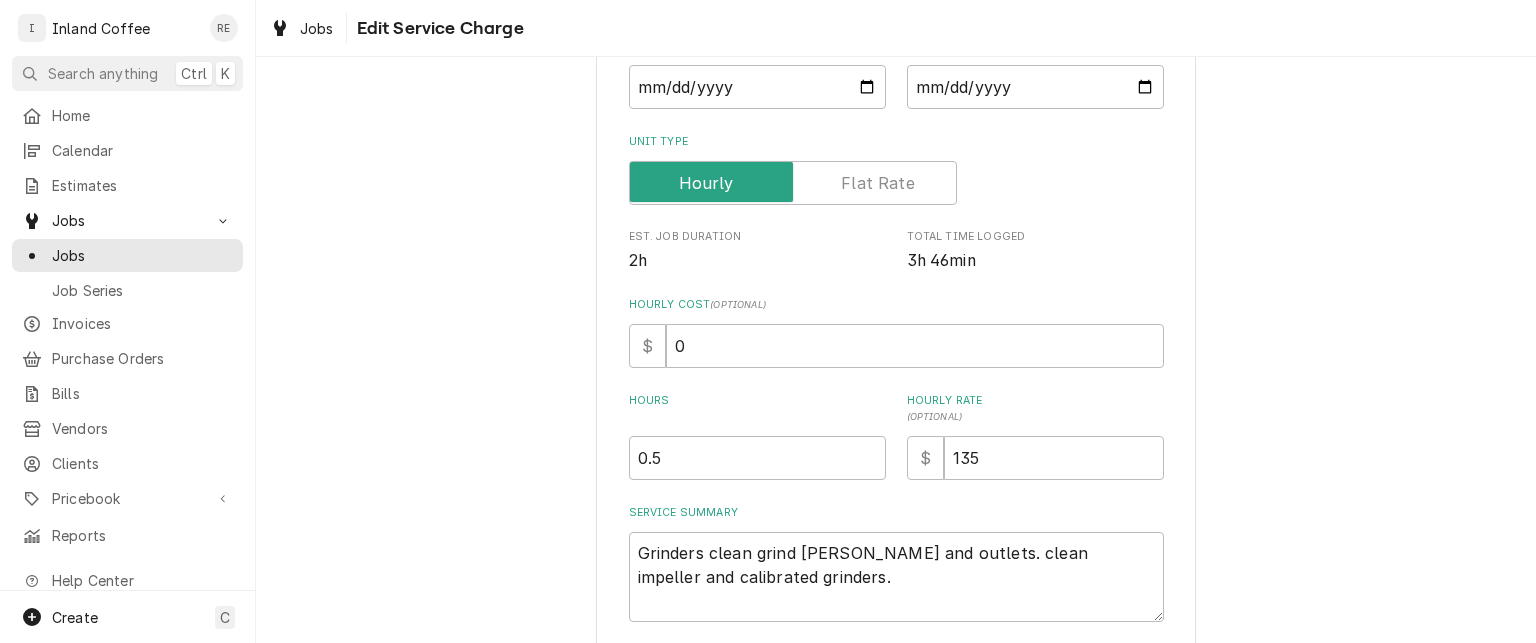 scroll, scrollTop: 256, scrollLeft: 0, axis: vertical 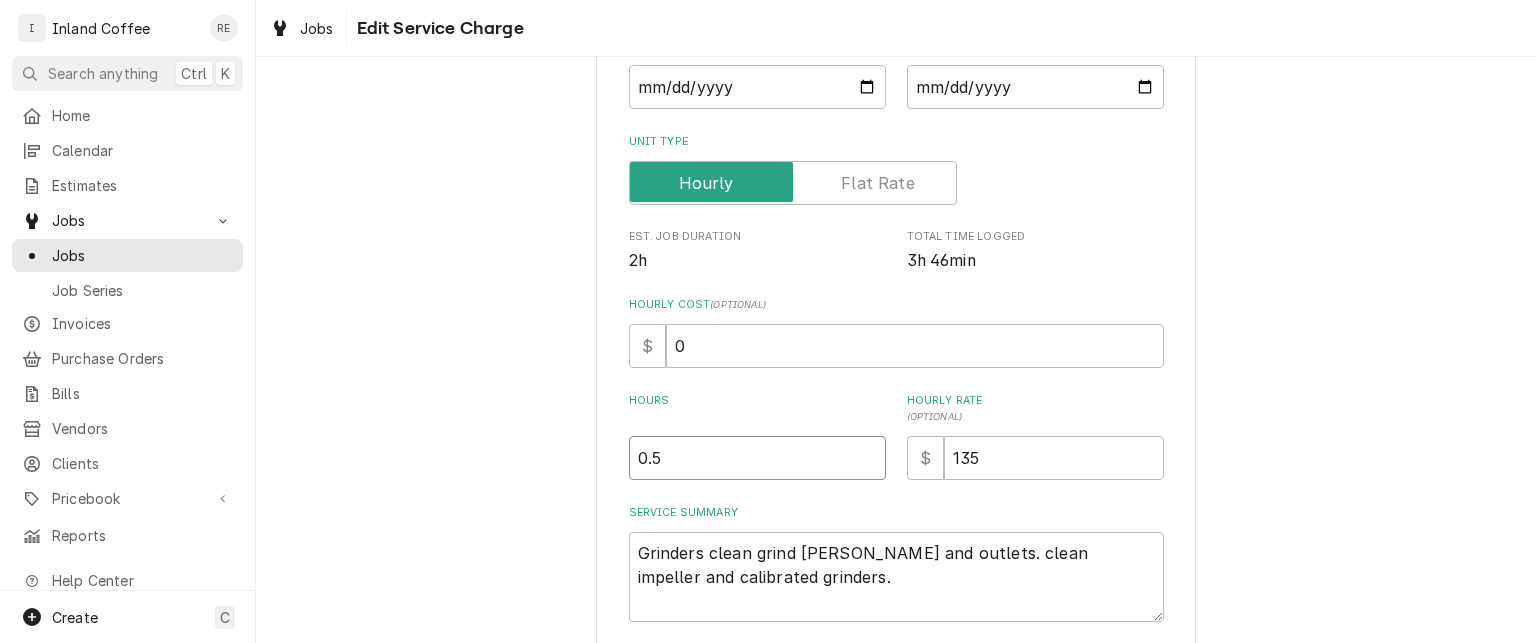 click on "0.5" at bounding box center [757, 458] 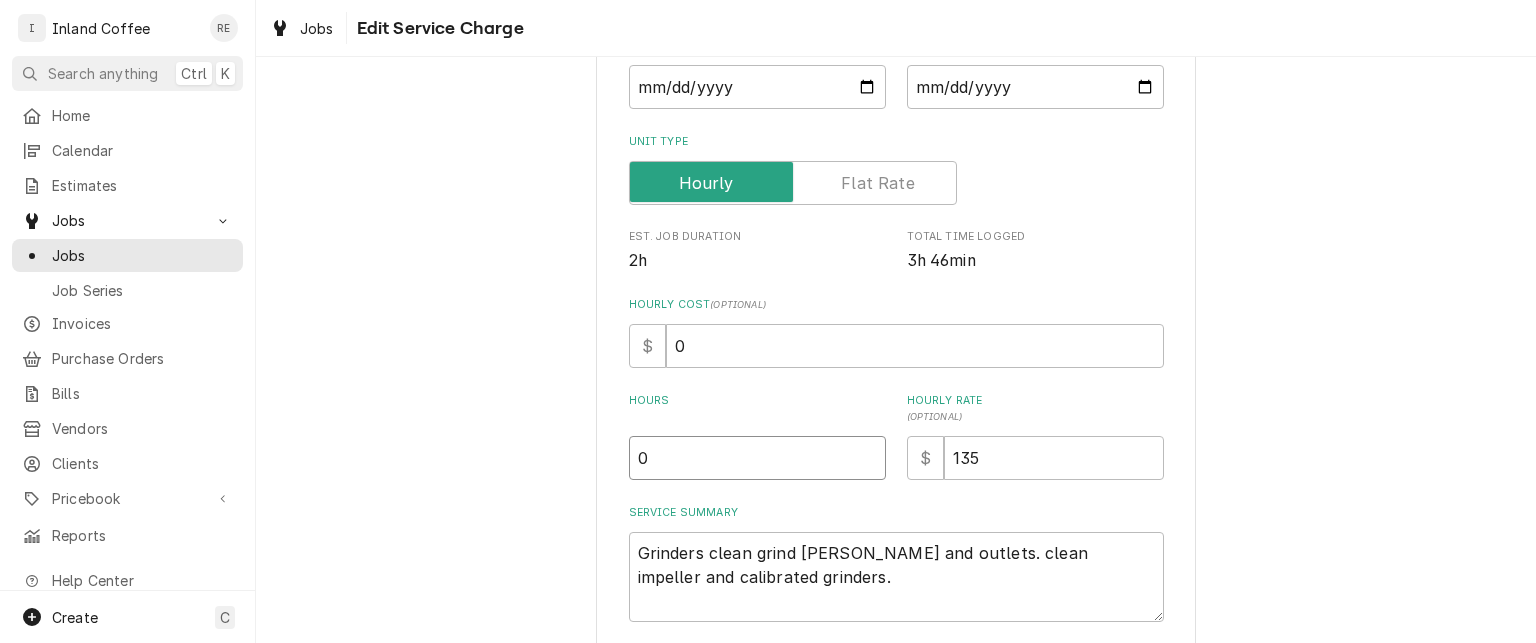 type on "x" 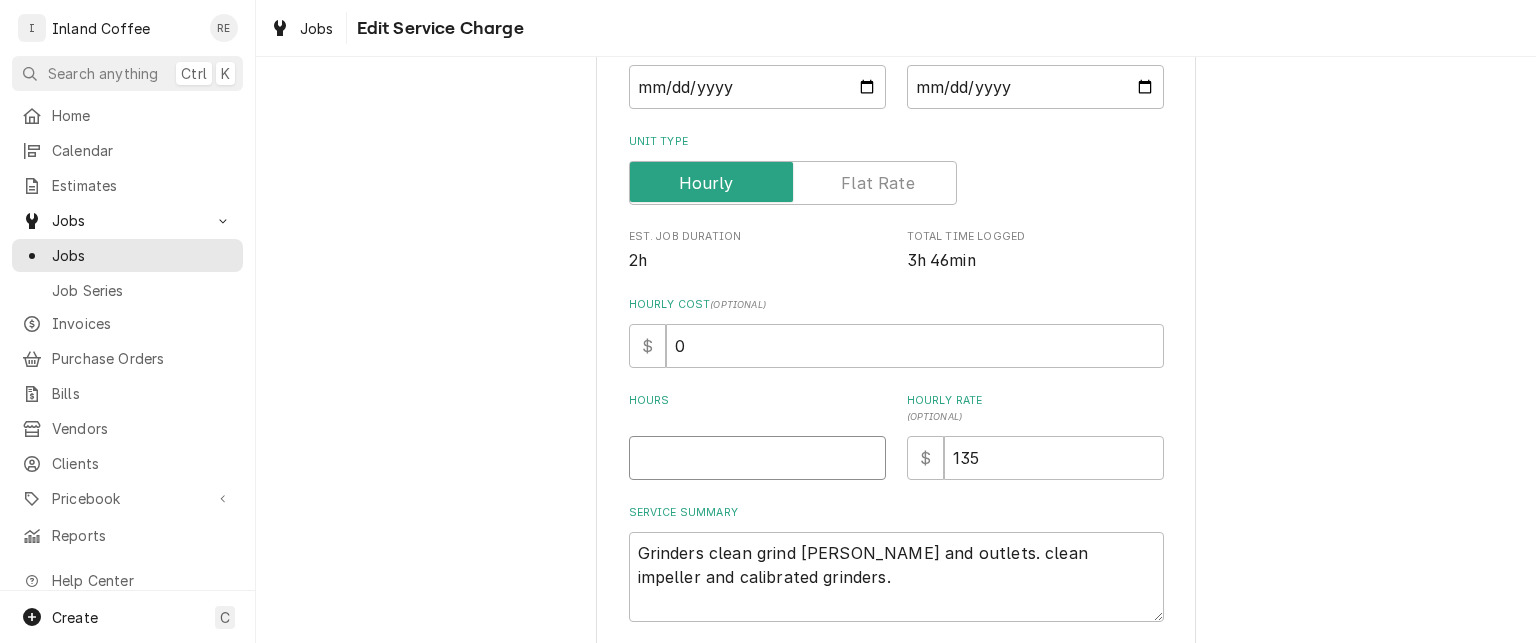 type on "x" 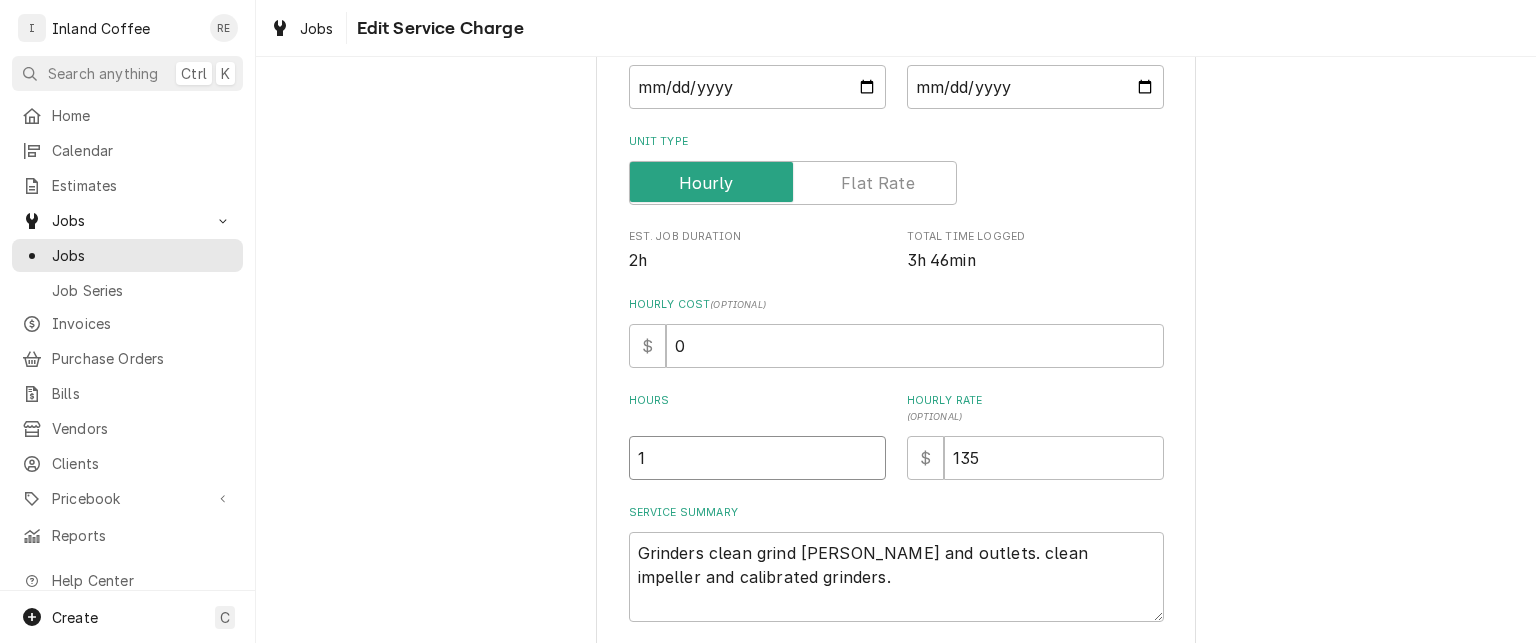 type on "x" 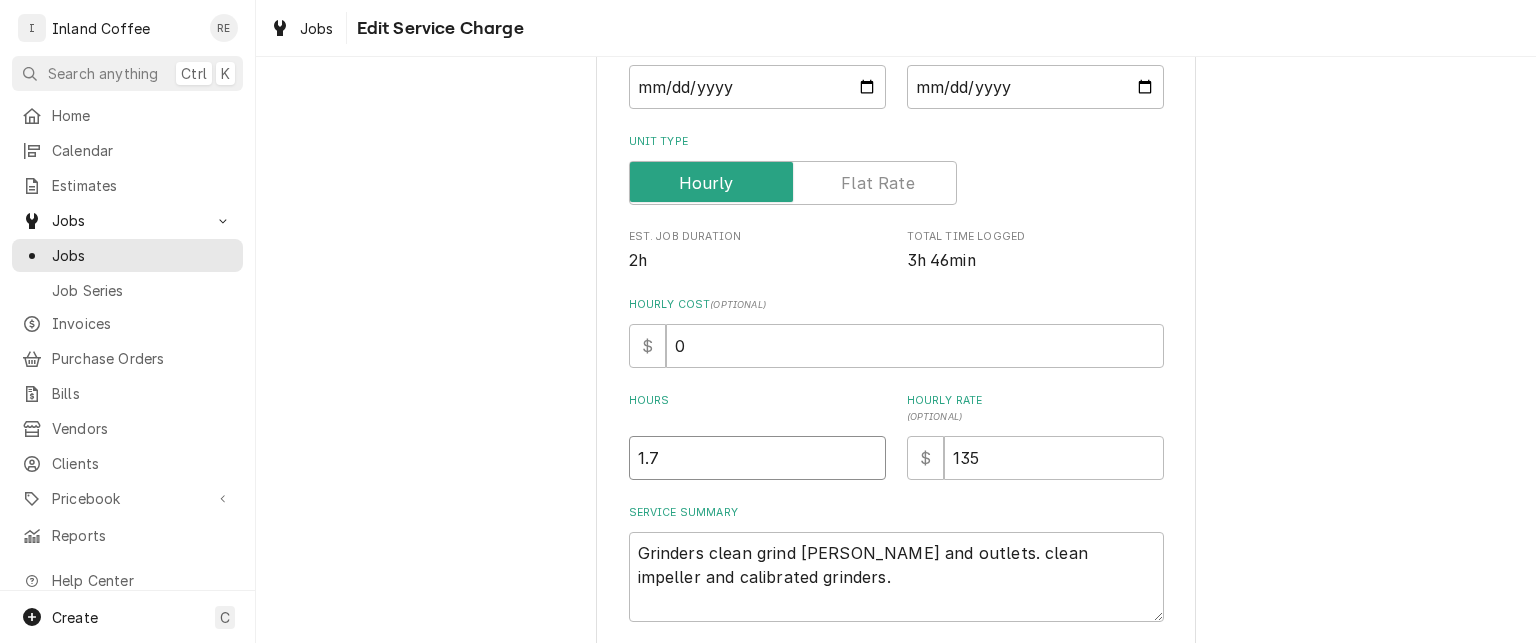 type on "x" 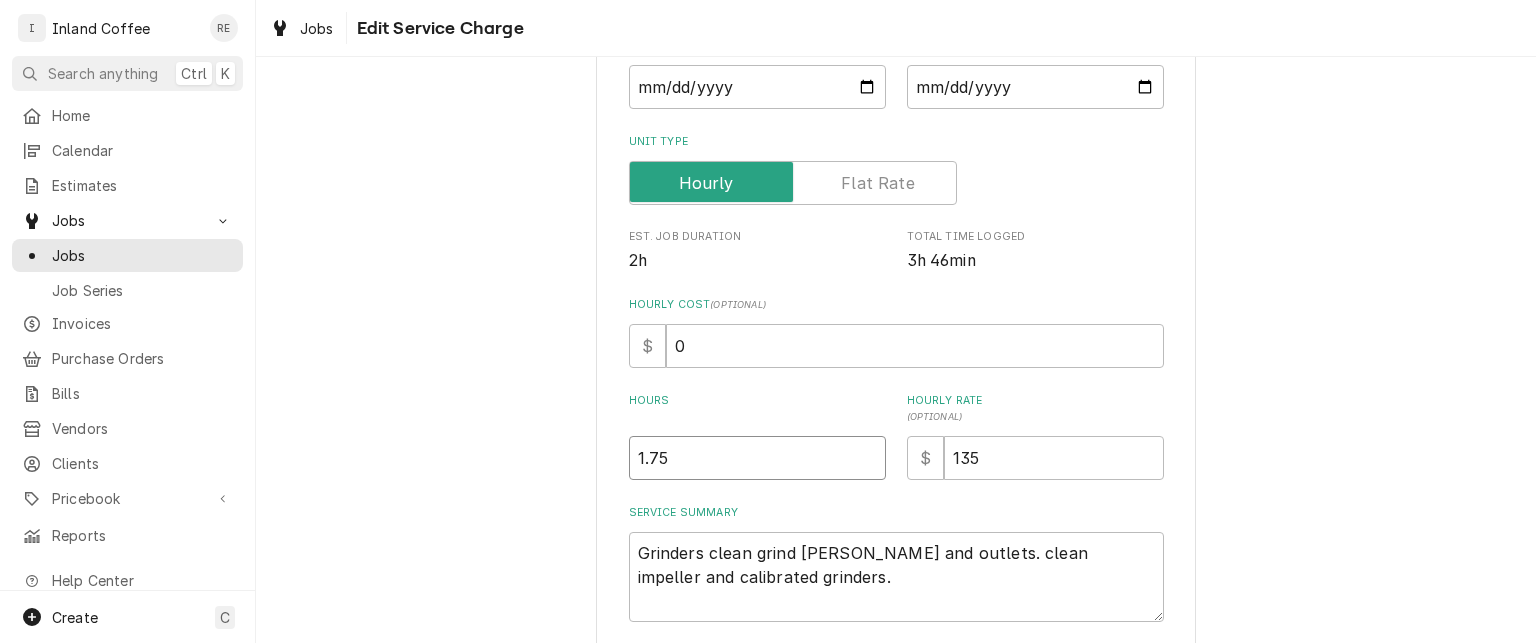type on "1.75" 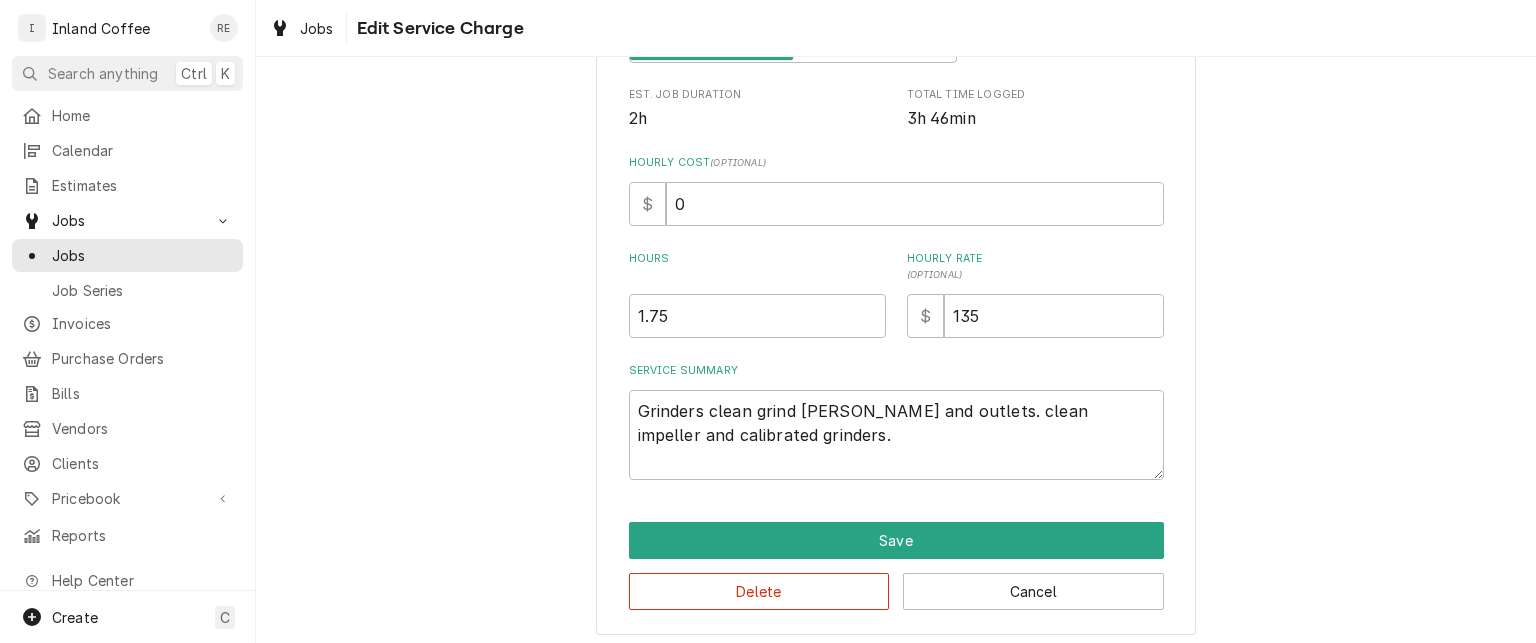 scroll, scrollTop: 405, scrollLeft: 0, axis: vertical 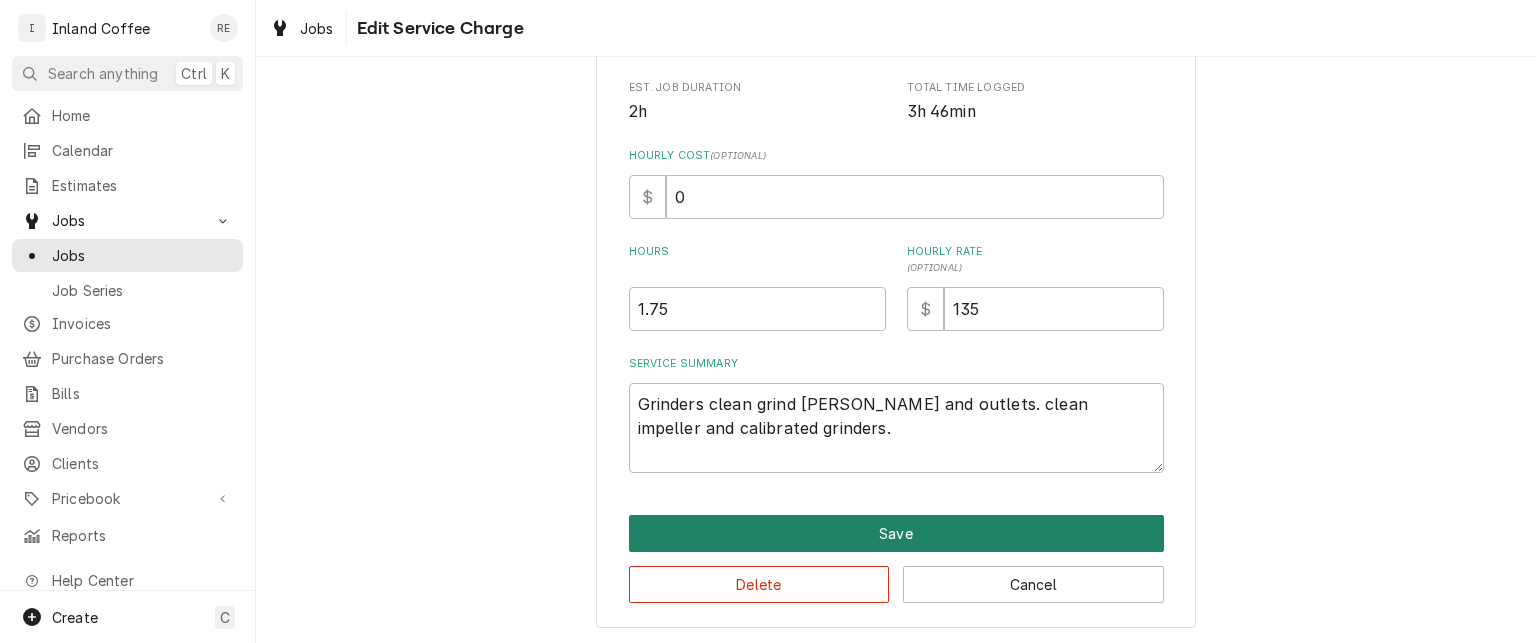 click on "Save" at bounding box center [896, 533] 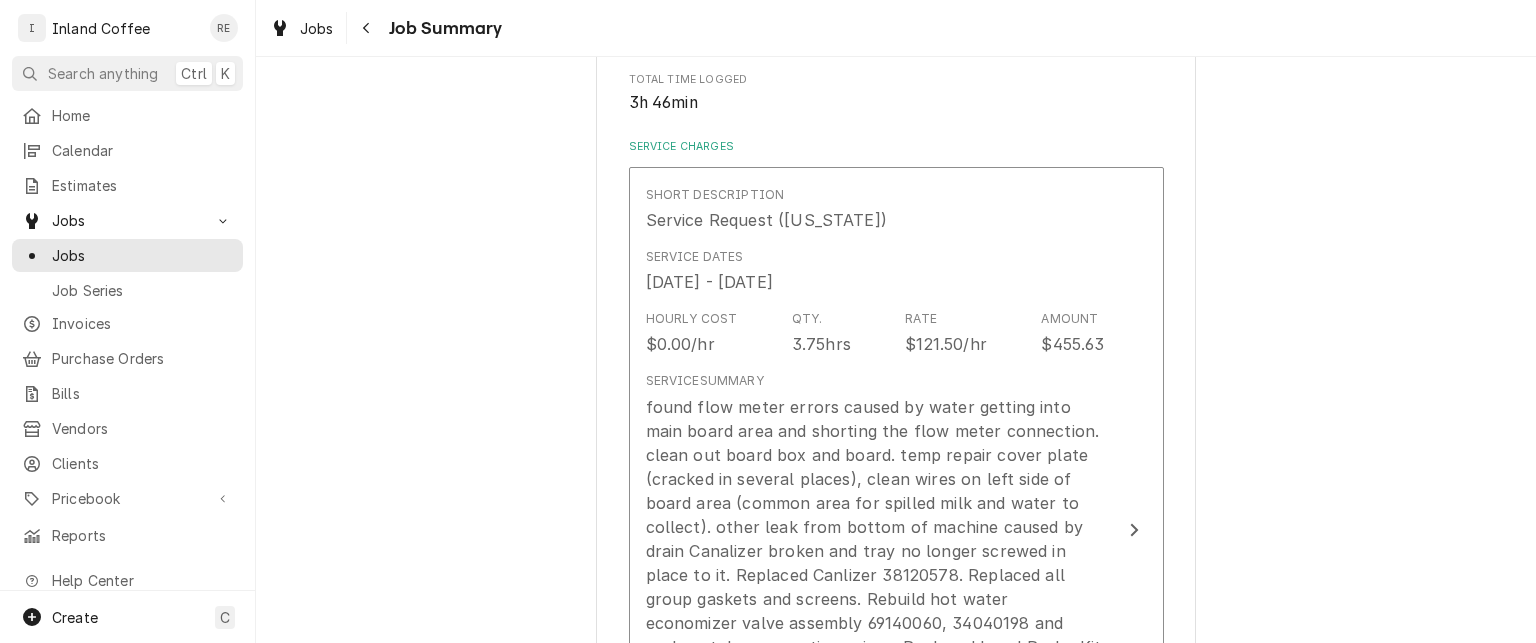 scroll, scrollTop: 1060, scrollLeft: 0, axis: vertical 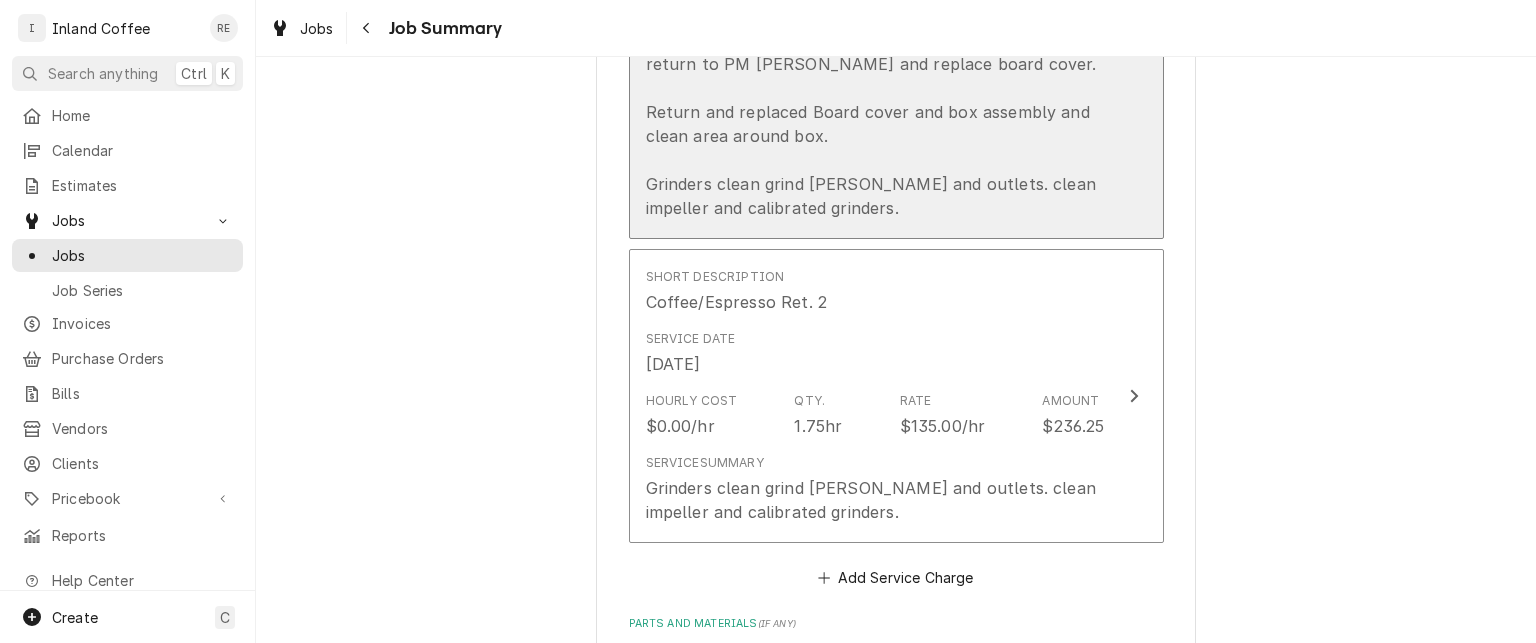 click on "found flow meter errors caused by water getting into main board area and shorting the flow meter connection. clean out board box and board. temp repair cover plate (cracked in several places), clean wires on left side of board area (common area for spilled milk and water to collect). other leak from bottom of machine caused by drain Canalizer broken and tray no longer screwed in place to it. Replaced Canlizer 38120578. Replaced all group gaskets and screens. Rebuild hot water economizer valve assembly 69140060, 34040198 and replace tube connection orings. Replaced Level Probe Kit for Classe 11 10060374, Vacuum Valve 10060051 and Filter 7CB5 and flush filter, Refill and test unit. need to return to PM Grinders and replace board cover.
Return and replaced Board cover and box assembly and clean area around box.
Grinders clean grind chambers and outlets. clean impeller and calibrated grinders." at bounding box center [875, -20] 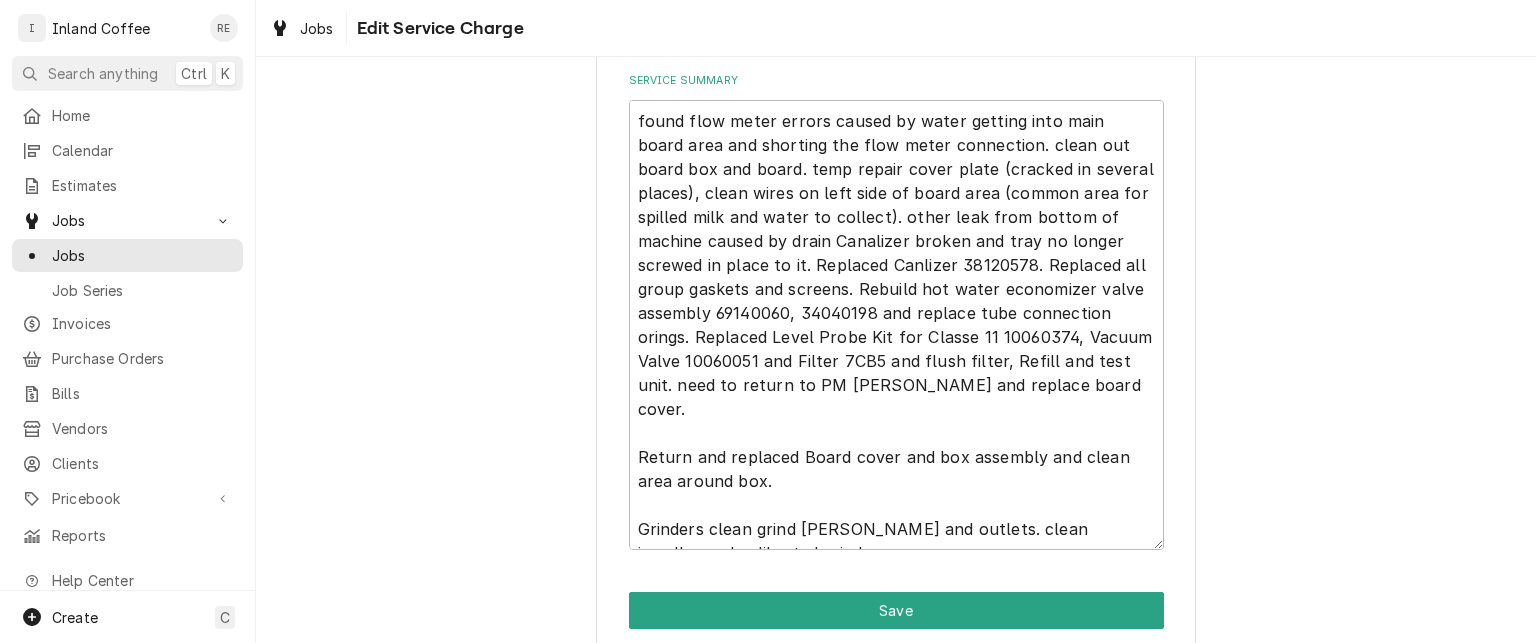 scroll, scrollTop: 656, scrollLeft: 0, axis: vertical 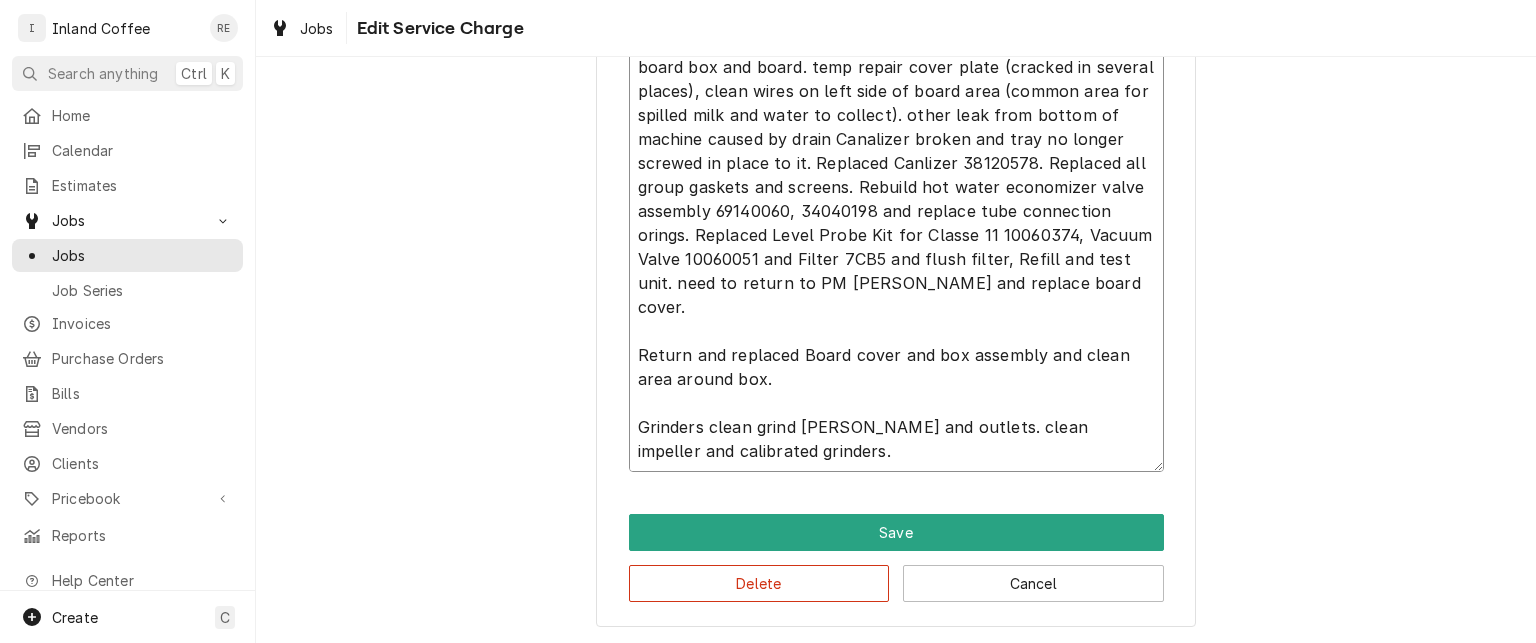 drag, startPoint x: 768, startPoint y: 384, endPoint x: 617, endPoint y: 333, distance: 159.38005 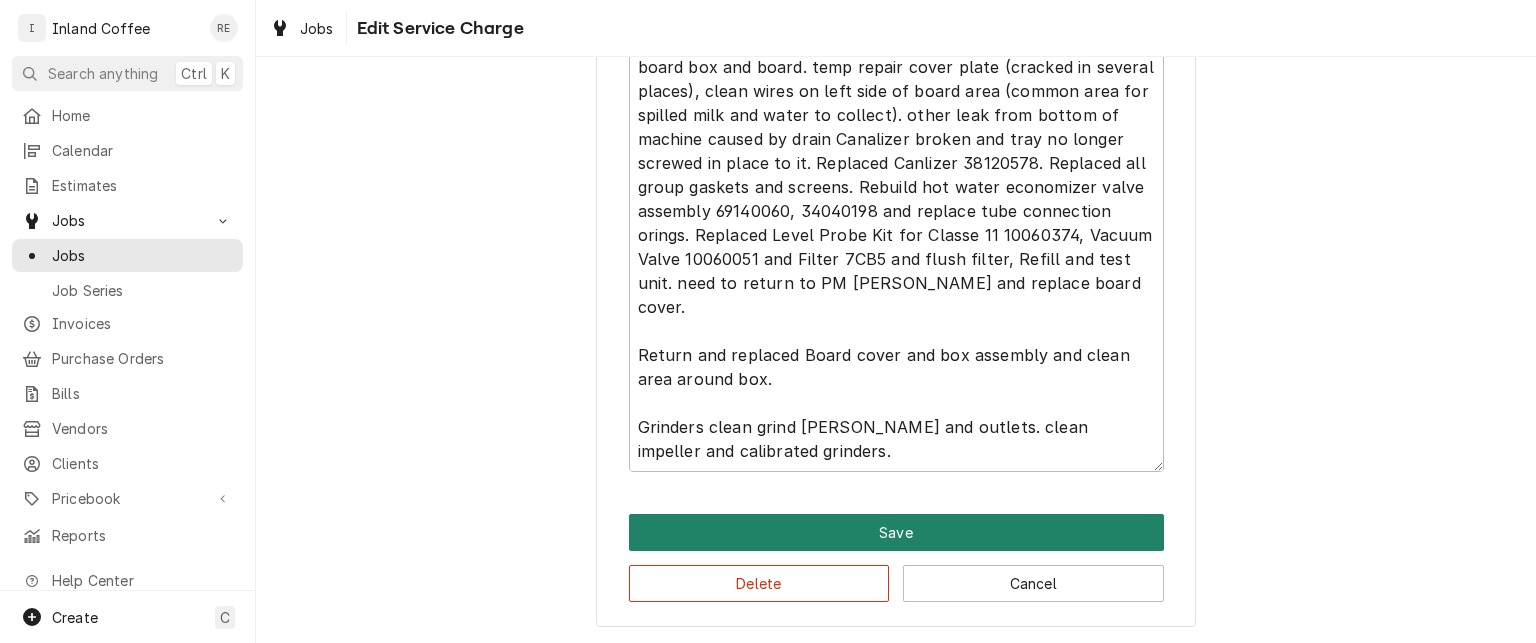 click on "Save" at bounding box center (896, 532) 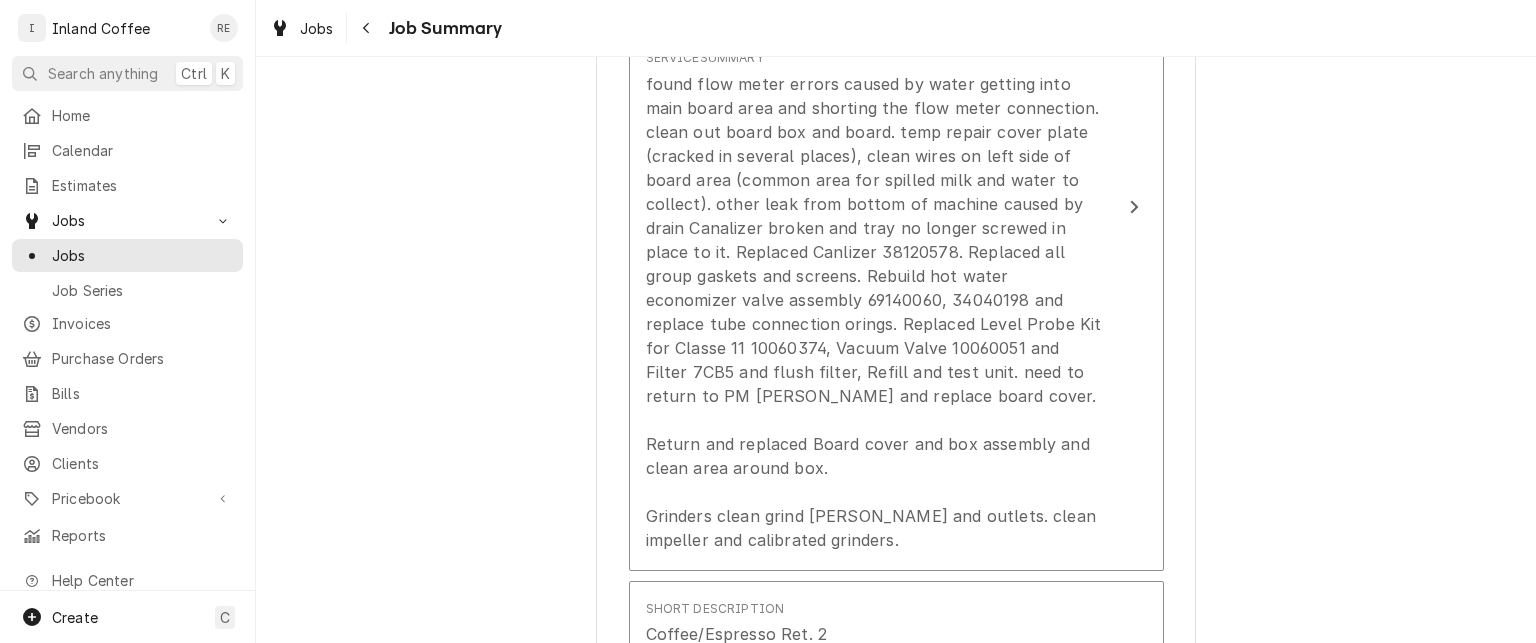 scroll, scrollTop: 1060, scrollLeft: 0, axis: vertical 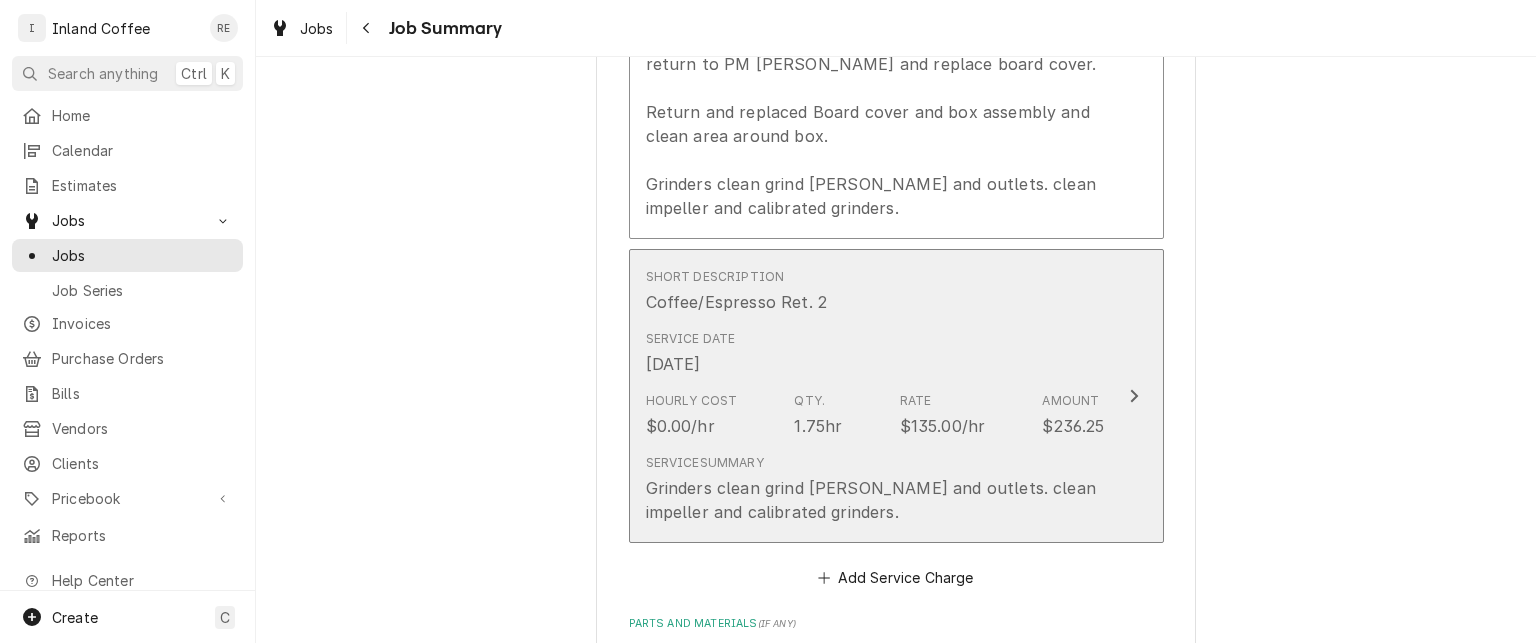 click on "Hourly Cost $0.00/hr Qty. 1.75hr Rate $135.00/hr Amount $236.25" at bounding box center [875, 415] 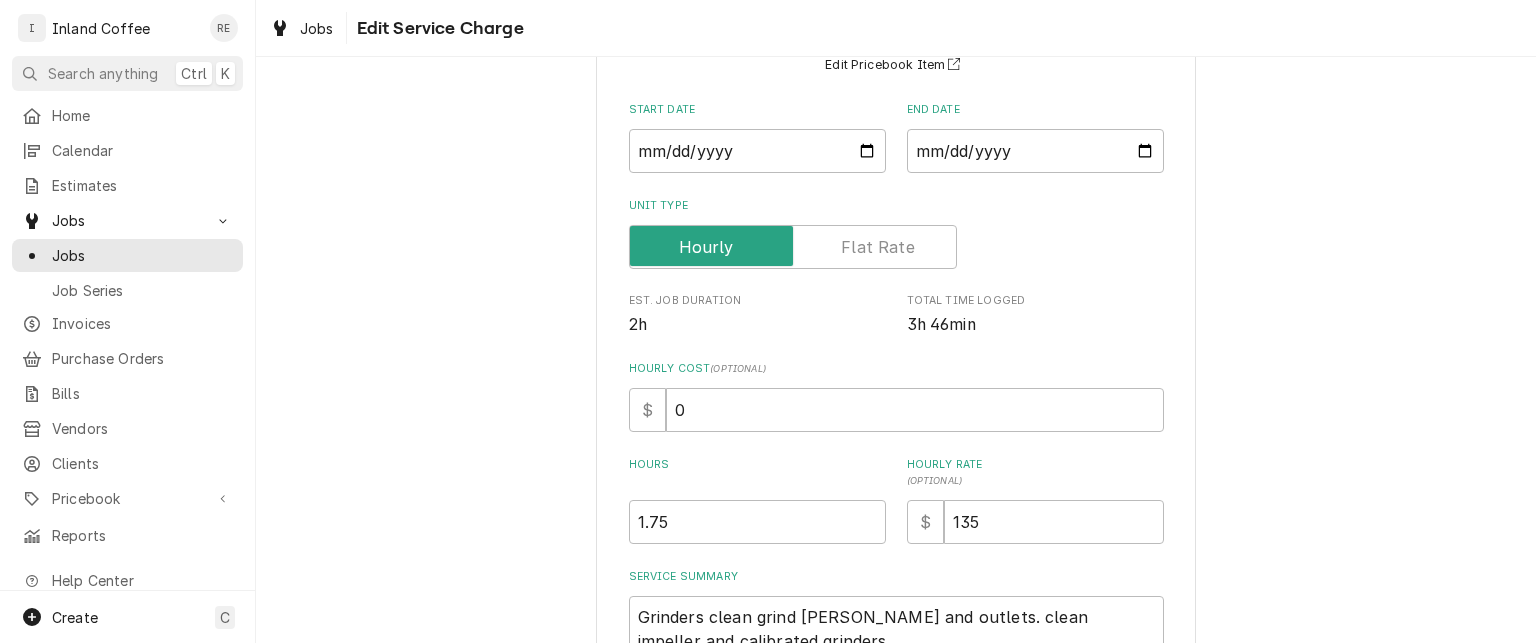 scroll, scrollTop: 198, scrollLeft: 0, axis: vertical 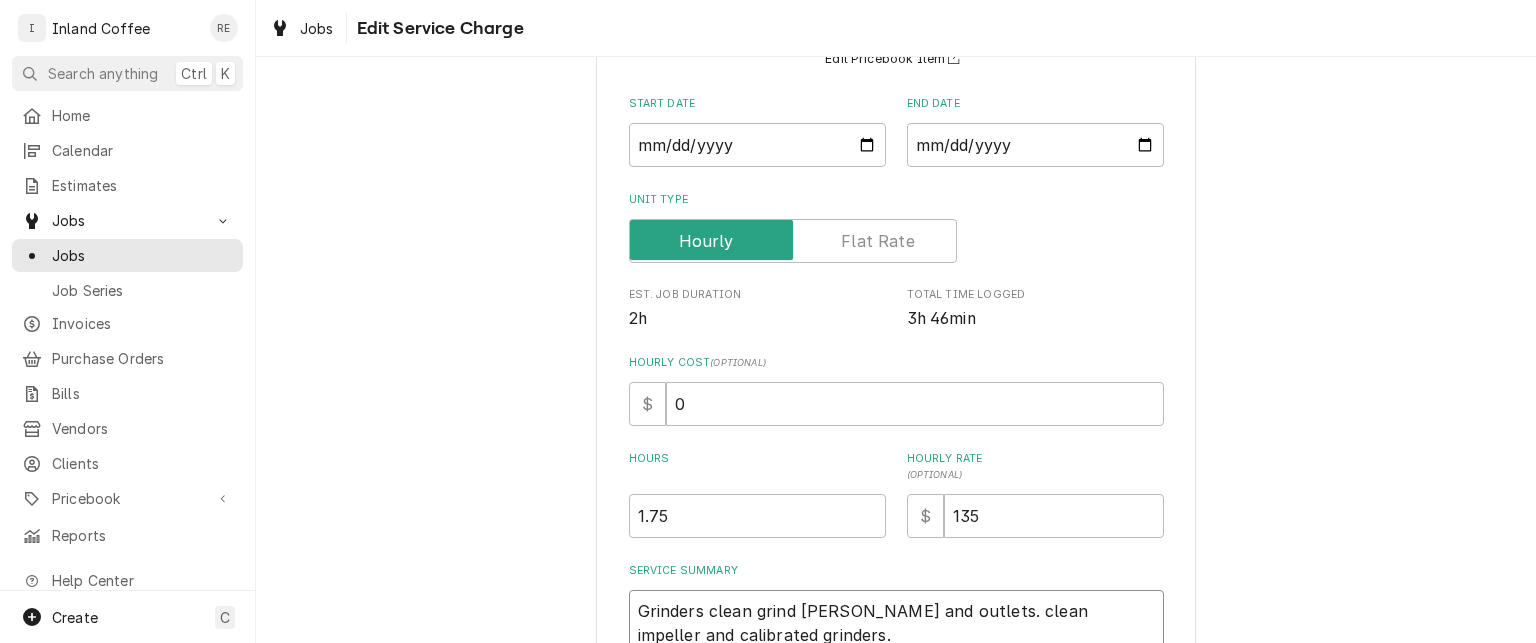 click on "Grinders clean grind chambers and outlets. clean impeller and calibrated grinders." at bounding box center [896, 635] 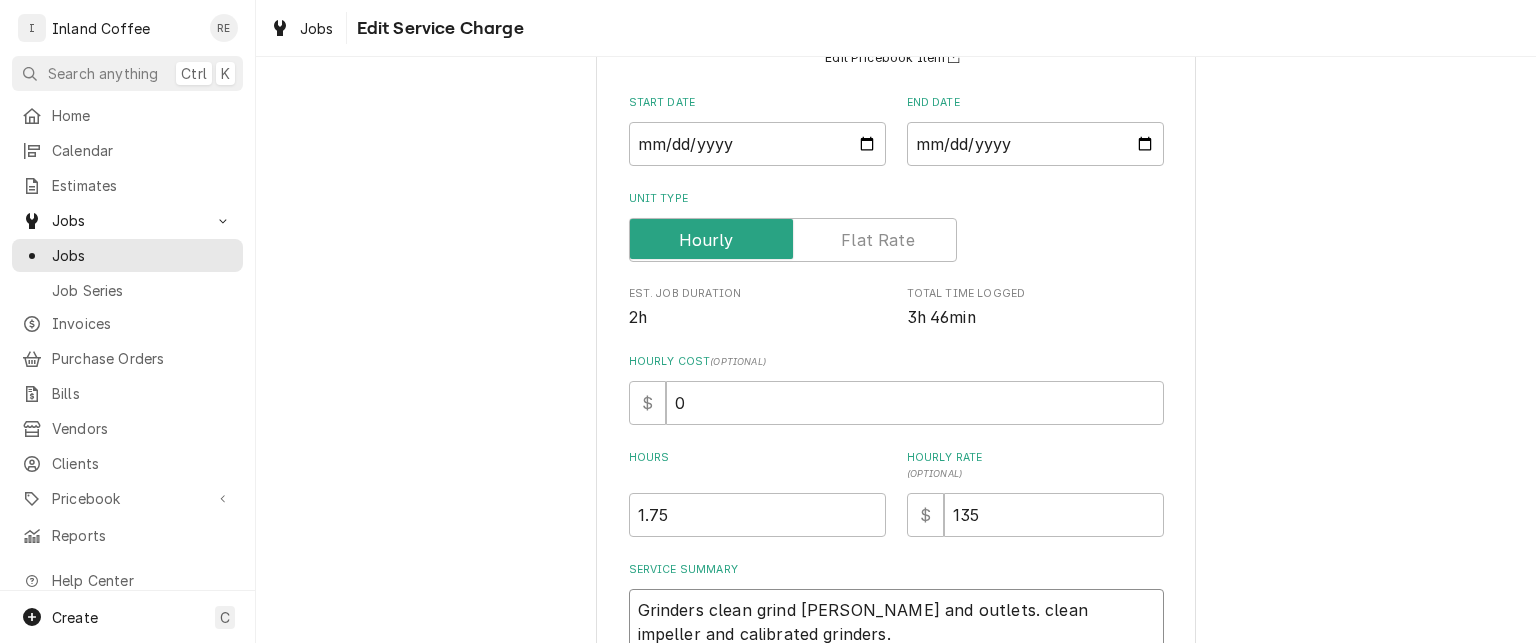 type on "x" 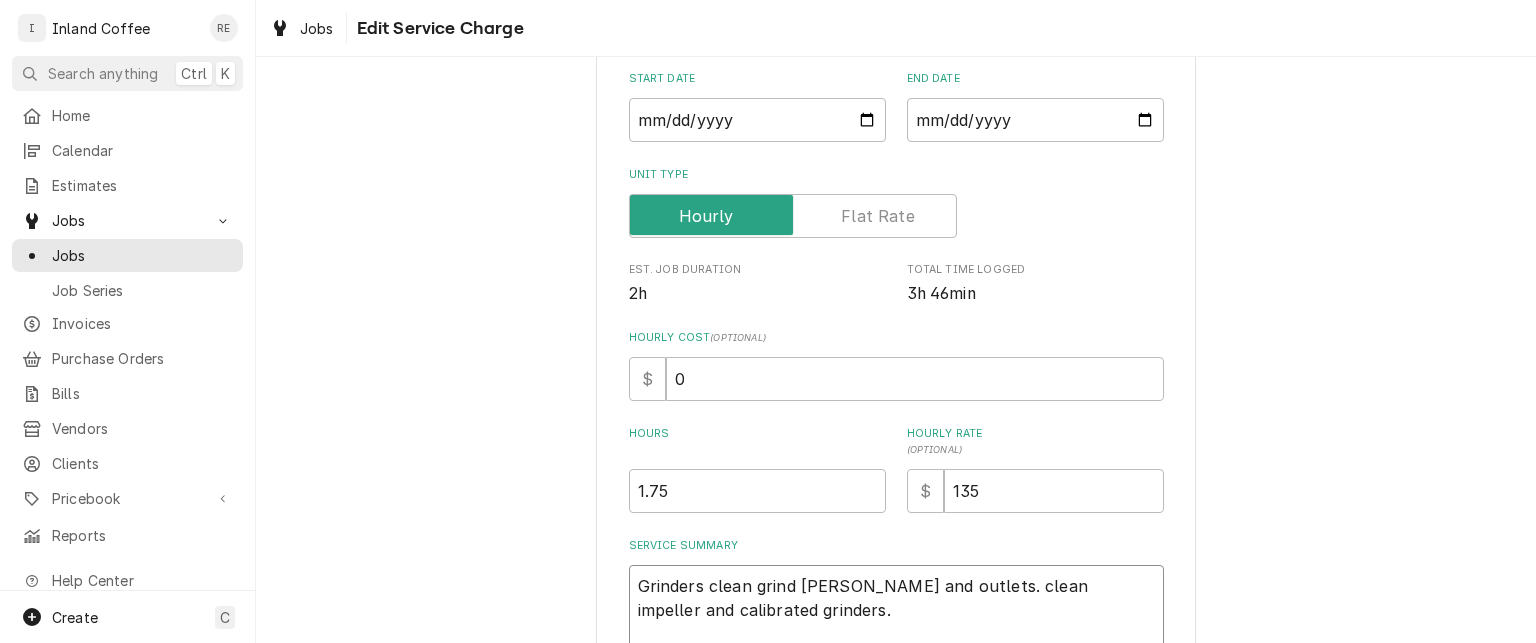 click on "Grinders clean grind chambers and outlets. clean impeller and calibrated grinders." at bounding box center (896, 622) 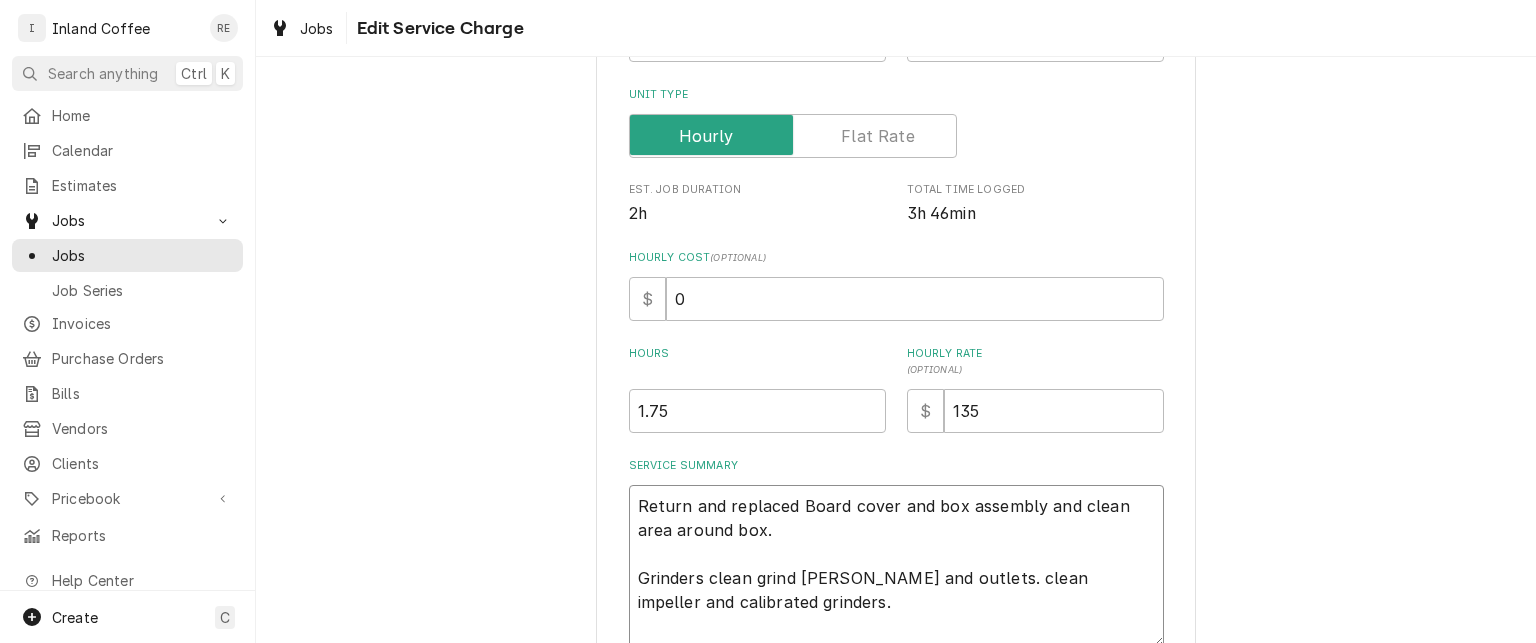 scroll, scrollTop: 304, scrollLeft: 0, axis: vertical 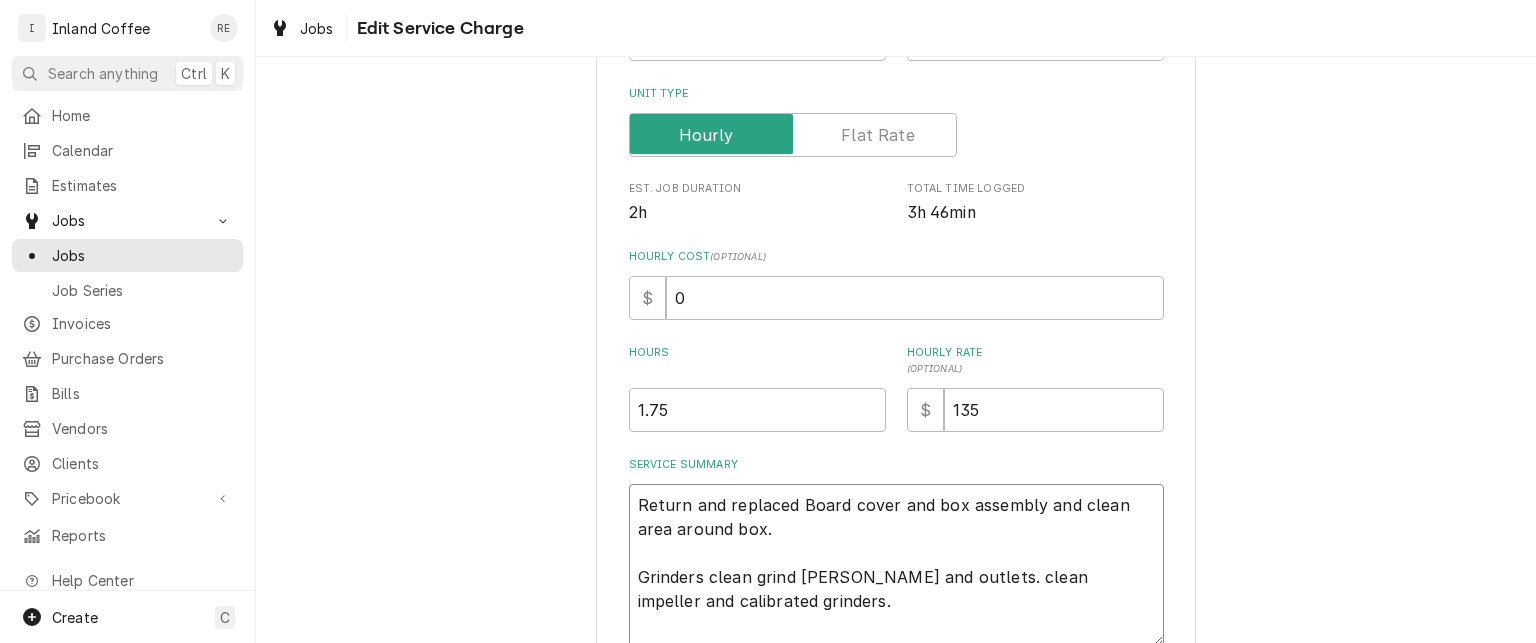 type on "Return and replaced Board cover and box assembly and clean area around box.
Grinders clean grind chambers and outlets. clean impeller and calibrated grinders." 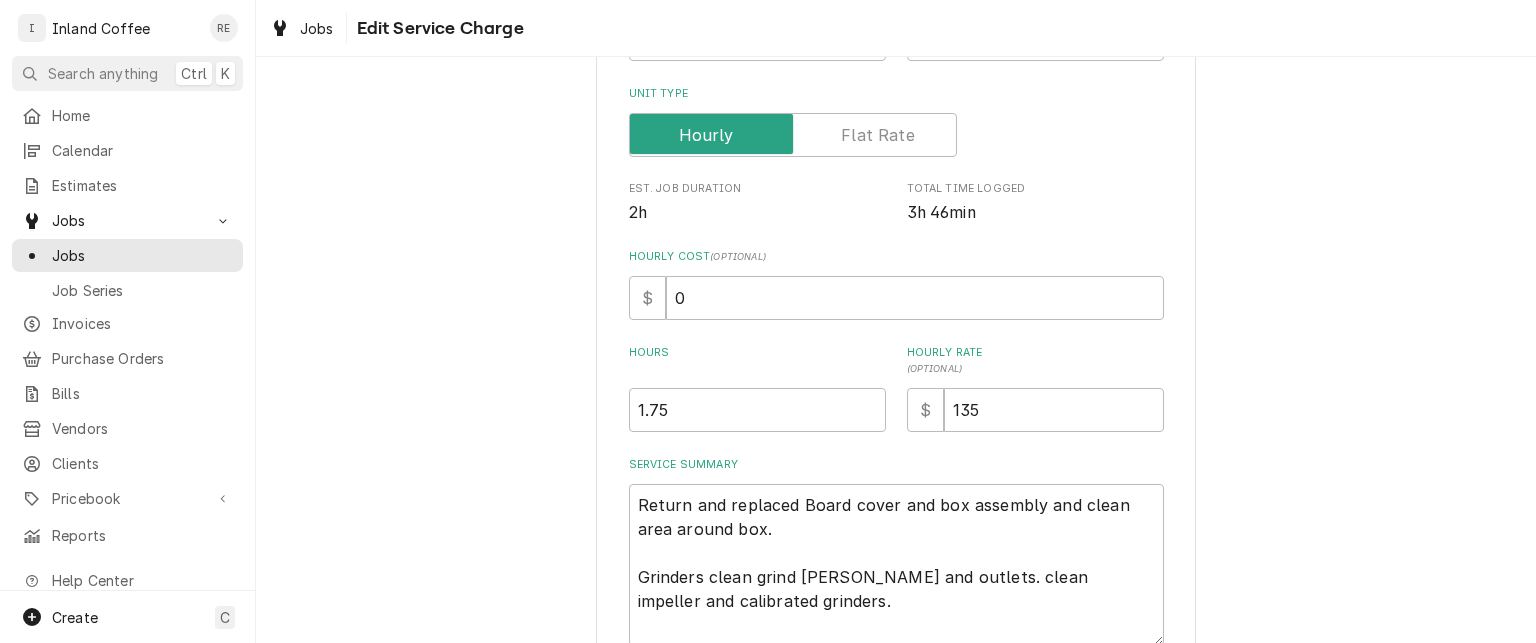 click on "Use the fields below to edit this service charge Short Description Coffee/Espresso Ret. 2 Edit Pricebook Item    Start Date 2025-07-11 End Date 2025-07-11 Unit Type Est. Job Duration 2h Total Time Logged 3h 46min Hourly Cost  ( optional ) $ 0 Hours 1.75 Hourly Rate  ( optional ) $ 135 Service Summary
Return and replaced Board cover and box assembly and clean area around box.
Grinders clean grind chambers and outlets. clean impeller and calibrated grinders. Save Delete Cancel" at bounding box center (896, 297) 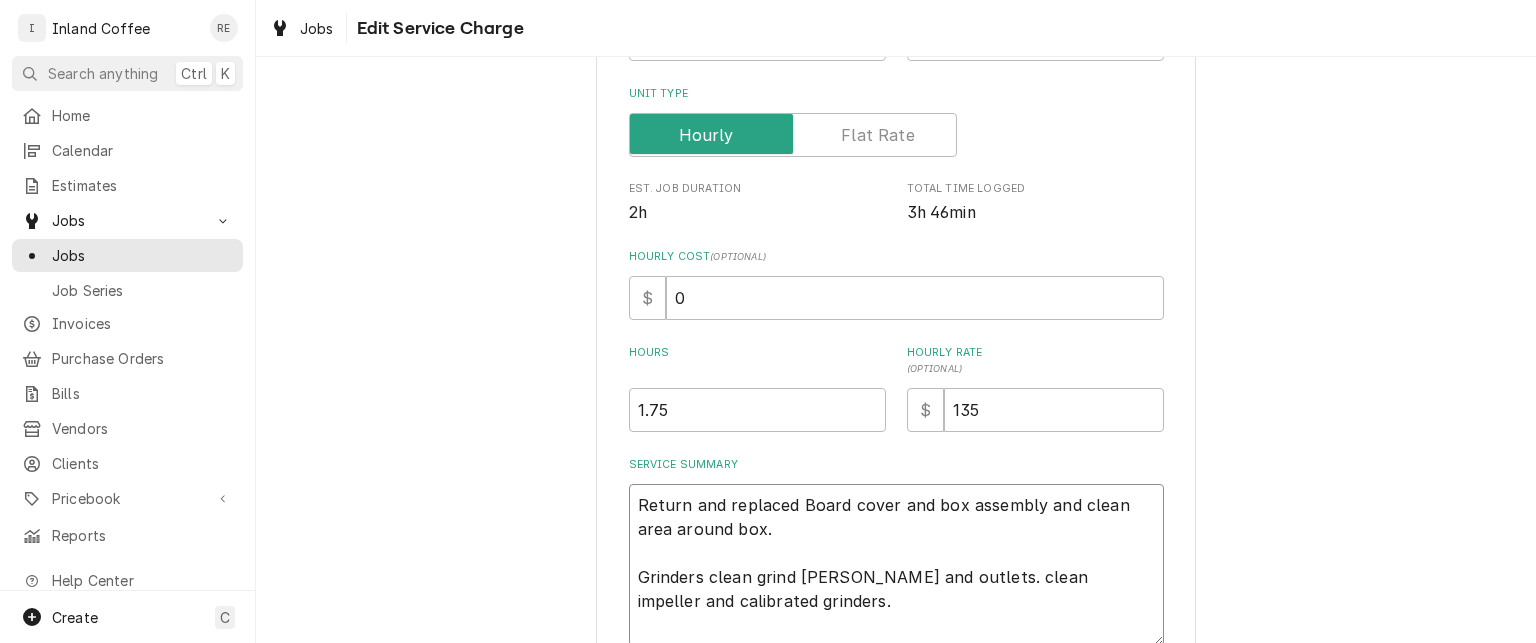 click on "Return and replaced Board cover and box assembly and clean area around box.
Grinders clean grind chambers and outlets. clean impeller and calibrated grinders." at bounding box center (896, 565) 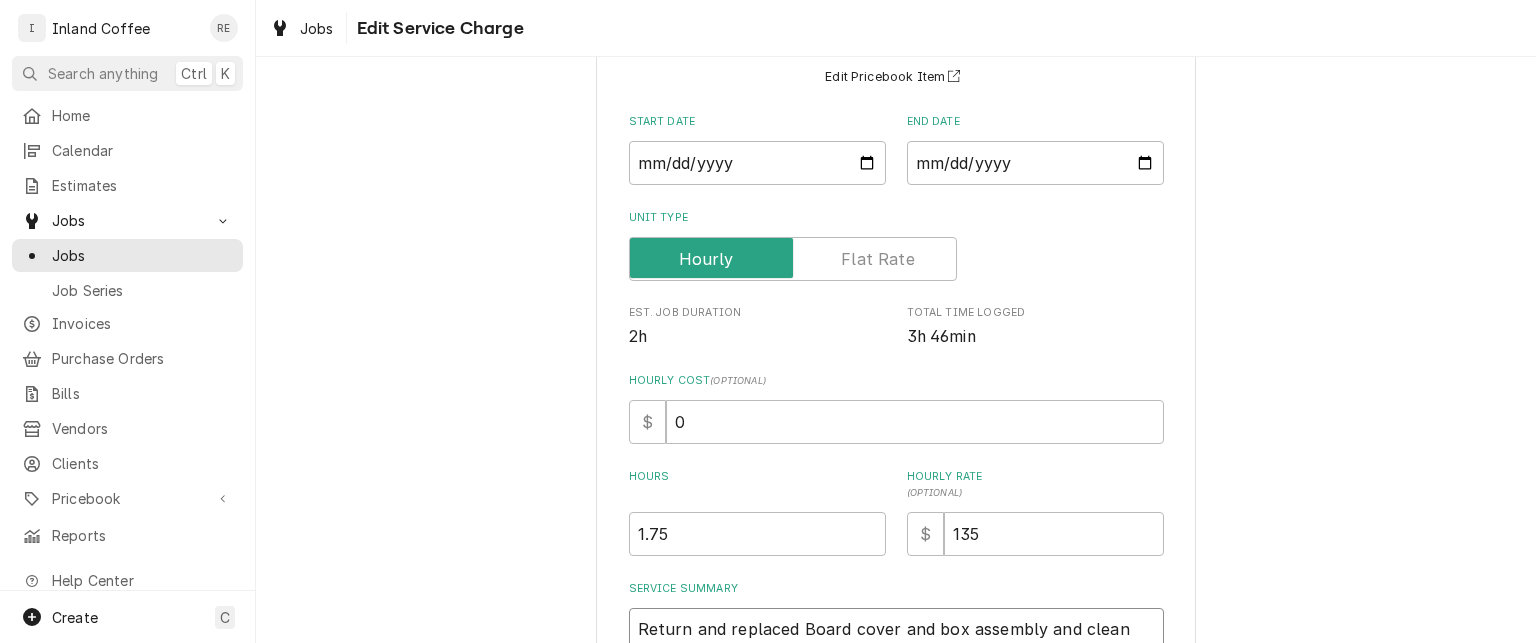 scroll, scrollTop: 403, scrollLeft: 0, axis: vertical 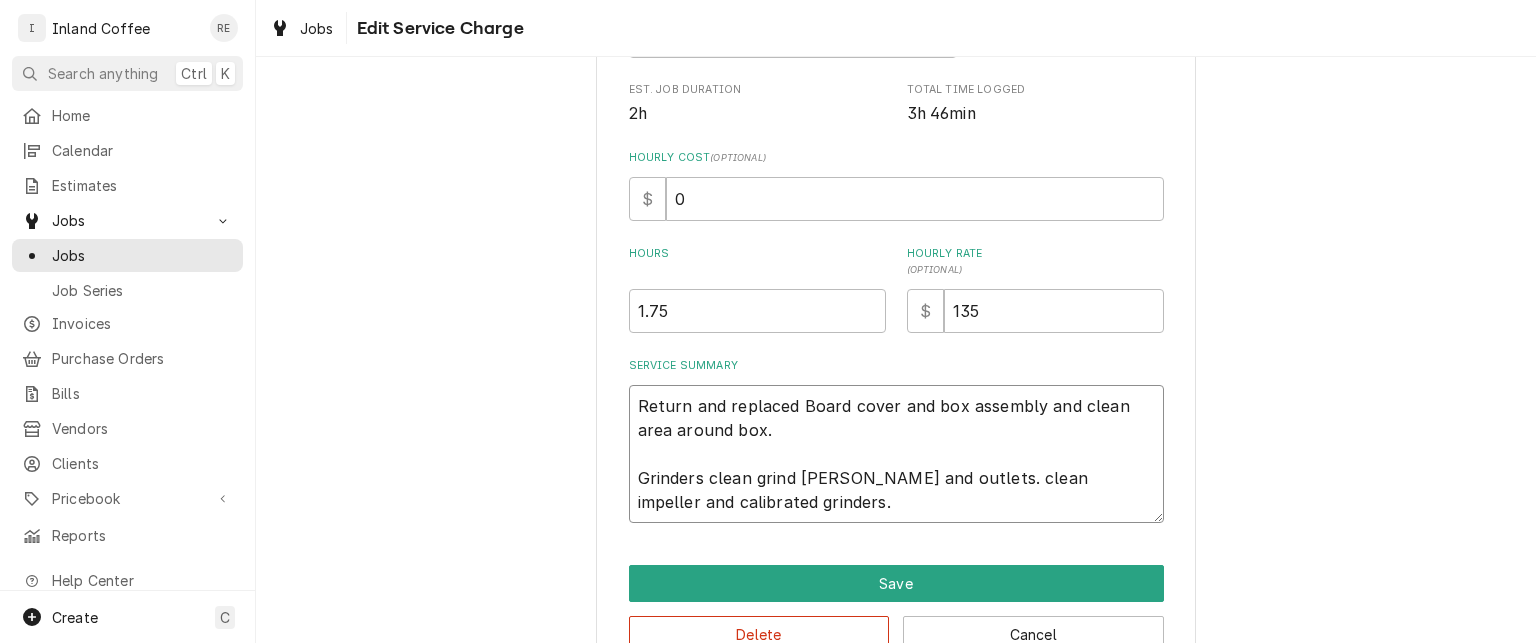 click on "Return and replaced Board cover and box assembly and clean area around box.
Grinders clean grind chambers and outlets. clean impeller and calibrated grinders." at bounding box center (896, 454) 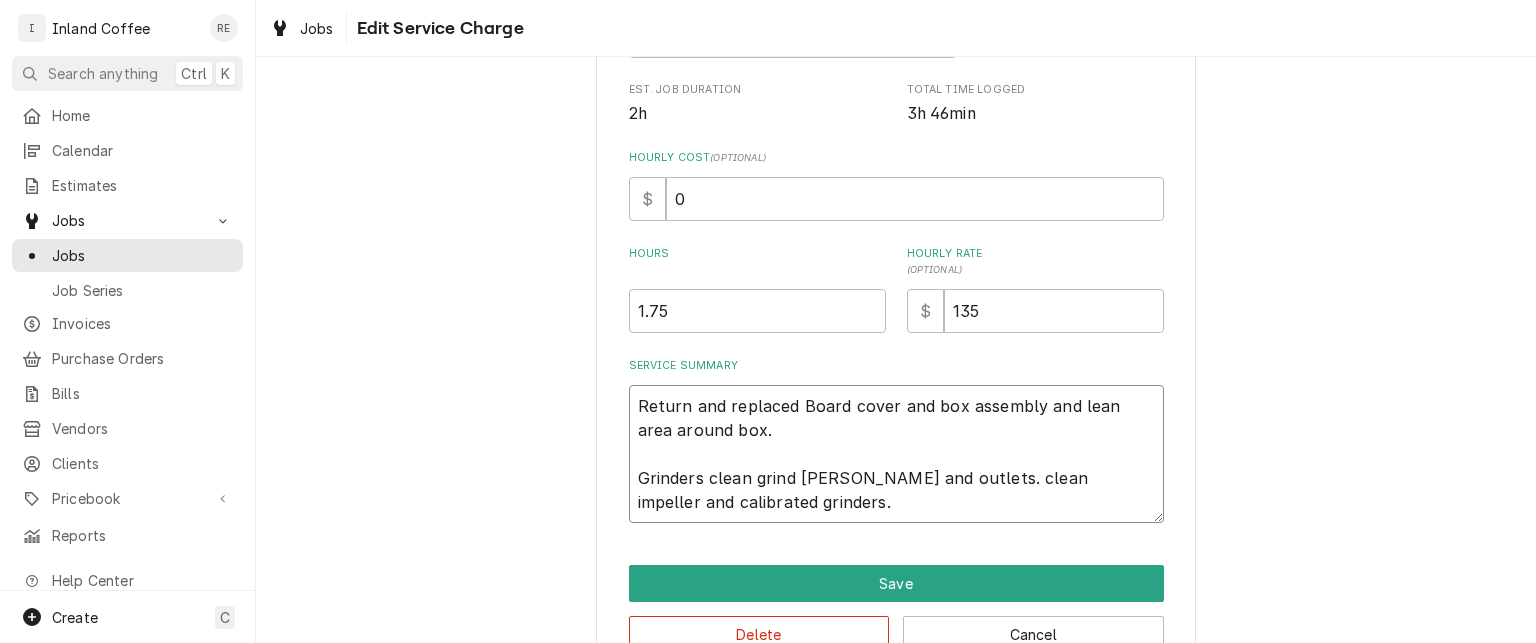 type on "x" 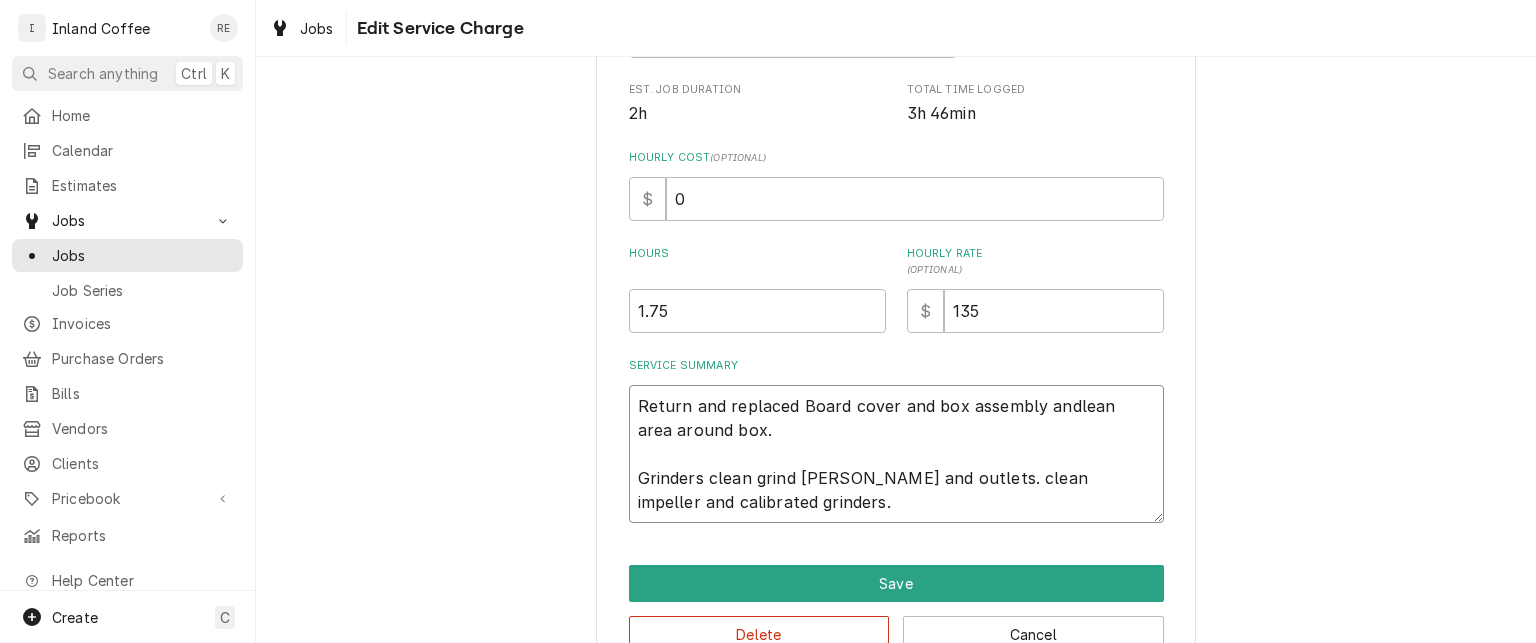 type on "x" 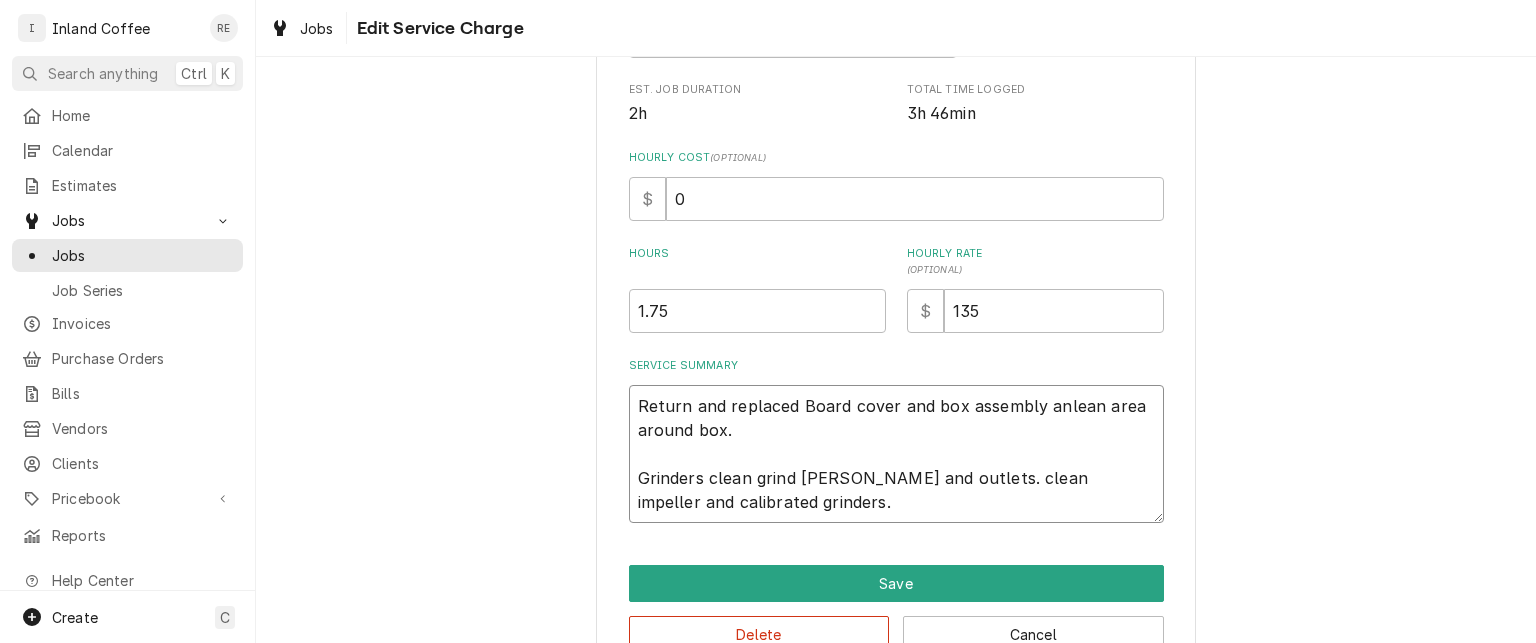type on "x" 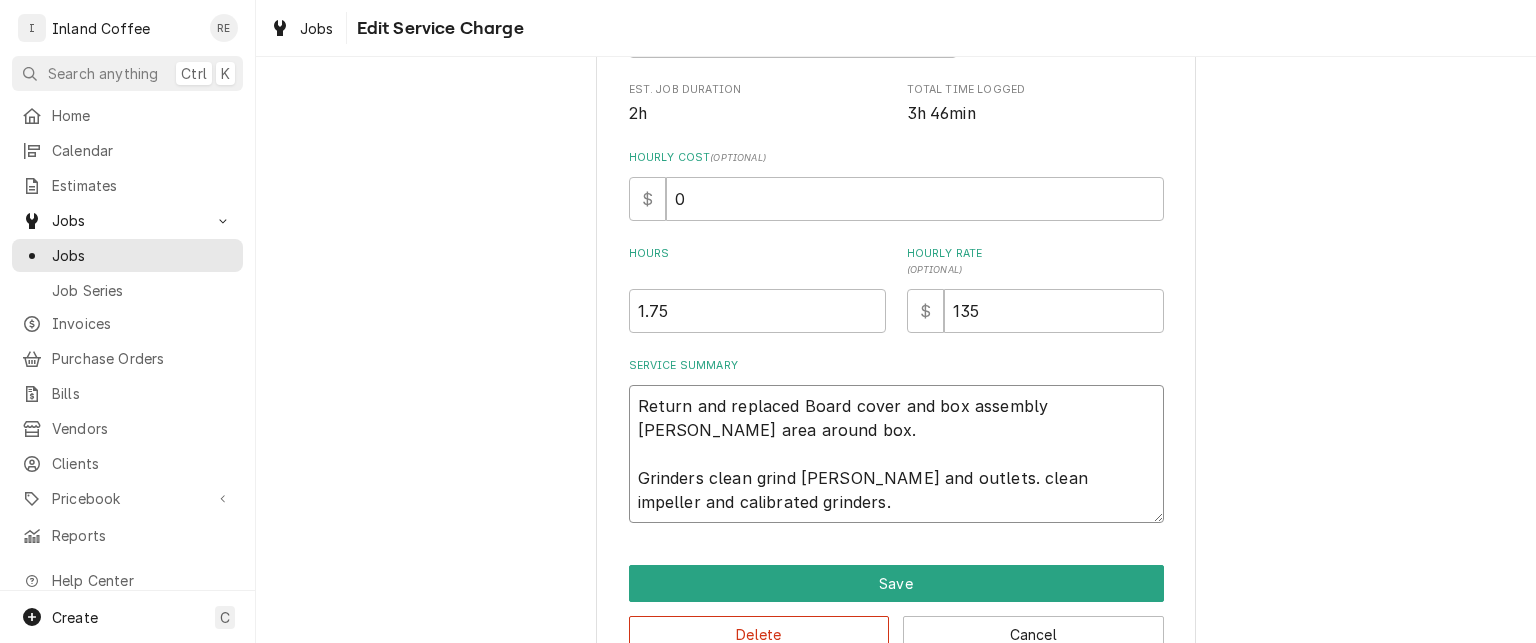type on "x" 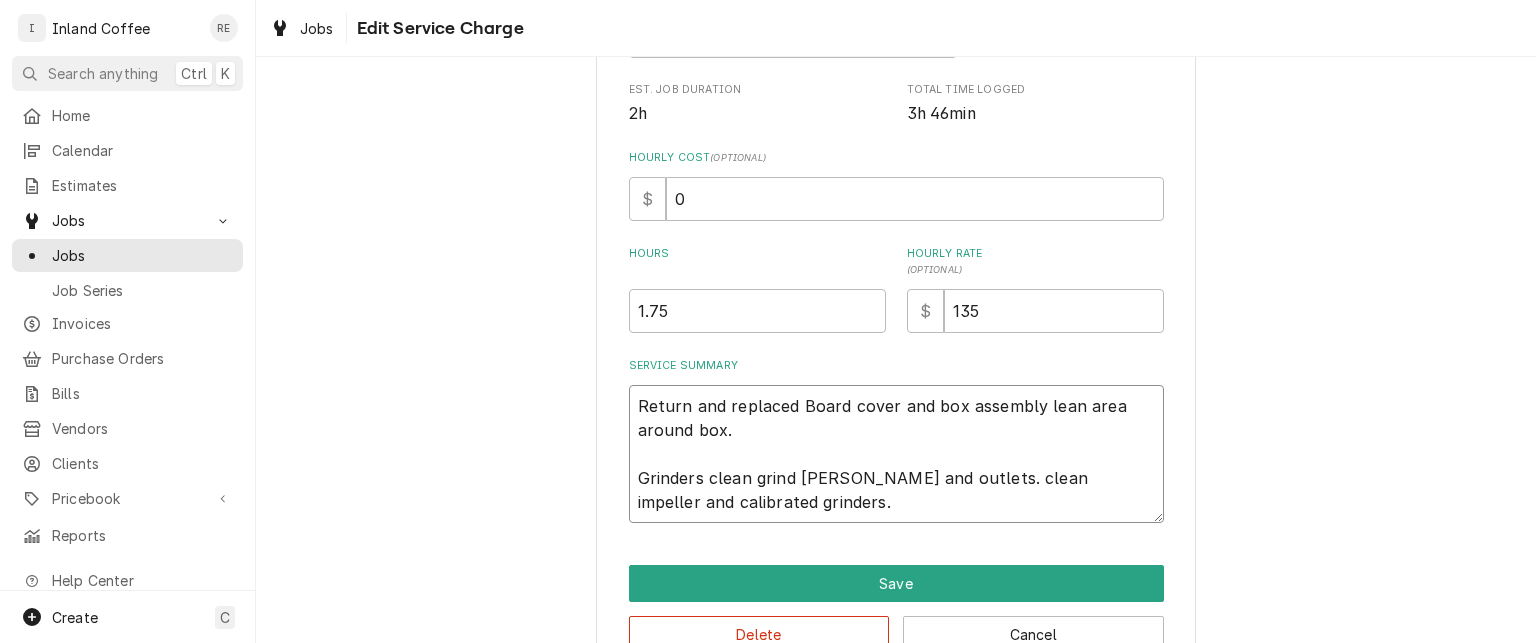 type on "x" 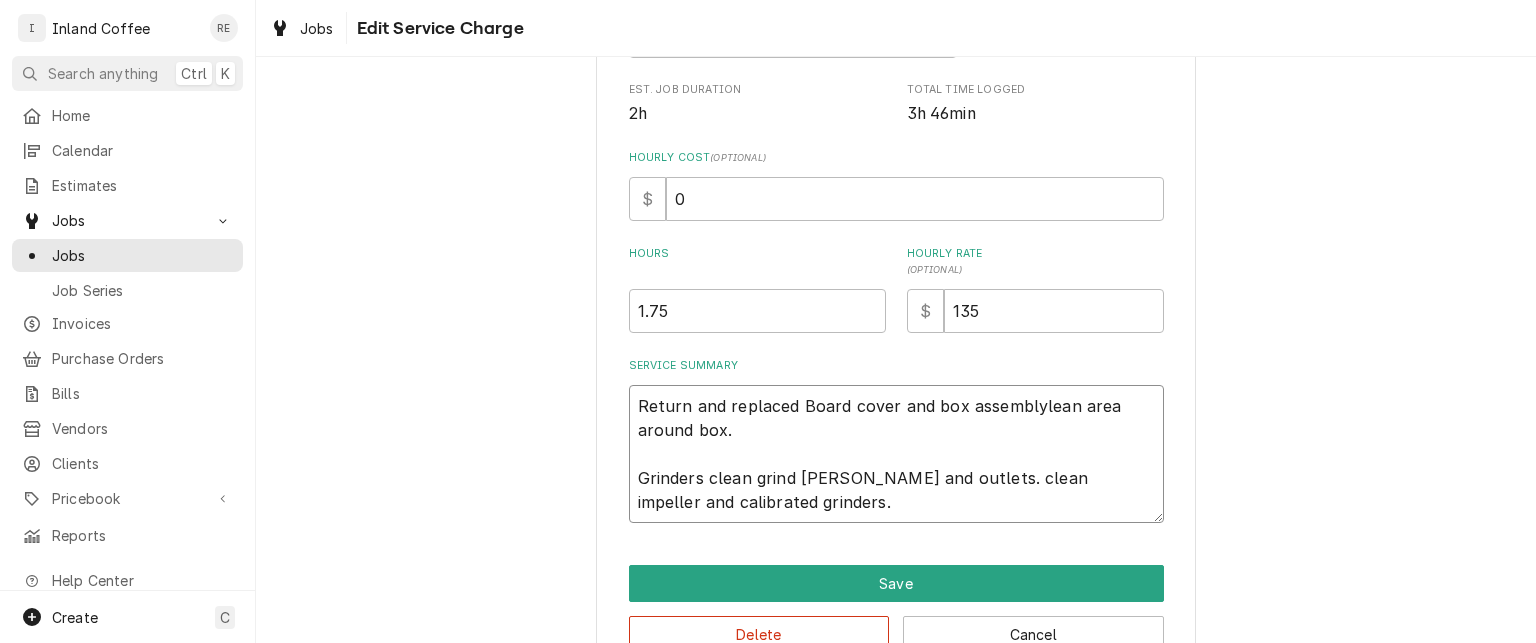 type on "x" 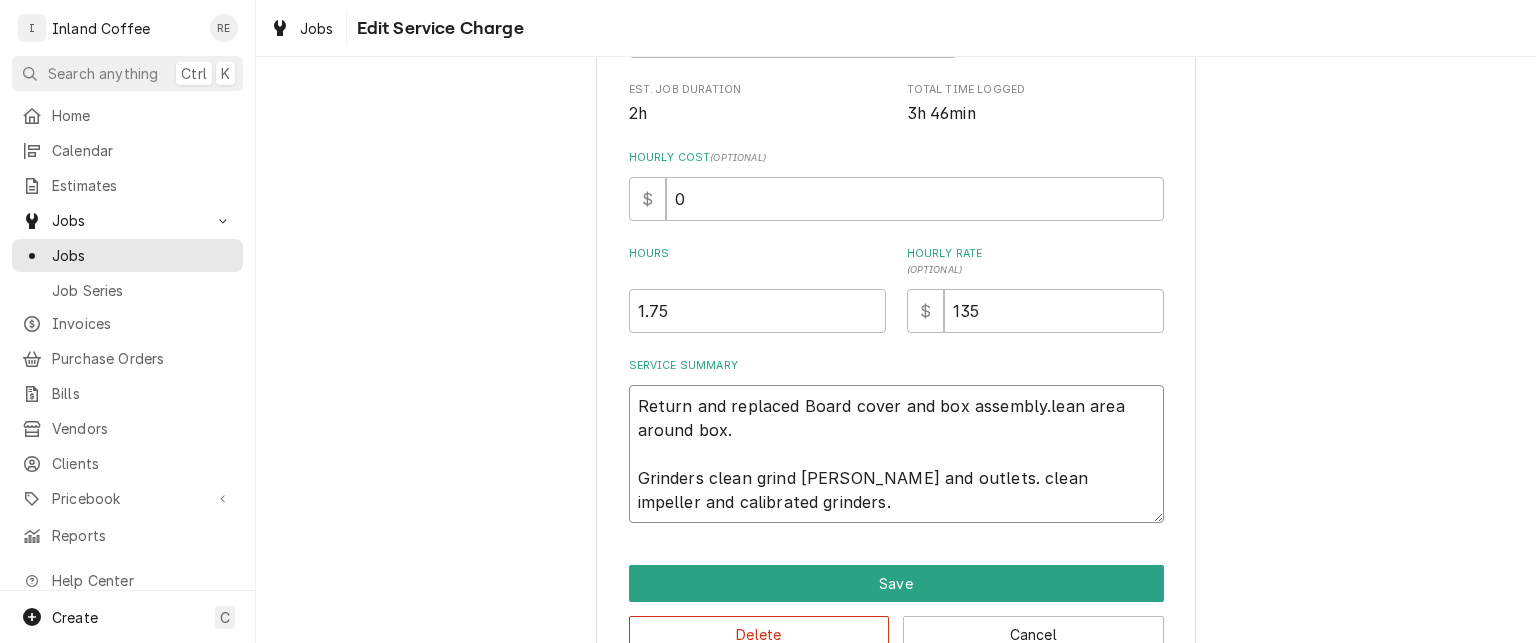 type on "x" 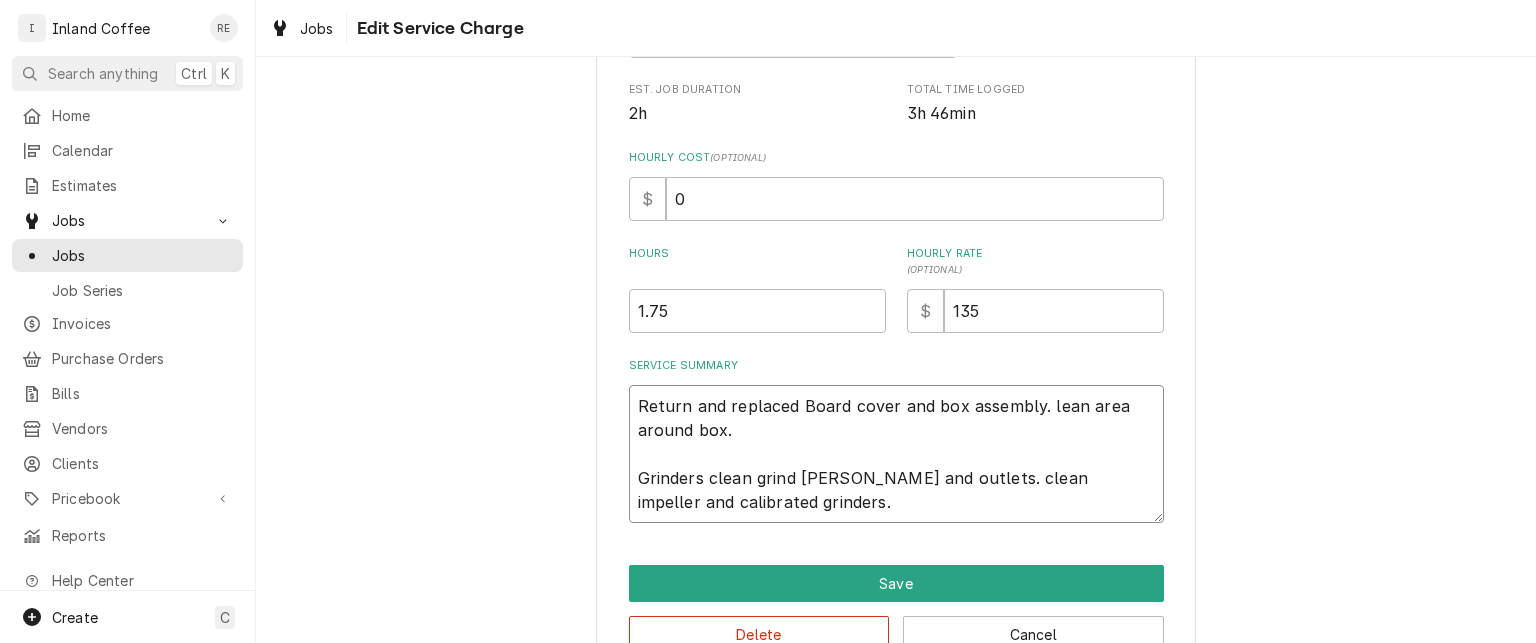 type on "x" 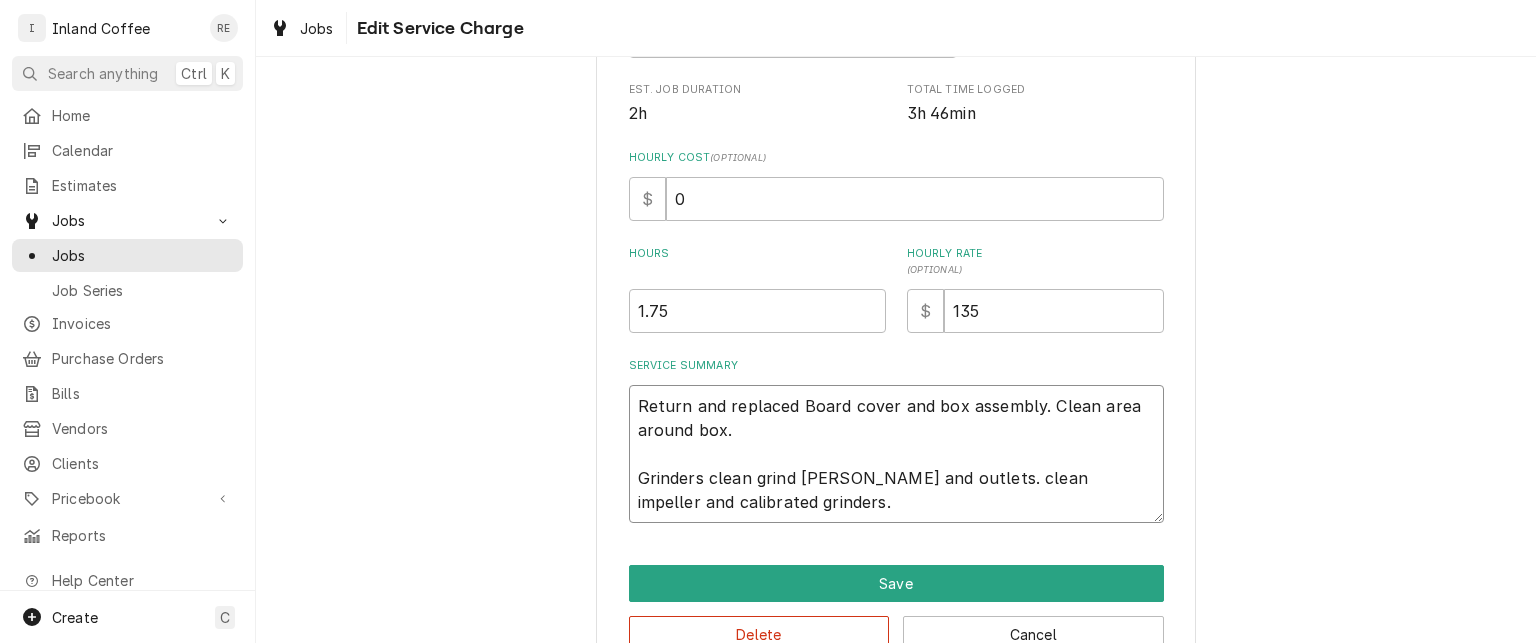 click on "Return and replaced Board cover and box assembly. Clean area around box.
Grinders clean grind chambers and outlets. clean impeller and calibrated grinders." at bounding box center (896, 454) 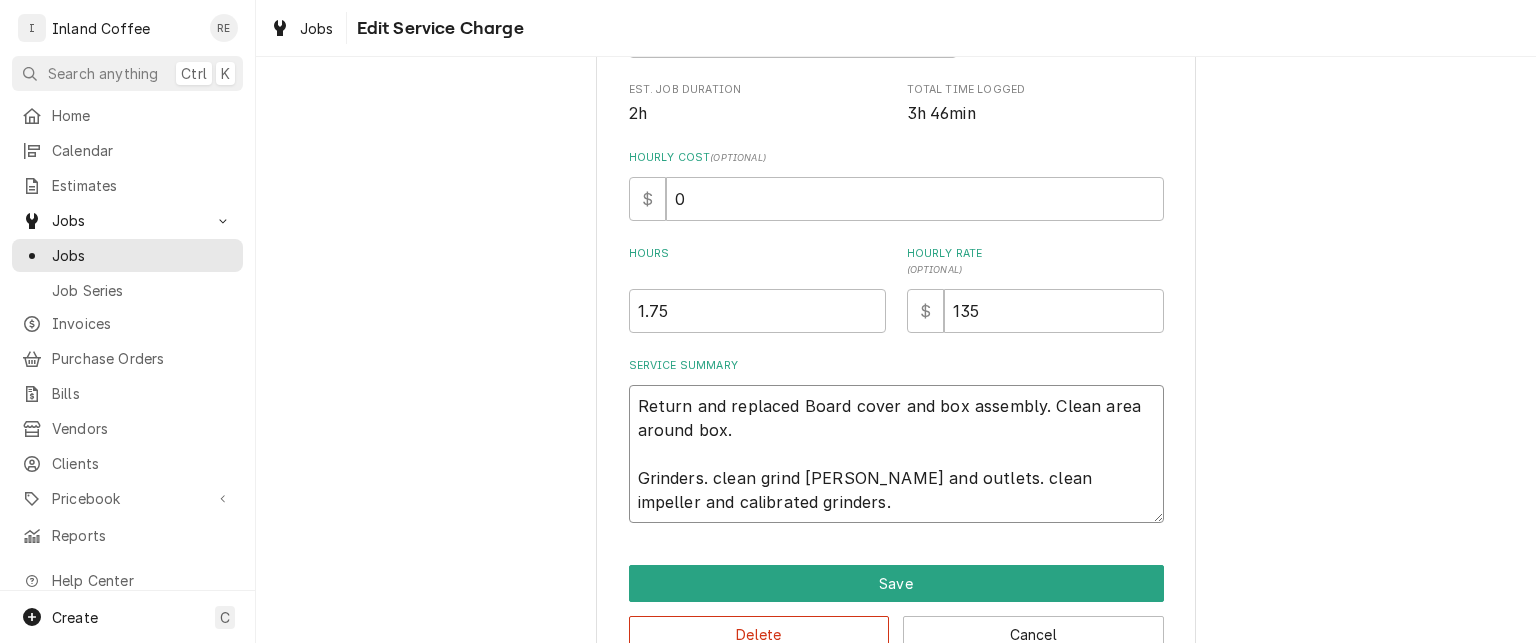 click on "Return and replaced Board cover and box assembly. Clean area around box.
Grinders. clean grind chambers and outlets. clean impeller and calibrated grinders." at bounding box center (896, 454) 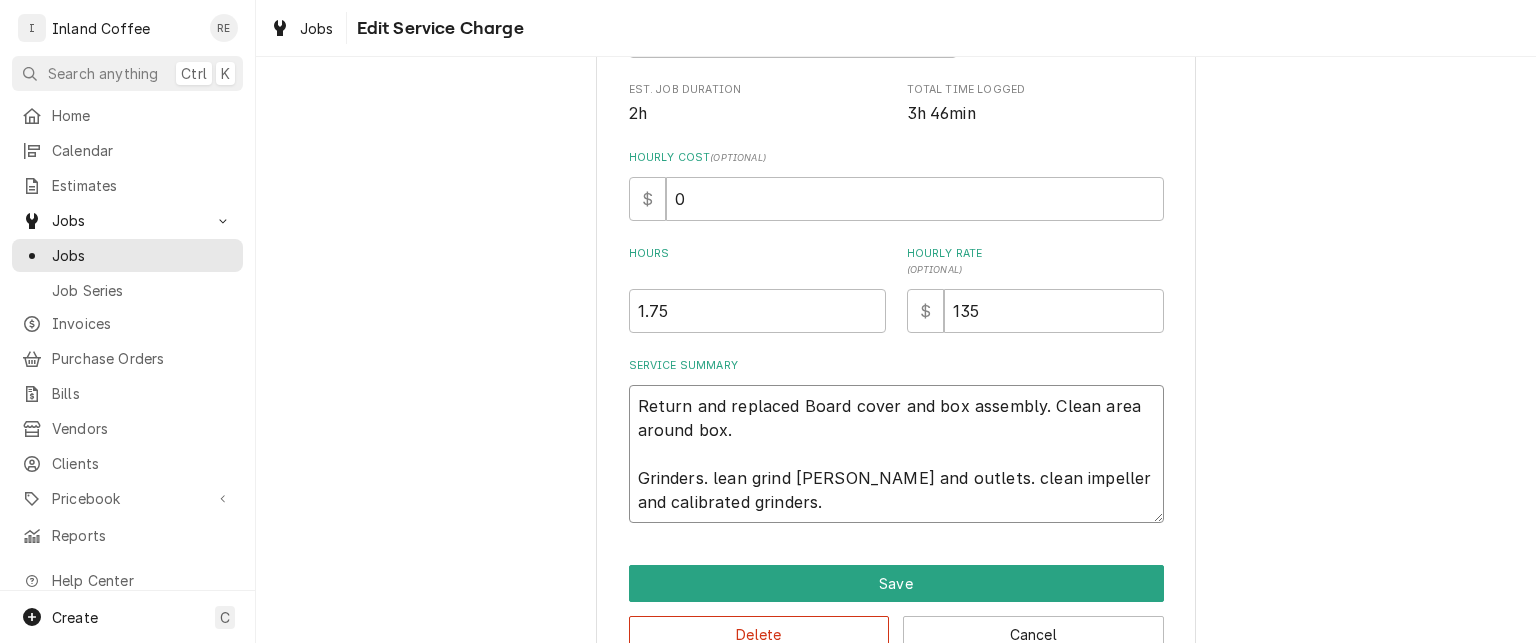 type on "x" 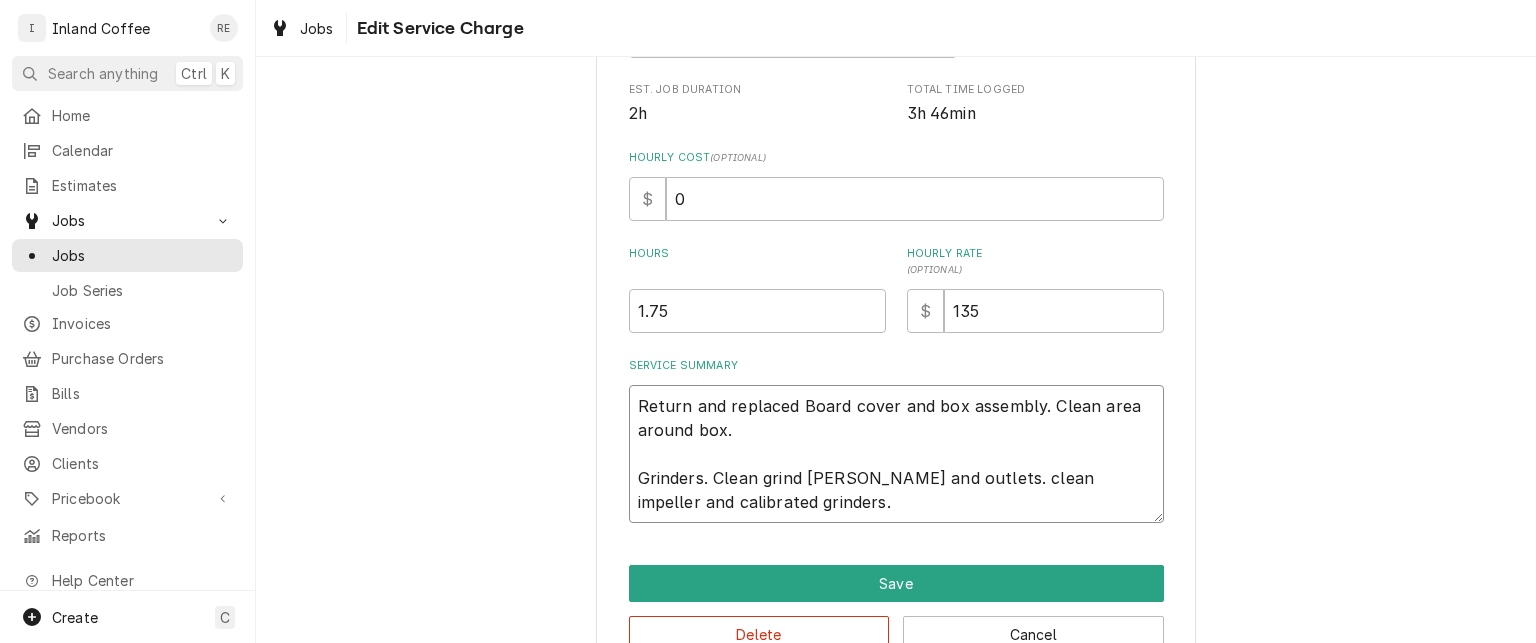 click on "Return and replaced Board cover and box assembly. Clean area around box.
Grinders. Clean grind chambers and outlets. clean impeller and calibrated grinders." at bounding box center [896, 454] 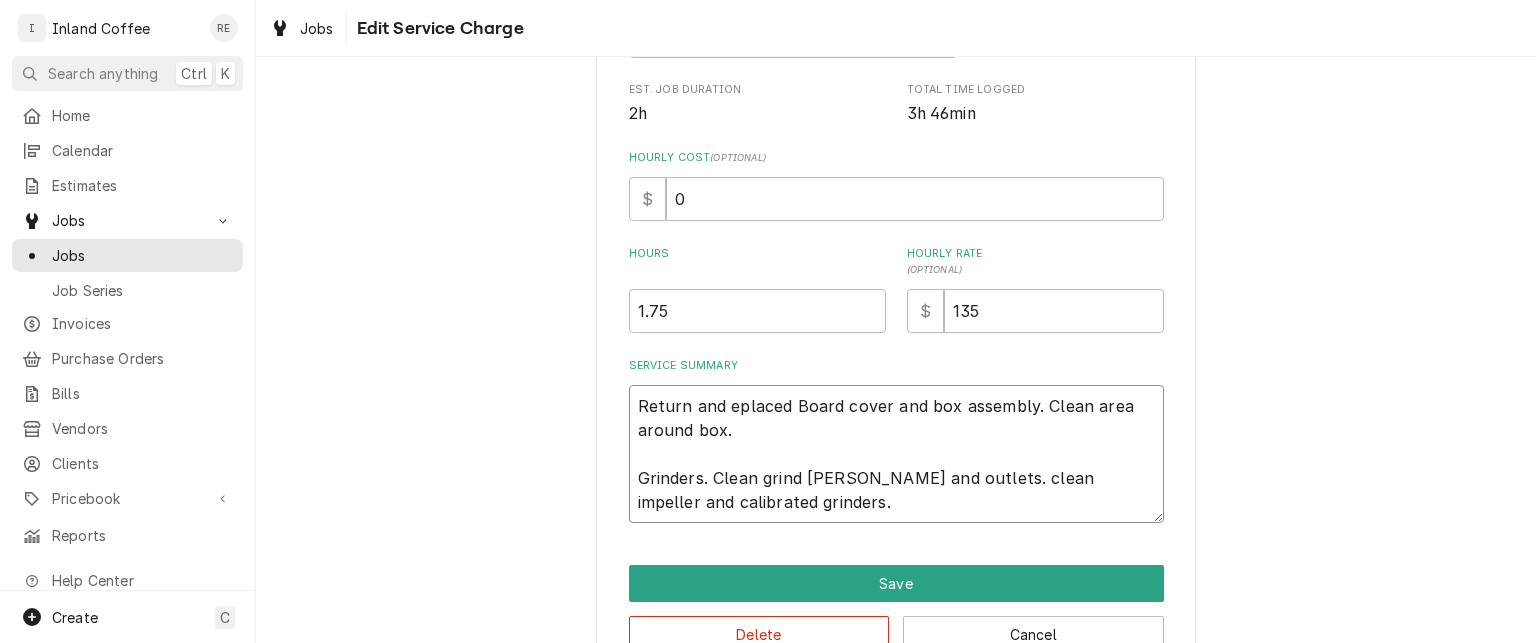 type on "x" 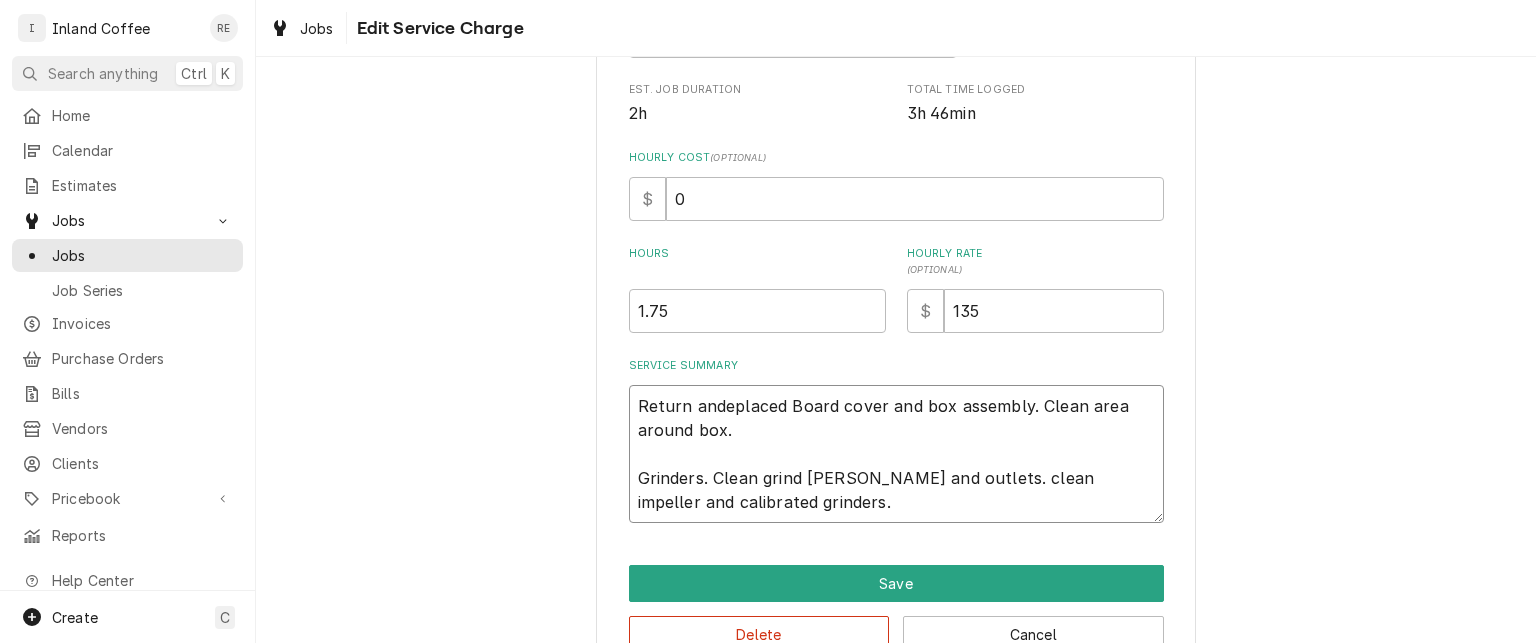 type on "x" 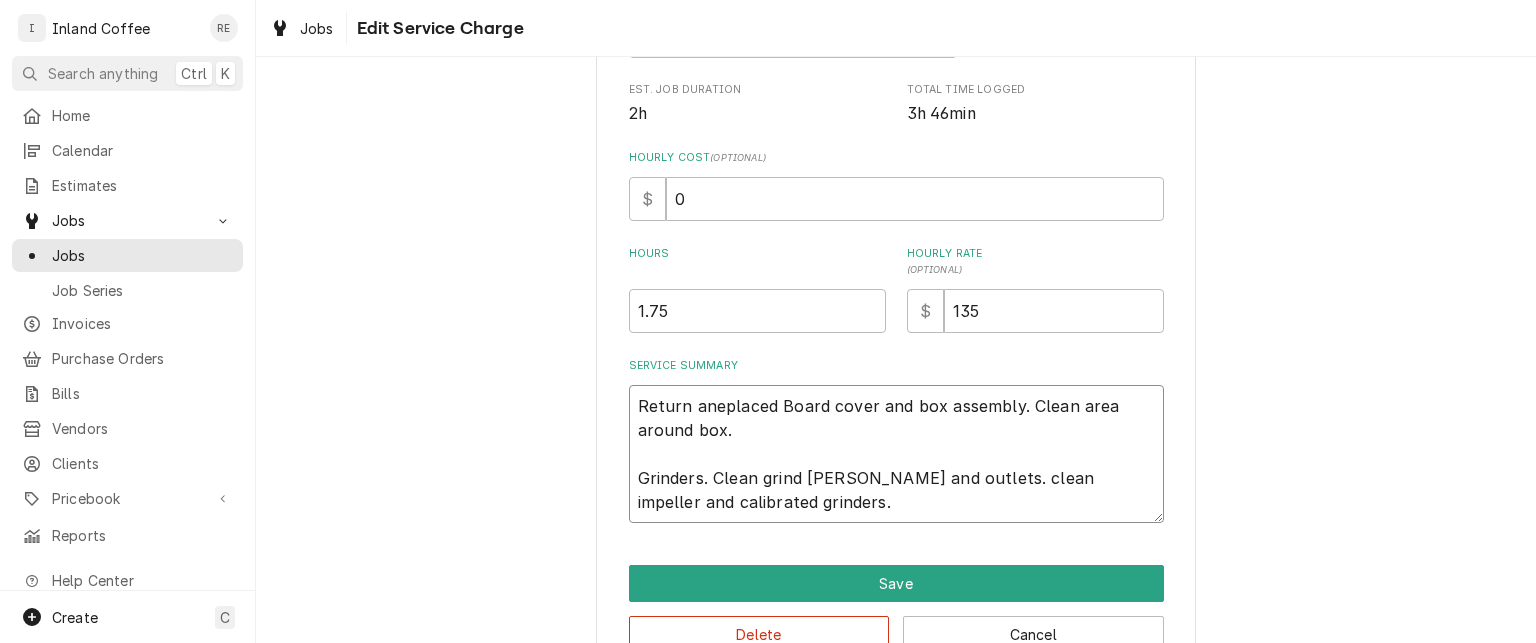 type on "x" 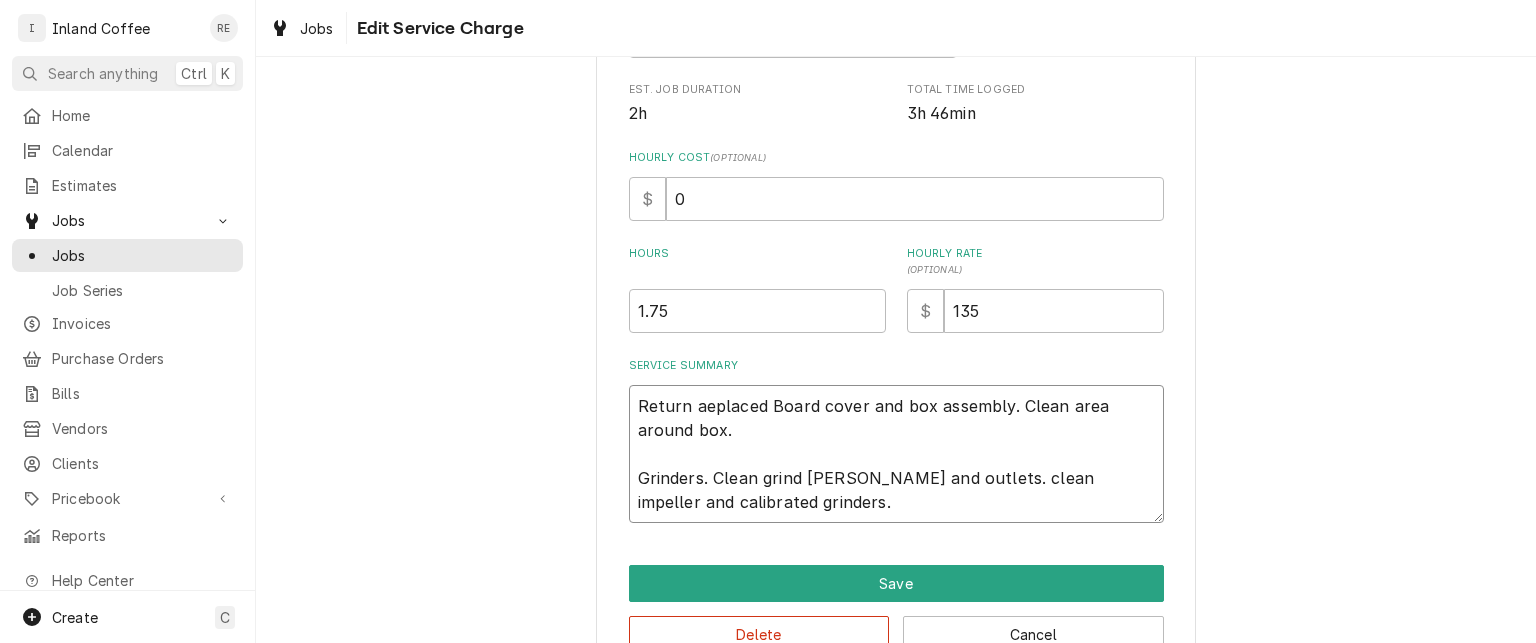 type on "x" 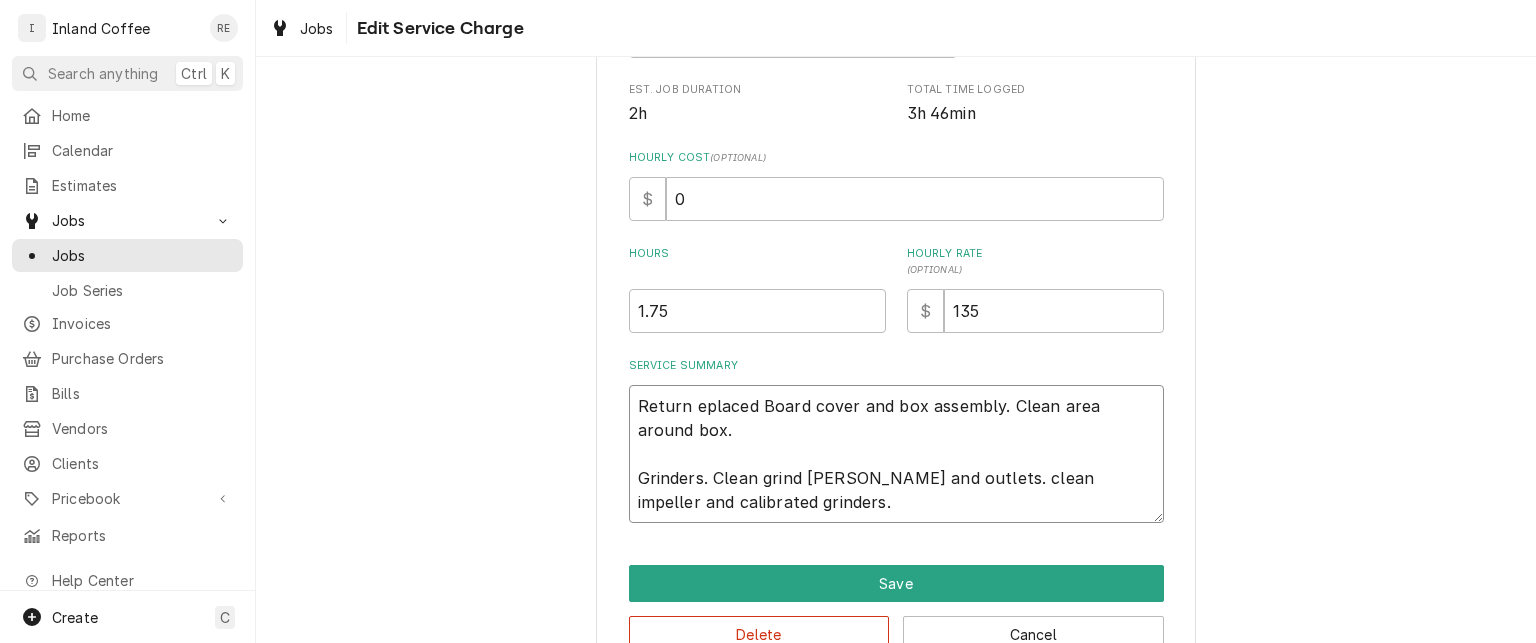 type on "x" 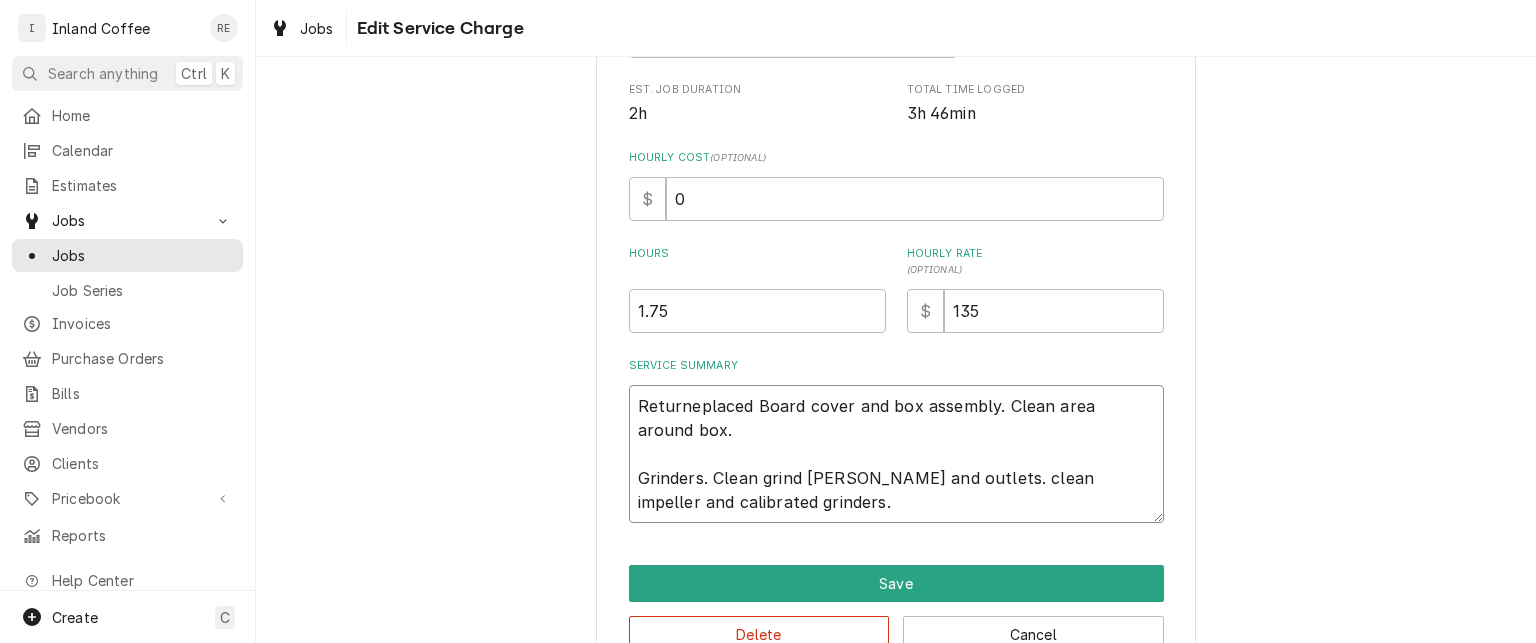 type on "x" 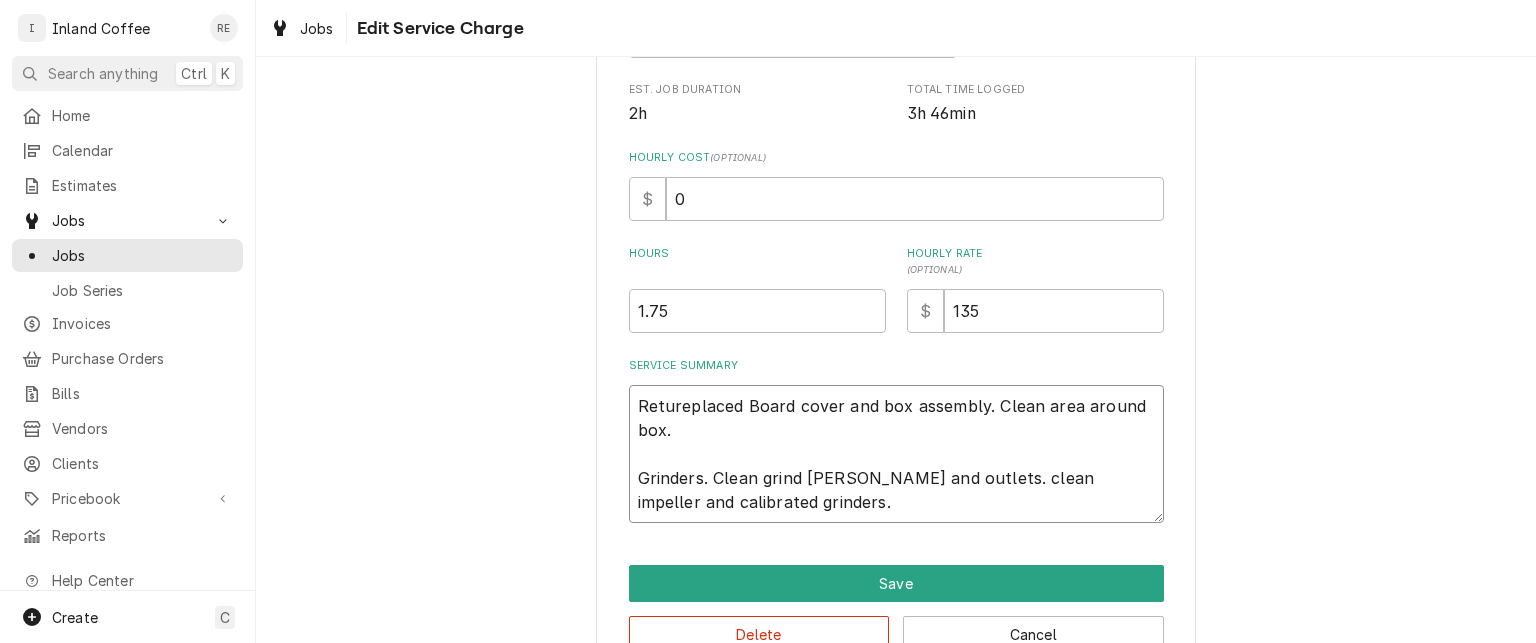 type on "x" 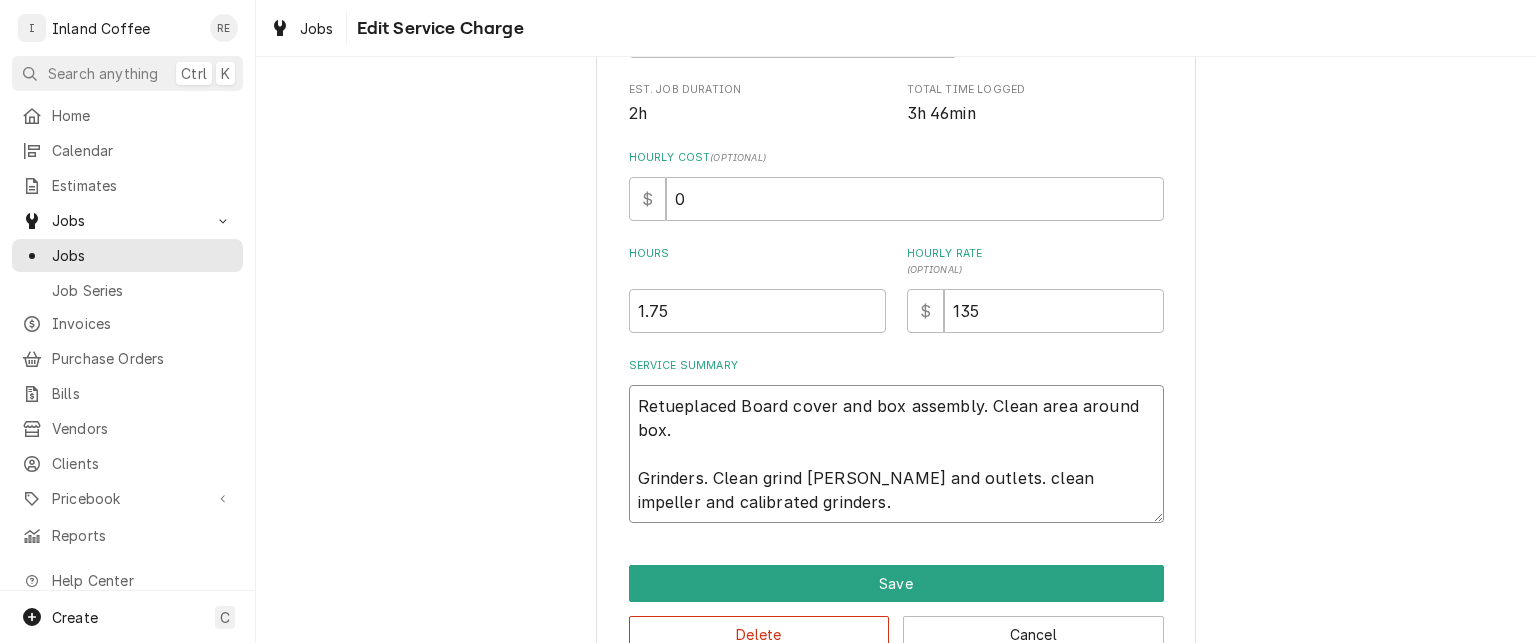 type on "x" 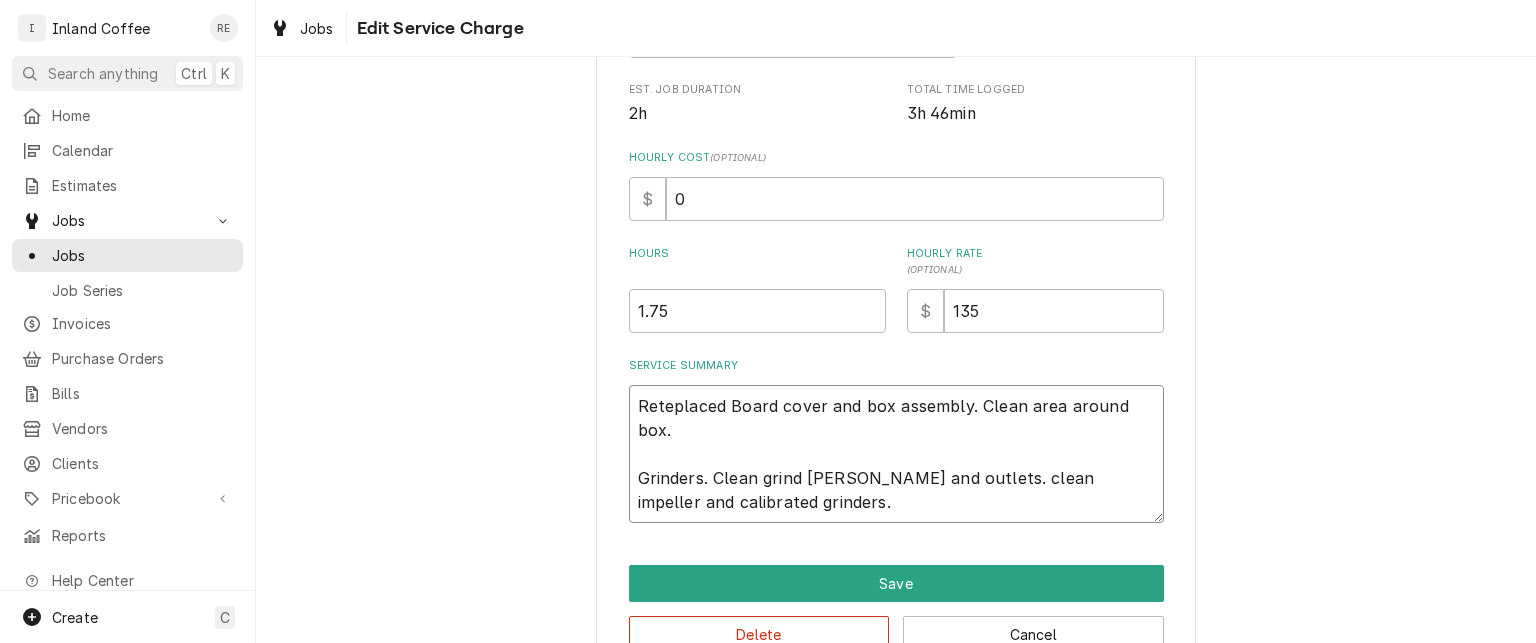 type on "x" 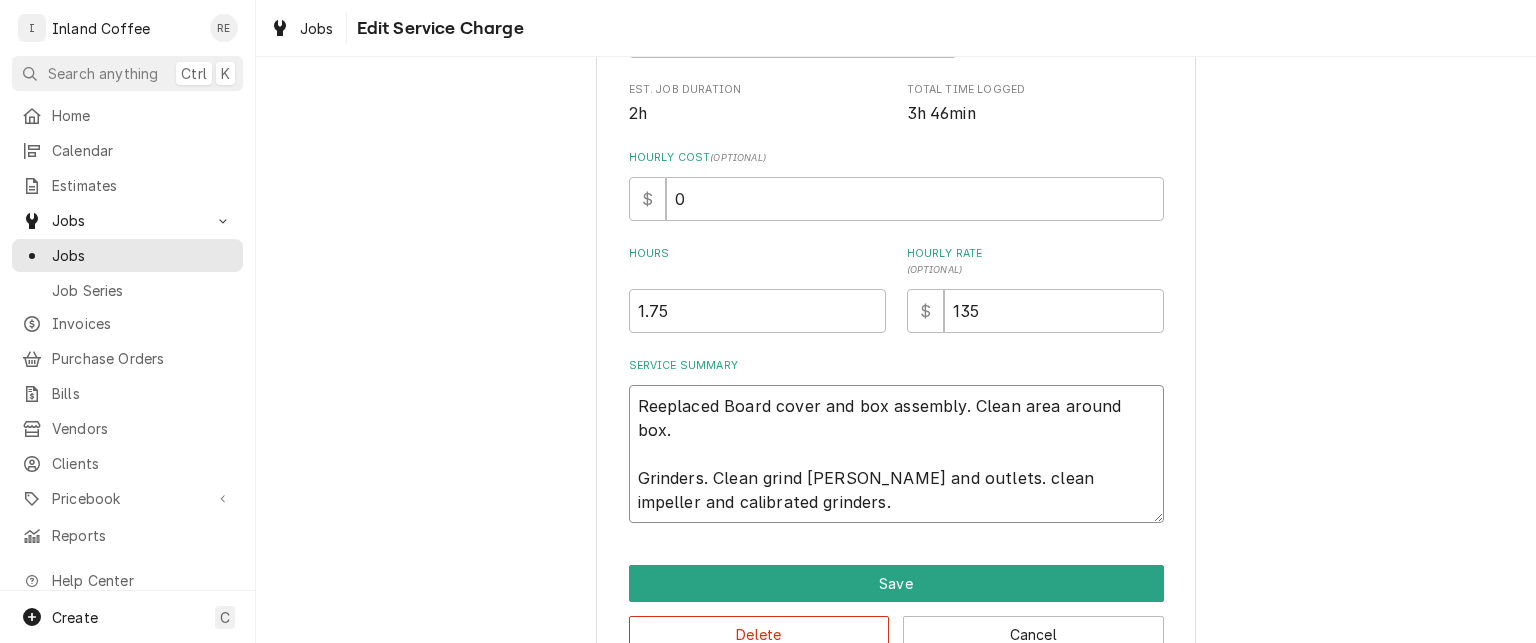 type on "x" 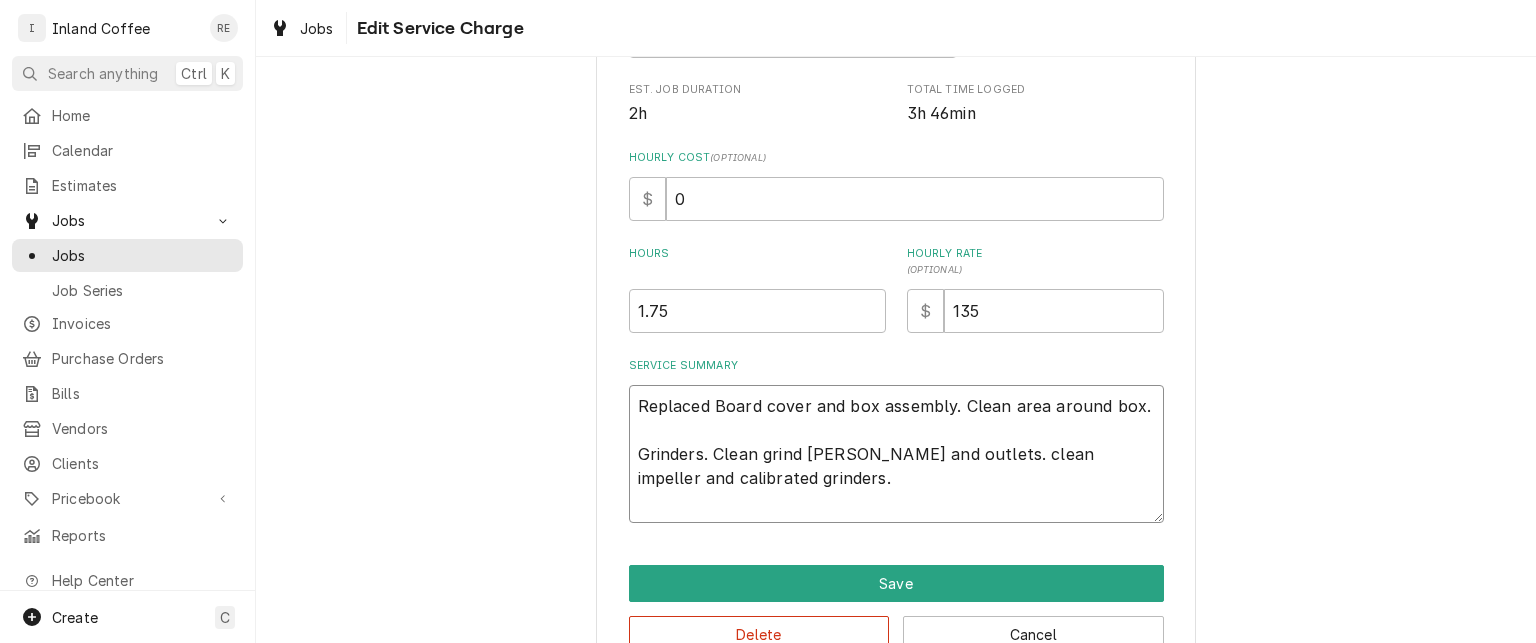 type on "x" 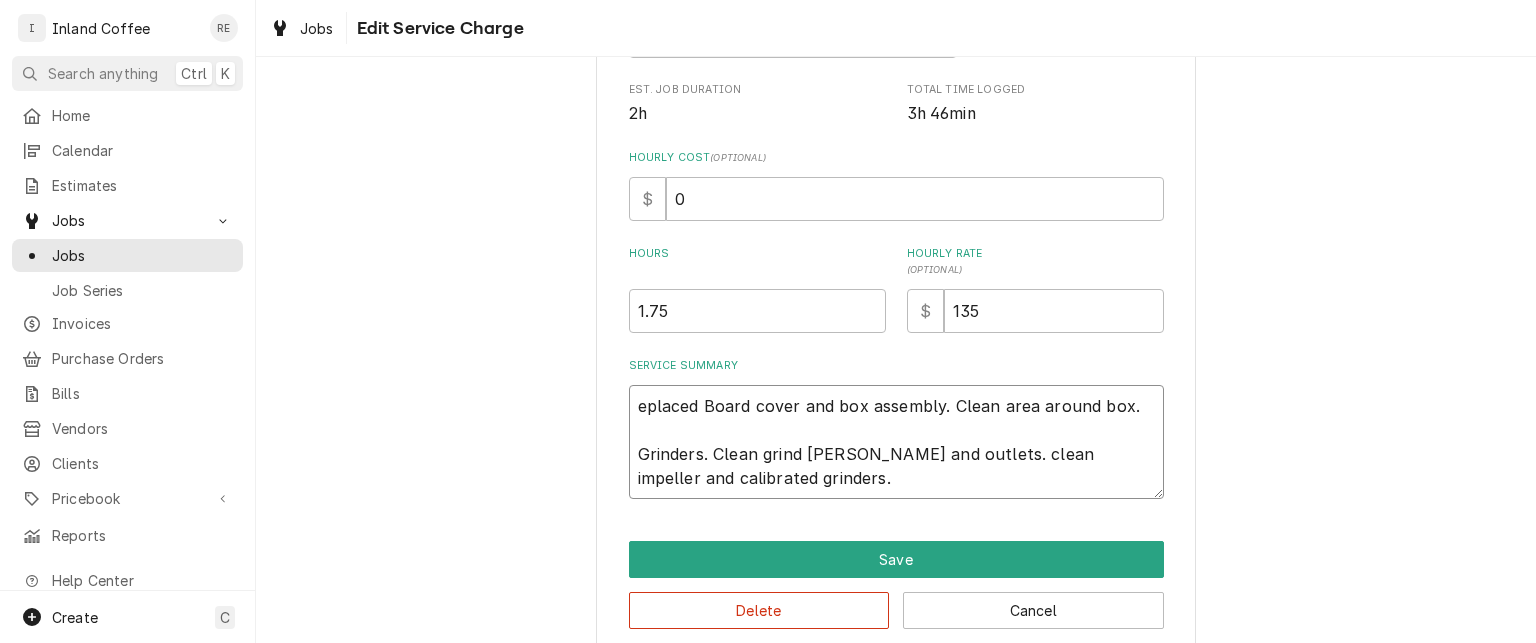 type on "x" 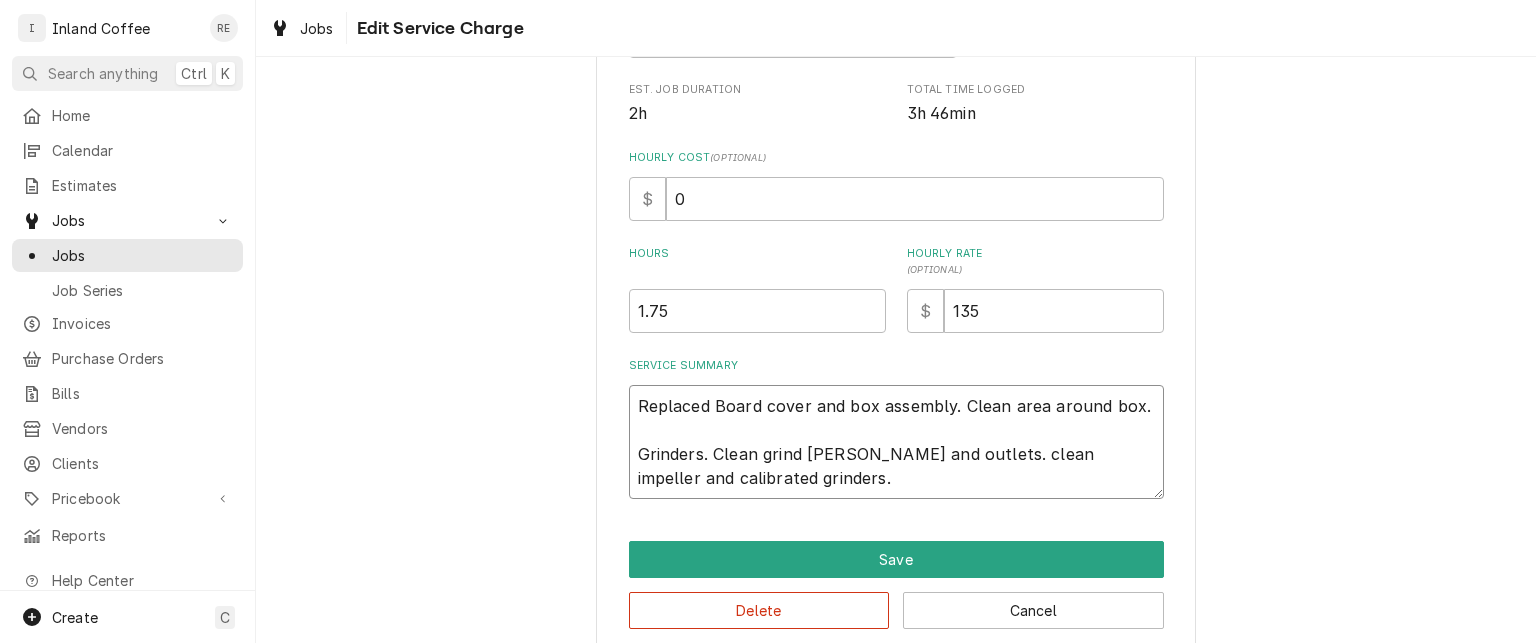click on "Replaced Board cover and box assembly. Clean area around box.
Grinders. Clean grind chambers and outlets. clean impeller and calibrated grinders." at bounding box center (896, 442) 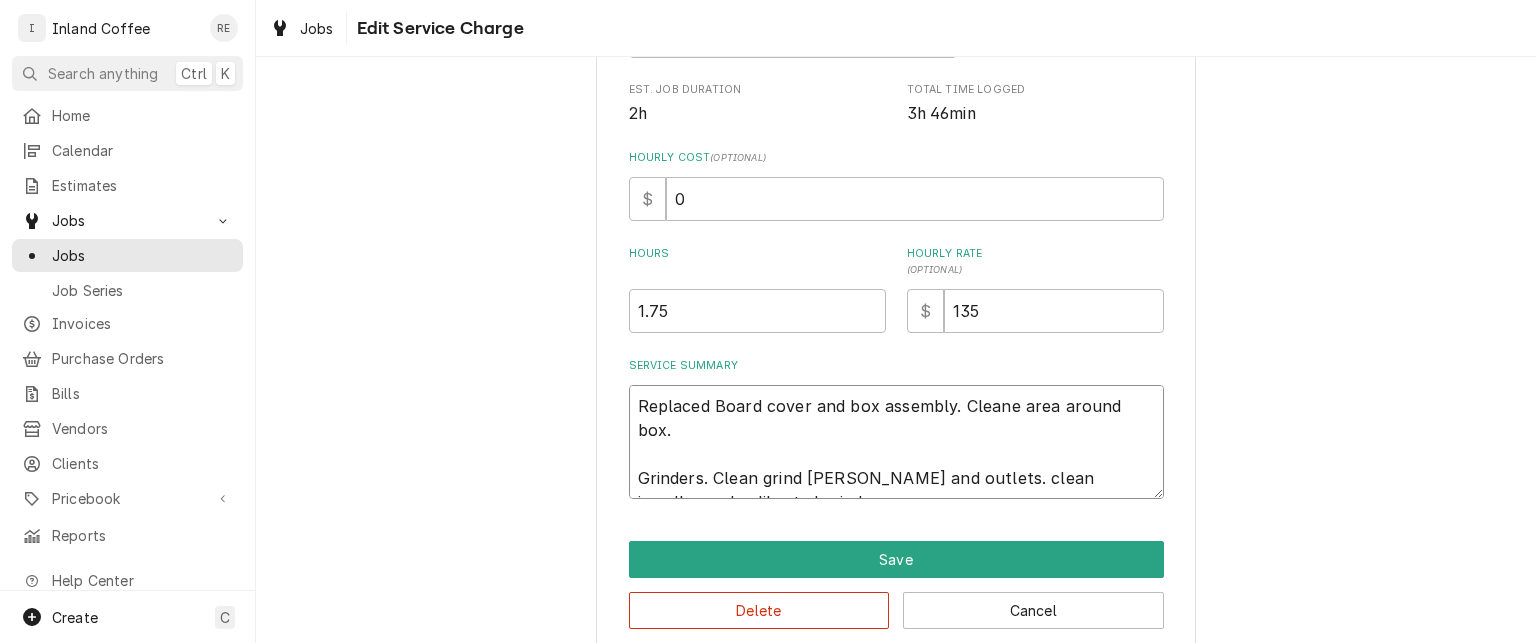 type on "x" 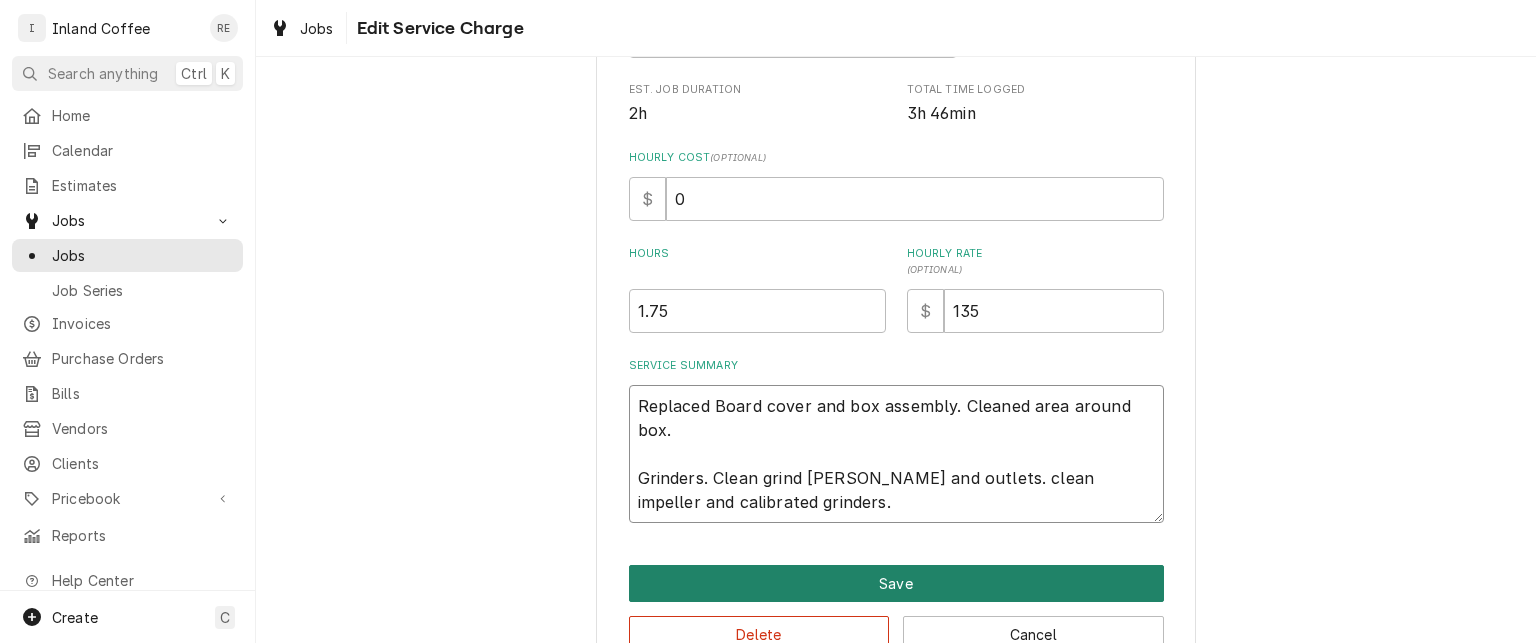 type on "Replaced Board cover and box assembly. Cleaned area around box.
Grinders. Clean grind chambers and outlets. clean impeller and calibrated grinders." 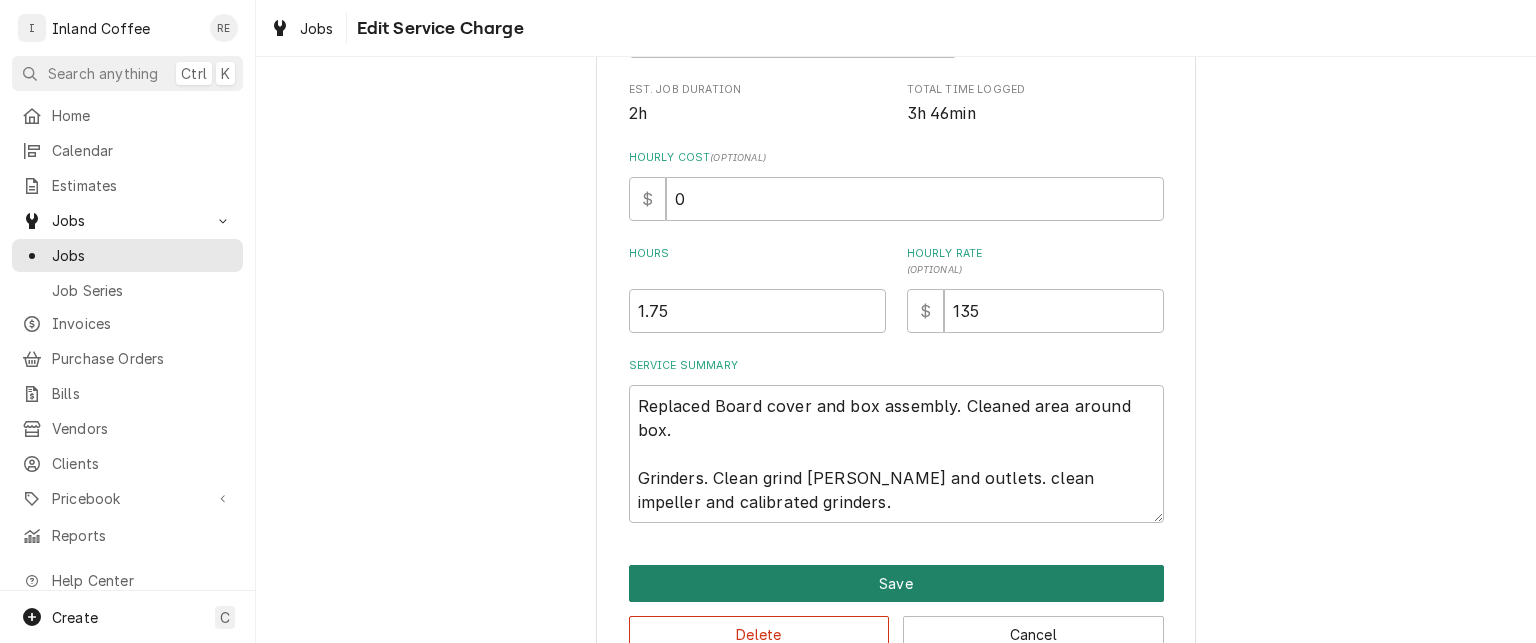 click on "Save" at bounding box center [896, 583] 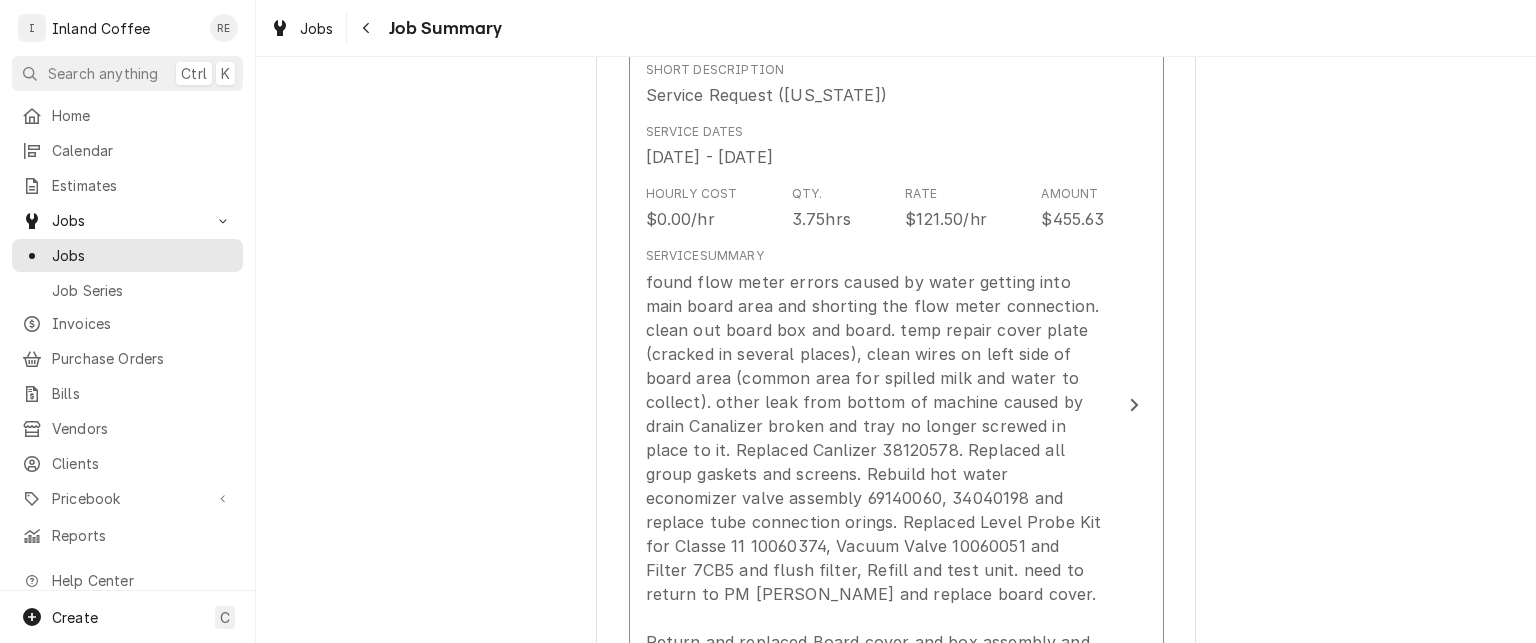 scroll, scrollTop: 529, scrollLeft: 0, axis: vertical 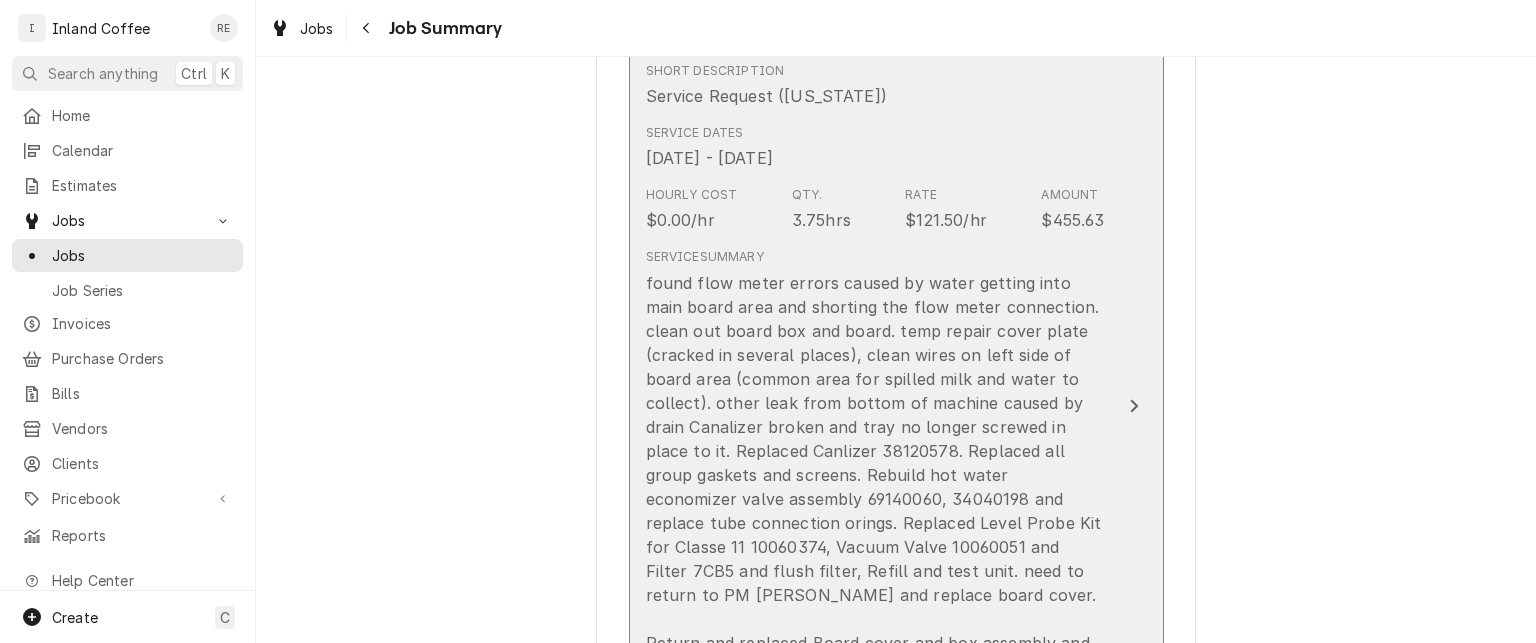 click on "found flow meter errors caused by water getting into main board area and shorting the flow meter connection. clean out board box and board. temp repair cover plate (cracked in several places), clean wires on left side of board area (common area for spilled milk and water to collect). other leak from bottom of machine caused by drain Canalizer broken and tray no longer screwed in place to it. Replaced Canlizer 38120578. Replaced all group gaskets and screens. Rebuild hot water economizer valve assembly 69140060, 34040198 and replace tube connection orings. Replaced Level Probe Kit for Classe 11 10060374, Vacuum Valve 10060051 and Filter 7CB5 and flush filter, Refill and test unit. need to return to PM Grinders and replace board cover.
Return and replaced Board cover and box assembly and clean area around box.
Grinders clean grind chambers and outlets. clean impeller and calibrated grinders." at bounding box center (875, 511) 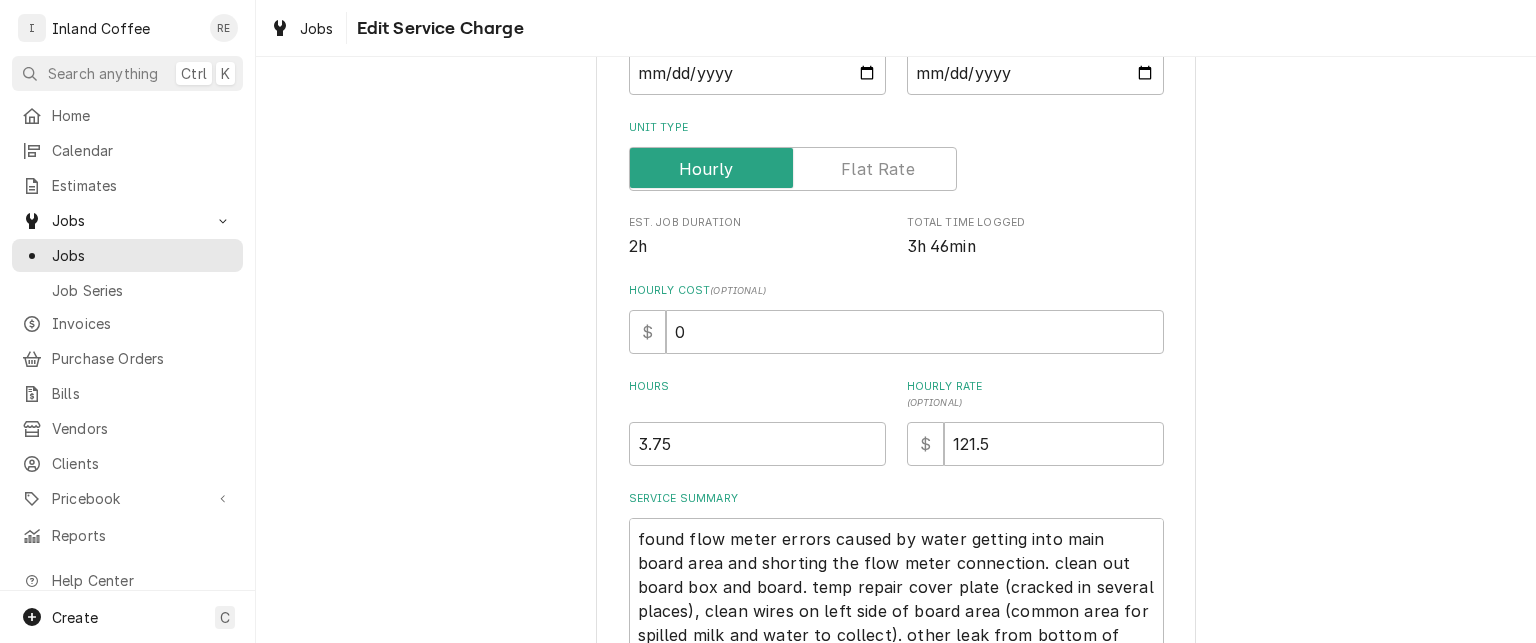scroll, scrollTop: 274, scrollLeft: 0, axis: vertical 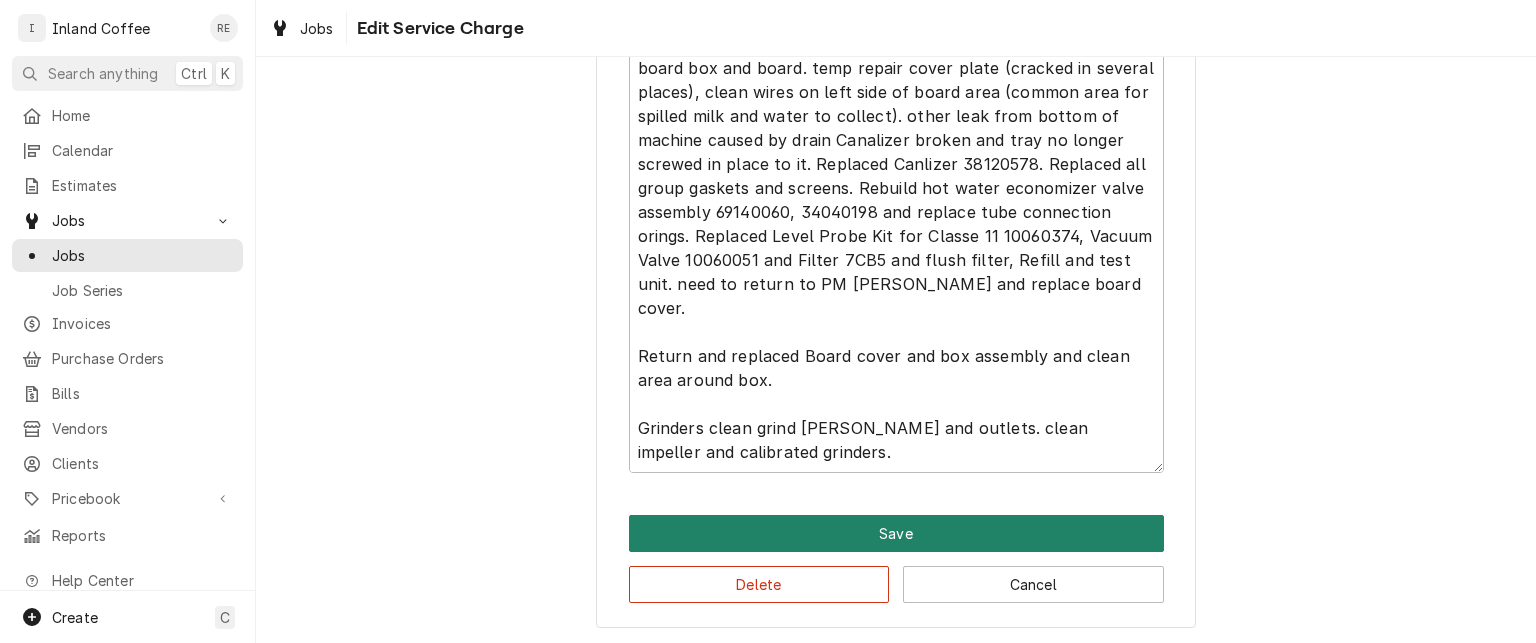 click on "Save" at bounding box center (896, 533) 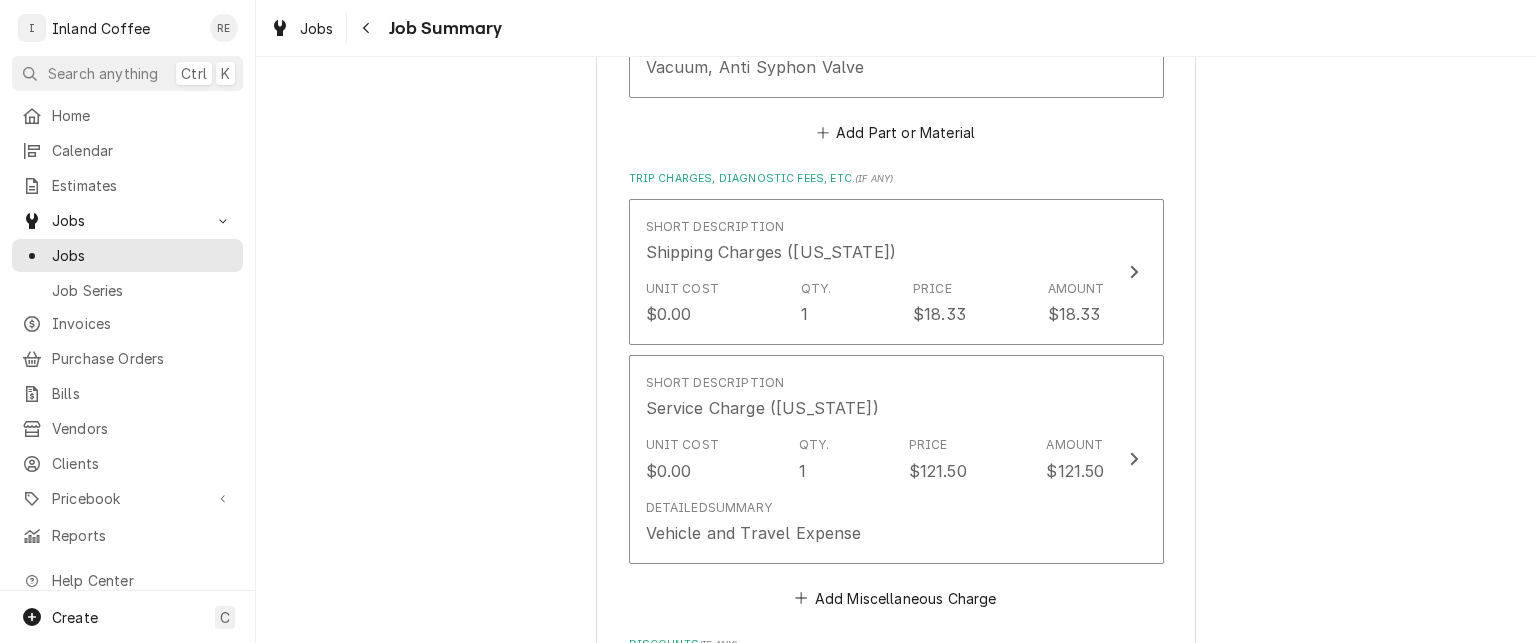 scroll, scrollTop: 4920, scrollLeft: 0, axis: vertical 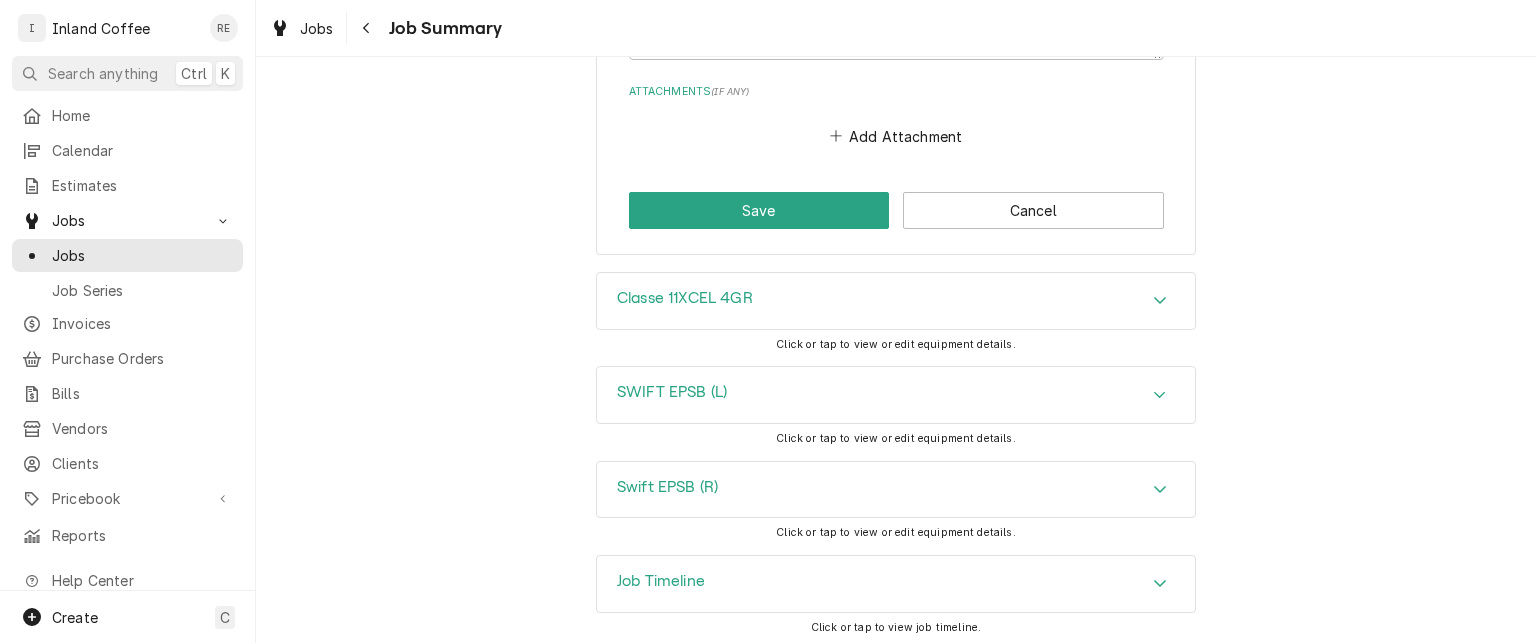 click on "Job Timeline" at bounding box center (896, 584) 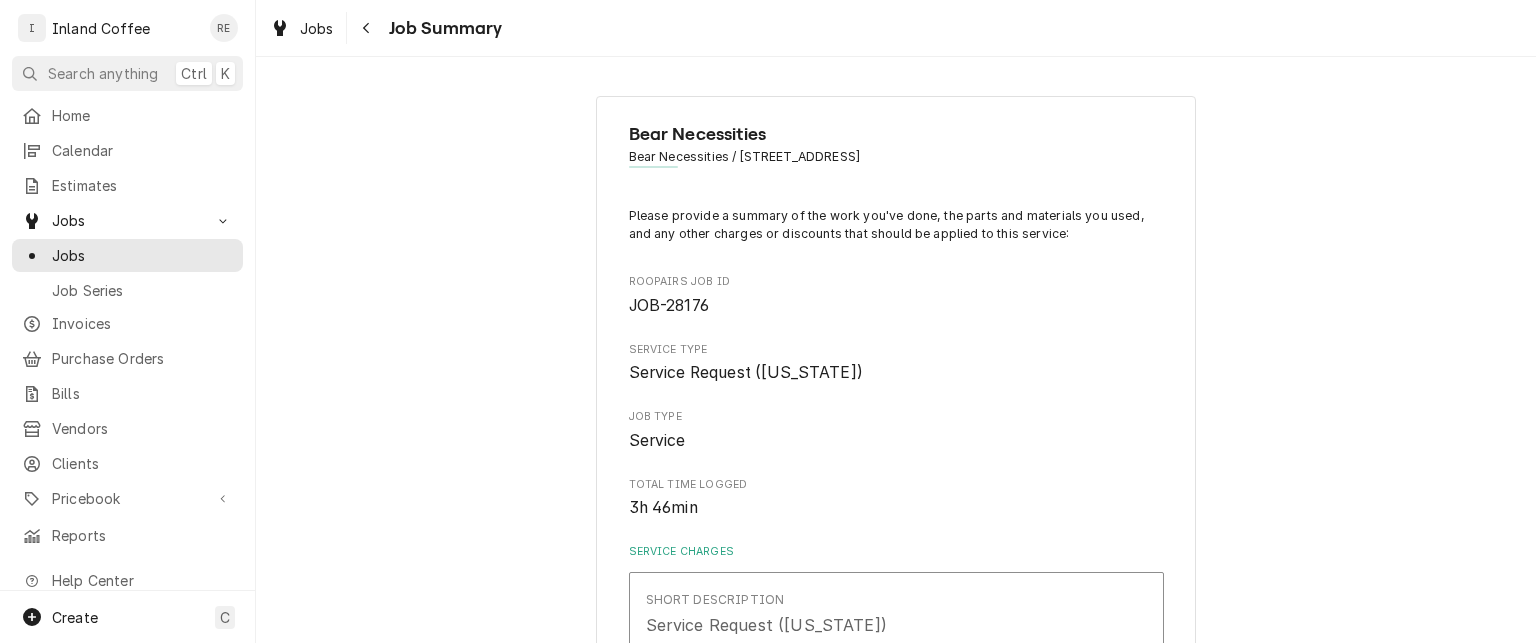 scroll, scrollTop: 480, scrollLeft: 0, axis: vertical 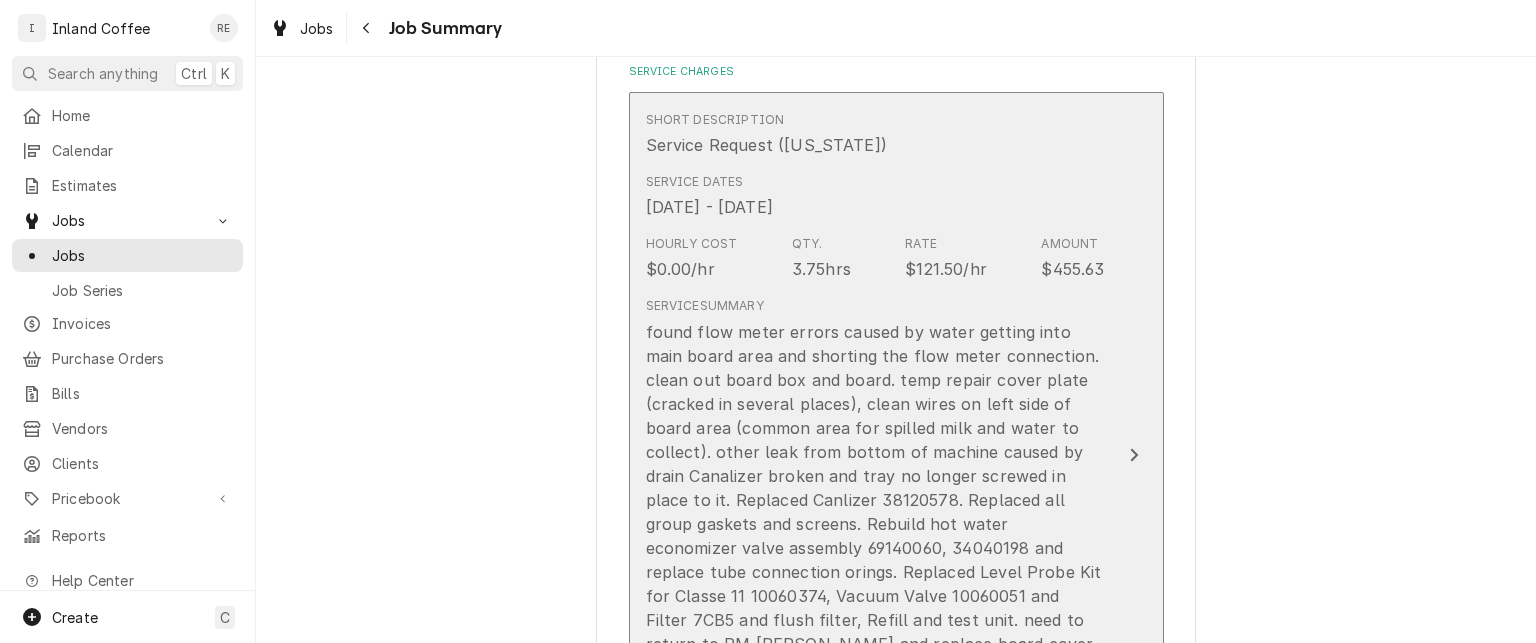click on "found flow meter errors caused by water getting into main board area and shorting the flow meter connection. clean out board box and board. temp repair cover plate (cracked in several places), clean wires on left side of board area (common area for spilled milk and water to collect). other leak from bottom of machine caused by drain Canalizer broken and tray no longer screwed in place to it. Replaced Canlizer 38120578. Replaced all group gaskets and screens. Rebuild hot water economizer valve assembly 69140060, 34040198 and replace tube connection orings. Replaced Level Probe Kit for Classe 11 10060374, Vacuum Valve 10060051 and Filter 7CB5 and flush filter, Refill and test unit. need to return to PM Grinders and replace board cover.
Return and replaced Board cover and box assembly and clean area around box.
Grinders clean grind chambers and outlets. clean impeller and calibrated grinders." at bounding box center (875, 560) 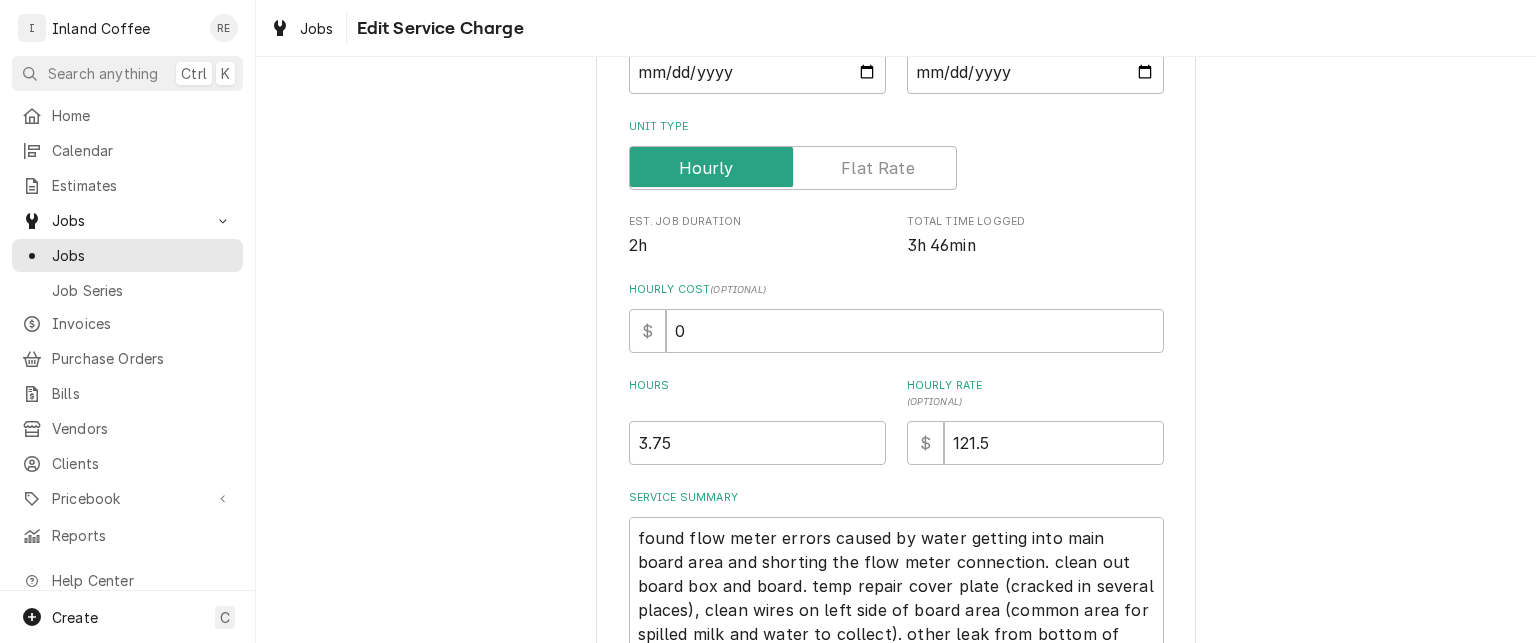 scroll, scrollTop: 272, scrollLeft: 0, axis: vertical 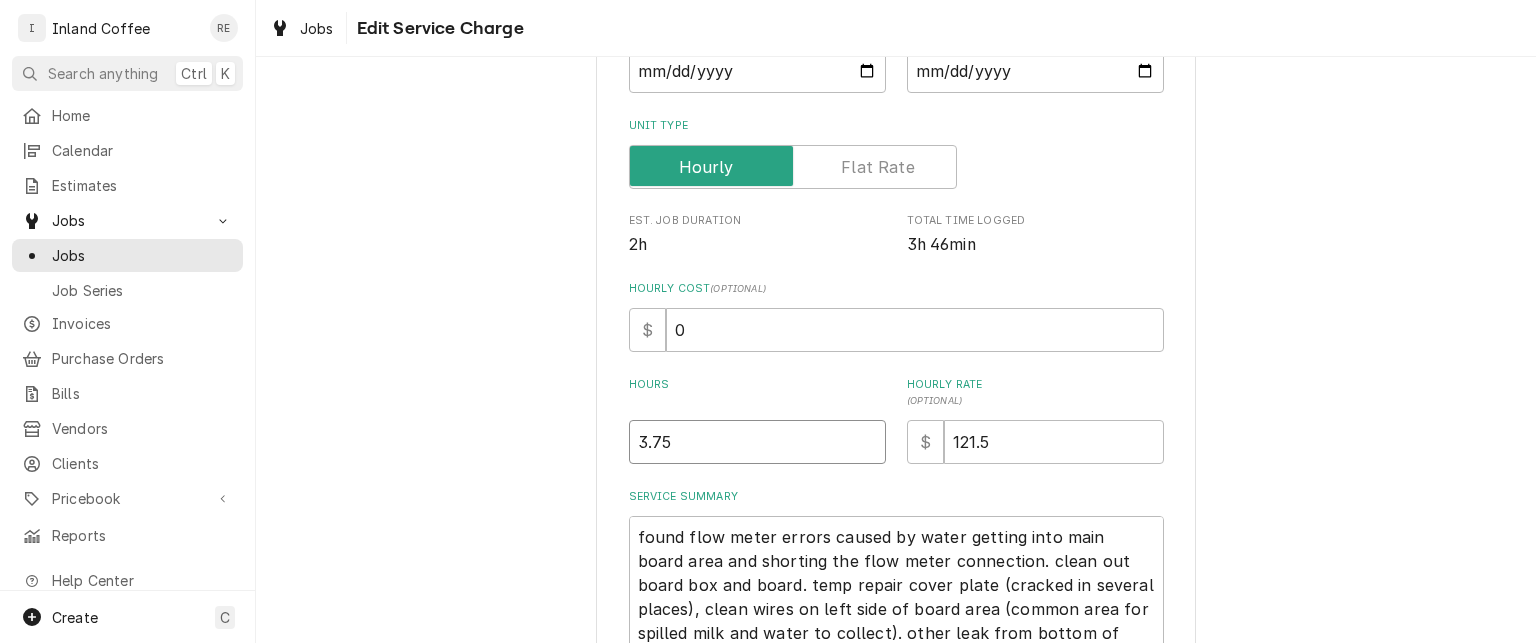 click on "3.75" at bounding box center (757, 442) 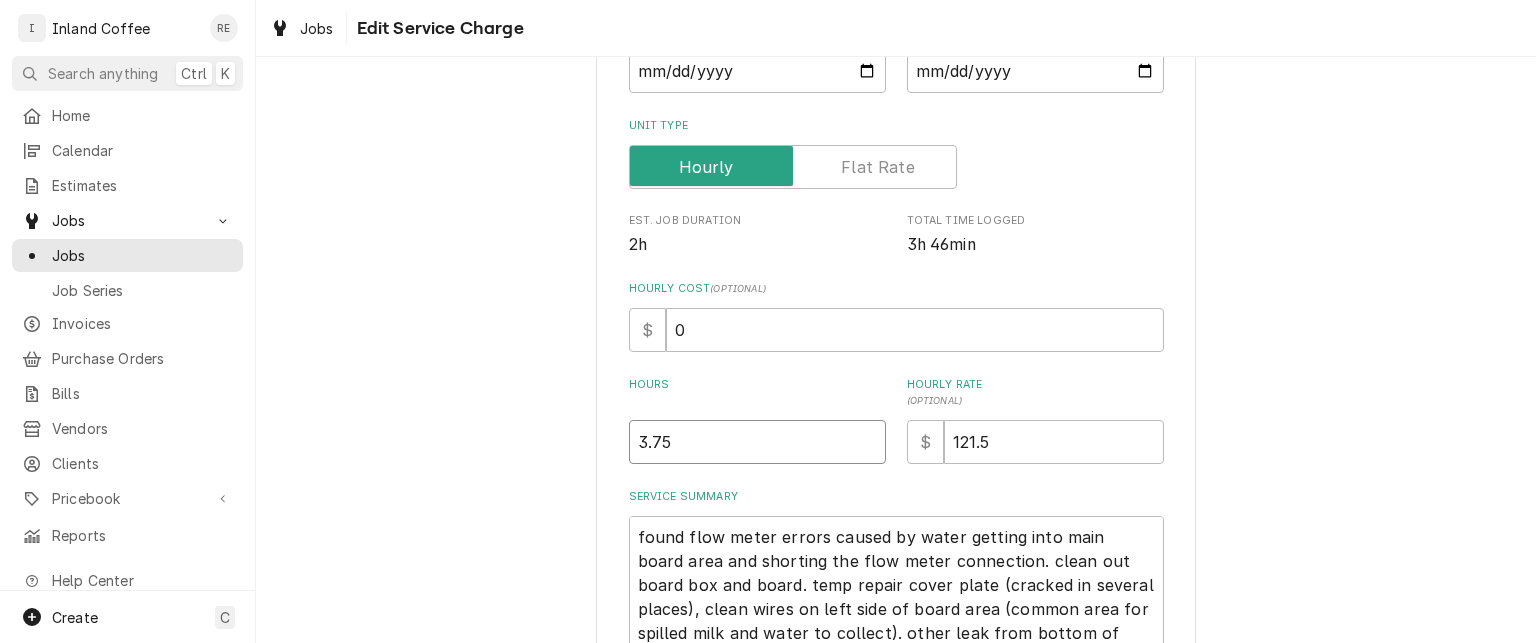 type on "x" 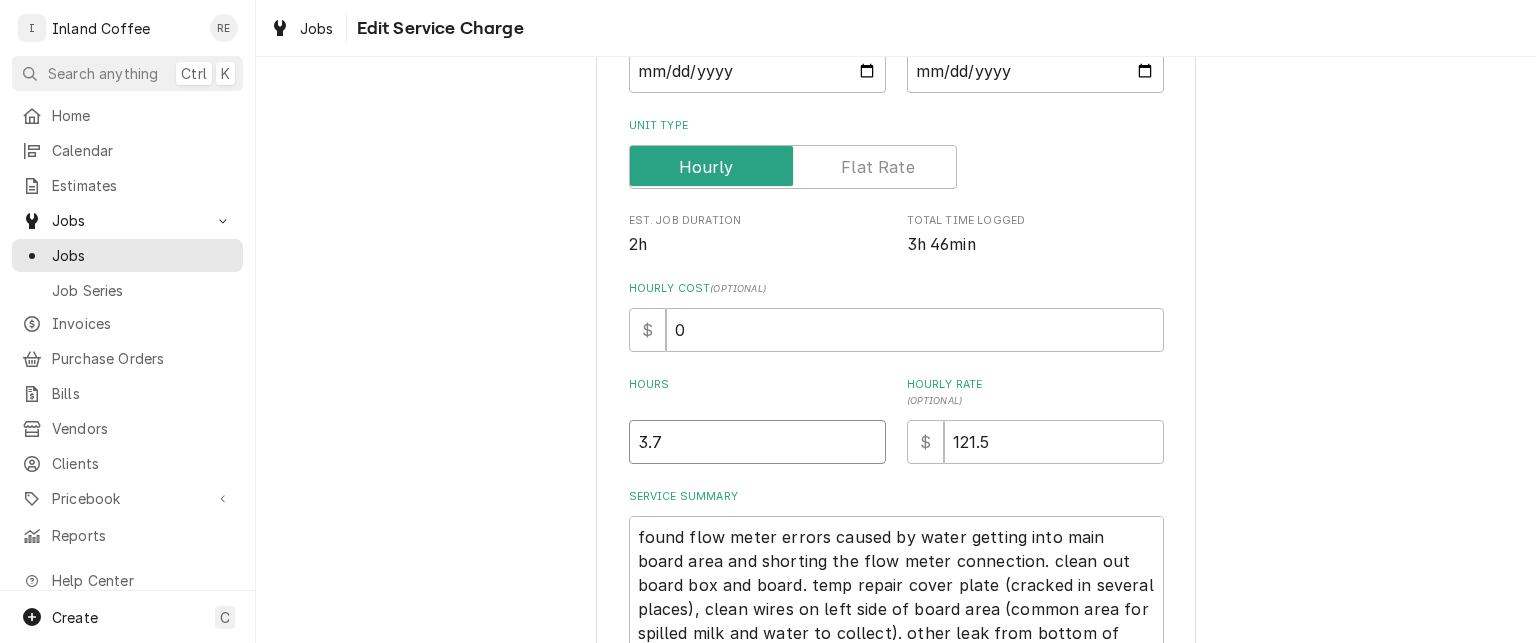 type on "x" 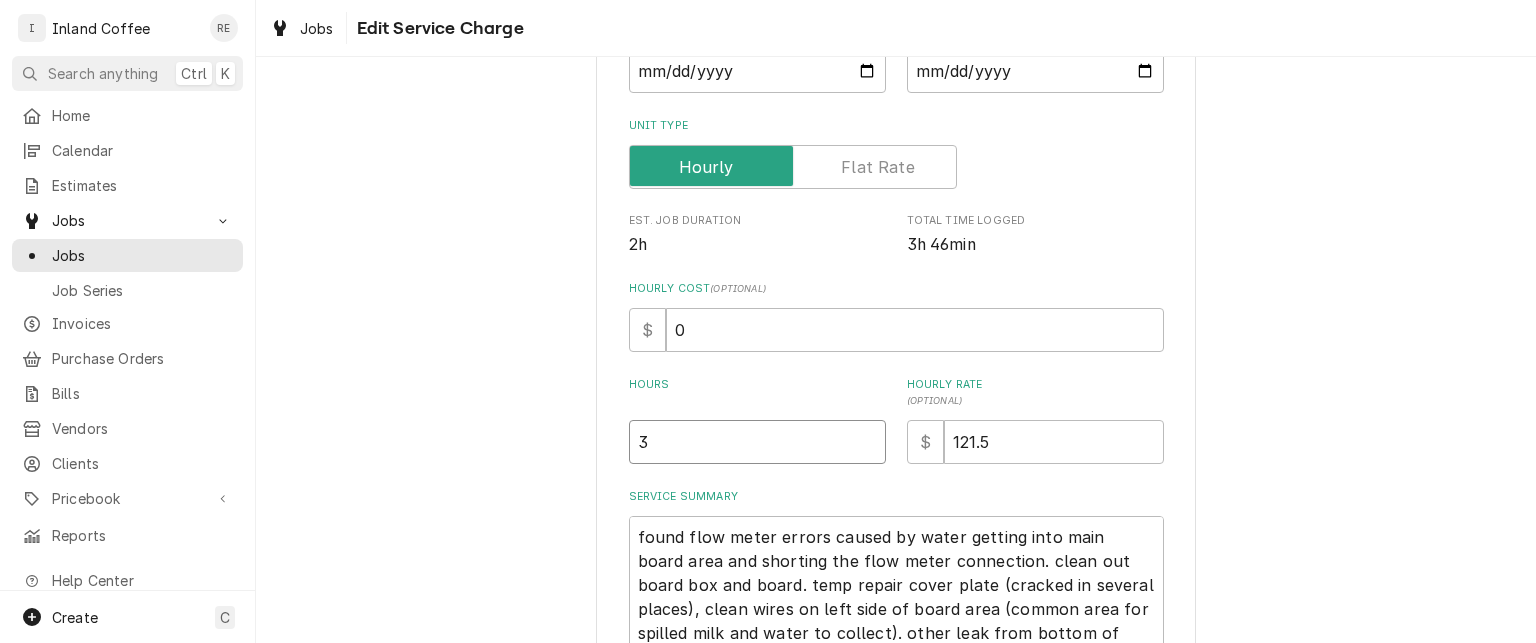 type on "x" 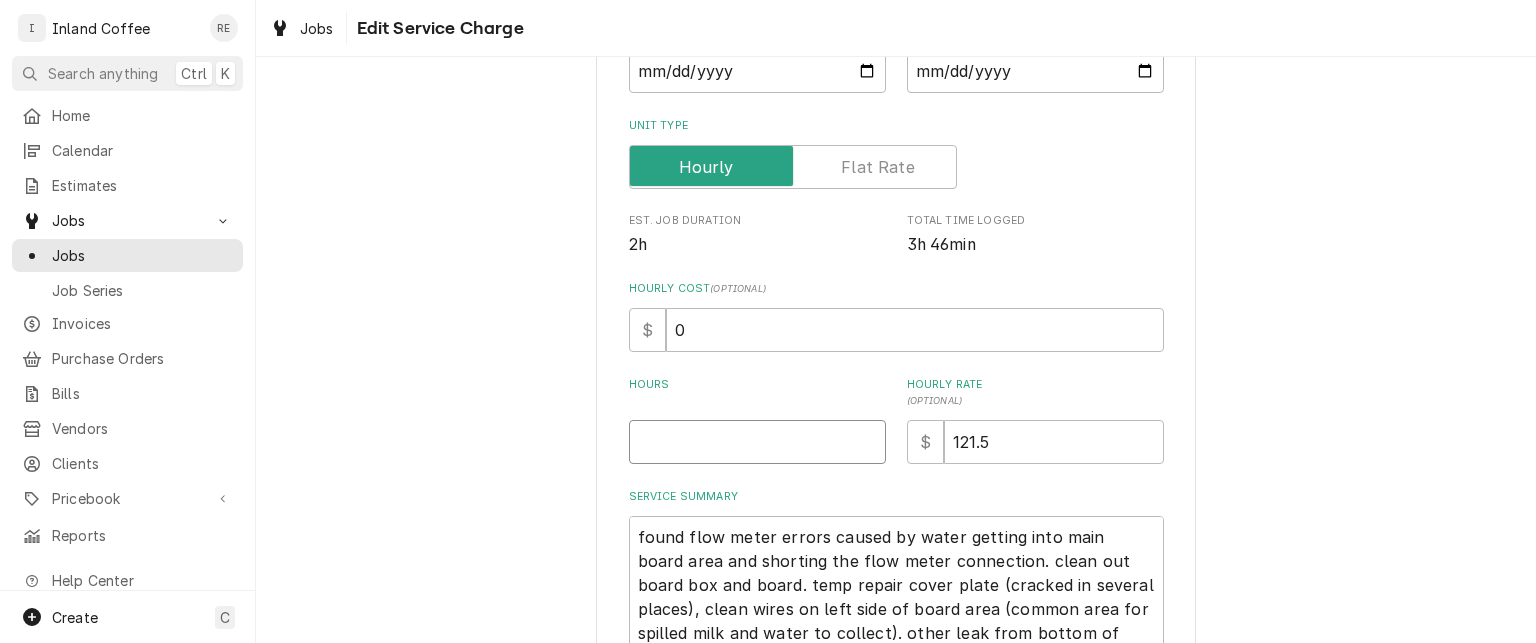 type on "x" 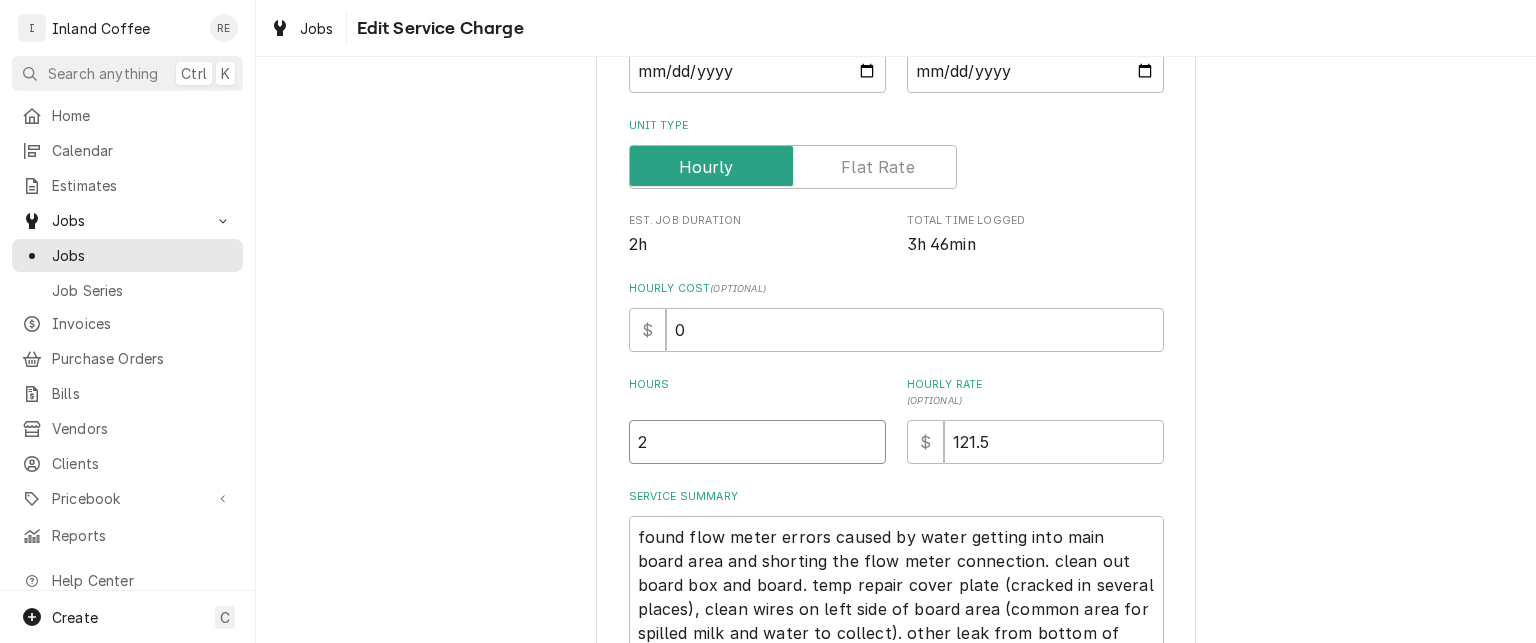 type on "2" 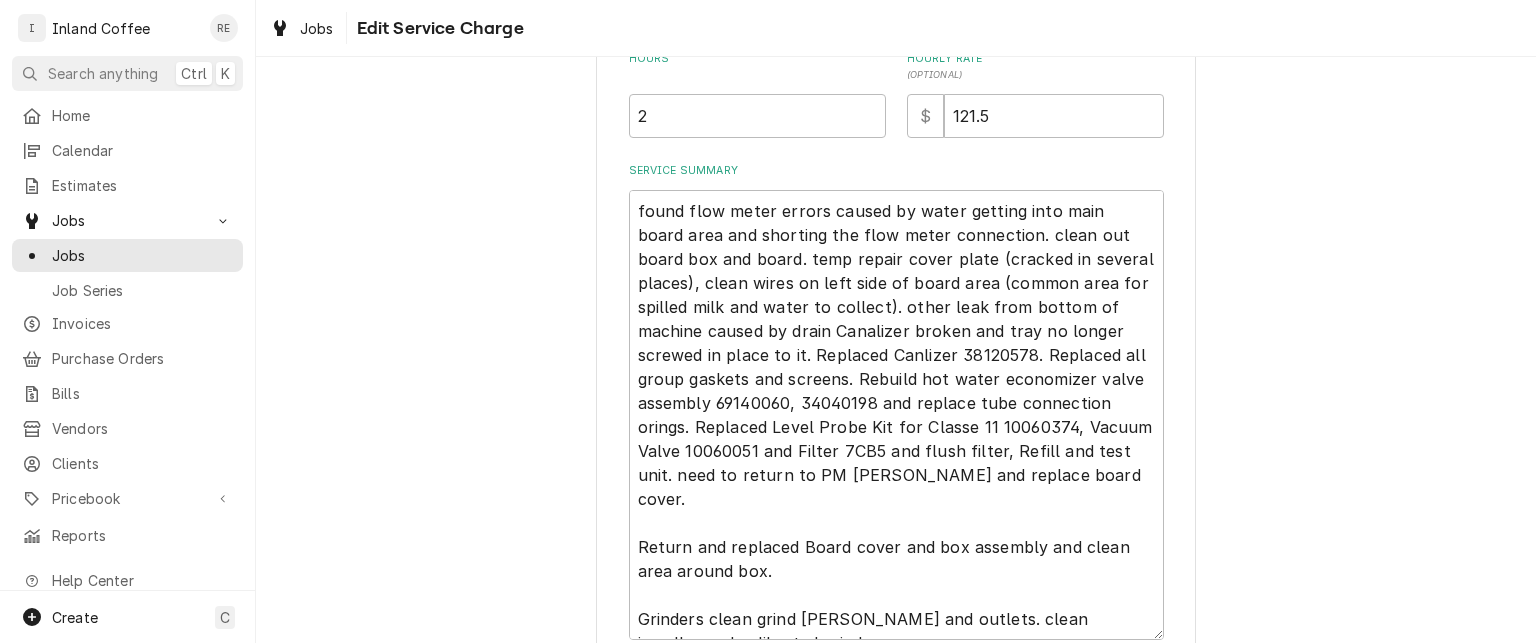scroll, scrollTop: 607, scrollLeft: 0, axis: vertical 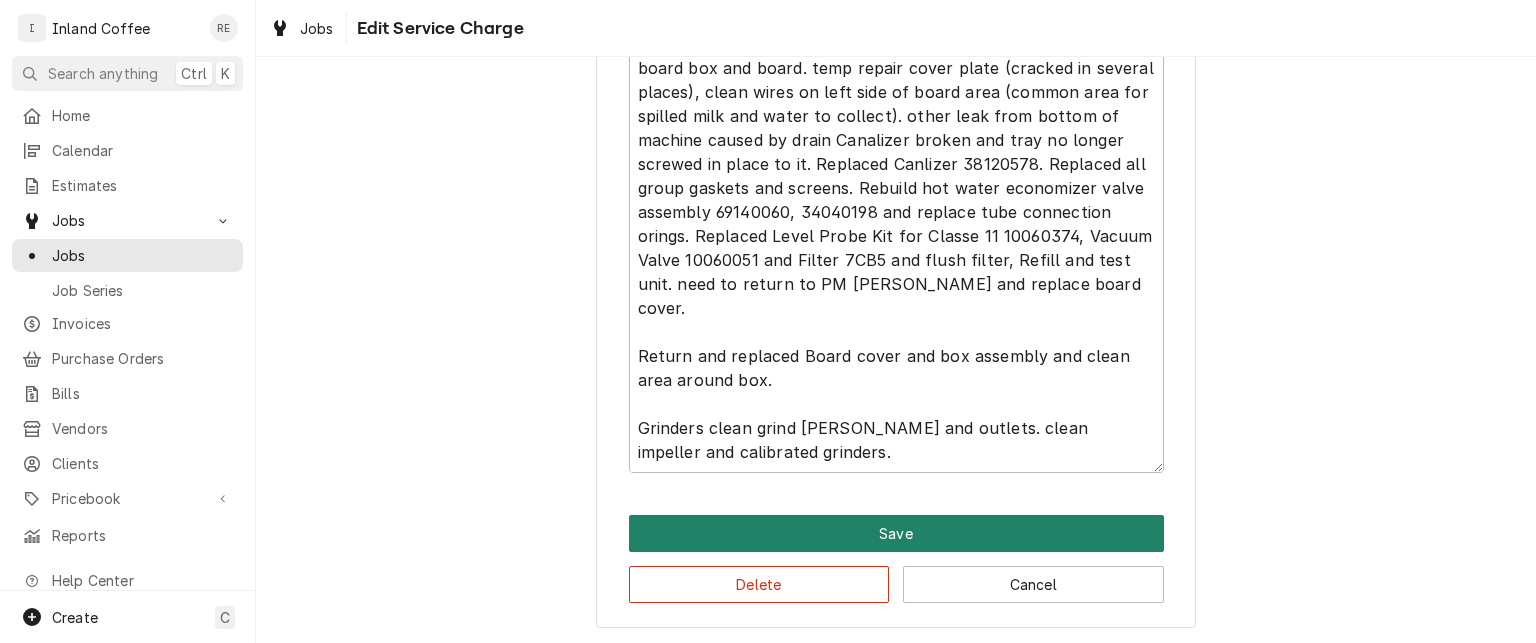 click on "Save" at bounding box center (896, 533) 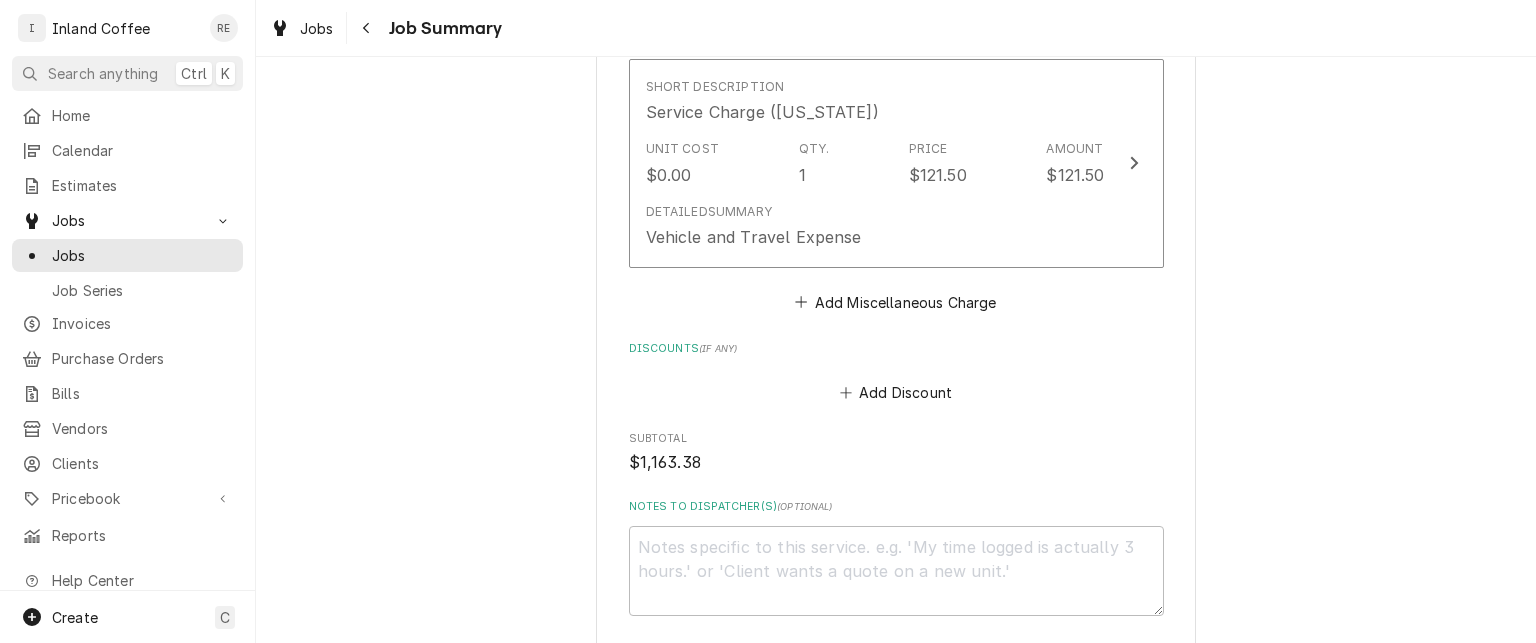 scroll, scrollTop: 4920, scrollLeft: 0, axis: vertical 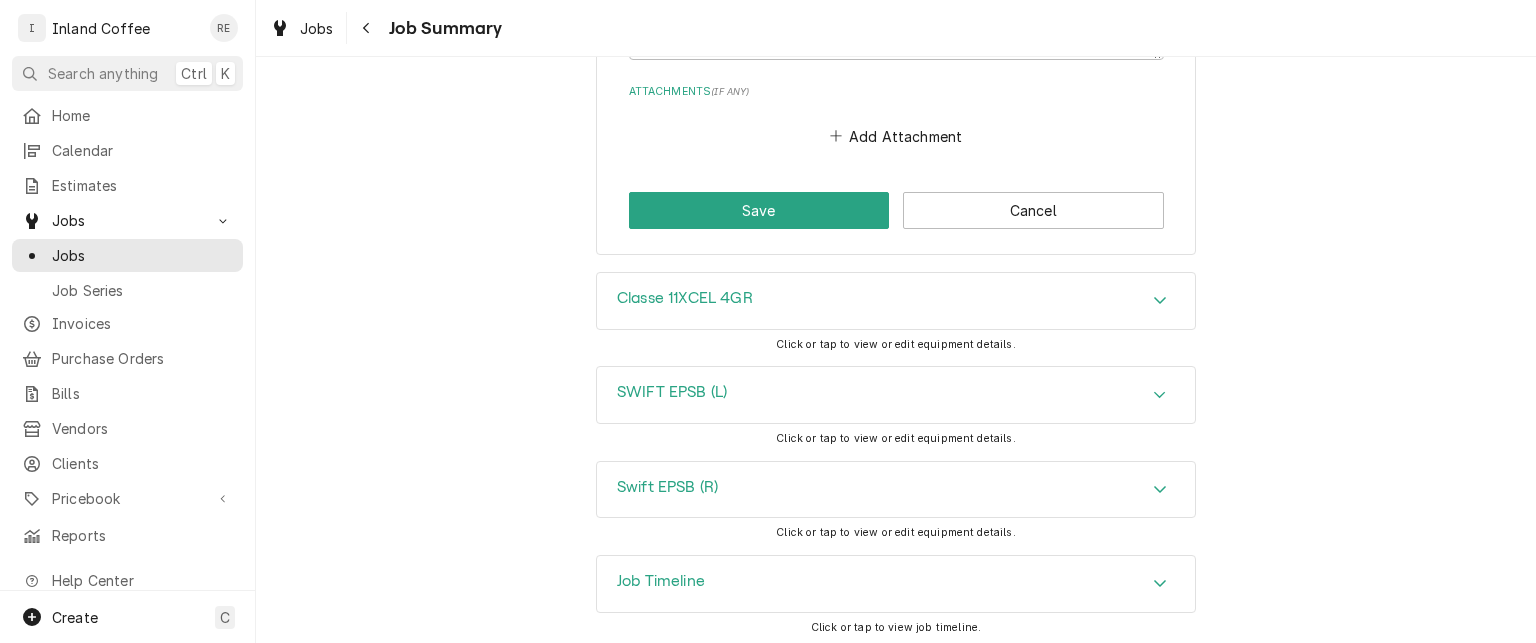 click on "Job Timeline" at bounding box center [896, 584] 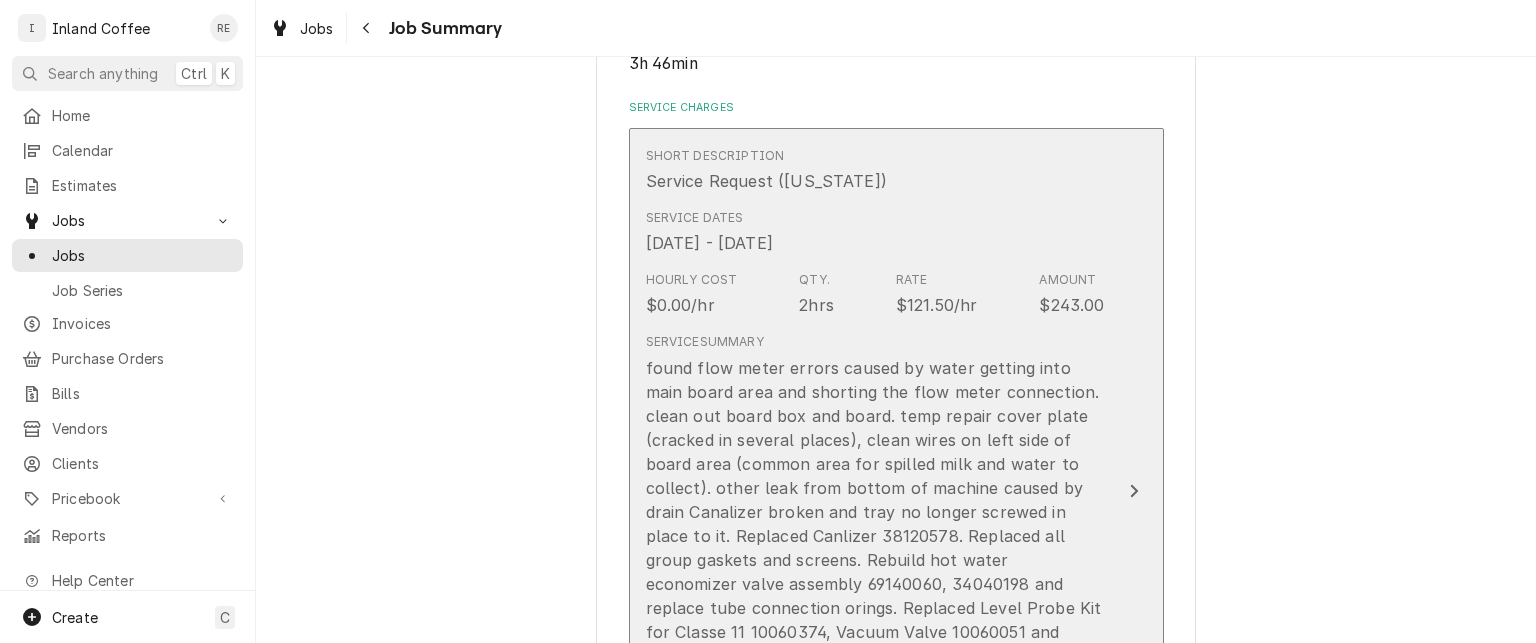 scroll, scrollTop: 380, scrollLeft: 0, axis: vertical 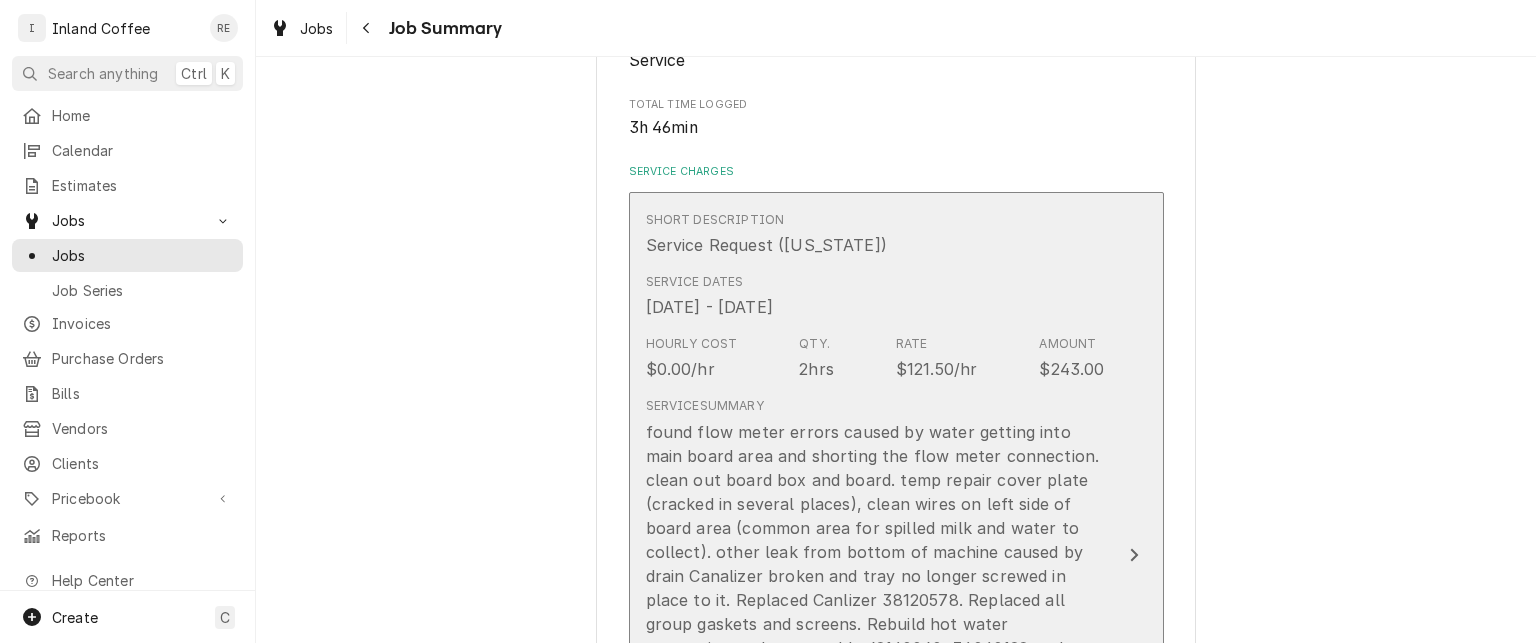 click on "Service  Summary found flow meter errors caused by water getting into main board area and shorting the flow meter connection. clean out board box and board. temp repair cover plate (cracked in several places), clean wires on left side of board area (common area for spilled milk and water to collect). other leak from bottom of machine caused by drain Canalizer broken and tray no longer screwed in place to it. Replaced Canlizer 38120578. Replaced all group gaskets and screens. Rebuild hot water economizer valve assembly 69140060, 34040198 and replace tube connection orings. Replaced Level Probe Kit for Classe 11 10060374, Vacuum Valve 10060051 and Filter 7CB5 and flush filter, Refill and test unit. need to return to PM Grinders and replace board cover.
Return and replaced Board cover and box assembly and clean area around box.
Grinders clean grind chambers and outlets. clean impeller and calibrated grinders." at bounding box center (875, 648) 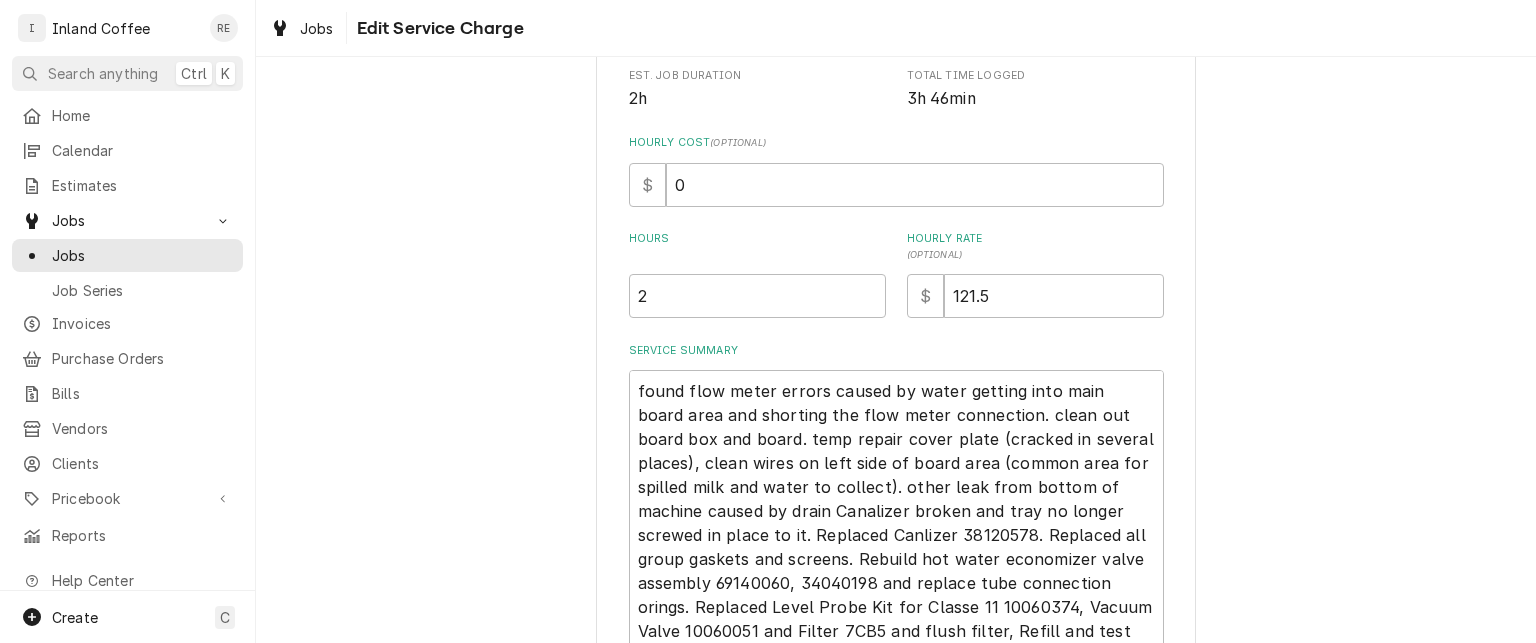 scroll, scrollTop: 0, scrollLeft: 0, axis: both 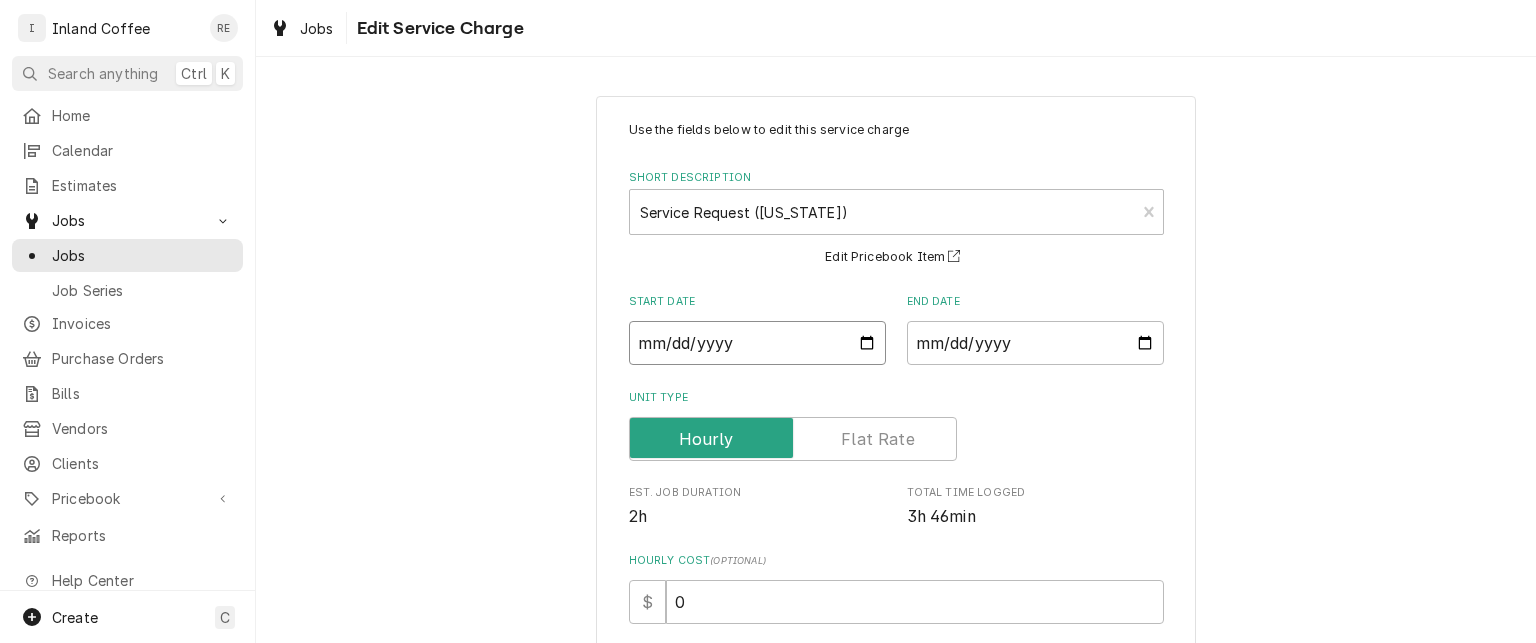 click on "2025-05-22" at bounding box center [757, 343] 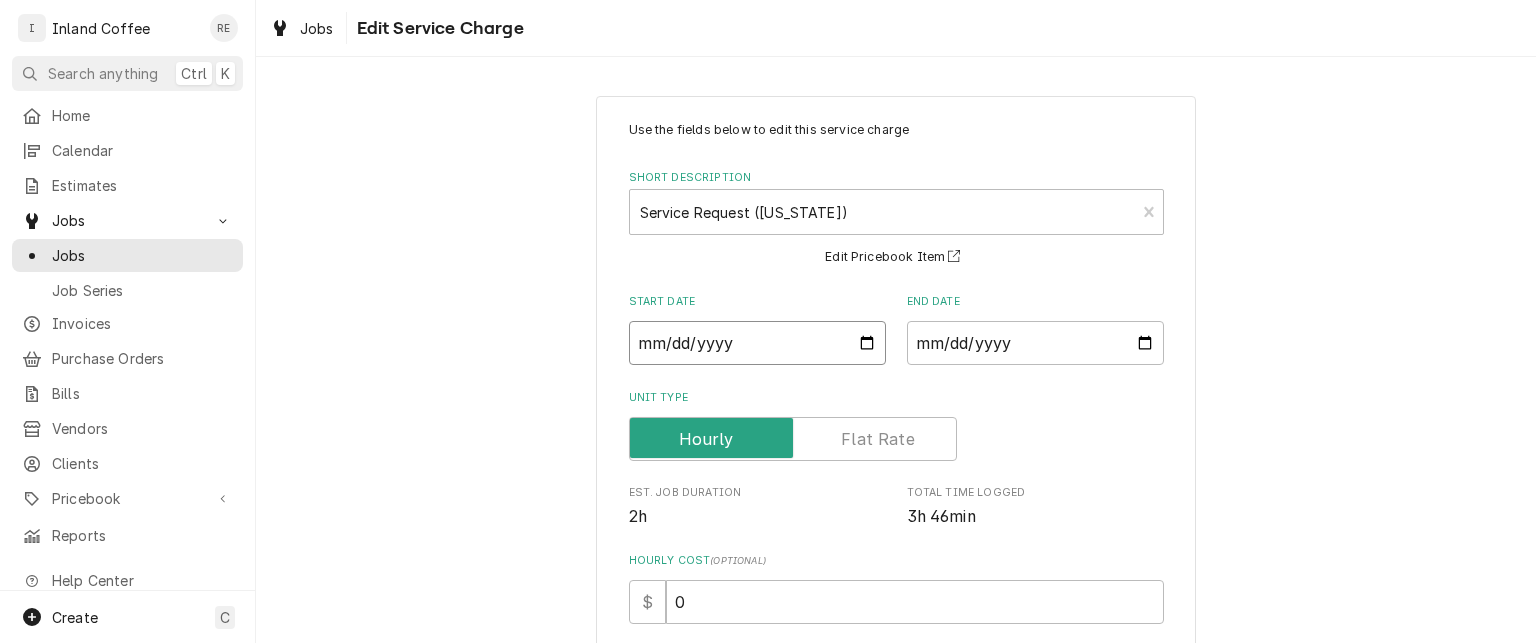 type on "x" 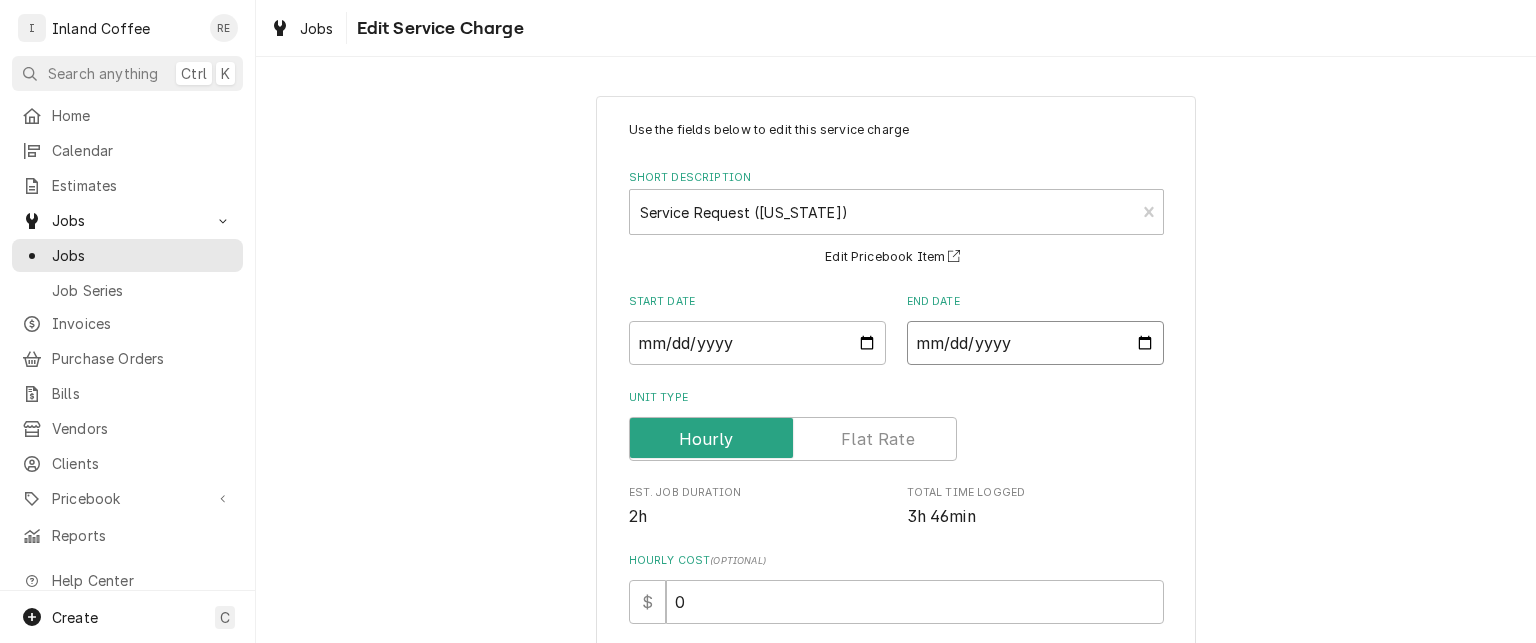 click on "2025-07-01" at bounding box center [1035, 343] 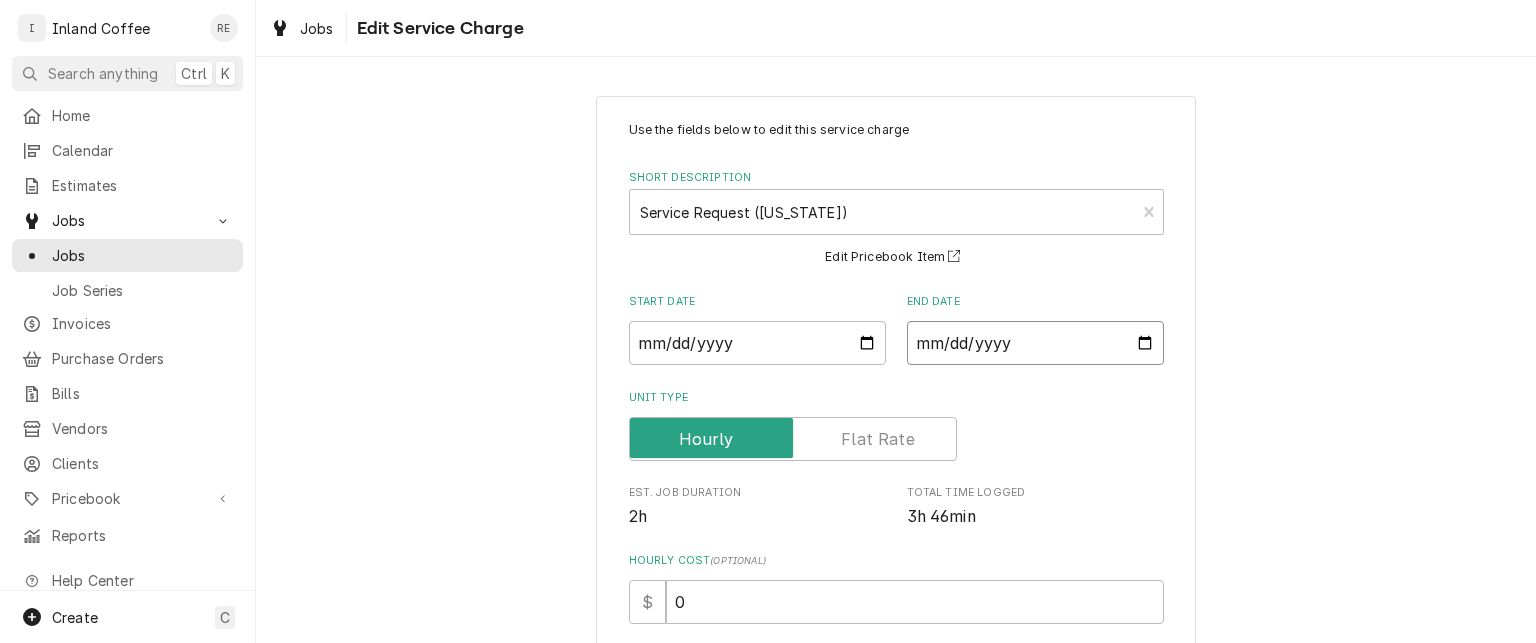 type on "x" 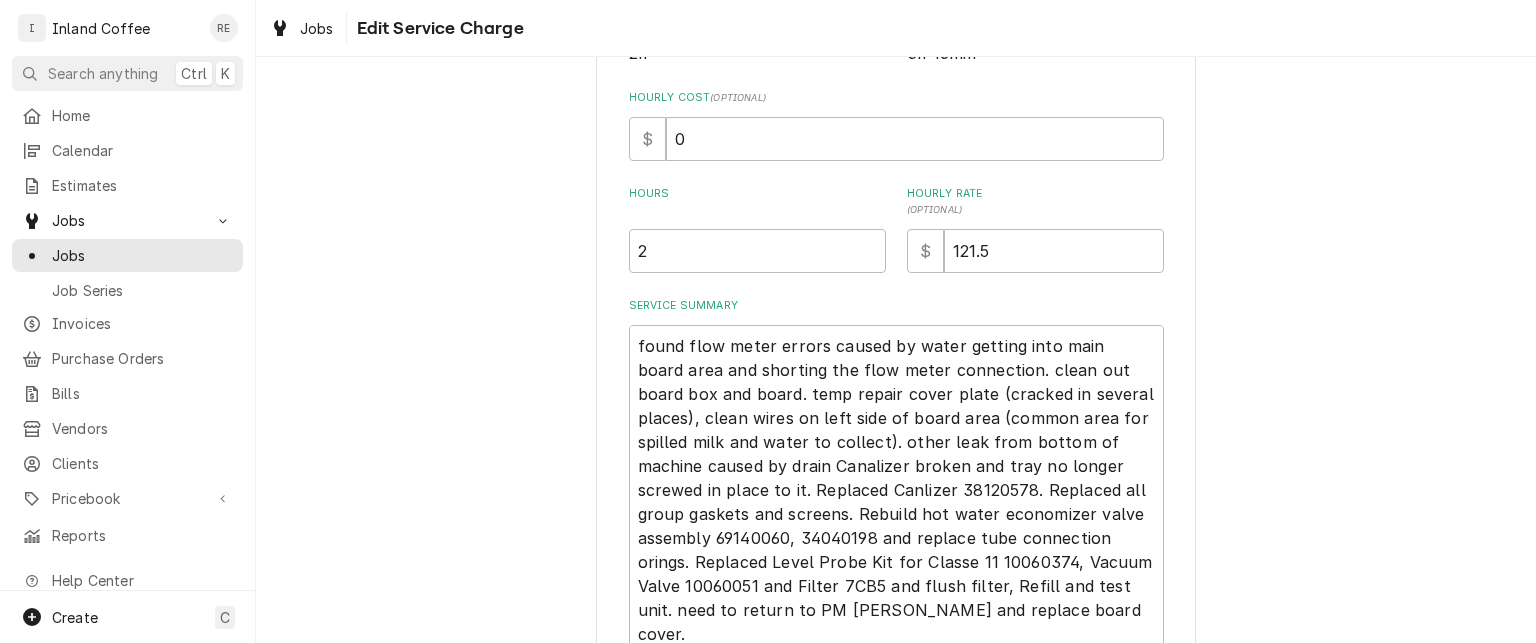 scroll, scrollTop: 464, scrollLeft: 0, axis: vertical 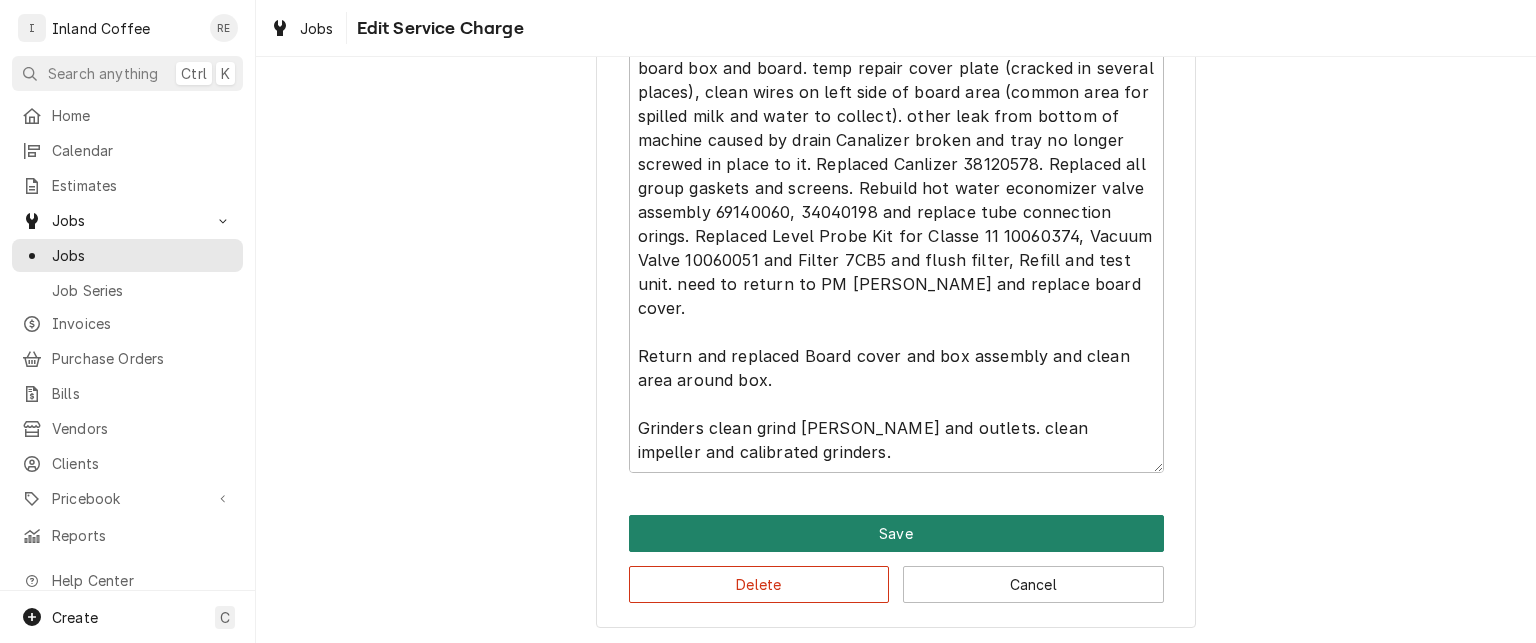 click on "Save" at bounding box center (896, 533) 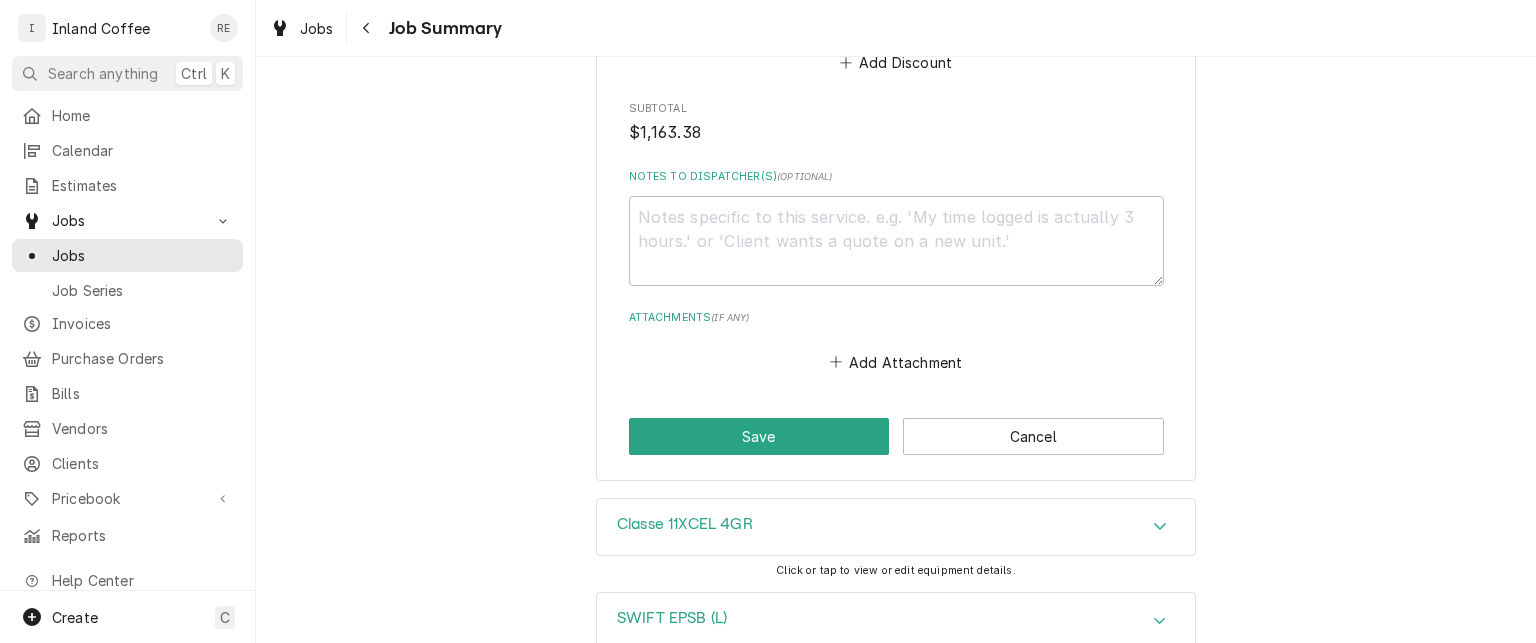 scroll, scrollTop: 4920, scrollLeft: 0, axis: vertical 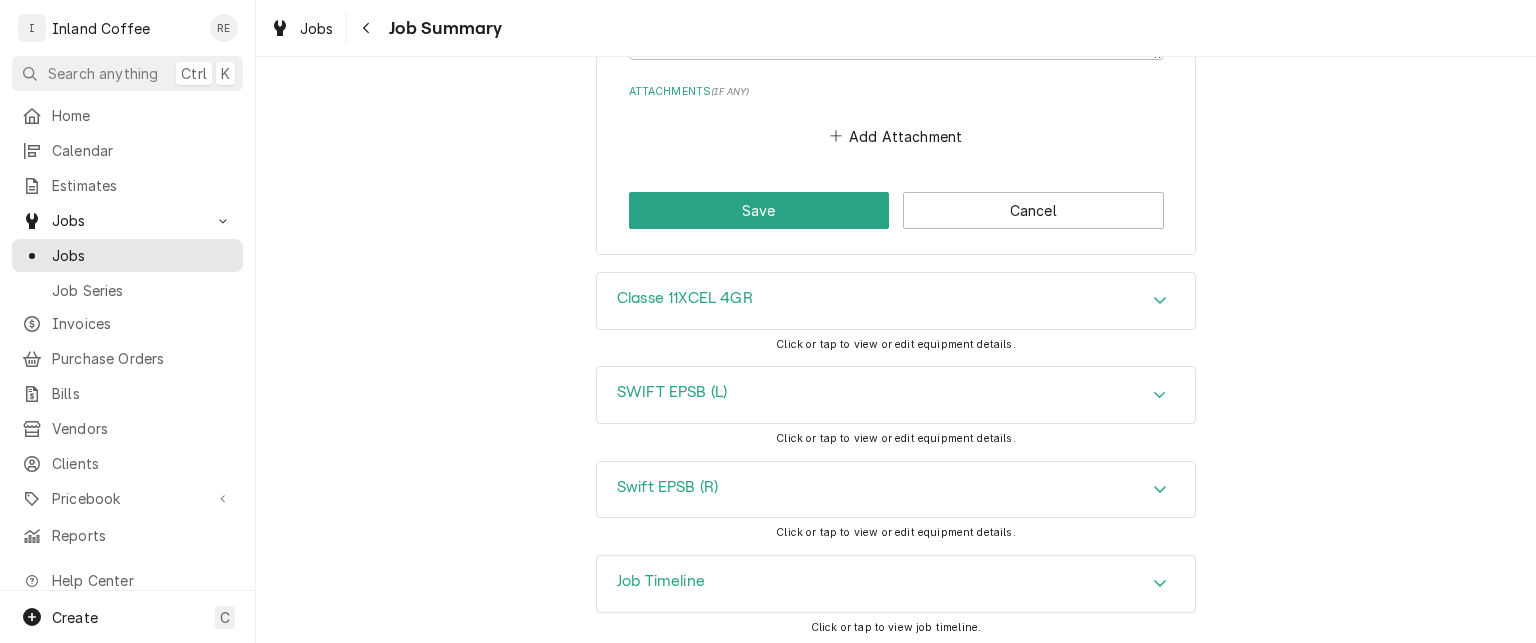 click on "Job Timeline" at bounding box center (896, 584) 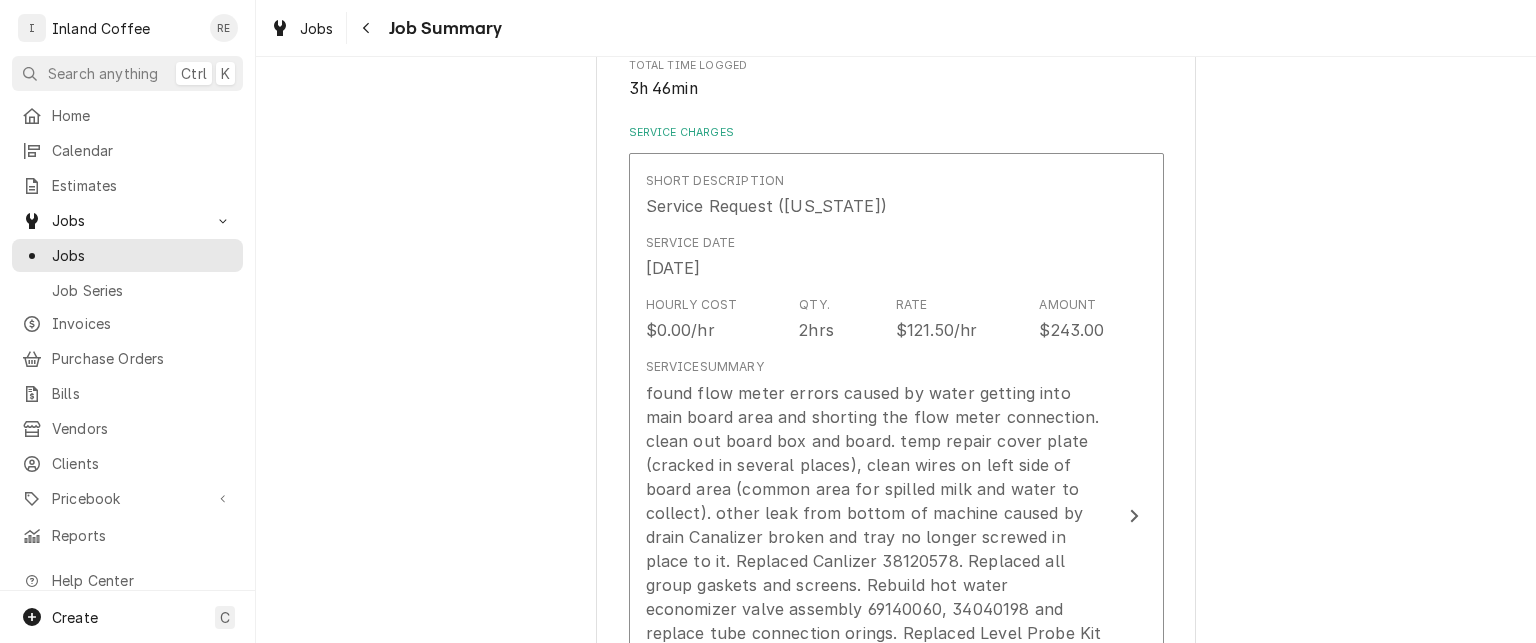 scroll, scrollTop: 418, scrollLeft: 0, axis: vertical 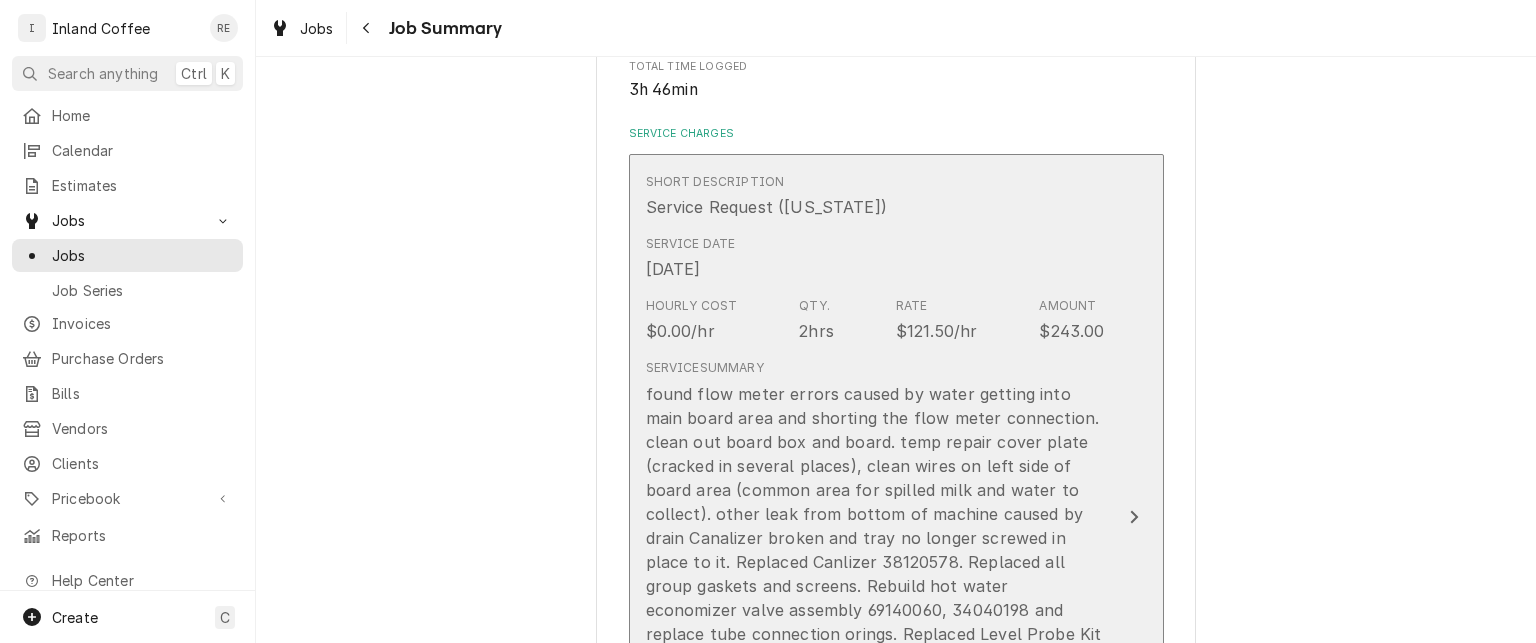click on "found flow meter errors caused by water getting into main board area and shorting the flow meter connection. clean out board box and board. temp repair cover plate (cracked in several places), clean wires on left side of board area (common area for spilled milk and water to collect). other leak from bottom of machine caused by drain Canalizer broken and tray no longer screwed in place to it. Replaced Canlizer 38120578. Replaced all group gaskets and screens. Rebuild hot water economizer valve assembly 69140060, 34040198 and replace tube connection orings. Replaced Level Probe Kit for Classe 11 10060374, Vacuum Valve 10060051 and Filter 7CB5 and flush filter, Refill and test unit. need to return to PM Grinders and replace board cover.
Return and replaced Board cover and box assembly and clean area around box.
Grinders clean grind chambers and outlets. clean impeller and calibrated grinders." at bounding box center (875, 622) 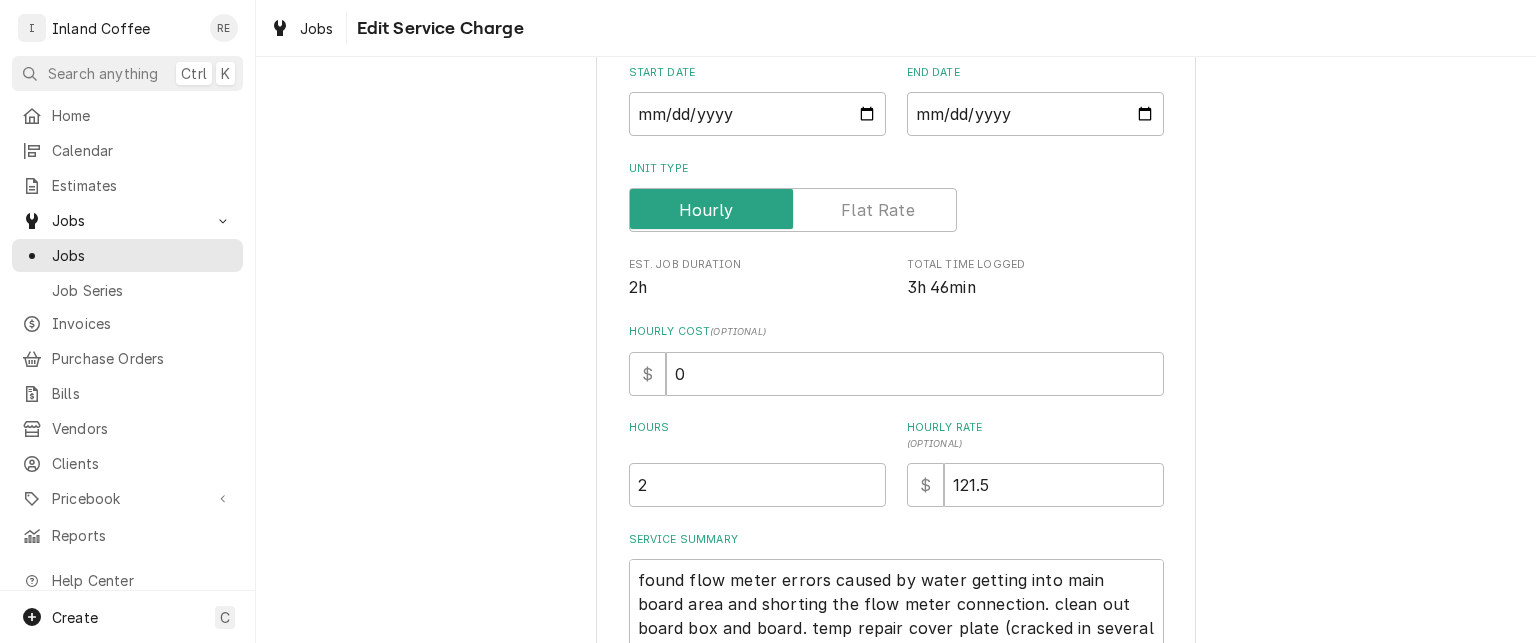 scroll, scrollTop: 0, scrollLeft: 0, axis: both 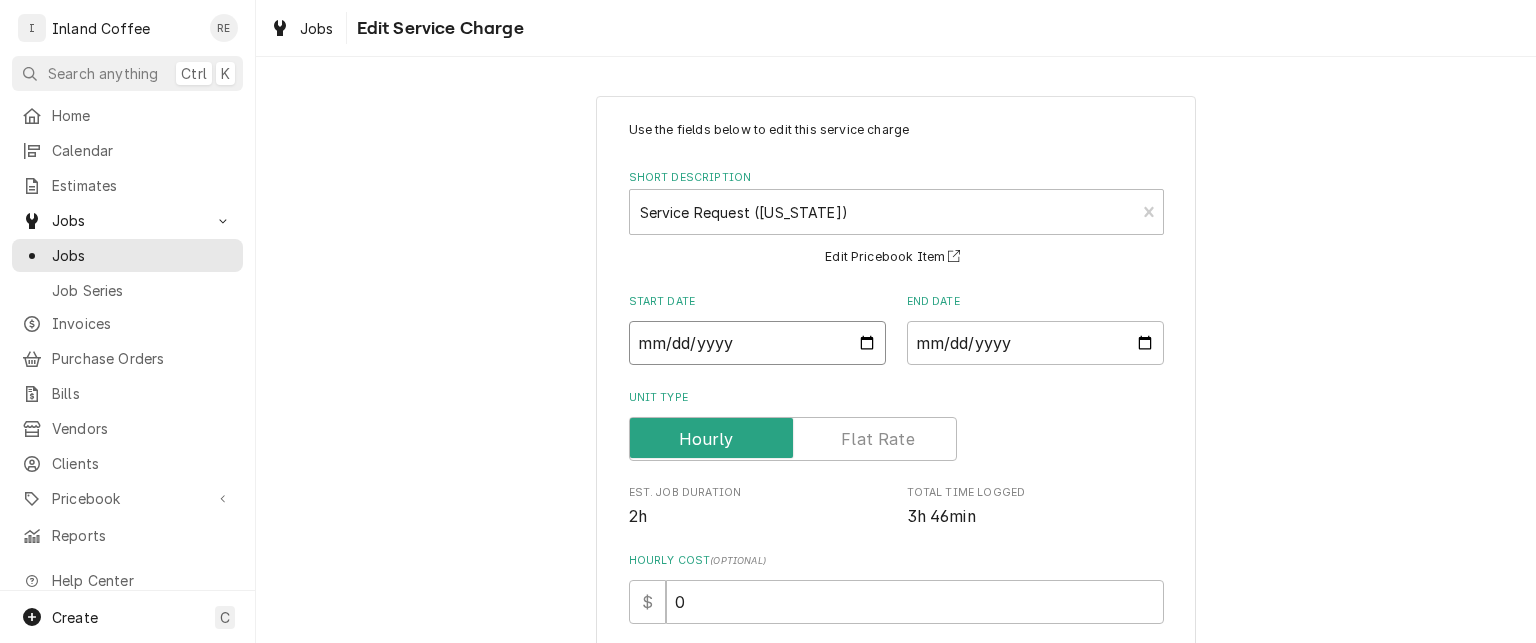 click on "2025-05-04" at bounding box center [757, 343] 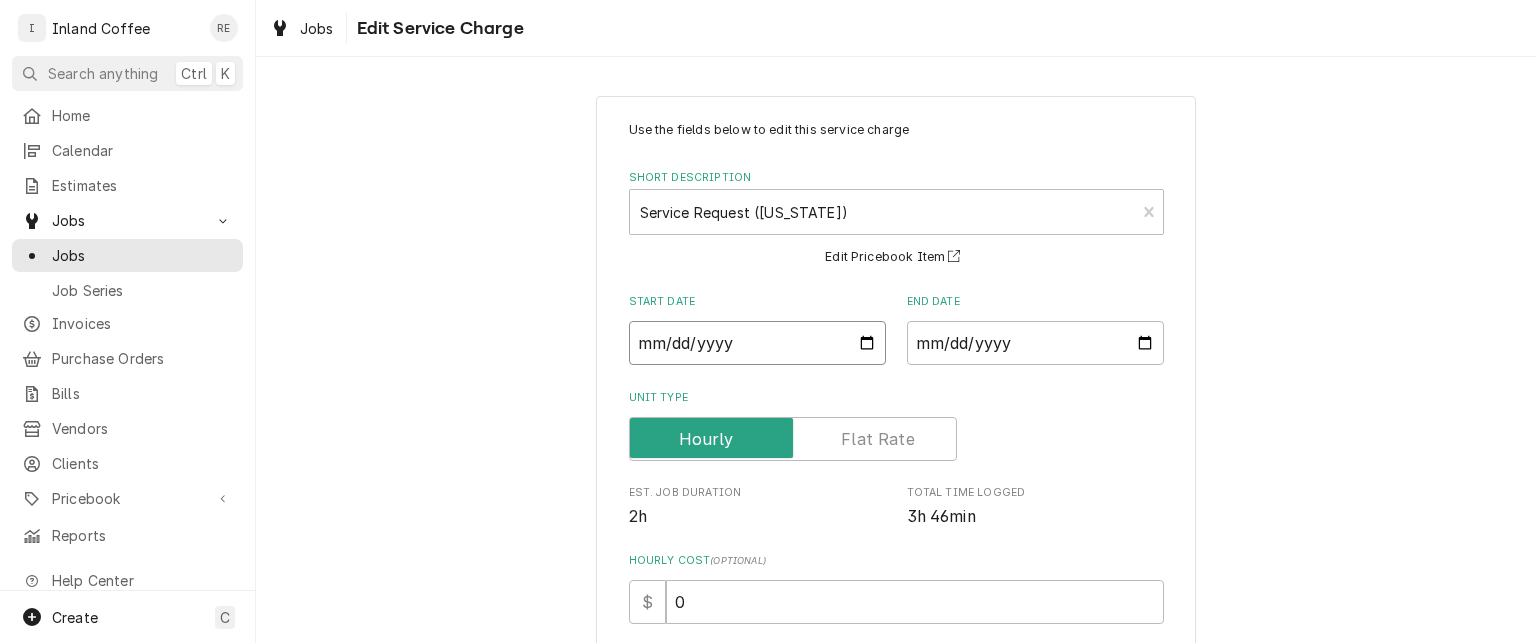 type on "x" 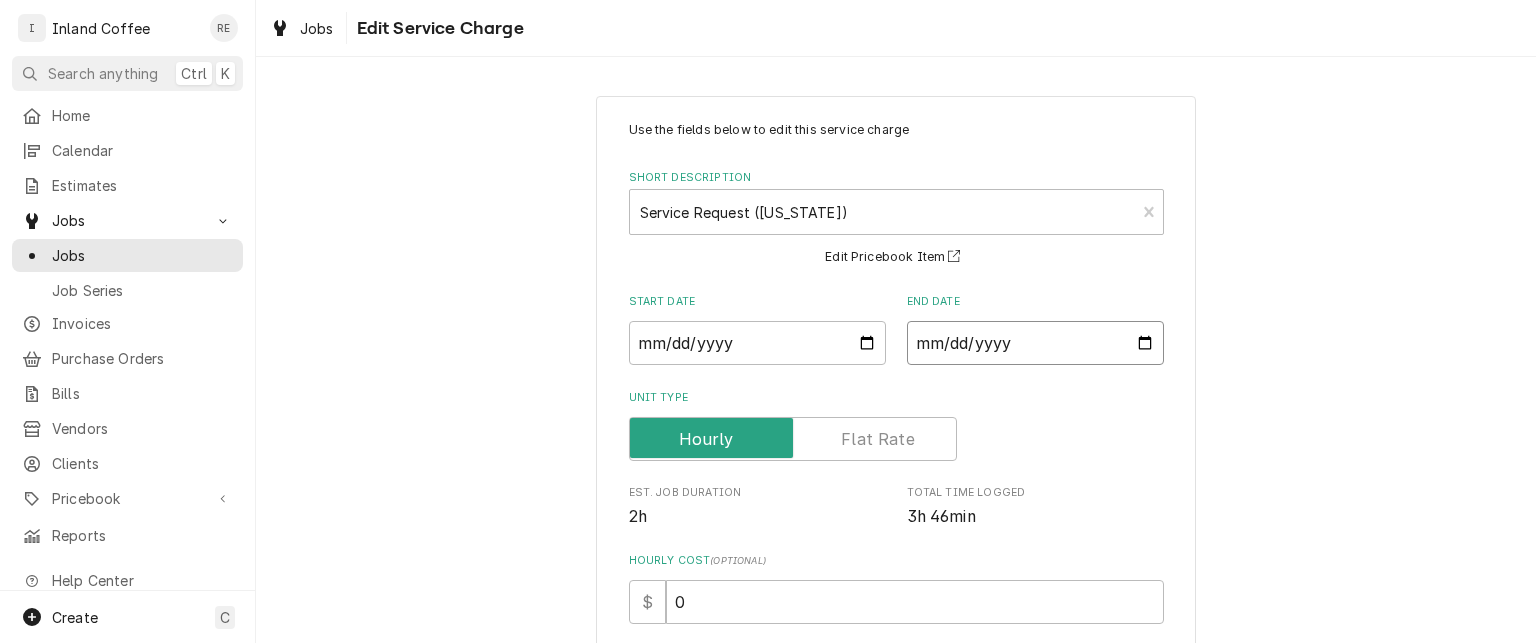 click on "2025-05-04" at bounding box center (1035, 343) 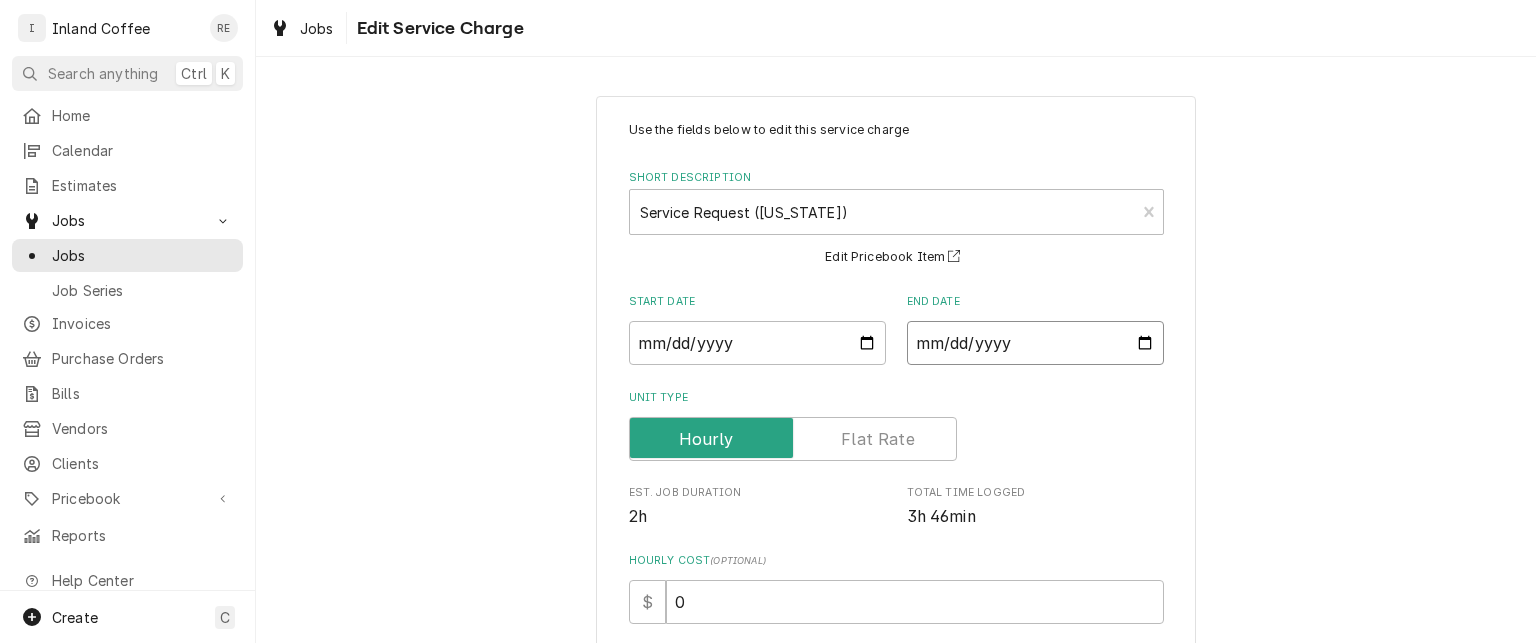type on "x" 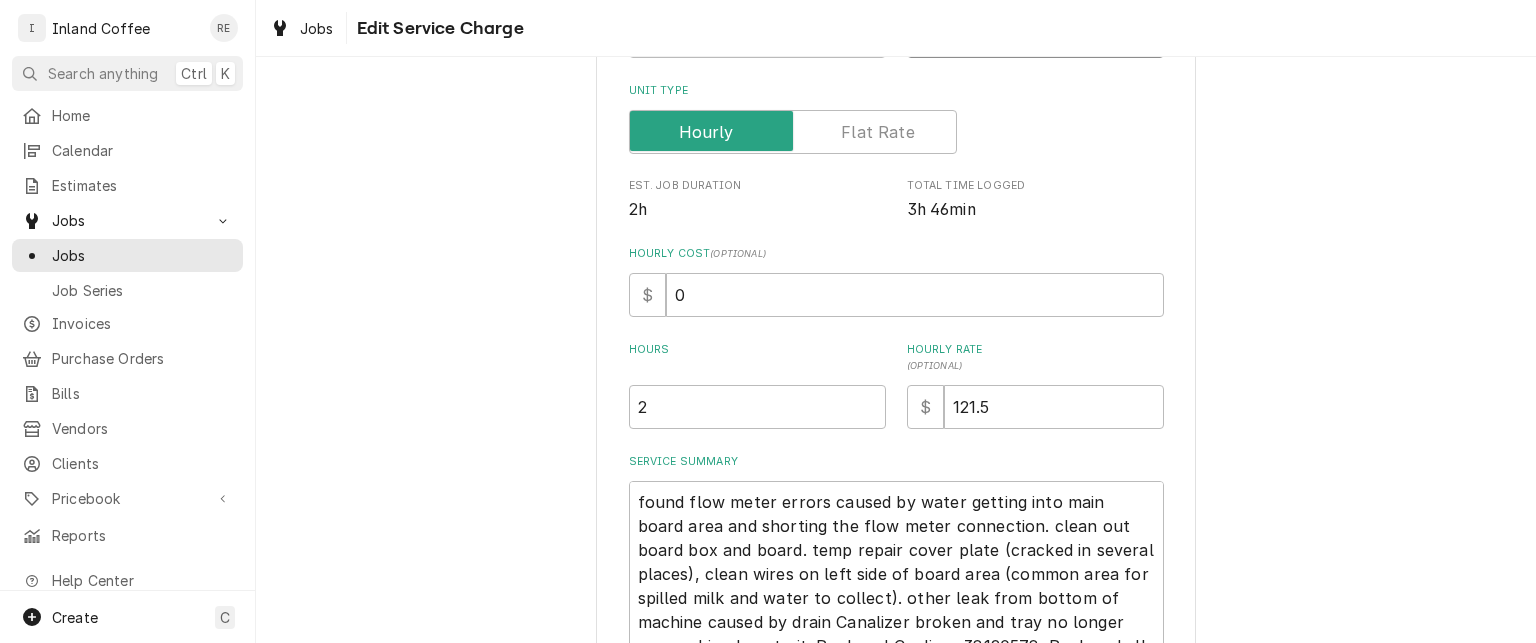 scroll, scrollTop: 320, scrollLeft: 0, axis: vertical 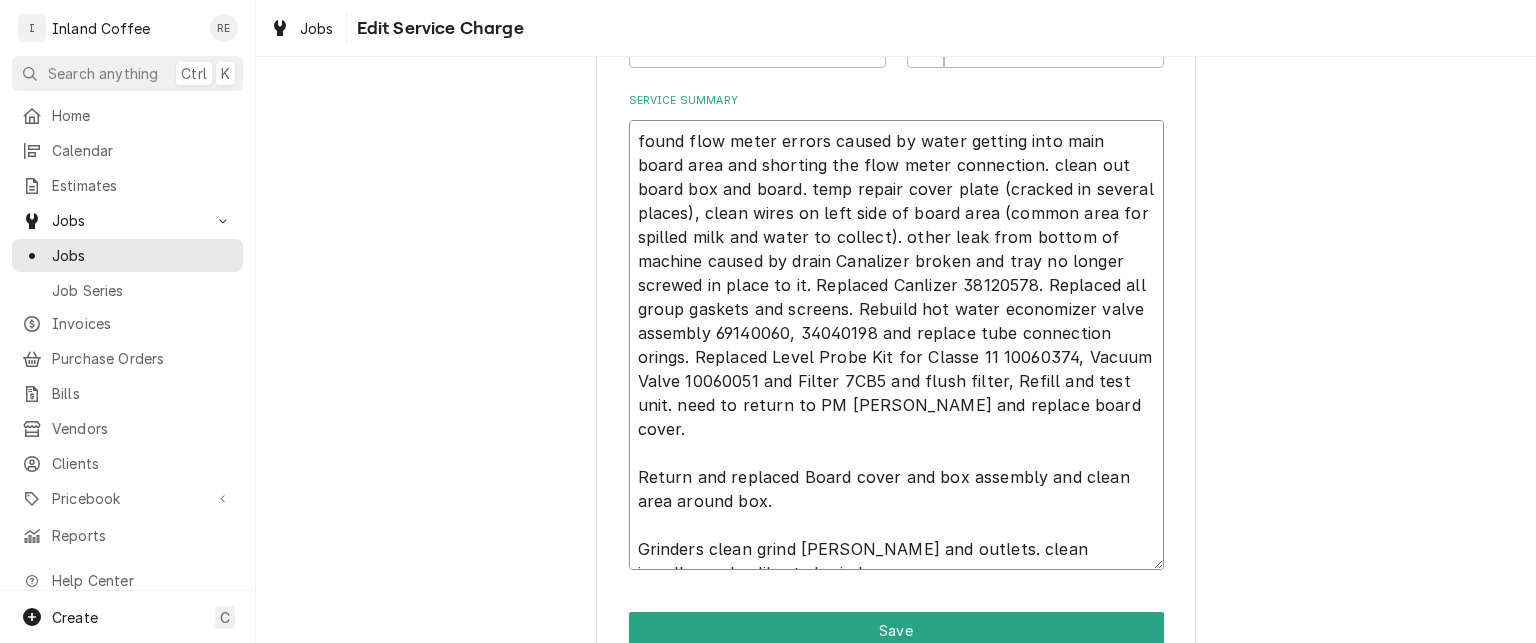click on "found flow meter errors caused by water getting into main board area and shorting the flow meter connection. clean out board box and board. temp repair cover plate (cracked in several places), clean wires on left side of board area (common area for spilled milk and water to collect). other leak from bottom of machine caused by drain Canalizer broken and tray no longer screwed in place to it. Replaced Canlizer 38120578. Replaced all group gaskets and screens. Rebuild hot water economizer valve assembly 69140060, 34040198 and replace tube connection orings. Replaced Level Probe Kit for Classe 11 10060374, Vacuum Valve 10060051 and Filter 7CB5 and flush filter, Refill and test unit. need to return to PM Grinders and replace board cover.
Return and replaced Board cover and box assembly and clean area around box.
Grinders clean grind chambers and outlets. clean impeller and calibrated grinders." at bounding box center [896, 345] 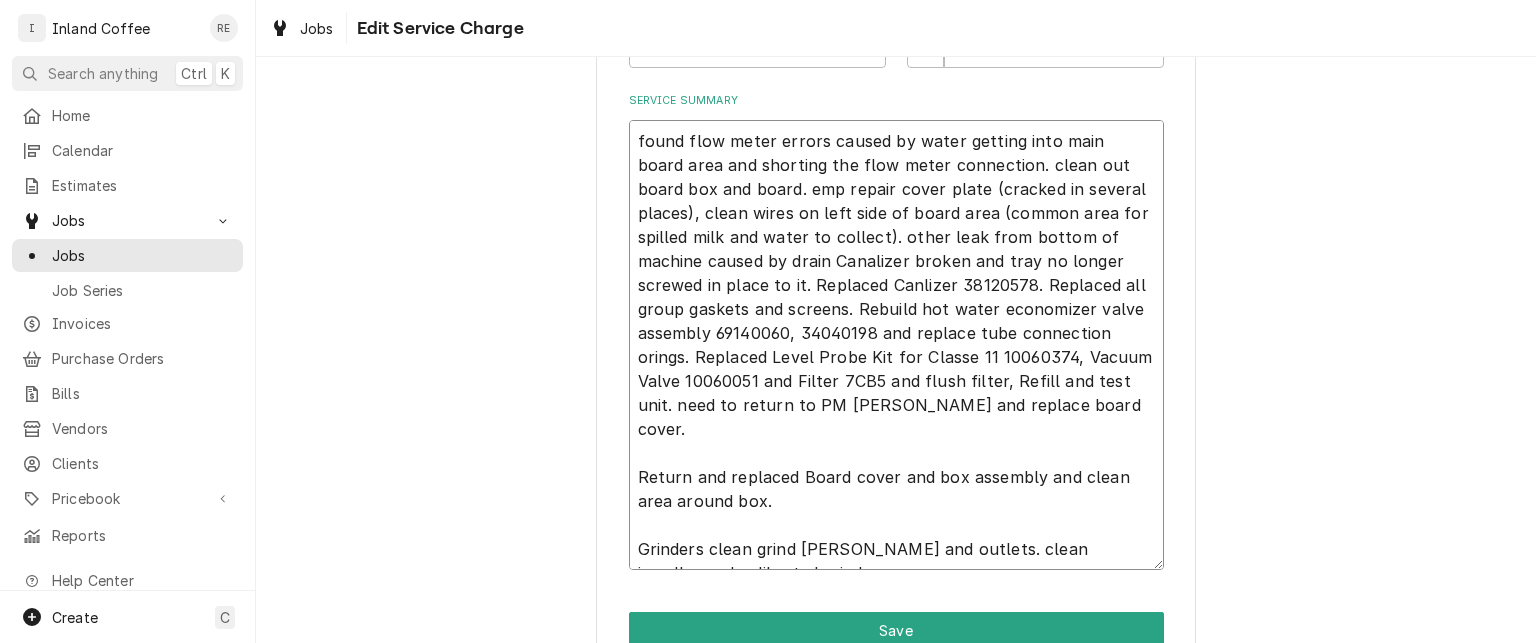 type on "x" 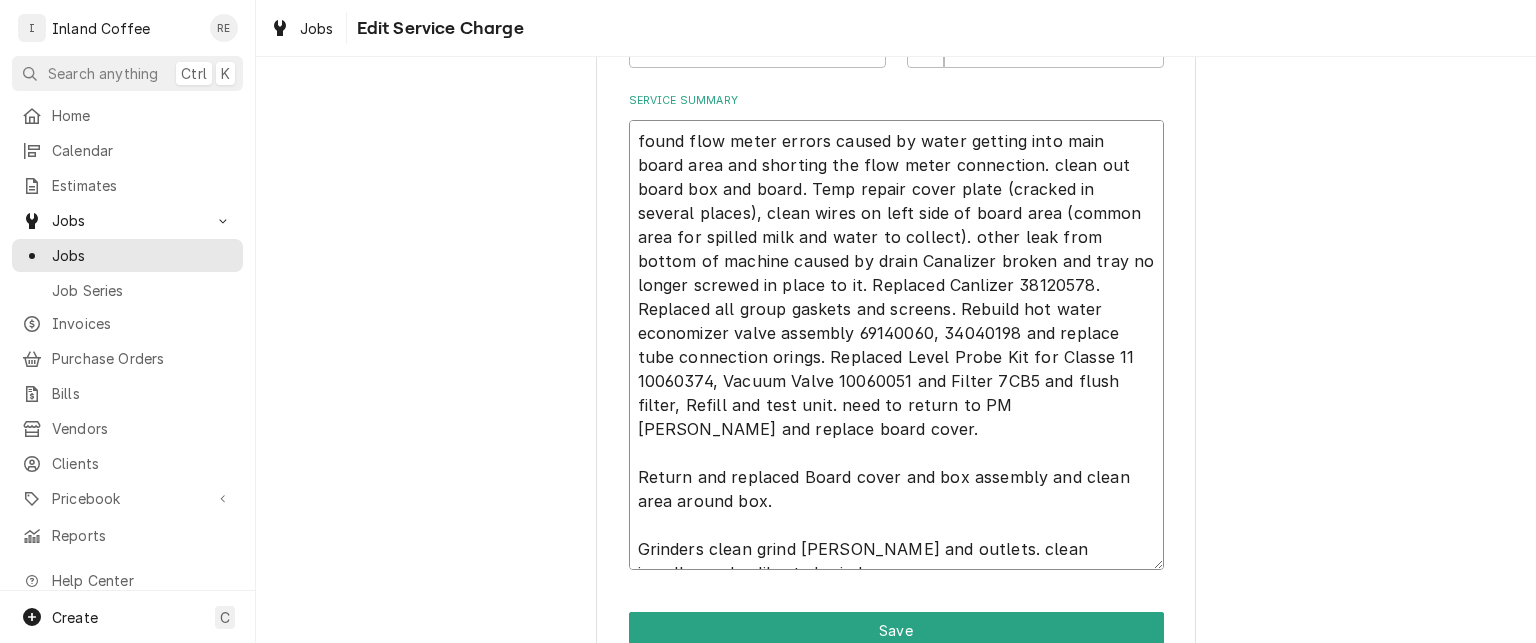 click on "found flow meter errors caused by water getting into main board area and shorting the flow meter connection. clean out board box and board. Temp repair cover plate (cracked in several places), clean wires on left side of board area (common area for spilled milk and water to collect). other leak from bottom of machine caused by drain Canalizer broken and tray no longer screwed in place to it. Replaced Canlizer 38120578. Replaced all group gaskets and screens. Rebuild hot water economizer valve assembly 69140060, 34040198 and replace tube connection orings. Replaced Level Probe Kit for Classe 11 10060374, Vacuum Valve 10060051 and Filter 7CB5 and flush filter, Refill and test unit. need to return to PM Grinders and replace board cover.
Return and replaced Board cover and box assembly and clean area around box.
Grinders clean grind chambers and outlets. clean impeller and calibrated grinders." at bounding box center [896, 345] 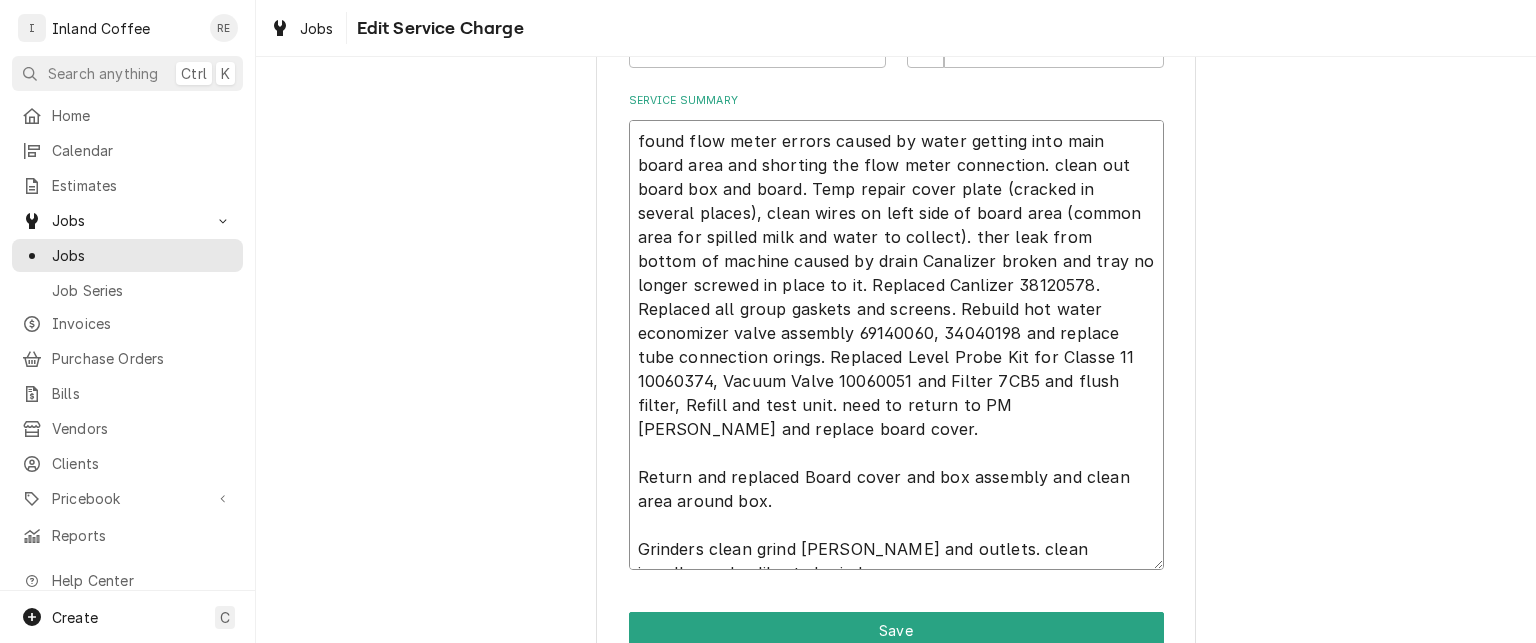 type on "x" 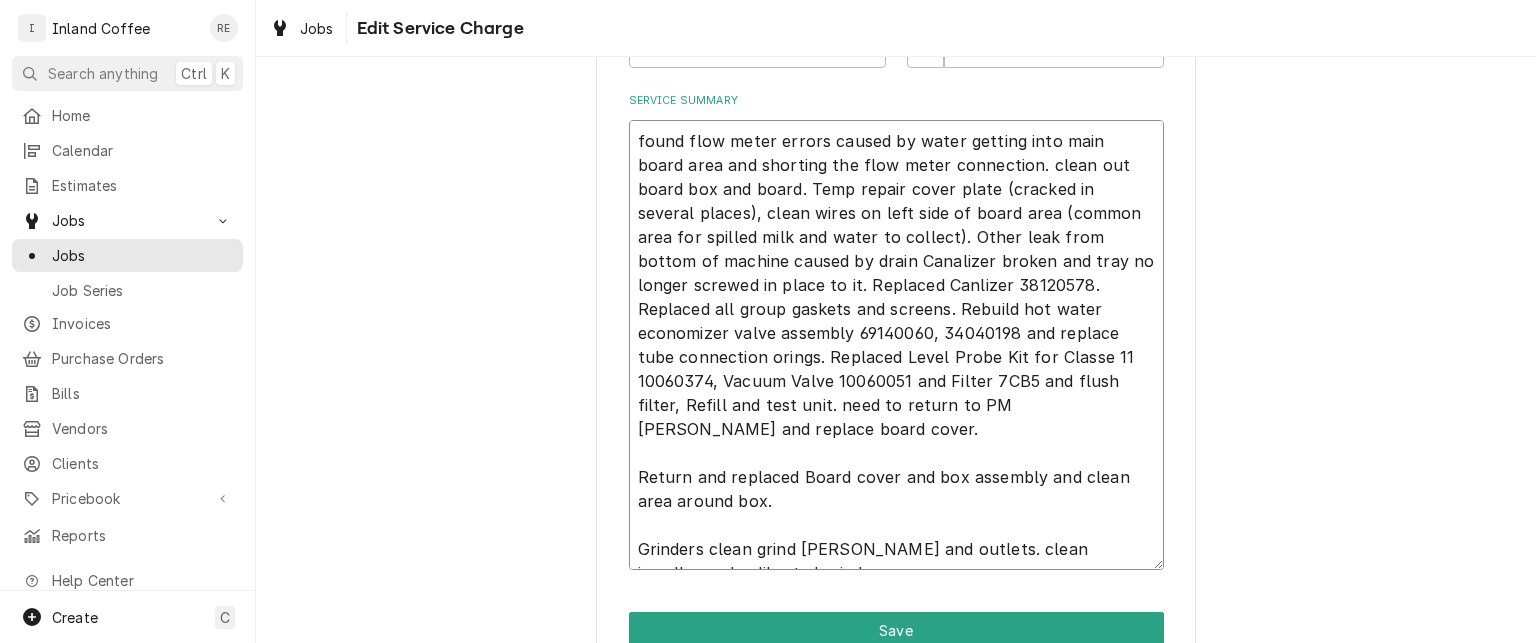 click on "found flow meter errors caused by water getting into main board area and shorting the flow meter connection. clean out board box and board. Temp repair cover plate (cracked in several places), clean wires on left side of board area (common area for spilled milk and water to collect). Other leak from bottom of machine caused by drain Canalizer broken and tray no longer screwed in place to it. Replaced Canlizer 38120578. Replaced all group gaskets and screens. Rebuild hot water economizer valve assembly 69140060, 34040198 and replace tube connection orings. Replaced Level Probe Kit for Classe 11 10060374, Vacuum Valve 10060051 and Filter 7CB5 and flush filter, Refill and test unit. need to return to PM Grinders and replace board cover.
Return and replaced Board cover and box assembly and clean area around box.
Grinders clean grind chambers and outlets. clean impeller and calibrated grinders." at bounding box center [896, 345] 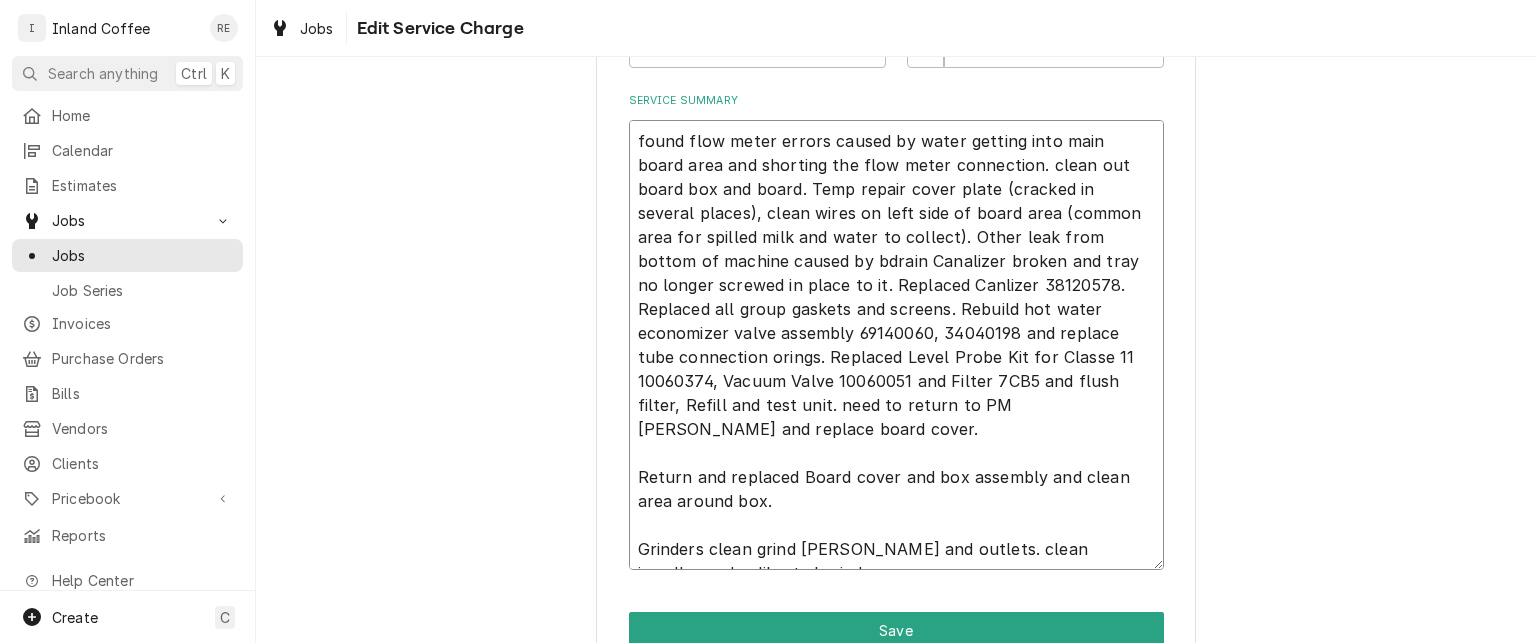 type on "x" 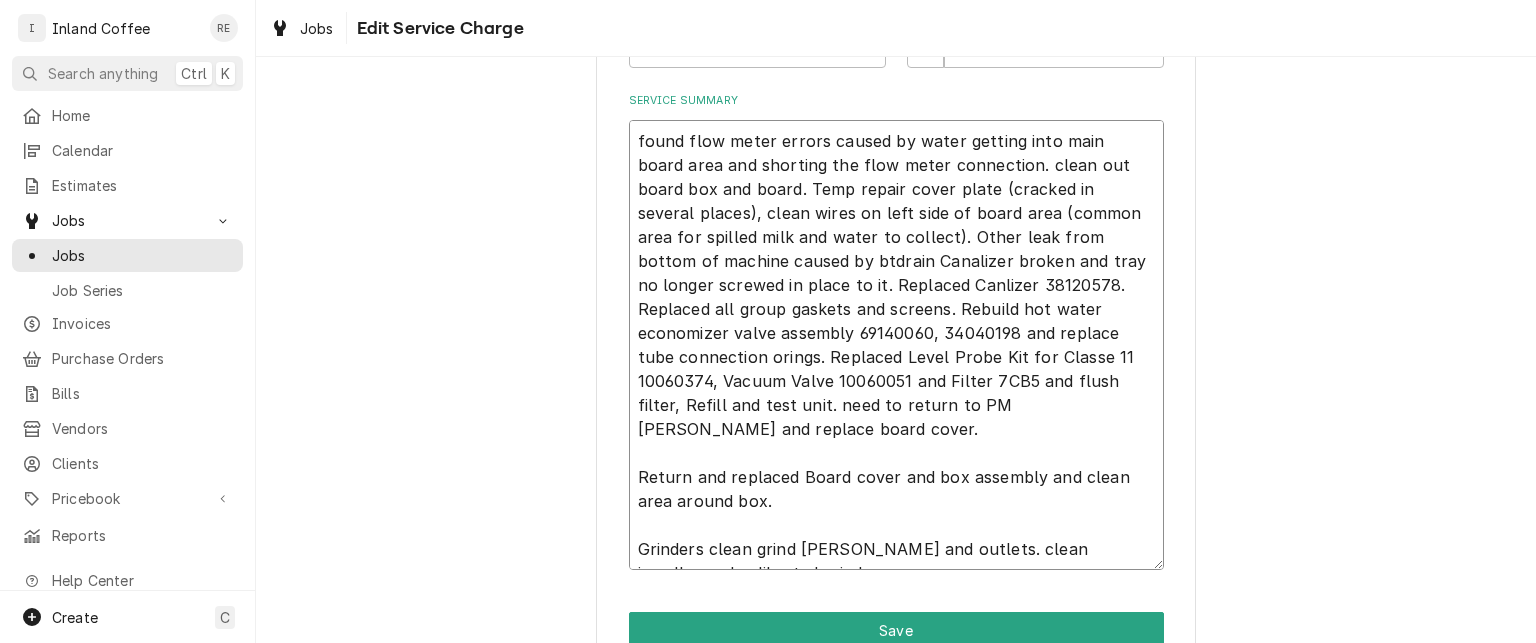 type on "x" 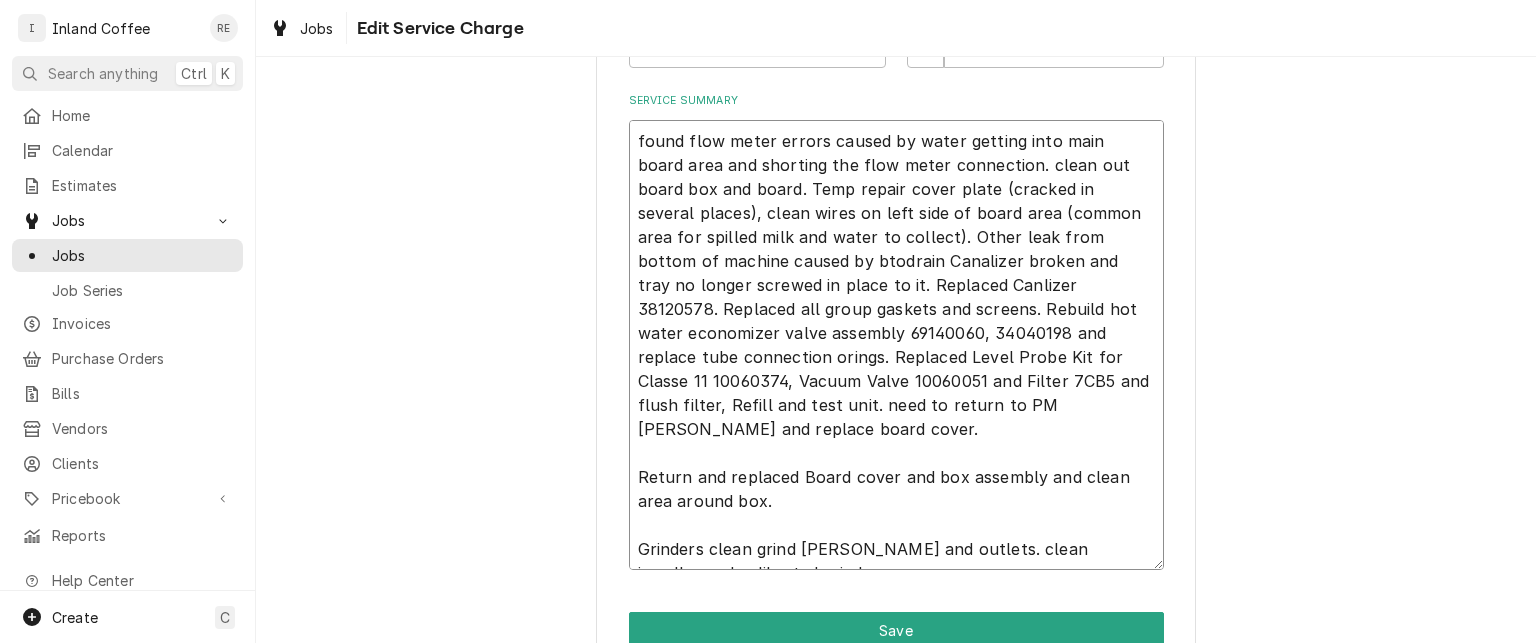 type on "x" 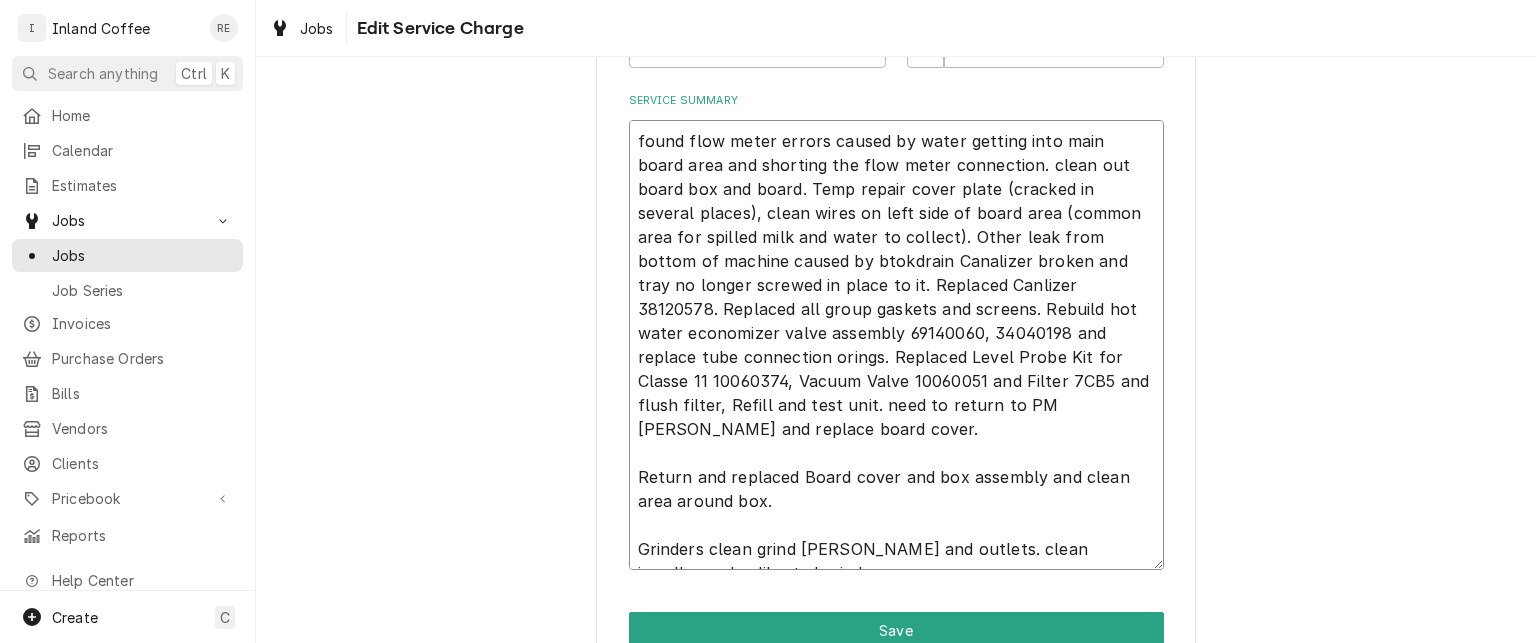 type on "x" 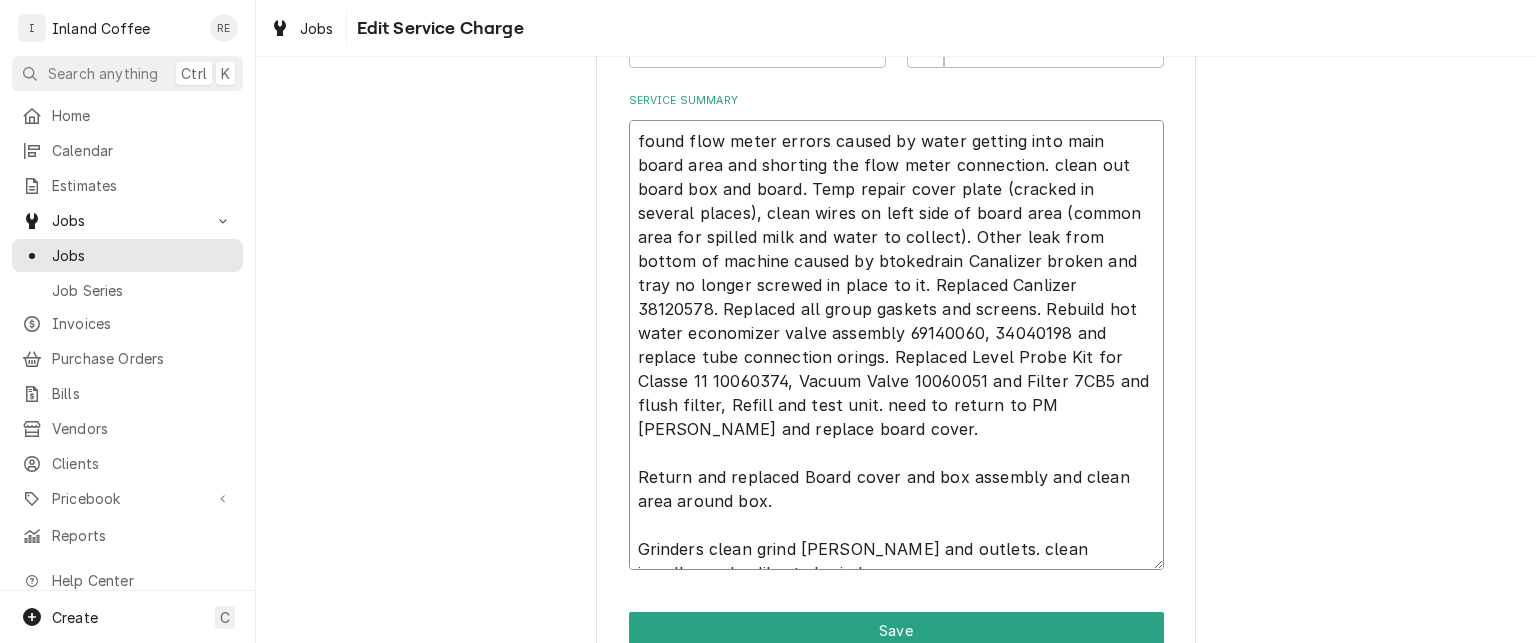 type on "x" 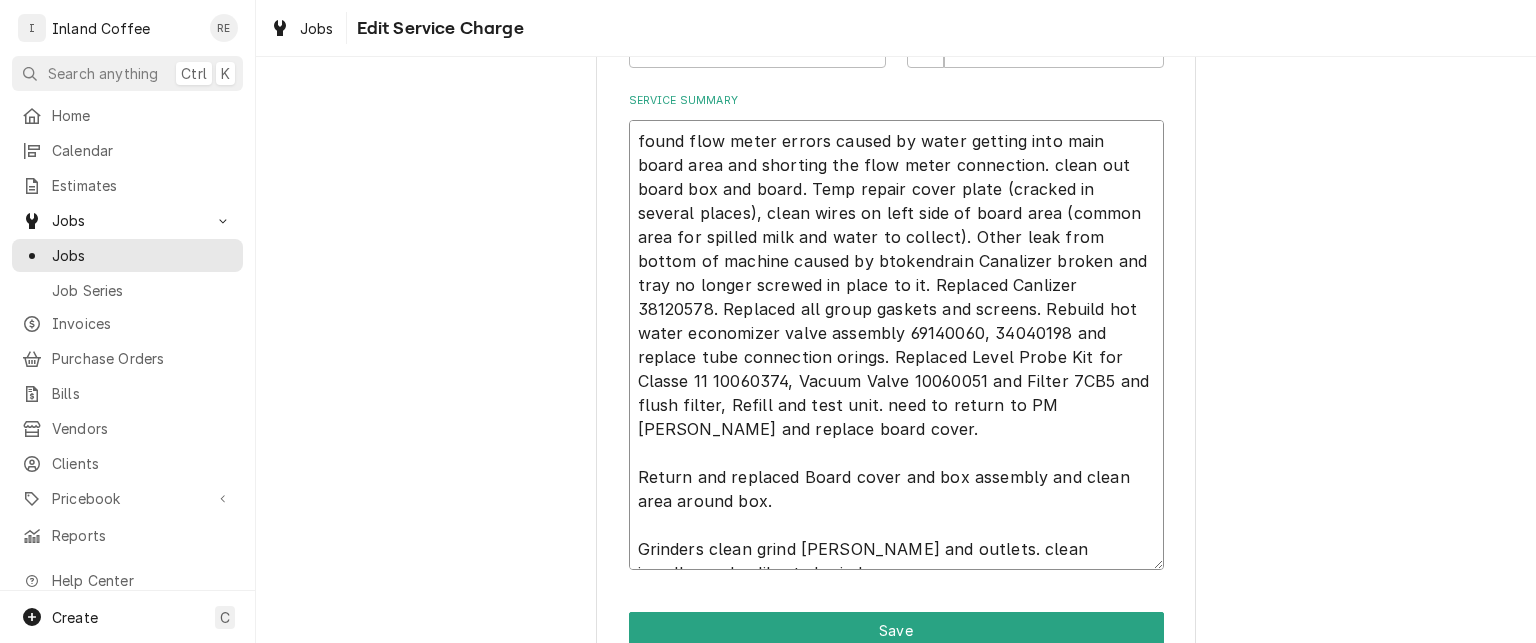 type on "x" 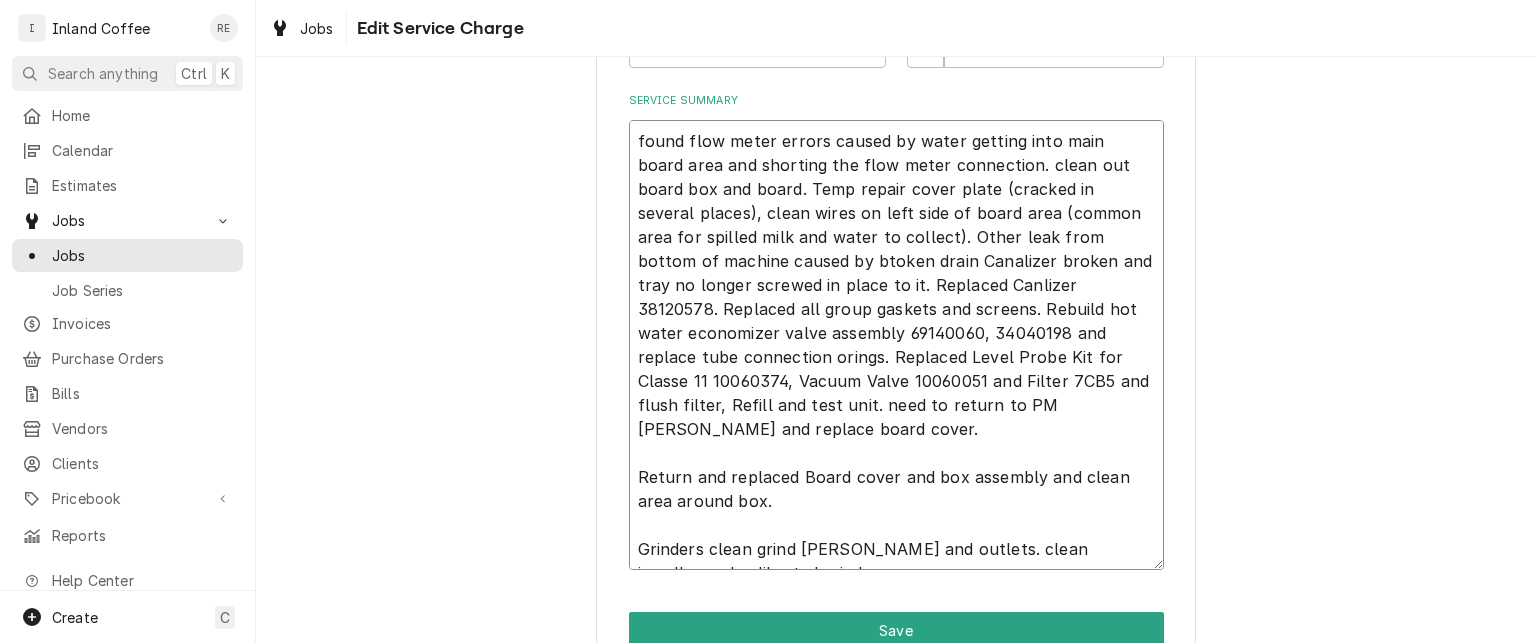 click on "found flow meter errors caused by water getting into main board area and shorting the flow meter connection. clean out board box and board. Temp repair cover plate (cracked in several places), clean wires on left side of board area (common area for spilled milk and water to collect). Other leak from bottom of machine caused by btoken drain Canalizer broken and tray no longer screwed in place to it. Replaced Canlizer 38120578. Replaced all group gaskets and screens. Rebuild hot water economizer valve assembly 69140060, 34040198 and replace tube connection orings. Replaced Level Probe Kit for Classe 11 10060374, Vacuum Valve 10060051 and Filter 7CB5 and flush filter, Refill and test unit. need to return to PM Grinders and replace board cover.
Return and replaced Board cover and box assembly and clean area around box.
Grinders clean grind chambers and outlets. clean impeller and calibrated grinders." at bounding box center [896, 345] 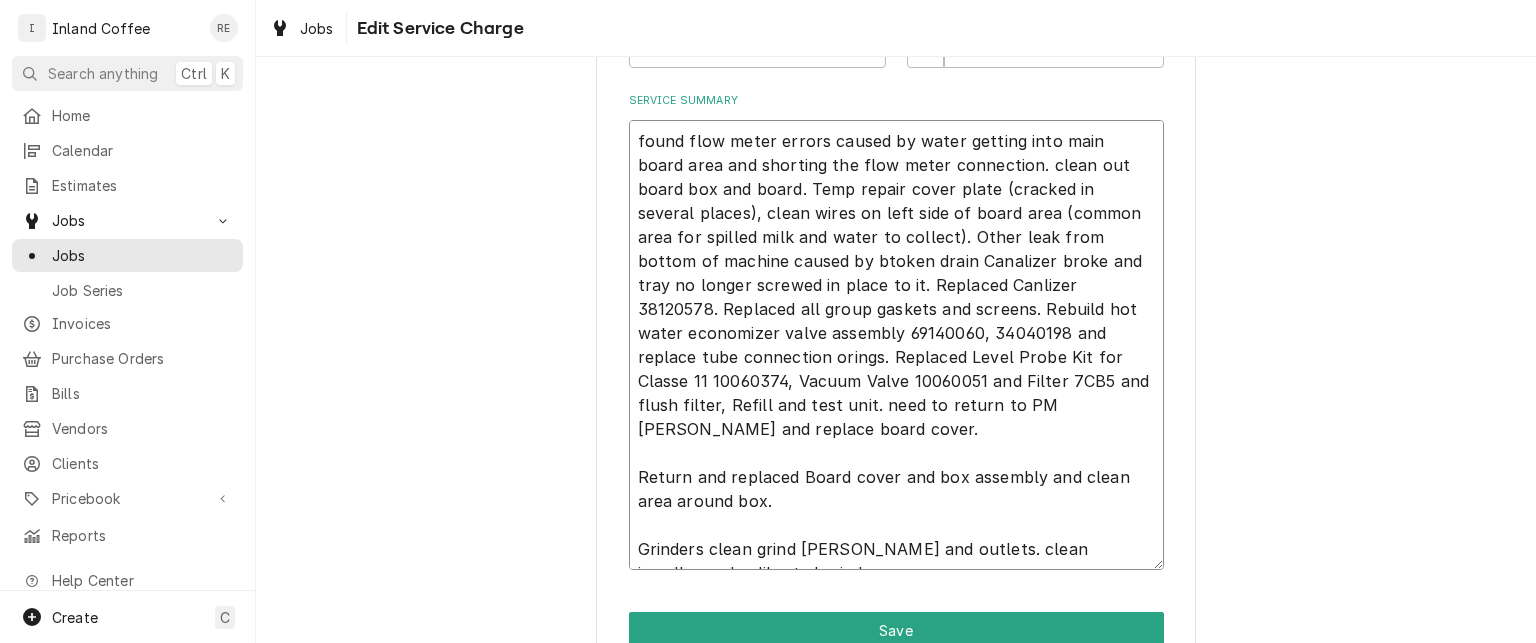 type on "x" 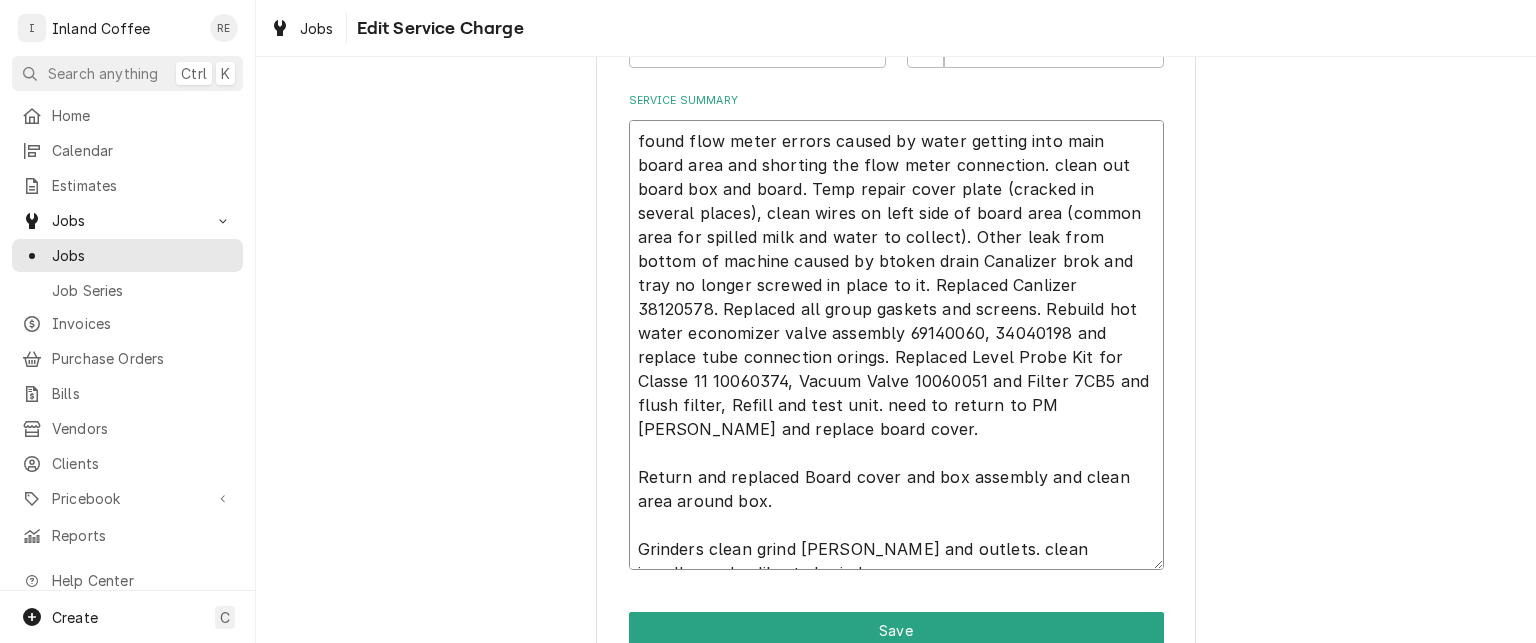 type on "x" 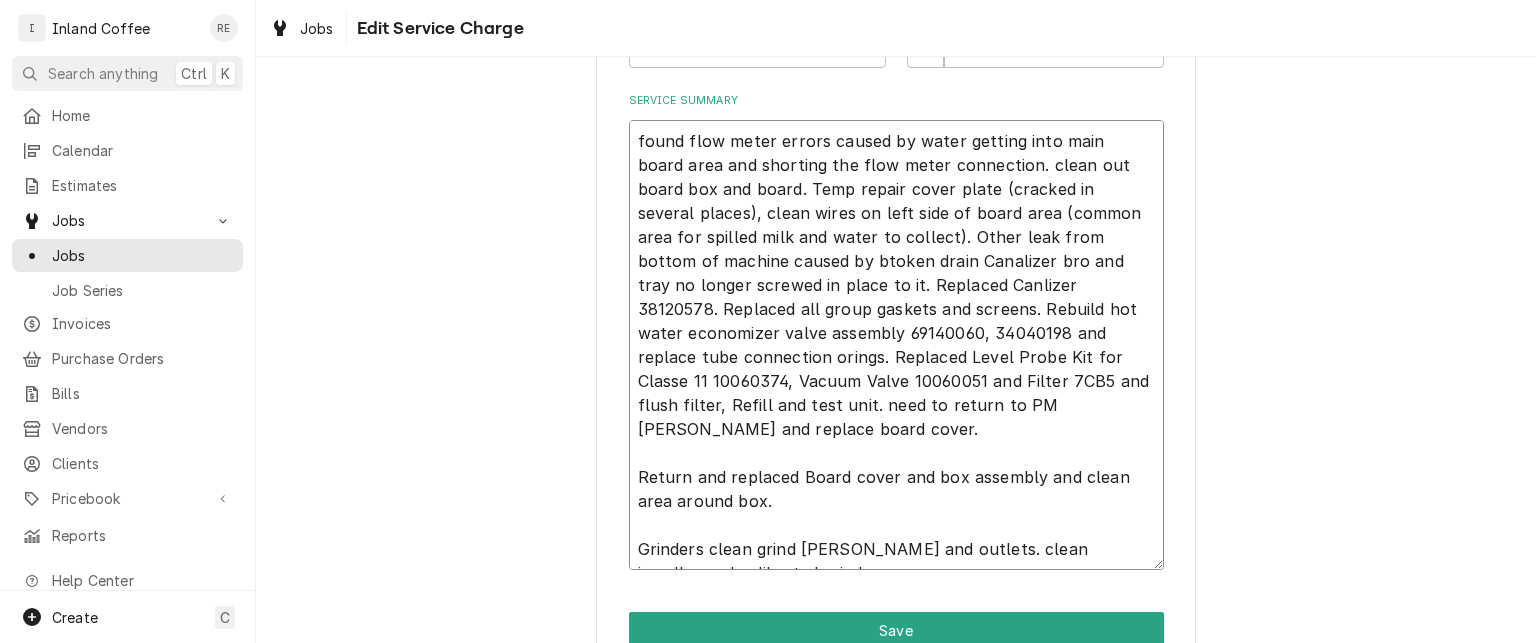 type on "x" 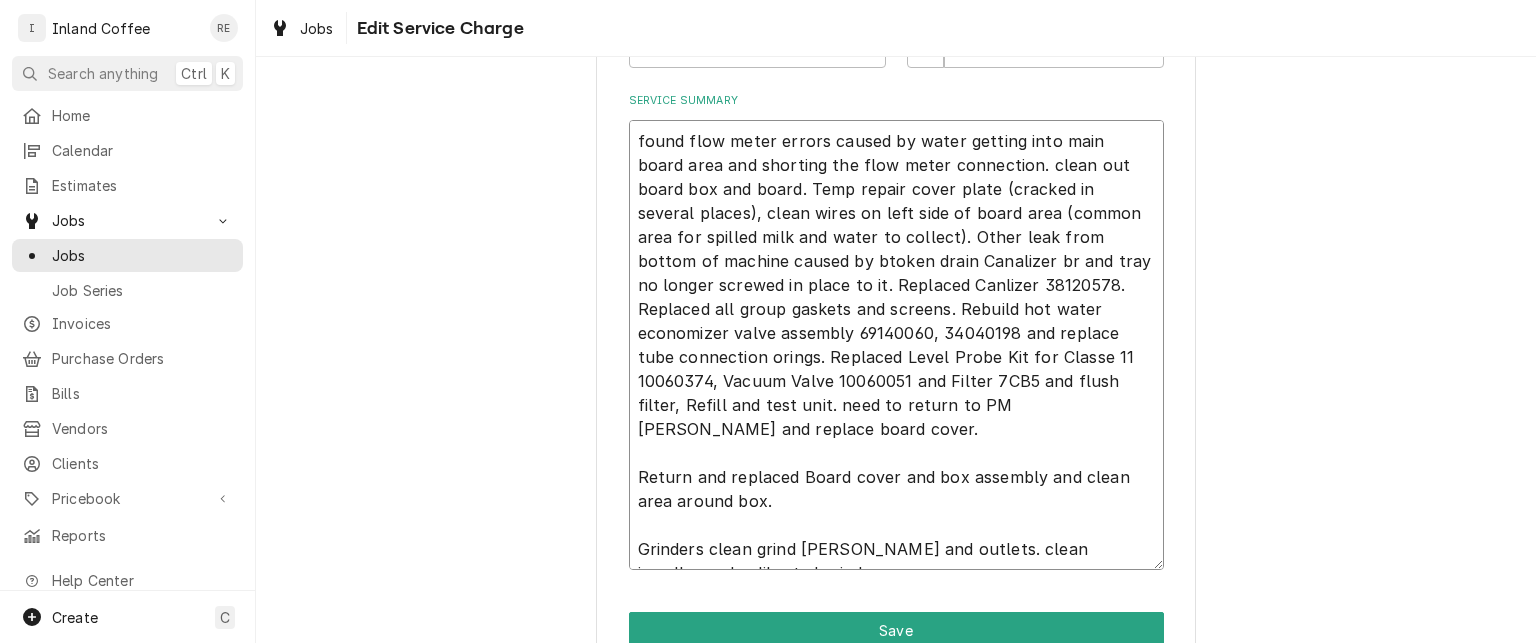 type on "x" 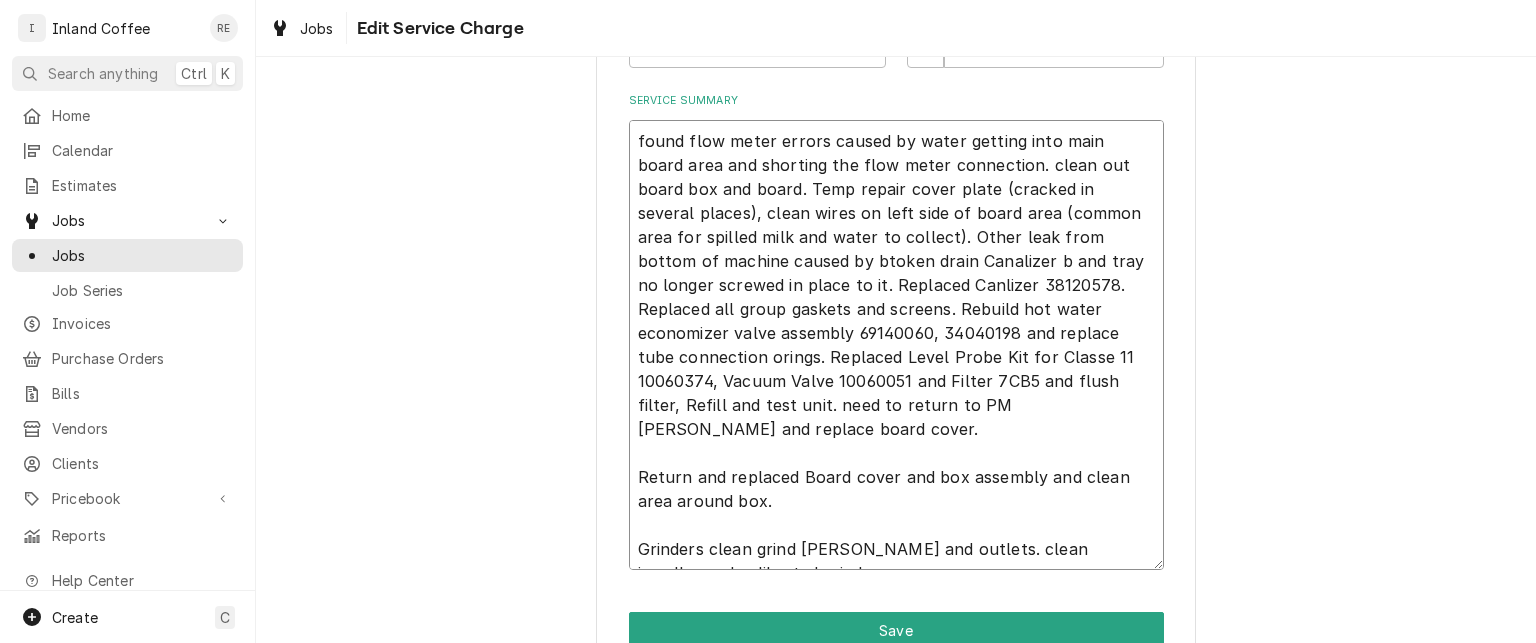 type on "x" 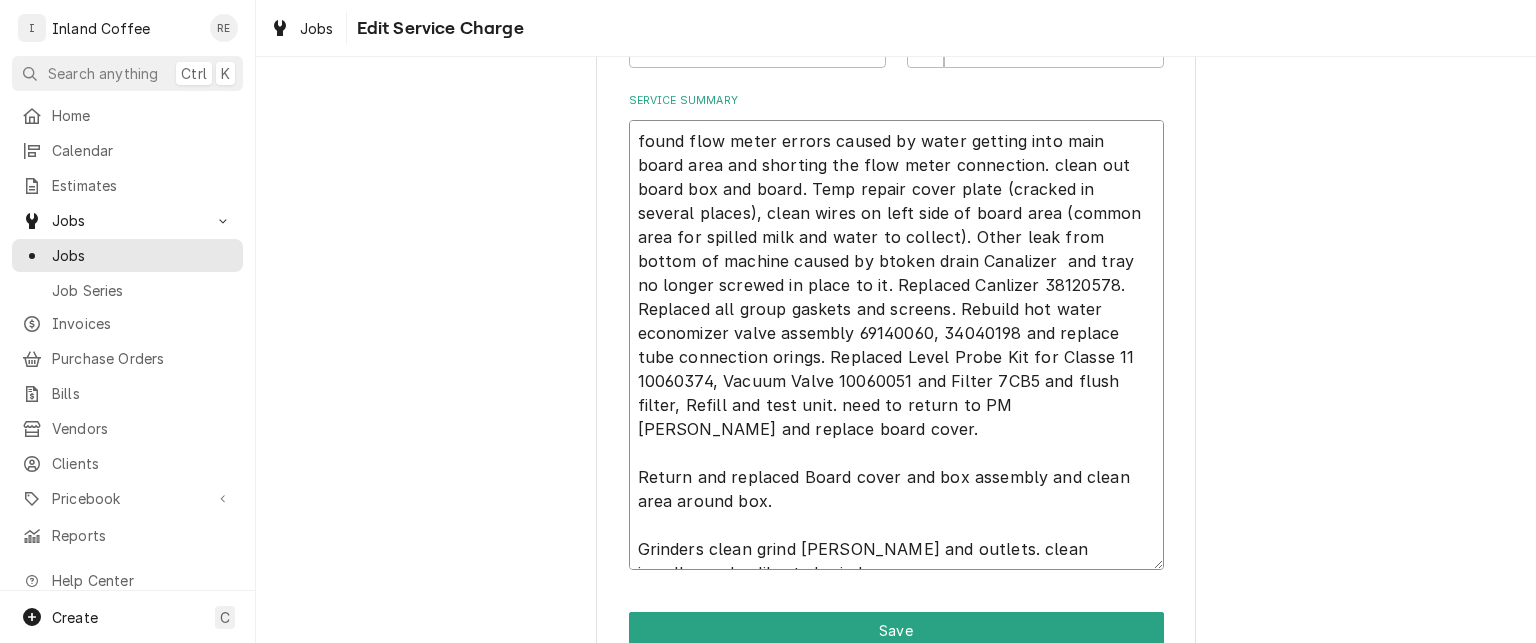type on "x" 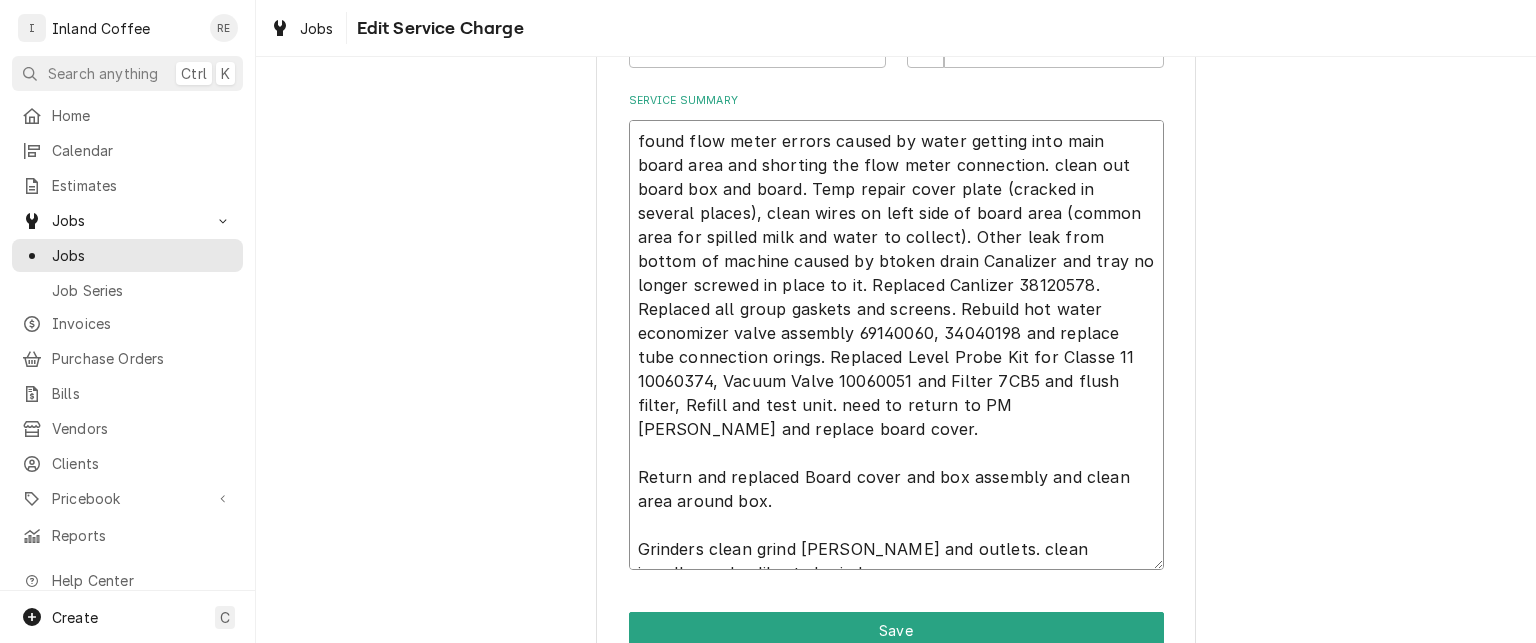 click on "found flow meter errors caused by water getting into main board area and shorting the flow meter connection. clean out board box and board. Temp repair cover plate (cracked in several places), clean wires on left side of board area (common area for spilled milk and water to collect). Other leak from bottom of machine caused by btoken drain Canalizer and tray no longer screwed in place to it. Replaced Canlizer 38120578. Replaced all group gaskets and screens. Rebuild hot water economizer valve assembly 69140060, 34040198 and replace tube connection orings. Replaced Level Probe Kit for Classe 11 10060374, Vacuum Valve 10060051 and Filter 7CB5 and flush filter, Refill and test unit. need to return to PM Grinders and replace board cover.
Return and replaced Board cover and box assembly and clean area around box.
Grinders clean grind chambers and outlets. clean impeller and calibrated grinders." at bounding box center [896, 345] 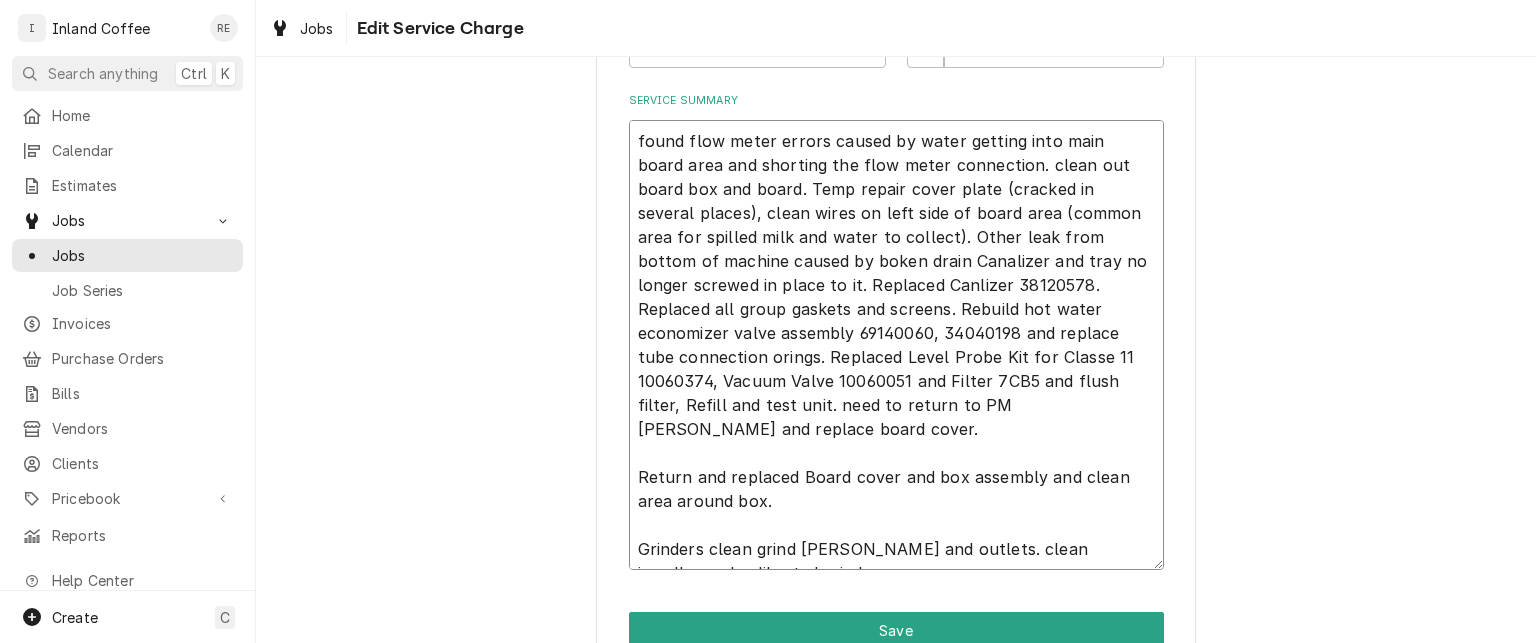 type on "x" 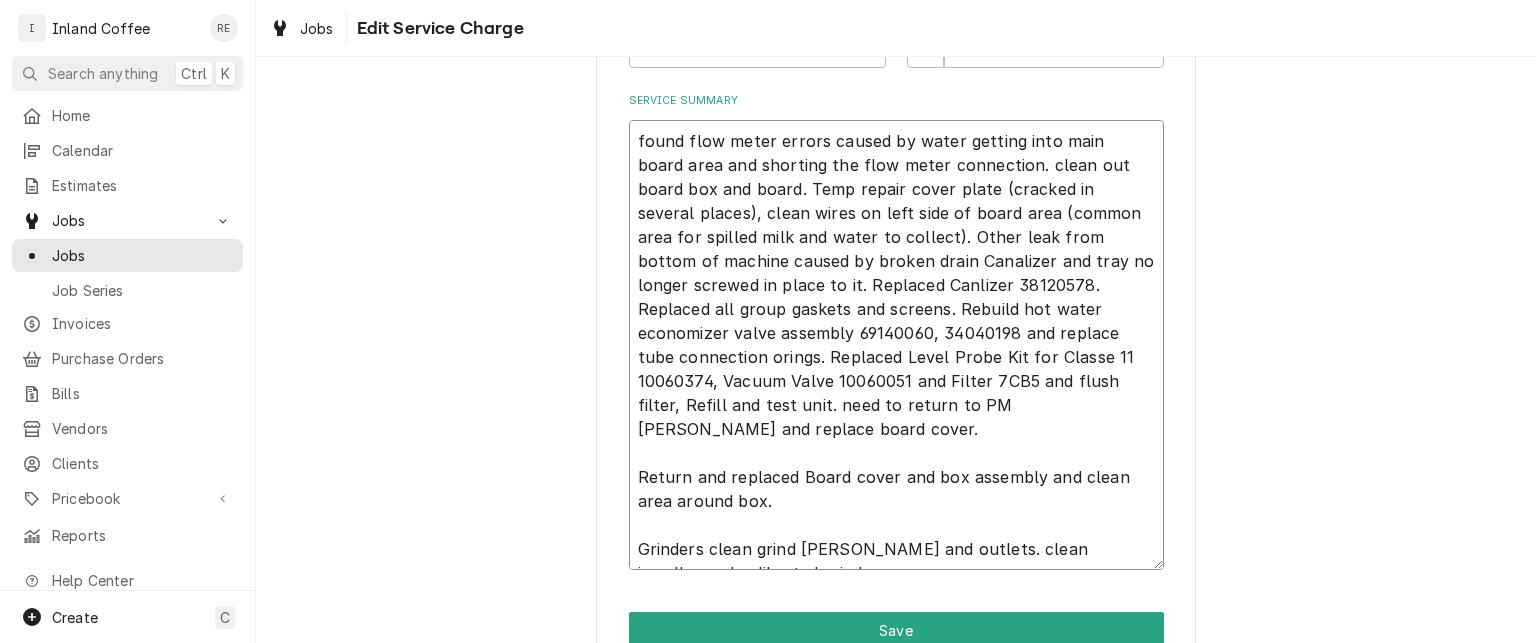 click on "found flow meter errors caused by water getting into main board area and shorting the flow meter connection. clean out board box and board. Temp repair cover plate (cracked in several places), clean wires on left side of board area (common area for spilled milk and water to collect). Other leak from bottom of machine caused by broken drain Canalizer and tray no longer screwed in place to it. Replaced Canlizer 38120578. Replaced all group gaskets and screens. Rebuild hot water economizer valve assembly 69140060, 34040198 and replace tube connection orings. Replaced Level Probe Kit for Classe 11 10060374, Vacuum Valve 10060051 and Filter 7CB5 and flush filter, Refill and test unit. need to return to PM Grinders and replace board cover.
Return and replaced Board cover and box assembly and clean area around box.
Grinders clean grind chambers and outlets. clean impeller and calibrated grinders." at bounding box center (896, 345) 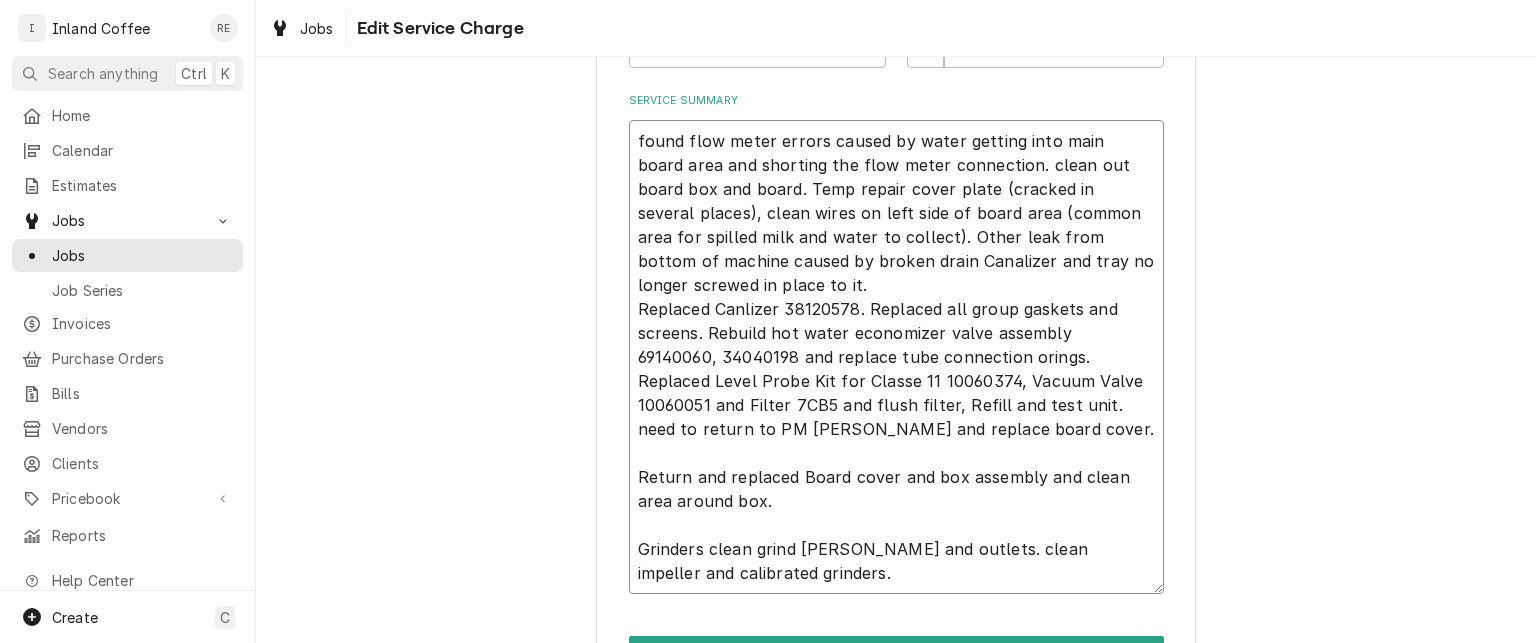 drag, startPoint x: 700, startPoint y: 326, endPoint x: 708, endPoint y: 360, distance: 34.928497 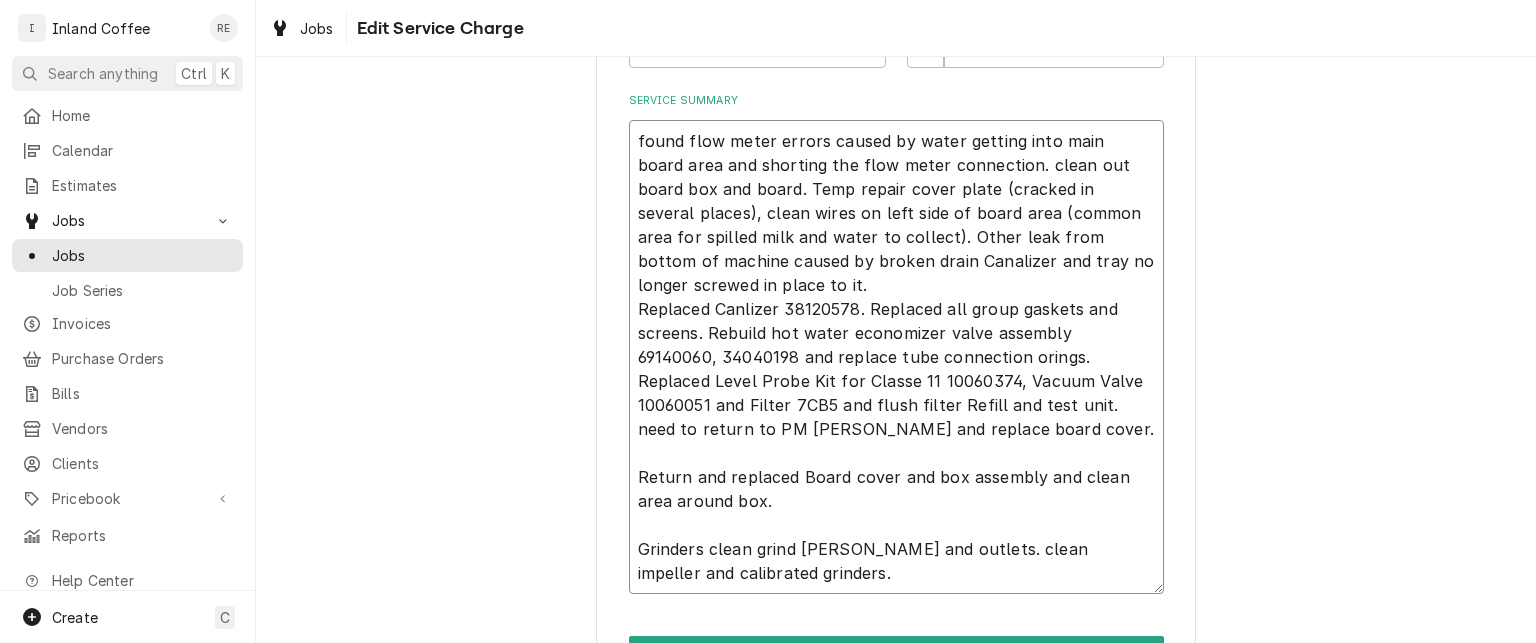 type on "x" 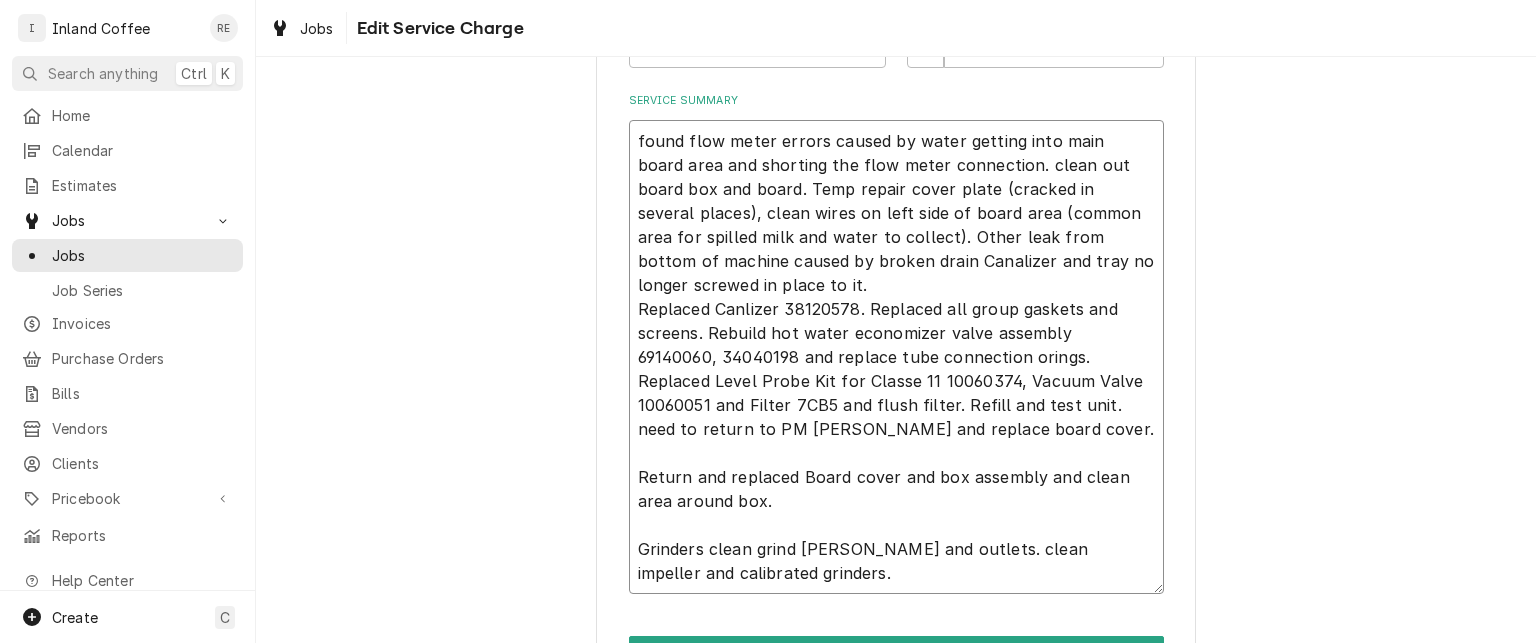 type on "x" 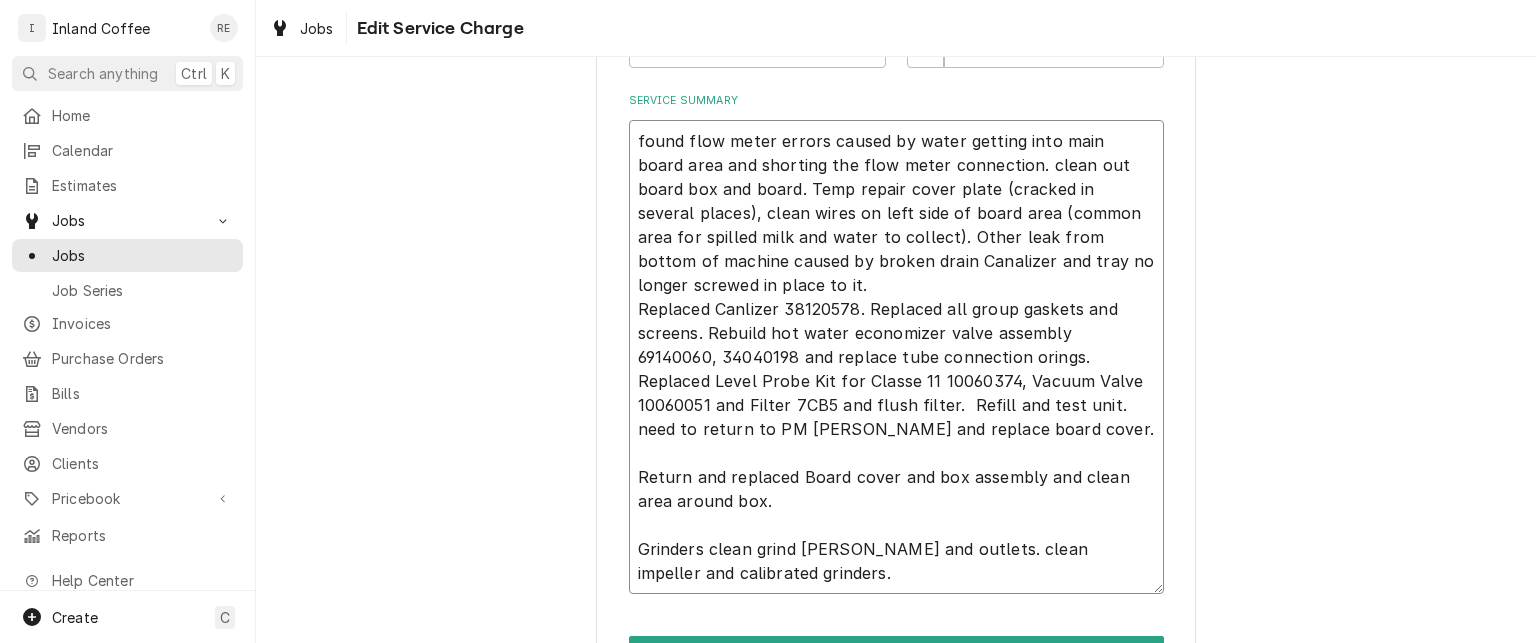 paste on "Rebuild hot water economizer valve assembly 69140060, 34040198" 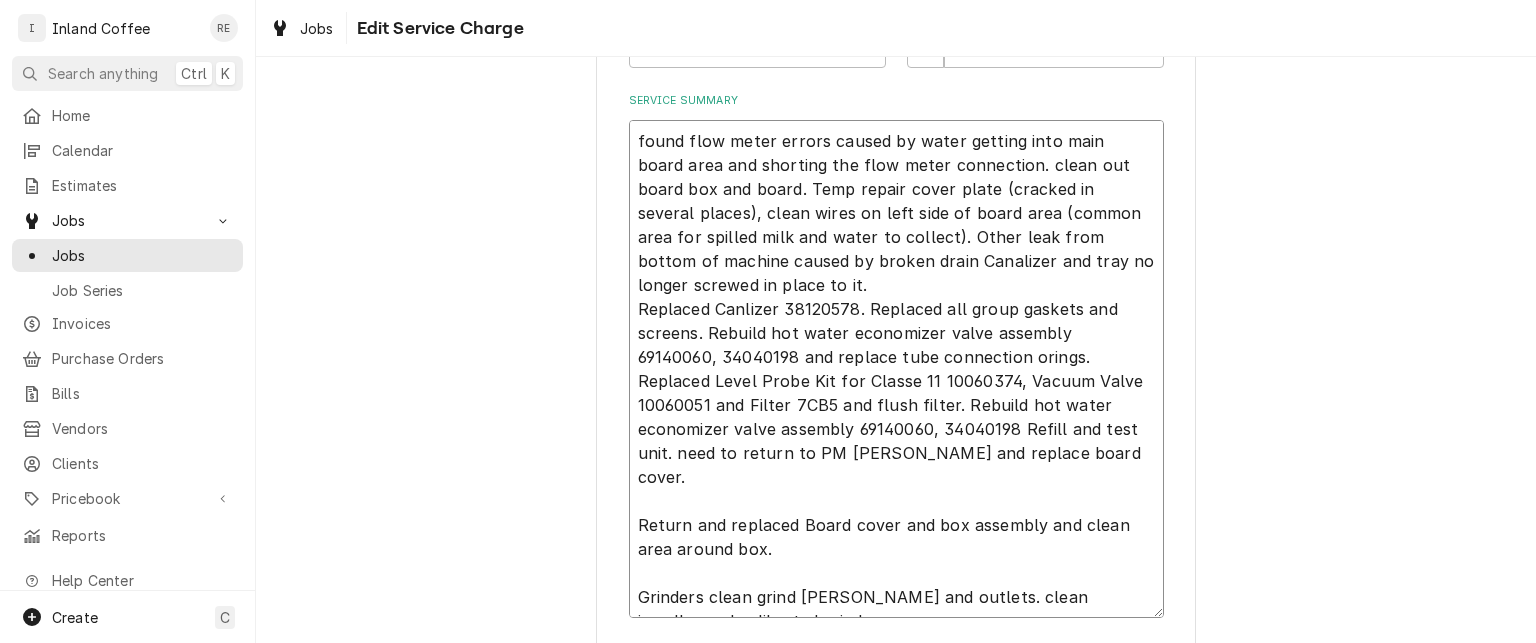 type on "x" 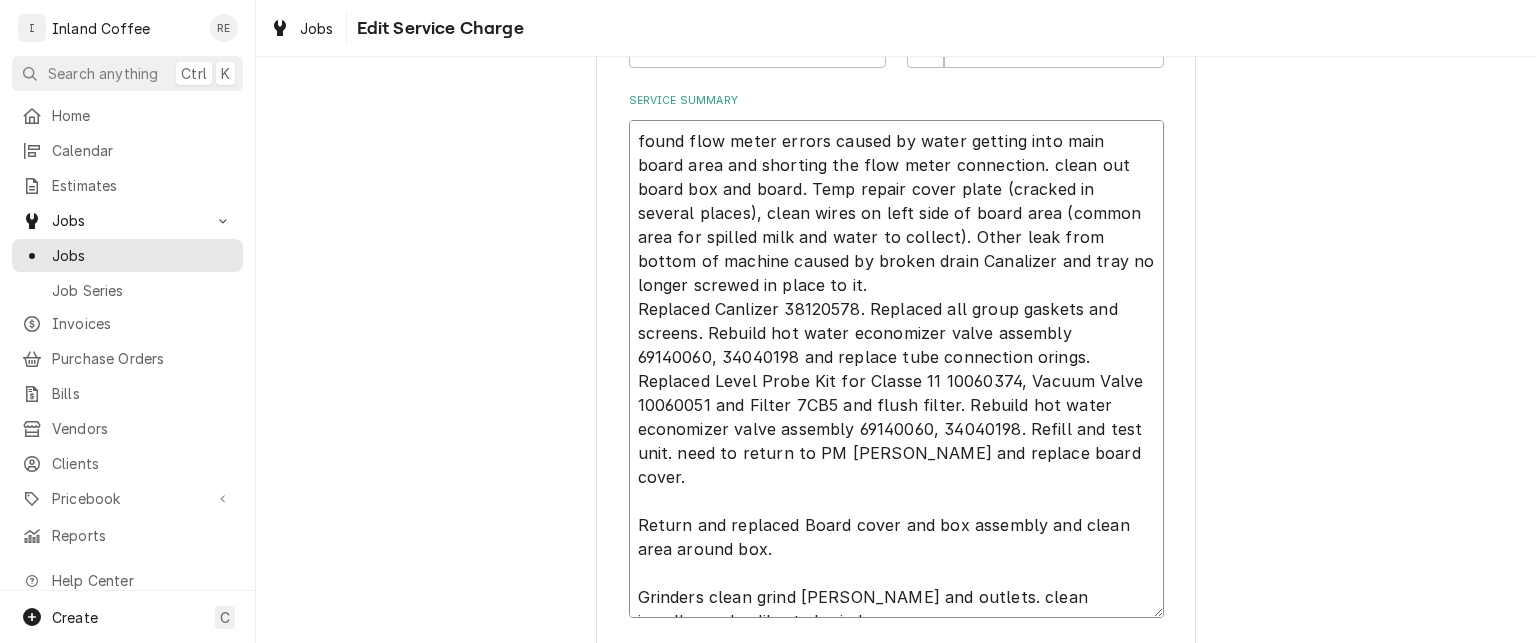 drag, startPoint x: 699, startPoint y: 325, endPoint x: 704, endPoint y: 357, distance: 32.38827 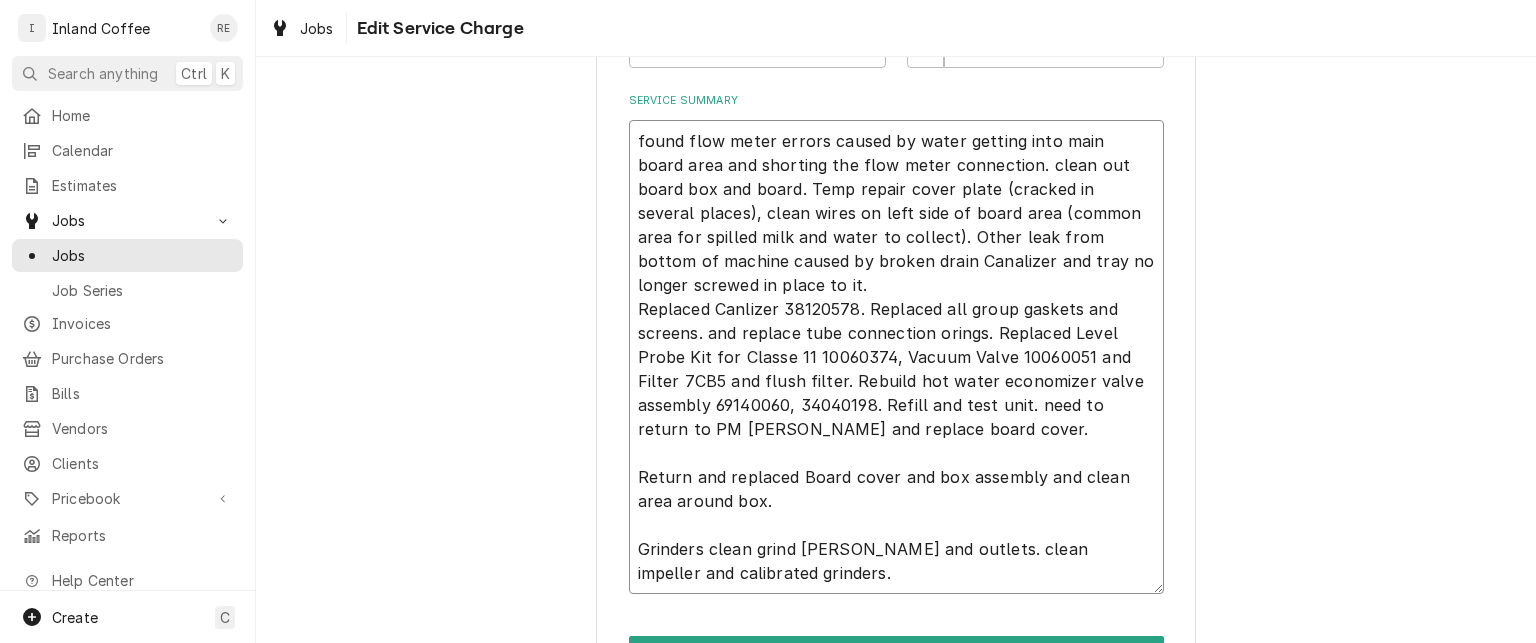 click on "found flow meter errors caused by water getting into main board area and shorting the flow meter connection. clean out board box and board. Temp repair cover plate (cracked in several places), clean wires on left side of board area (common area for spilled milk and water to collect). Other leak from bottom of machine caused by broken drain Canalizer and tray no longer screwed in place to it.
Replaced Canlizer 38120578. Replaced all group gaskets and screens. and replace tube connection orings. Replaced Level Probe Kit for Classe 11 10060374, Vacuum Valve 10060051 and Filter 7CB5 and flush filter. Rebuild hot water economizer valve assembly 69140060, 34040198. Refill and test unit. need to return to PM Grinders and replace board cover.
Return and replaced Board cover and box assembly and clean area around box.
Grinders clean grind chambers and outlets. clean impeller and calibrated grinders." at bounding box center (896, 357) 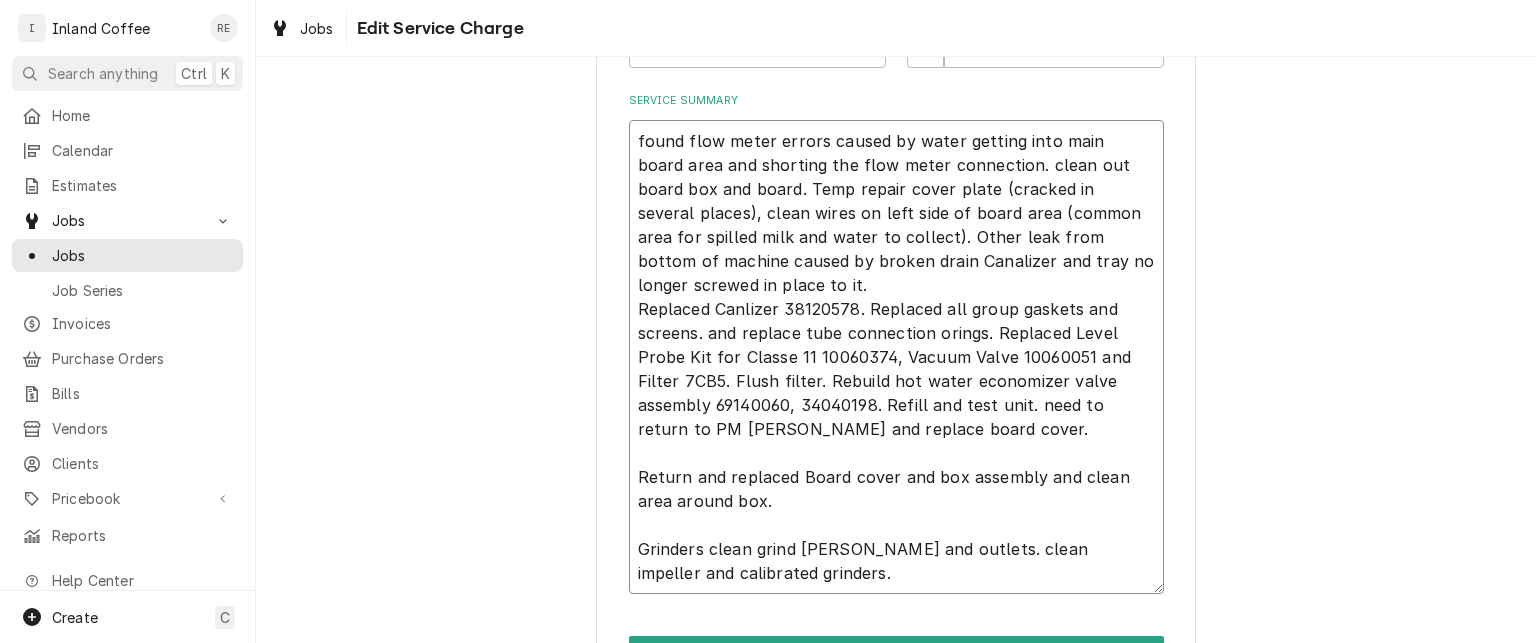 click on "found flow meter errors caused by water getting into main board area and shorting the flow meter connection. clean out board box and board. Temp repair cover plate (cracked in several places), clean wires on left side of board area (common area for spilled milk and water to collect). Other leak from bottom of machine caused by broken drain Canalizer and tray no longer screwed in place to it.
Replaced Canlizer 38120578. Replaced all group gaskets and screens. and replace tube connection orings. Replaced Level Probe Kit for Classe 11 10060374, Vacuum Valve 10060051 and Filter 7CB5. Flush filter. Rebuild hot water economizer valve assembly 69140060, 34040198. Refill and test unit. need to return to PM Grinders and replace board cover.
Return and replaced Board cover and box assembly and clean area around box.
Grinders clean grind chambers and outlets. clean impeller and calibrated grinders." at bounding box center (896, 357) 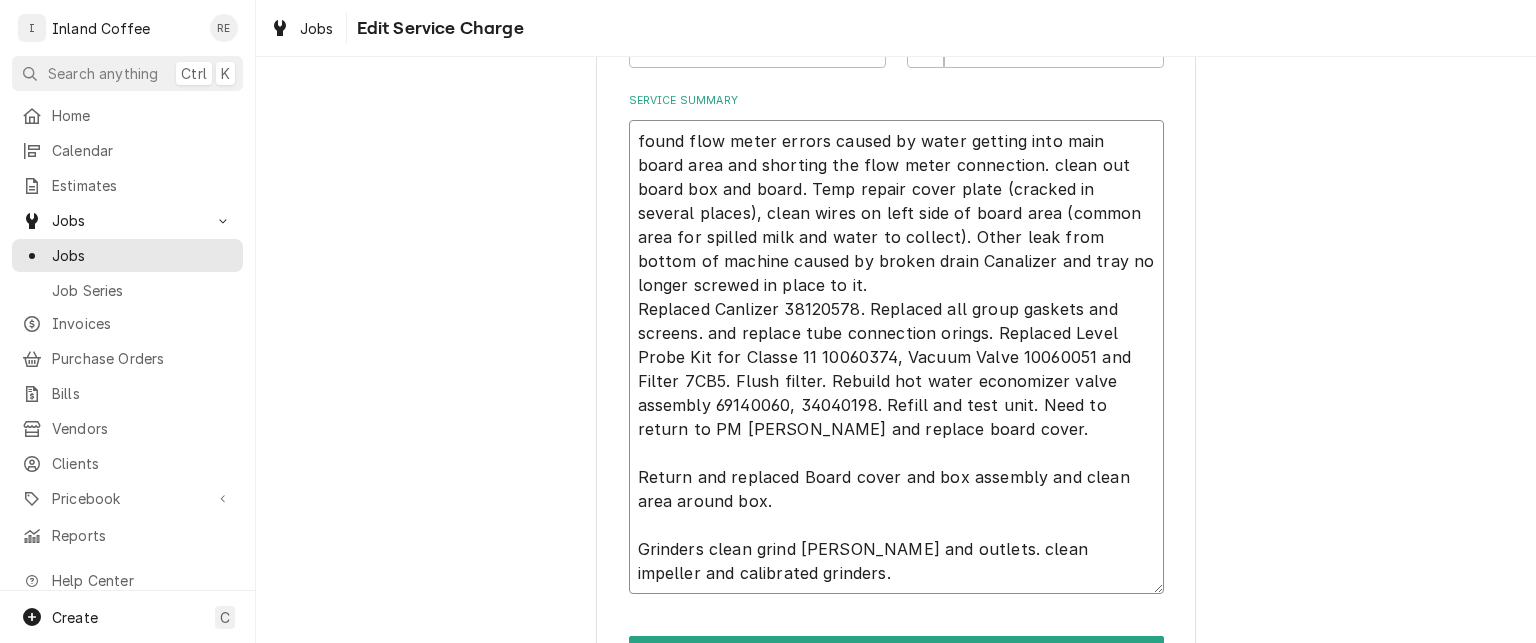 click on "found flow meter errors caused by water getting into main board area and shorting the flow meter connection. clean out board box and board. Temp repair cover plate (cracked in several places), clean wires on left side of board area (common area for spilled milk and water to collect). Other leak from bottom of machine caused by broken drain Canalizer and tray no longer screwed in place to it.
Replaced Canlizer 38120578. Replaced all group gaskets and screens. and replace tube connection orings. Replaced Level Probe Kit for Classe 11 10060374, Vacuum Valve 10060051 and Filter 7CB5. Flush filter. Rebuild hot water economizer valve assembly 69140060, 34040198. Refill and test unit. Need to return to PM Grinders and replace board cover.
Return and replaced Board cover and box assembly and clean area around box.
Grinders clean grind chambers and outlets. clean impeller and calibrated grinders." at bounding box center (896, 357) 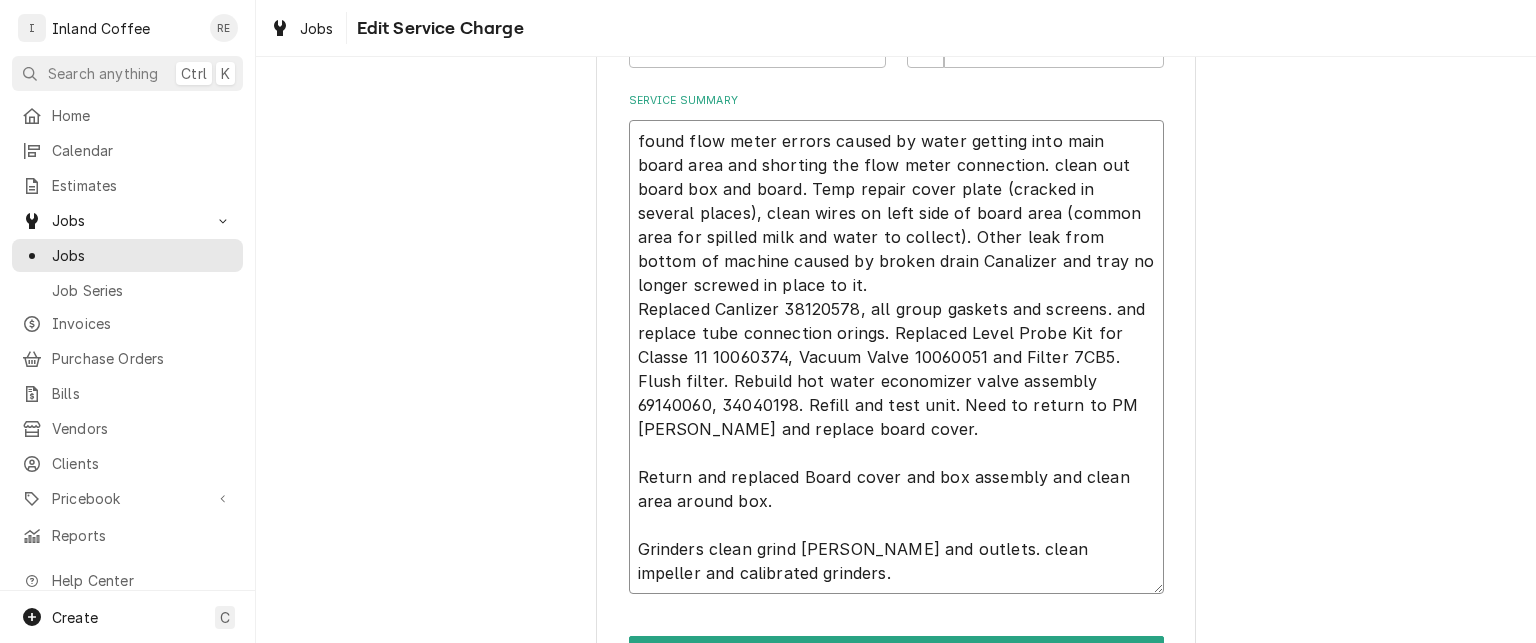 click on "found flow meter errors caused by water getting into main board area and shorting the flow meter connection. clean out board box and board. Temp repair cover plate (cracked in several places), clean wires on left side of board area (common area for spilled milk and water to collect). Other leak from bottom of machine caused by broken drain Canalizer and tray no longer screwed in place to it.
Replaced Canlizer 38120578, all group gaskets and screens. and replace tube connection orings. Replaced Level Probe Kit for Classe 11 10060374, Vacuum Valve 10060051 and Filter 7CB5. Flush filter. Rebuild hot water economizer valve assembly 69140060, 34040198. Refill and test unit. Need to return to PM Grinders and replace board cover.
Return and replaced Board cover and box assembly and clean area around box.
Grinders clean grind chambers and outlets. clean impeller and calibrated grinders." at bounding box center (896, 357) 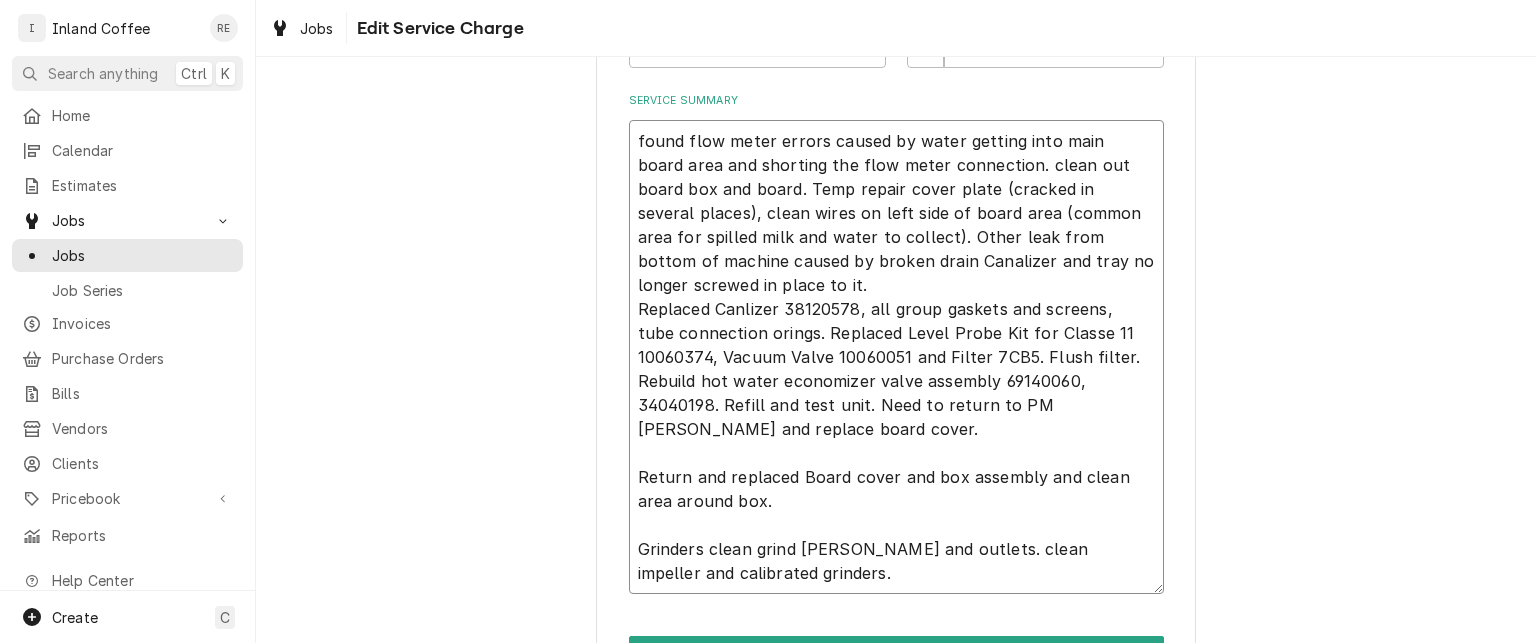 click on "found flow meter errors caused by water getting into main board area and shorting the flow meter connection. clean out board box and board. Temp repair cover plate (cracked in several places), clean wires on left side of board area (common area for spilled milk and water to collect). Other leak from bottom of machine caused by broken drain Canalizer and tray no longer screwed in place to it.
Replaced Canlizer 38120578, all group gaskets and screens, tube connection orings. Replaced Level Probe Kit for Classe 11 10060374, Vacuum Valve 10060051 and Filter 7CB5. Flush filter. Rebuild hot water economizer valve assembly 69140060, 34040198. Refill and test unit. Need to return to PM Grinders and replace board cover.
Return and replaced Board cover and box assembly and clean area around box.
Grinders clean grind chambers and outlets. clean impeller and calibrated grinders." at bounding box center (896, 357) 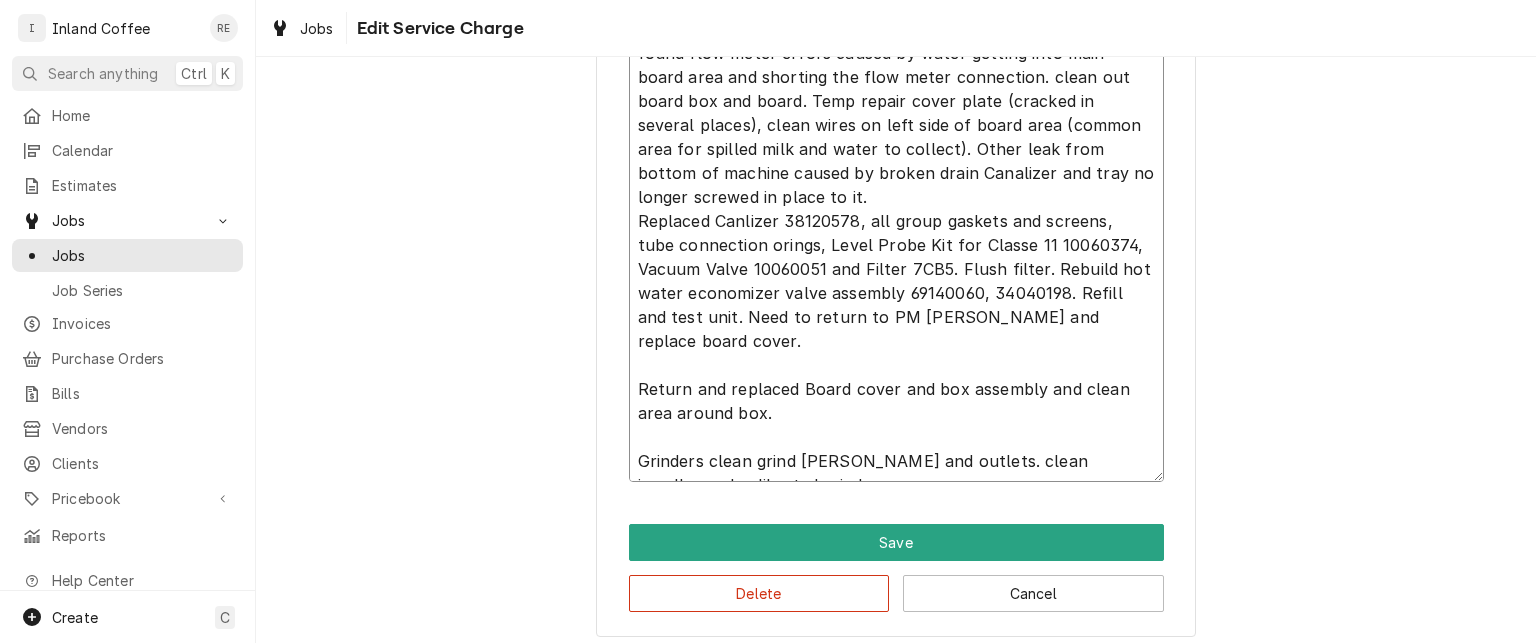 scroll, scrollTop: 765, scrollLeft: 0, axis: vertical 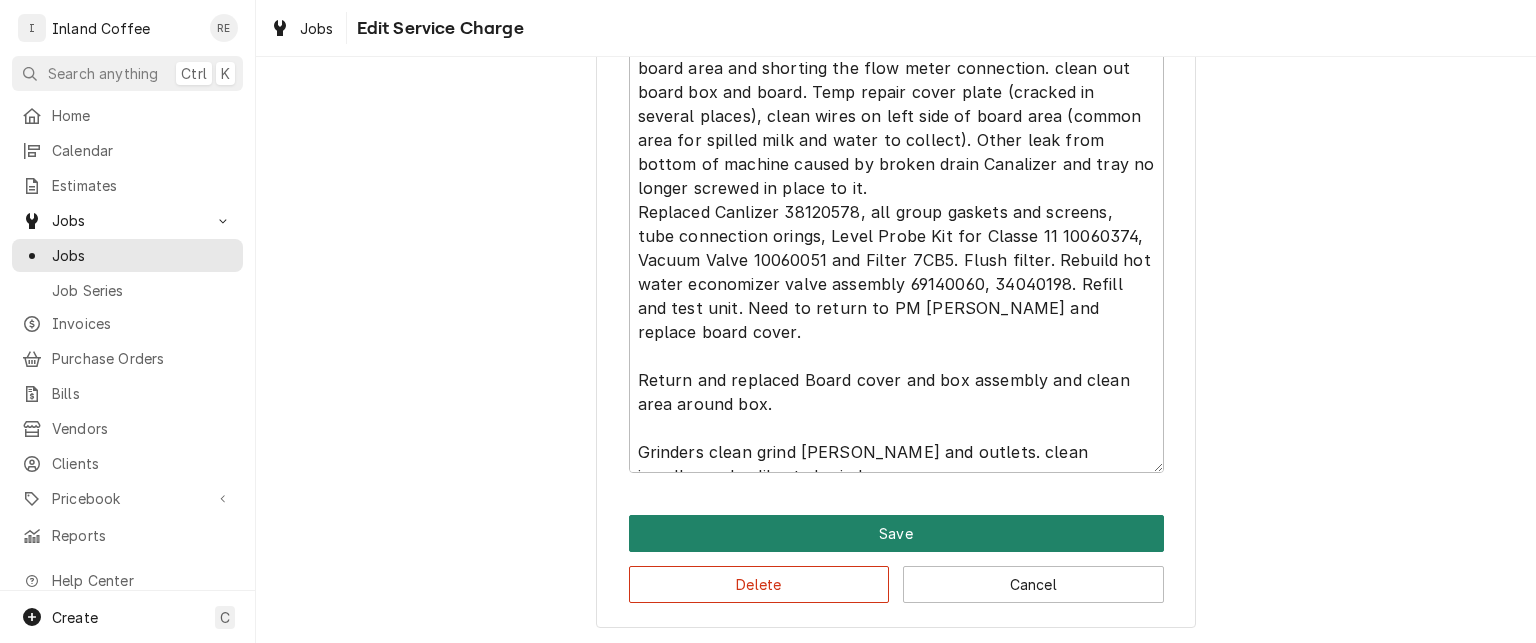 click on "Save" at bounding box center [896, 533] 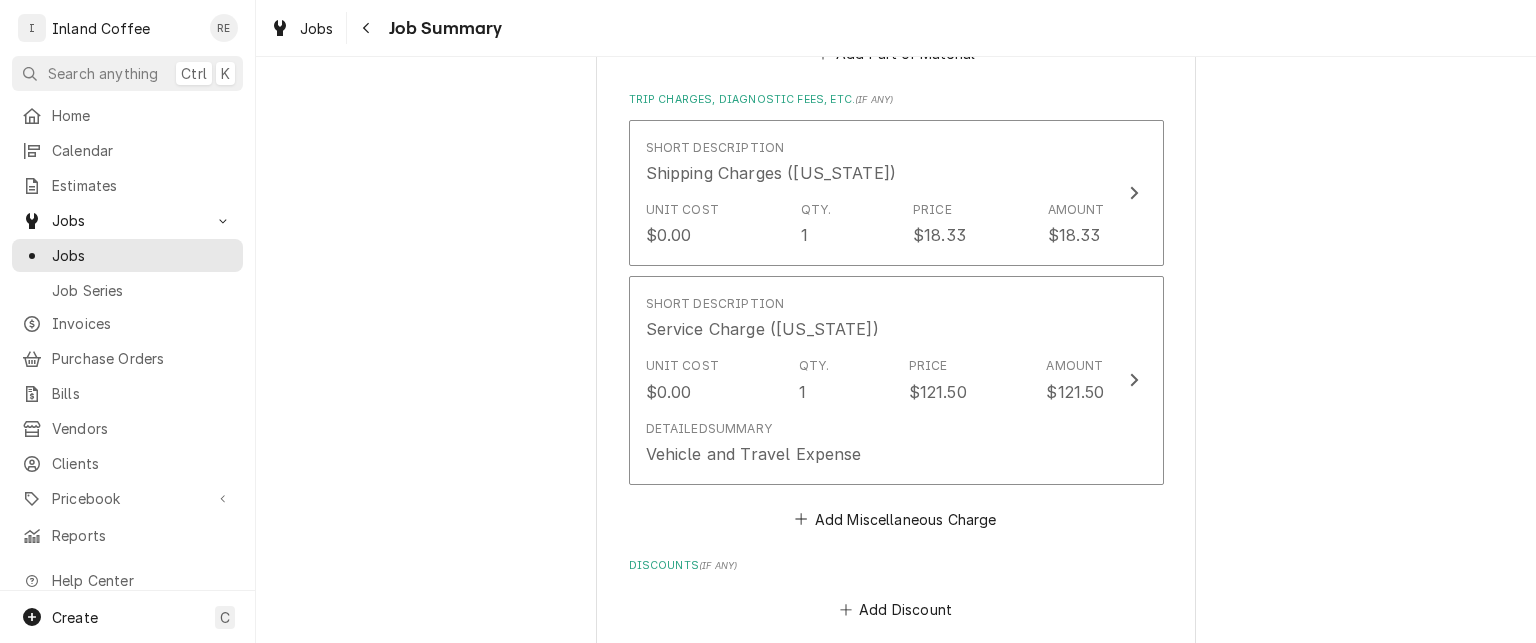 scroll, scrollTop: 4896, scrollLeft: 0, axis: vertical 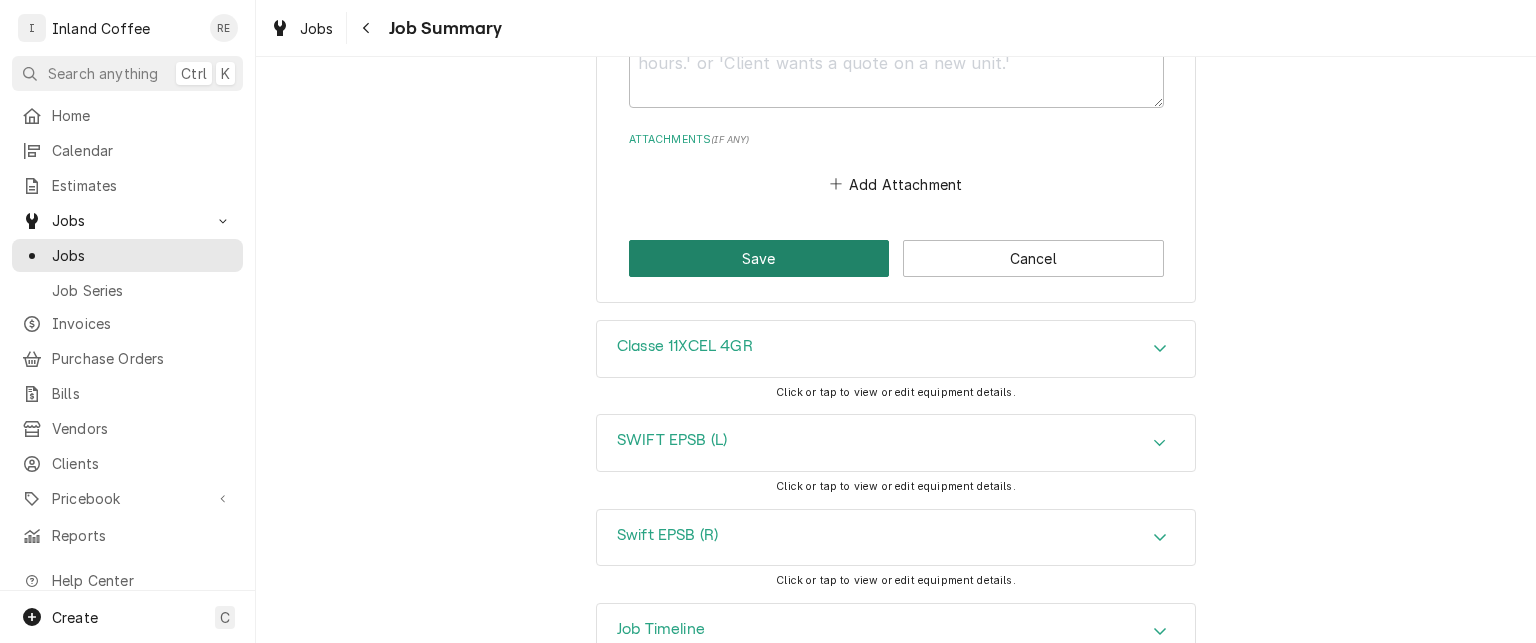 click on "Save" at bounding box center [759, 258] 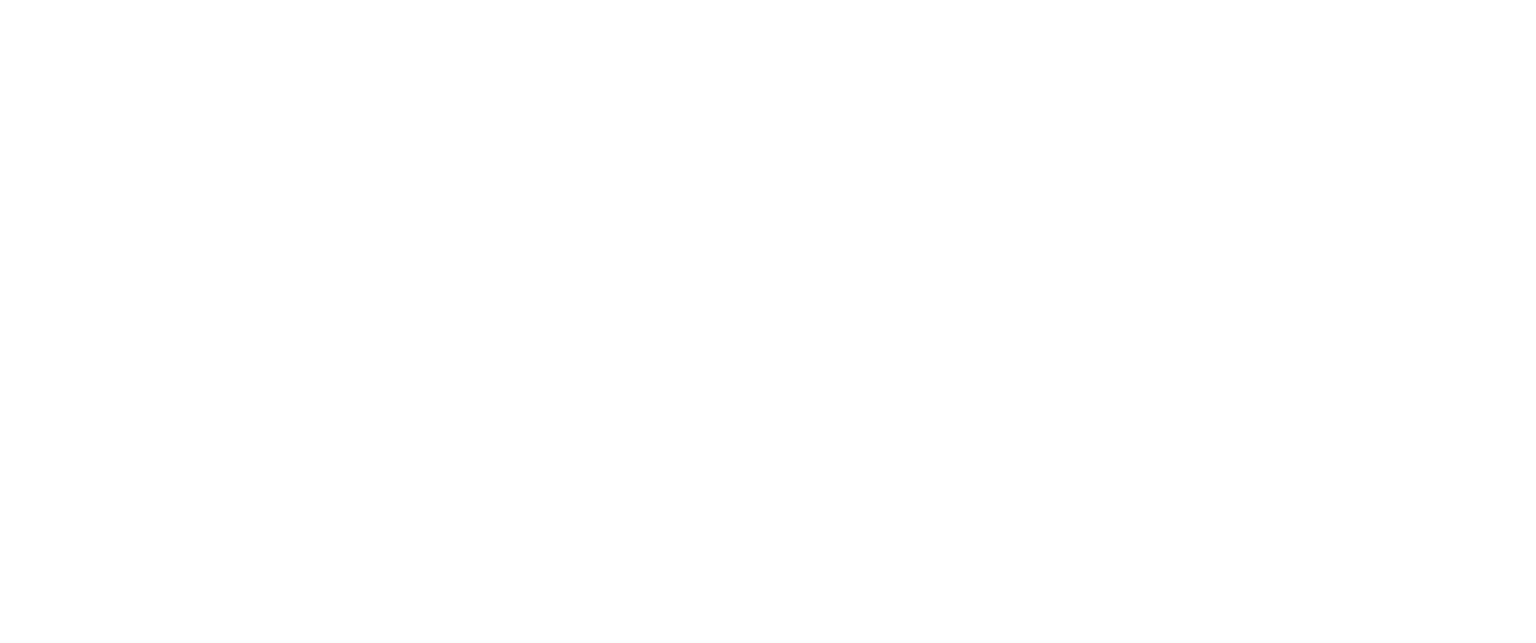 scroll, scrollTop: 0, scrollLeft: 0, axis: both 